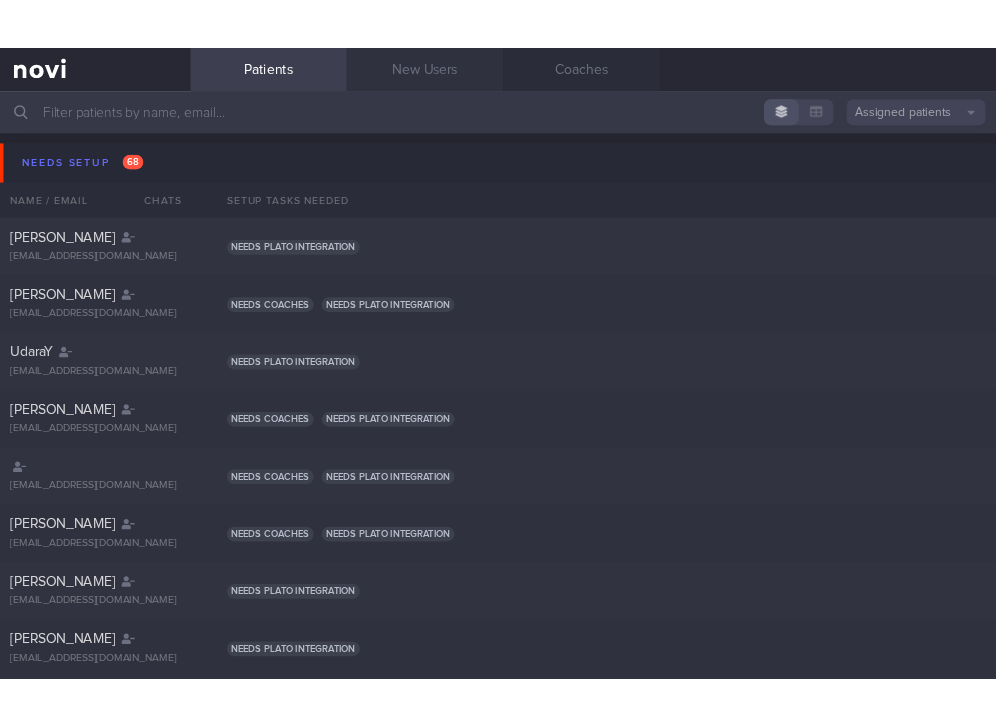 scroll, scrollTop: 0, scrollLeft: 0, axis: both 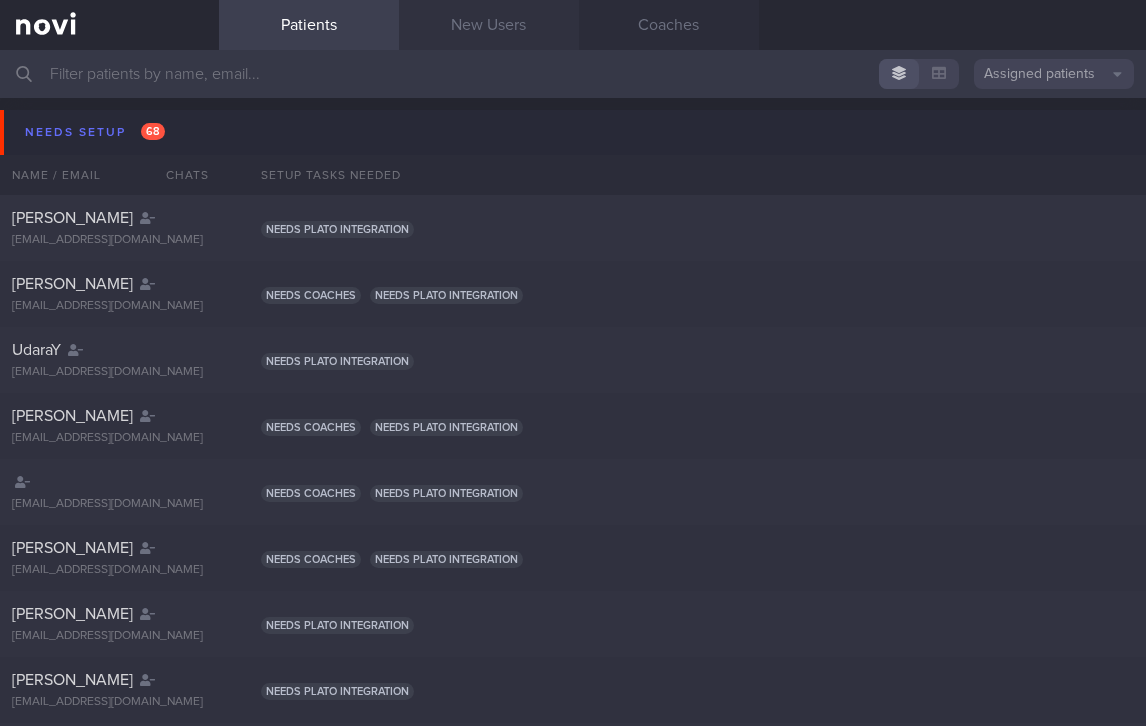click on "New Users" at bounding box center (489, 25) 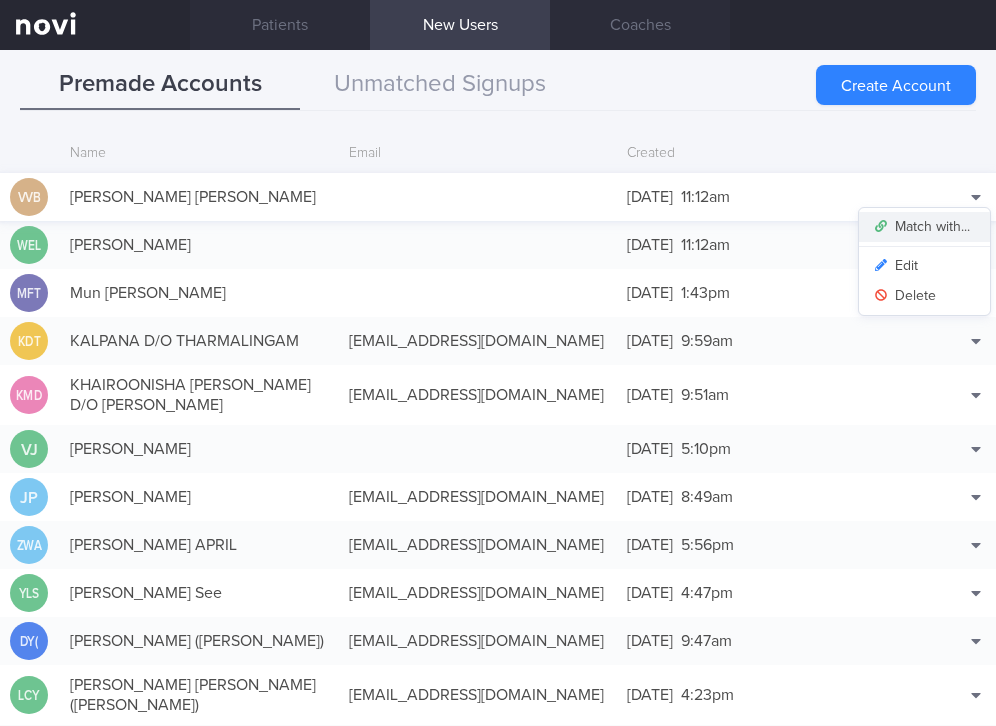 click on "Match with..." at bounding box center (924, 227) 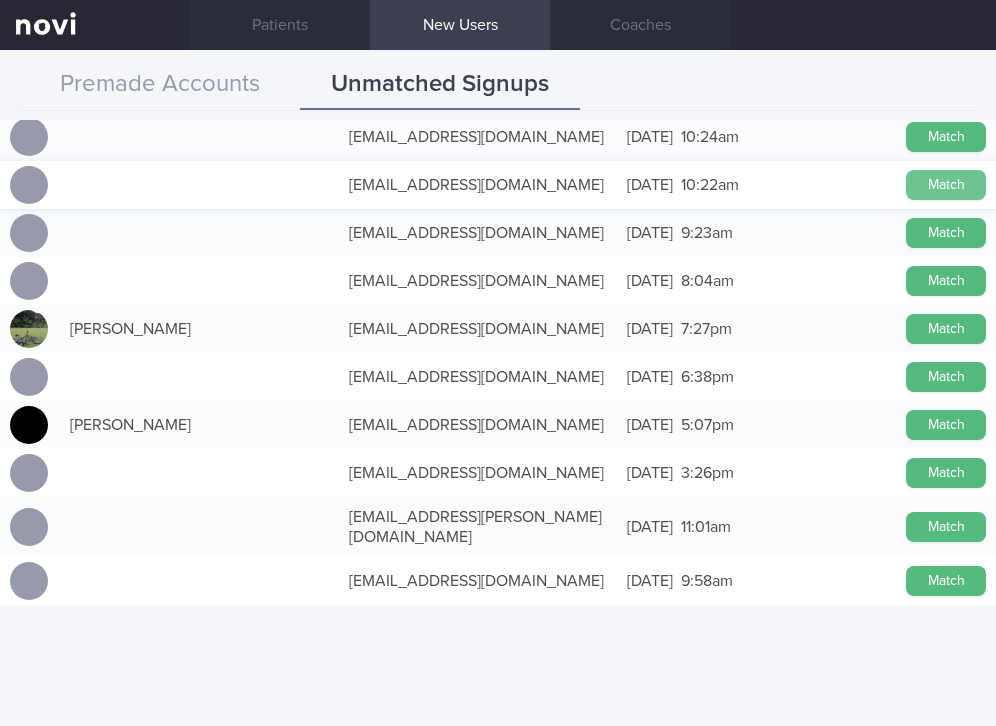 scroll, scrollTop: 0, scrollLeft: 0, axis: both 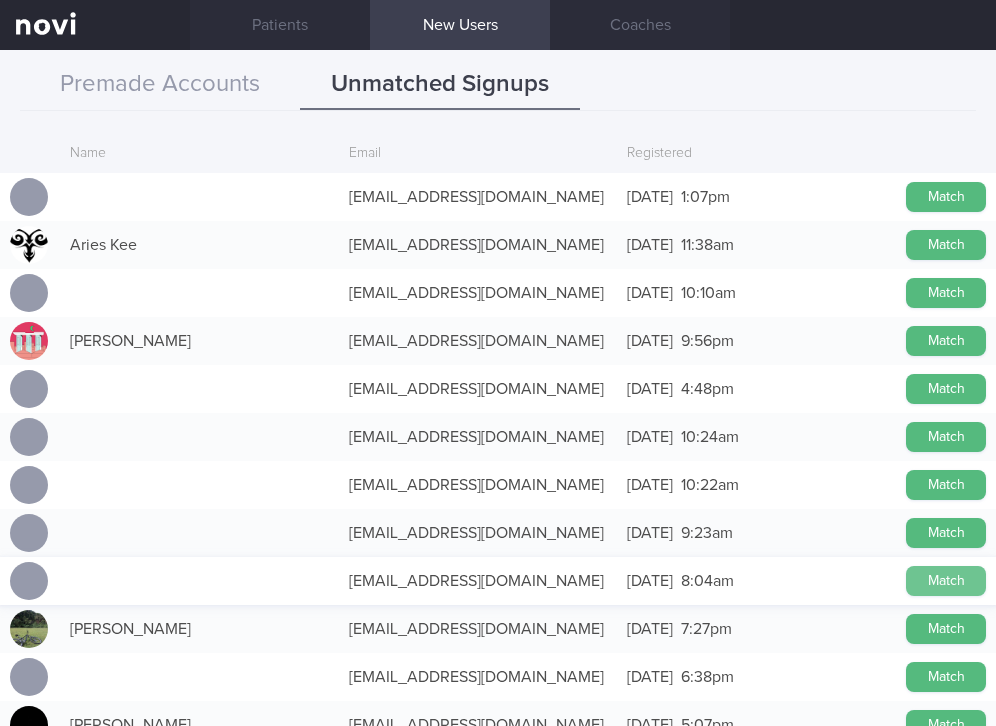click on "Match" at bounding box center [946, 581] 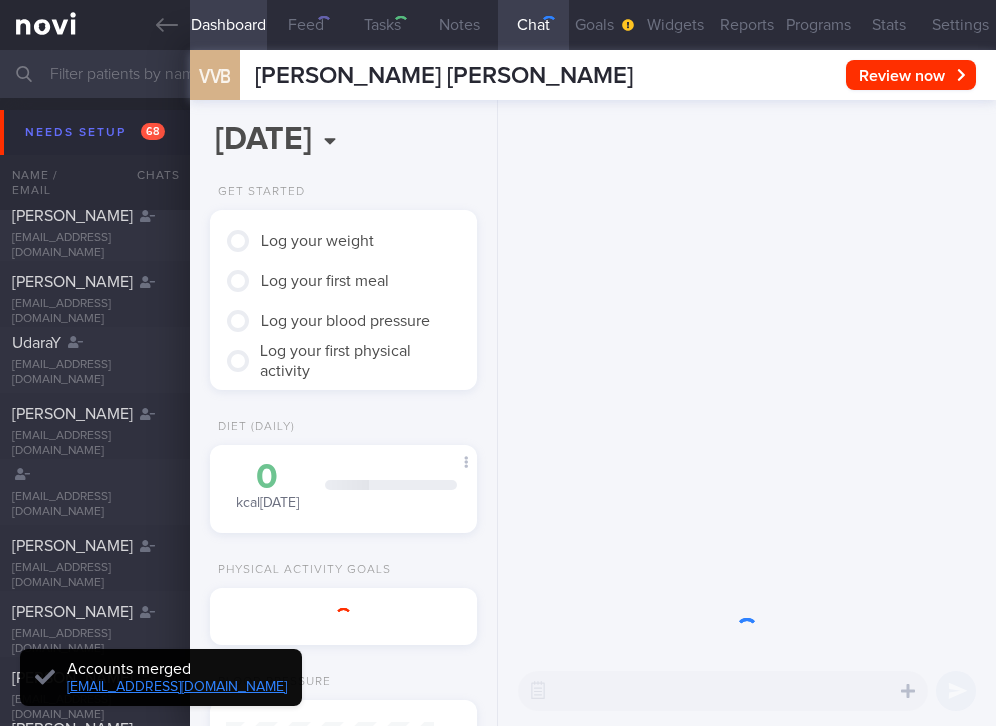 type on "tracked." 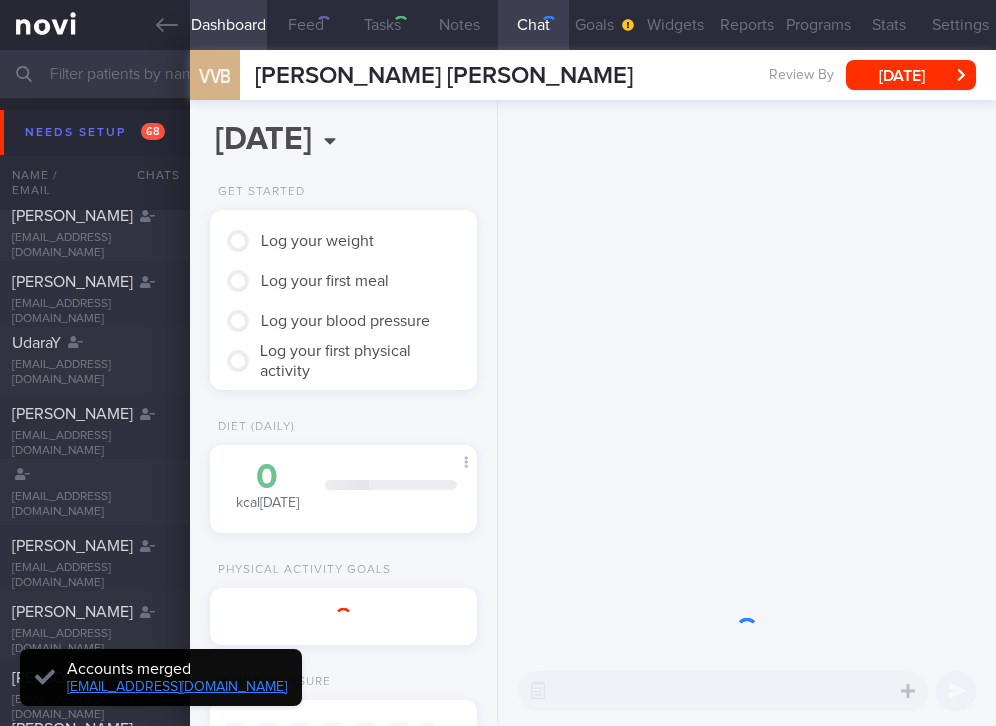 click 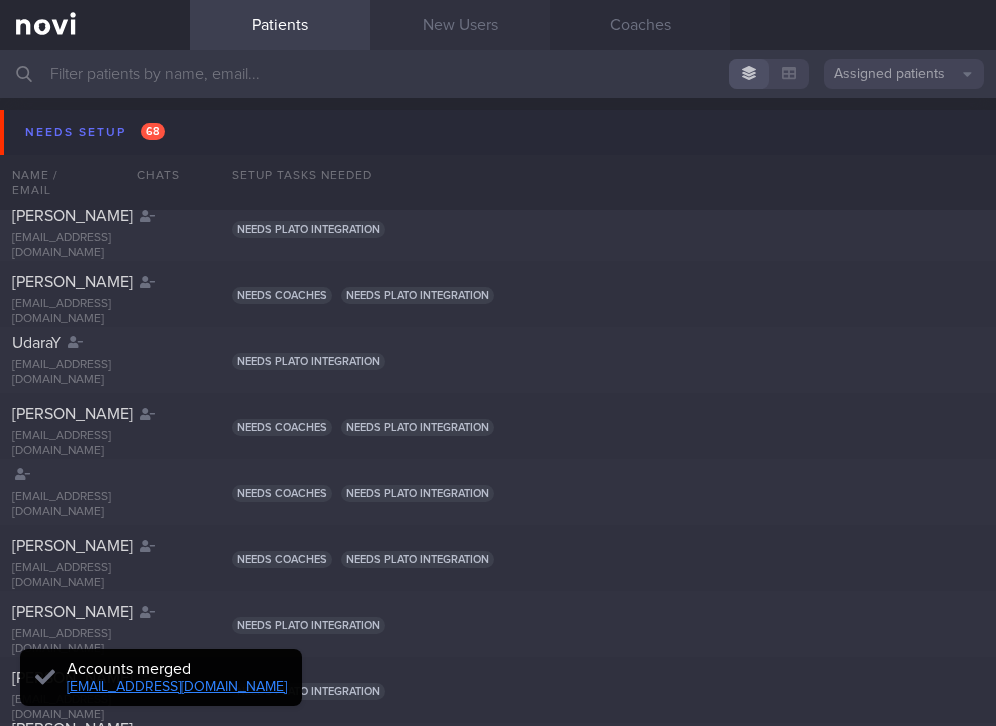 click on "New Users" at bounding box center (460, 25) 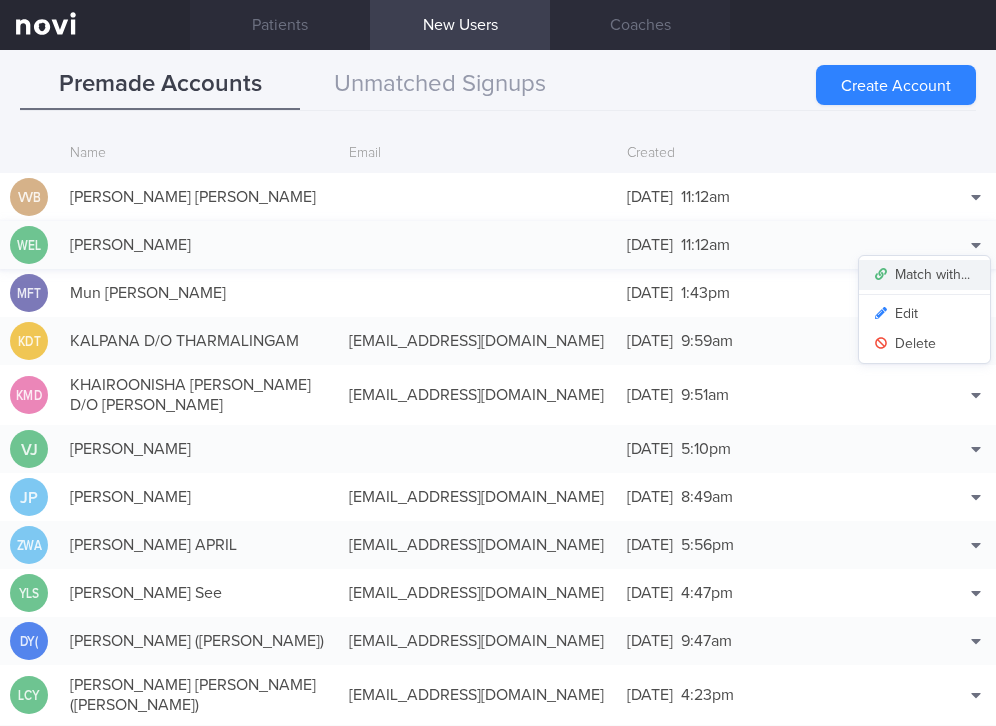 click on "Match with..." at bounding box center [924, 275] 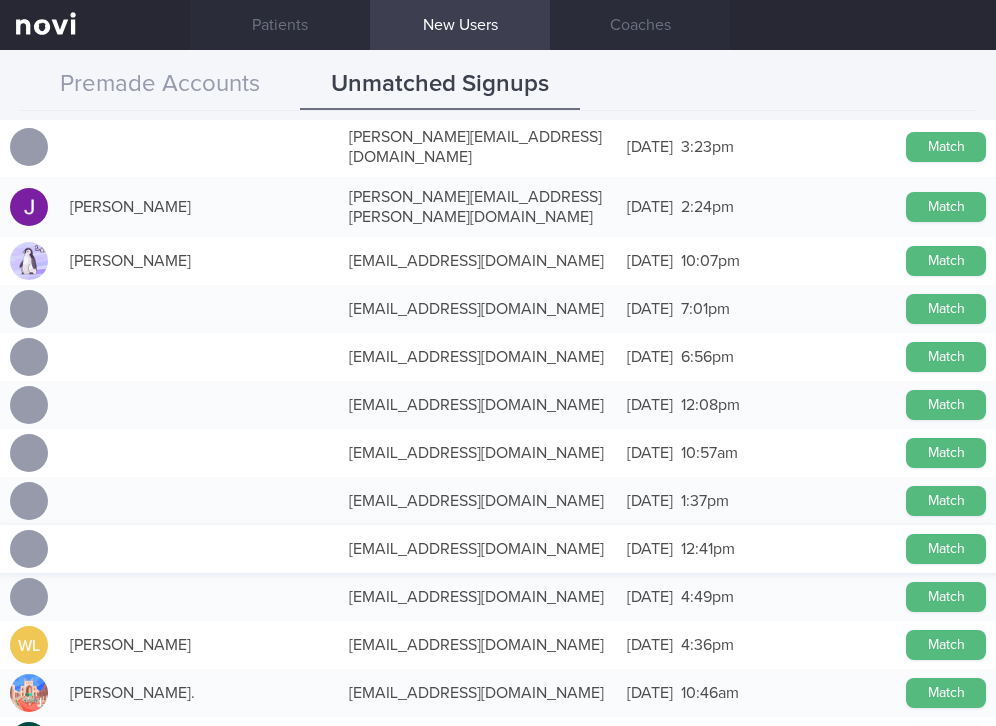 scroll, scrollTop: 3750, scrollLeft: 0, axis: vertical 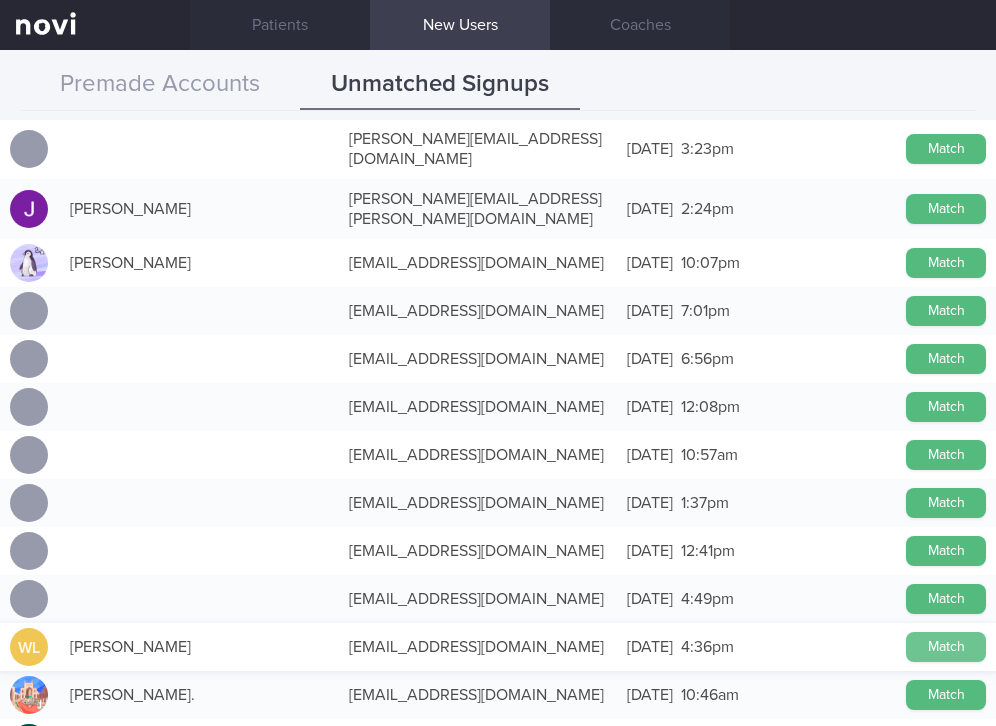 click on "Match" at bounding box center [946, 647] 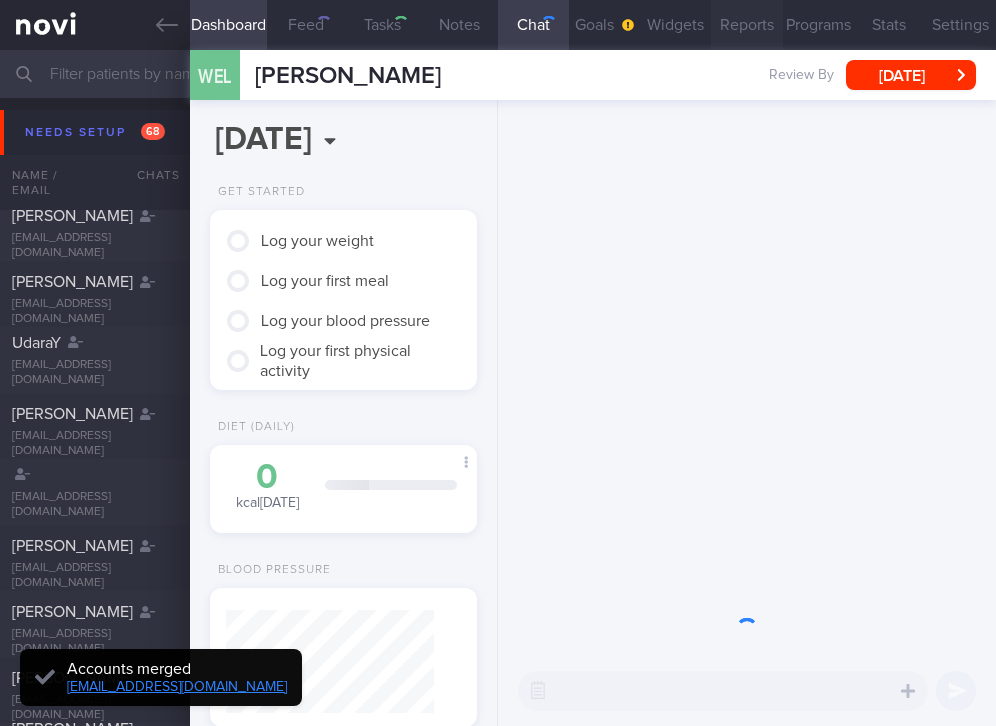 type on "tracked" 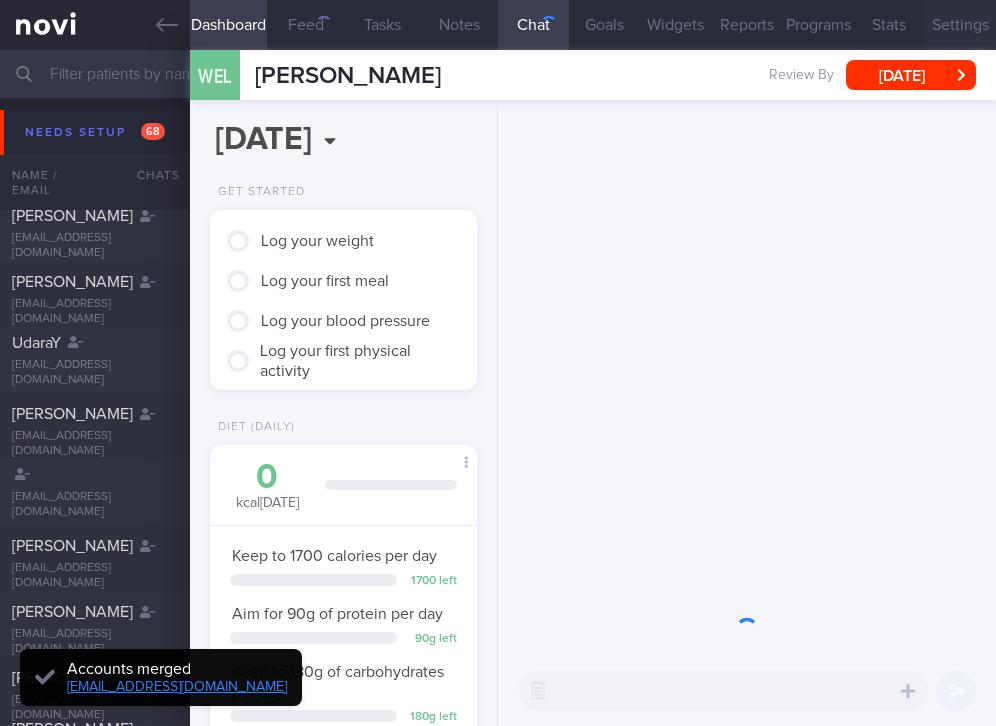 scroll, scrollTop: 999868, scrollLeft: 999792, axis: both 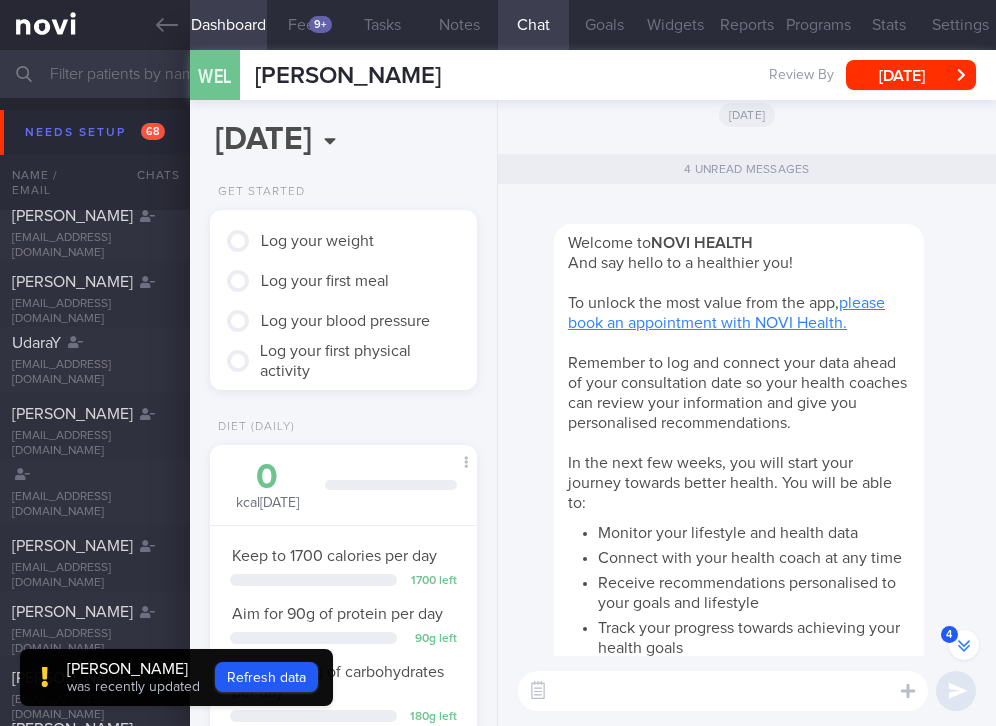 drag, startPoint x: 509, startPoint y: 341, endPoint x: 516, endPoint y: 333, distance: 10.630146 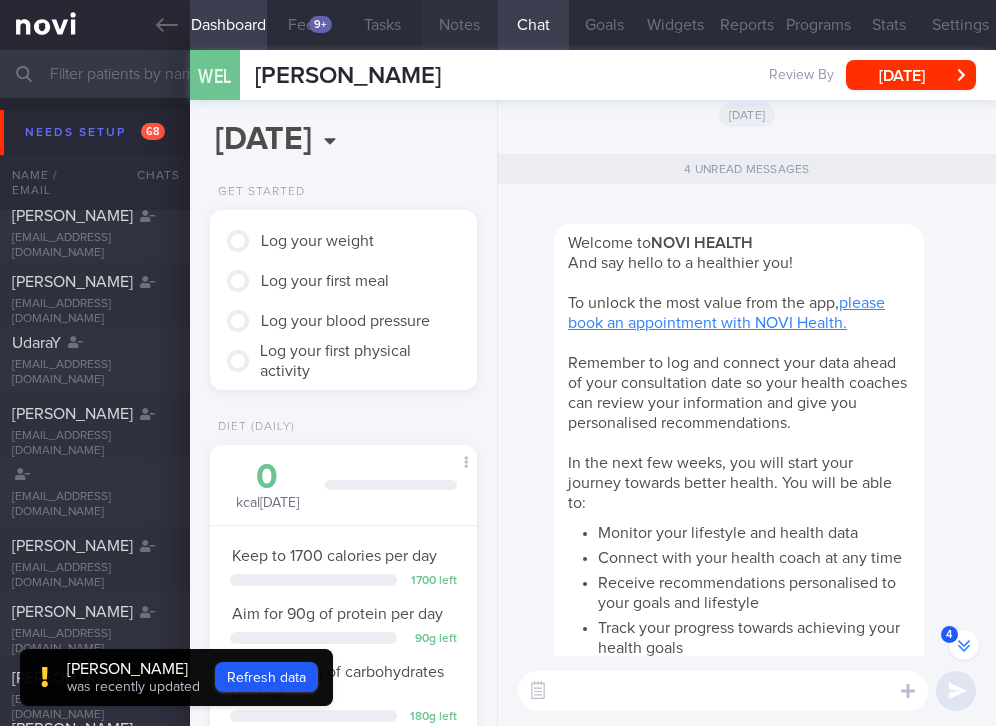 click on "Notes" at bounding box center [459, 25] 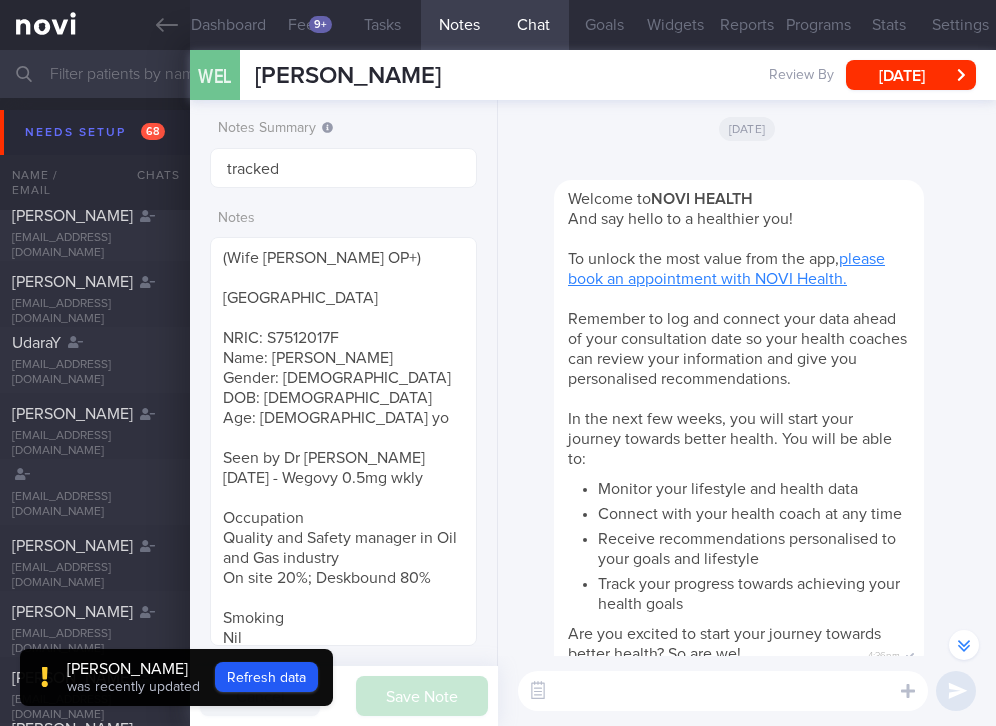 scroll, scrollTop: -615, scrollLeft: 0, axis: vertical 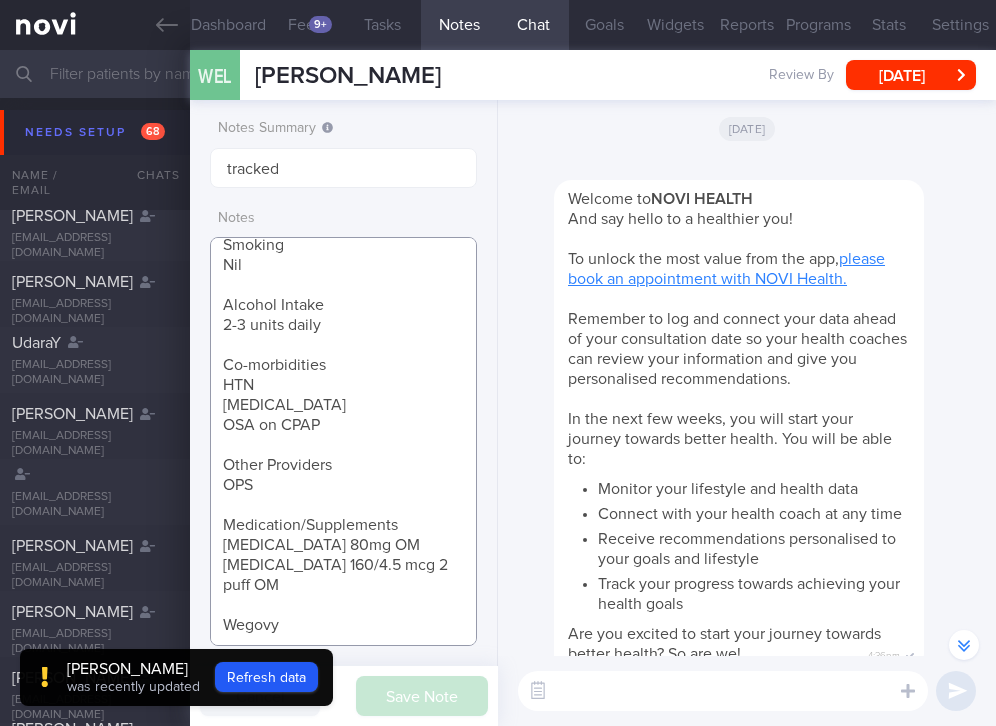 click on "(Wife Vanessa Pereira OP+)
NKDA
NRIC: S7512017F
Name: WINSTON EMMANUEL LONGUE
Gender: Male
DOB: 30 Apr 1975
Age: 50 yo
Seen by Dr JJ 2/7/25 - Wegovy 0.5mg wkly
Occupation
Quality and Safety manager in Oil and Gas industry
On site 20%; Deskbound 80%
Smoking
Nil
Alcohol Intake
2-3 units daily
Co-morbidities
HTN
Asthma
OSA on CPAP
Other Providers
OPS
Medication/Supplements
Telmisartan 80mg OM
Symbicort 160/4.5 mcg 2 puff OM
Wegovy" at bounding box center (343, 441) 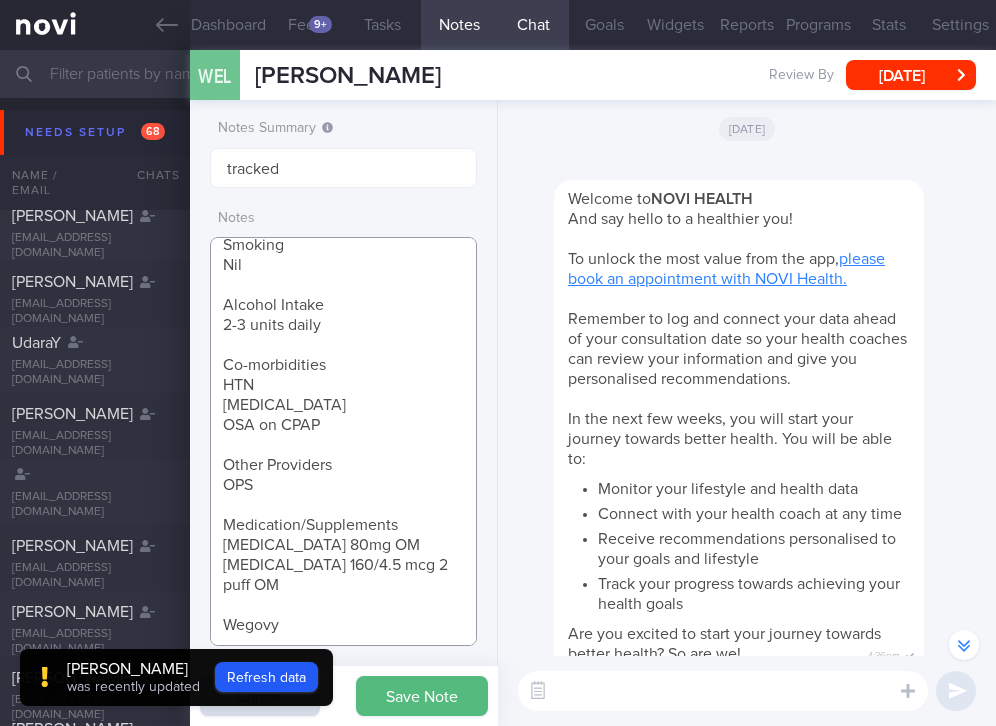 paste on "4-5x/week Cardio/HIIT/body pump/yoga classes
Virgin Active gym member
Strength 2x/month only
step count:
Garmin 9-15K/day" 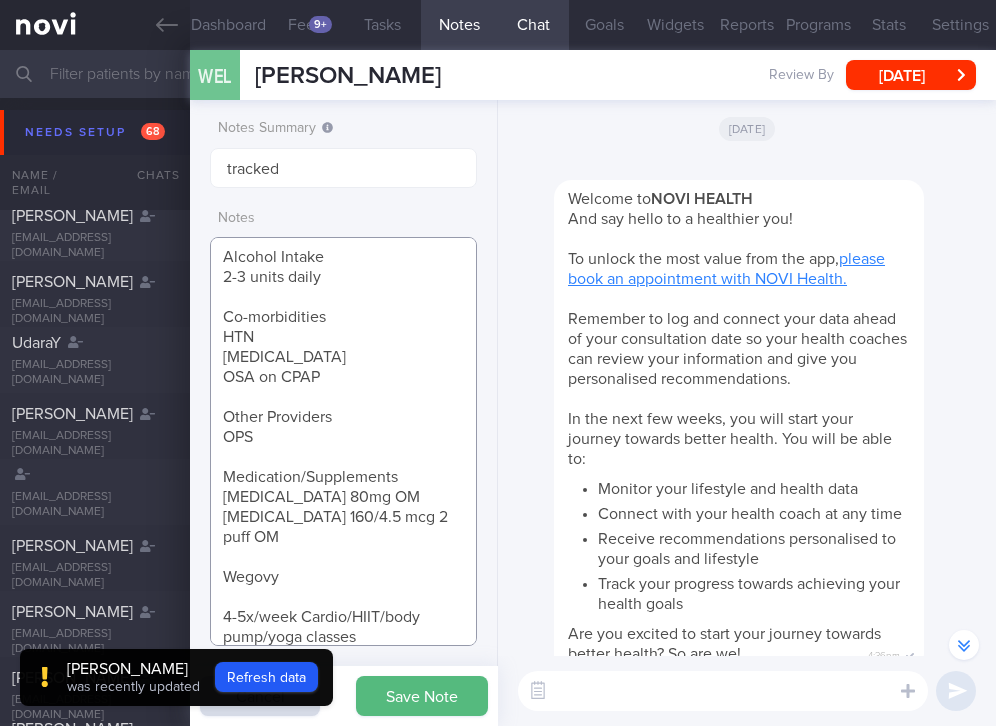 scroll, scrollTop: 521, scrollLeft: 0, axis: vertical 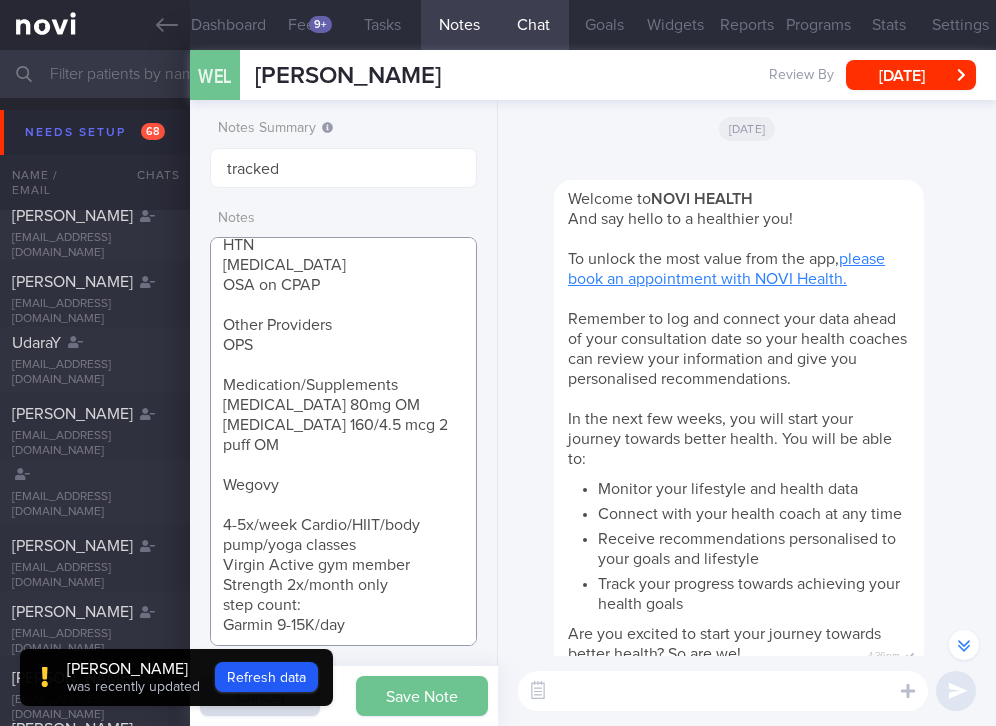 type on "(Wife [PERSON_NAME] OP+)
[GEOGRAPHIC_DATA]
NRIC: S7512017F
Name: [PERSON_NAME]
Gender: [DEMOGRAPHIC_DATA]
DOB: [DEMOGRAPHIC_DATA]
Age: [DEMOGRAPHIC_DATA] yo
Seen by Dr [PERSON_NAME] [DATE] - Wegovy 0.5mg wkly
Occupation
Quality and Safety manager in Oil and Gas industry
On site 20%; Deskbound 80%
Smoking
Nil
Alcohol Intake
2-3 units daily
Co-morbidities
HTN
[MEDICAL_DATA]
OSA on CPAP
Other Providers
OPS
Medication/Supplements
[MEDICAL_DATA] 80mg OM
[MEDICAL_DATA] 160/4.5 mcg 2 puff OM
Wegovy
4-5x/week Cardio/HIIT/body pump/yoga classes
Virgin Active gym member
Strength 2x/month only
step count:
Garmin 9-15K/day" 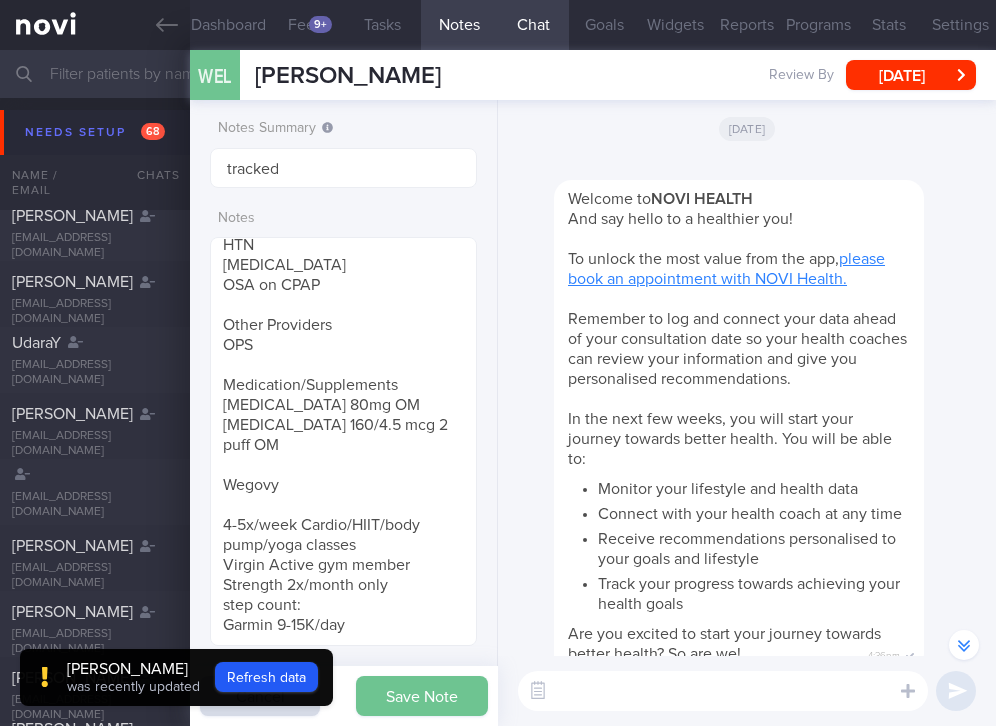 click on "Save Note" at bounding box center (422, 696) 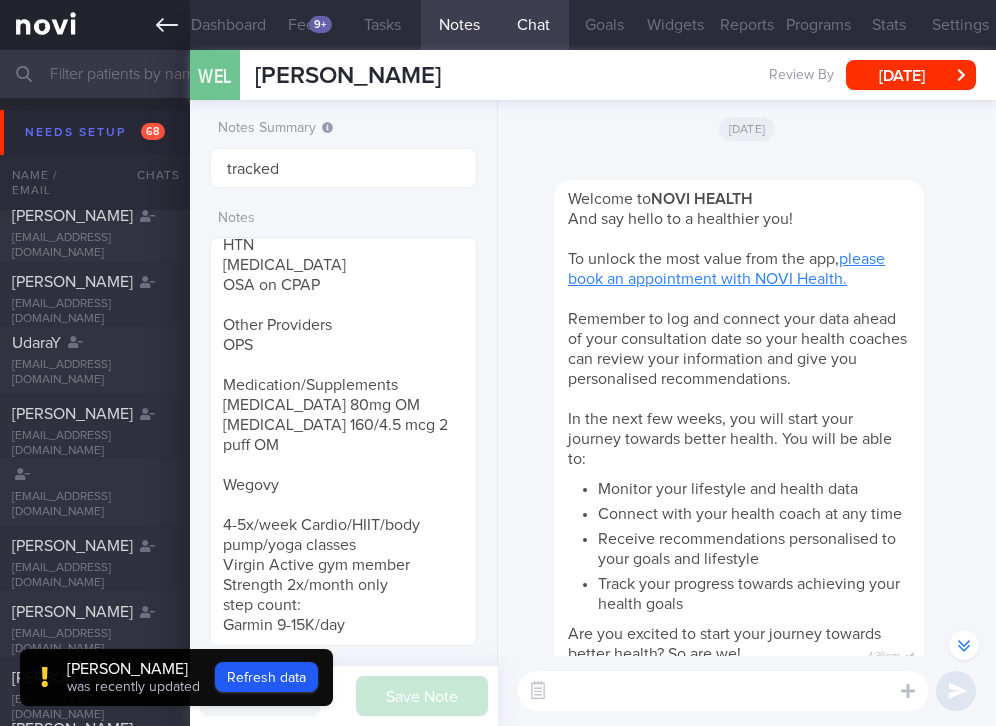 click 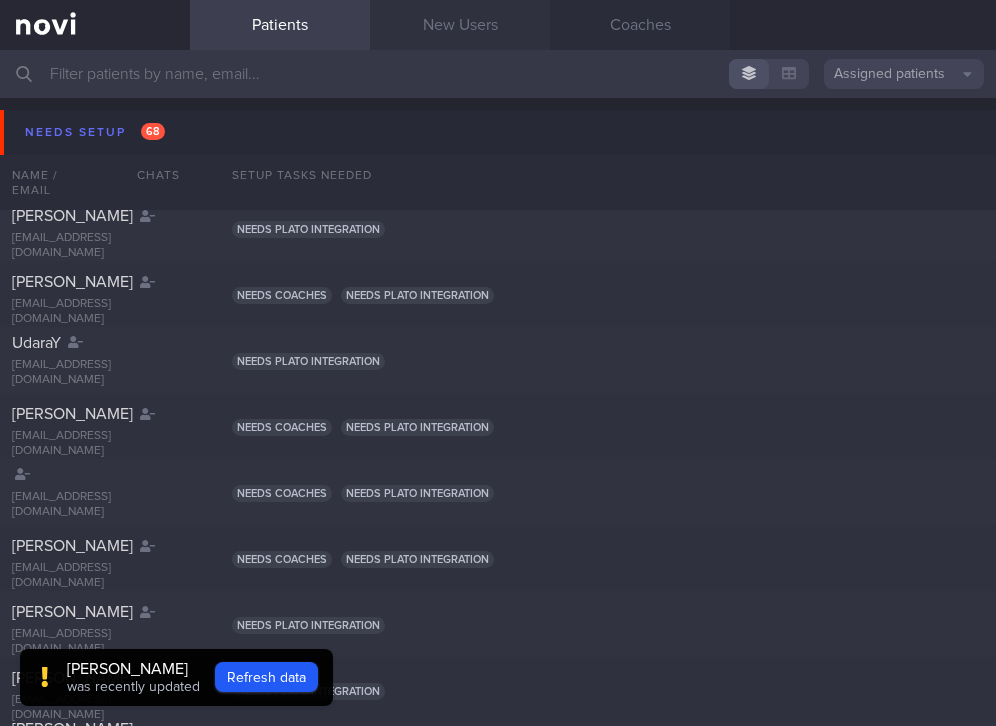 click on "New Users" at bounding box center (460, 25) 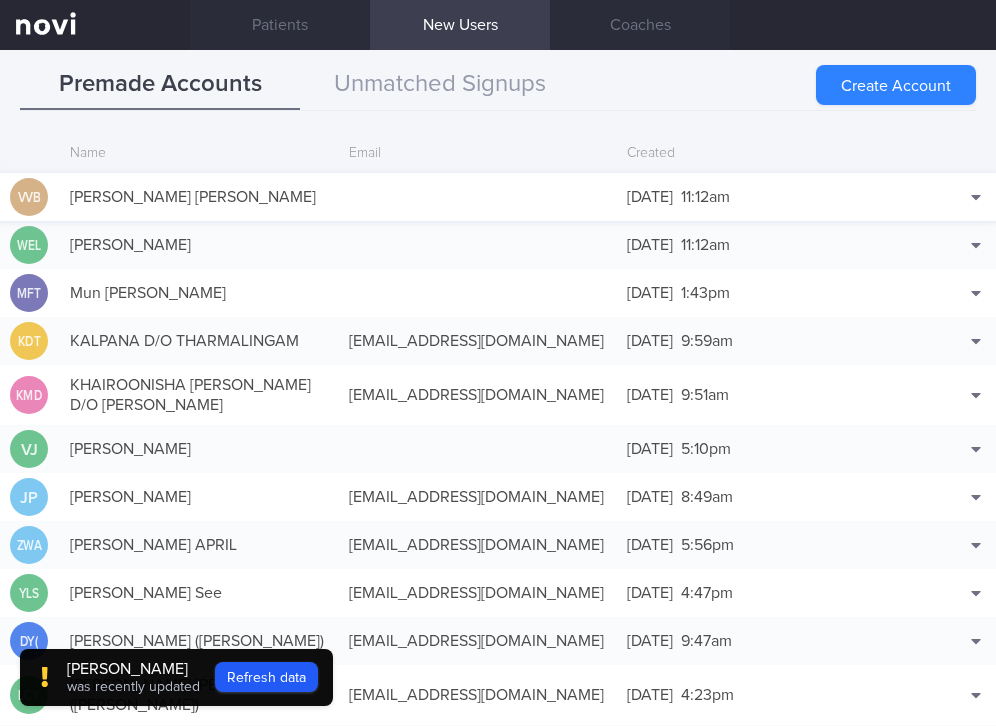 click at bounding box center (478, 197) 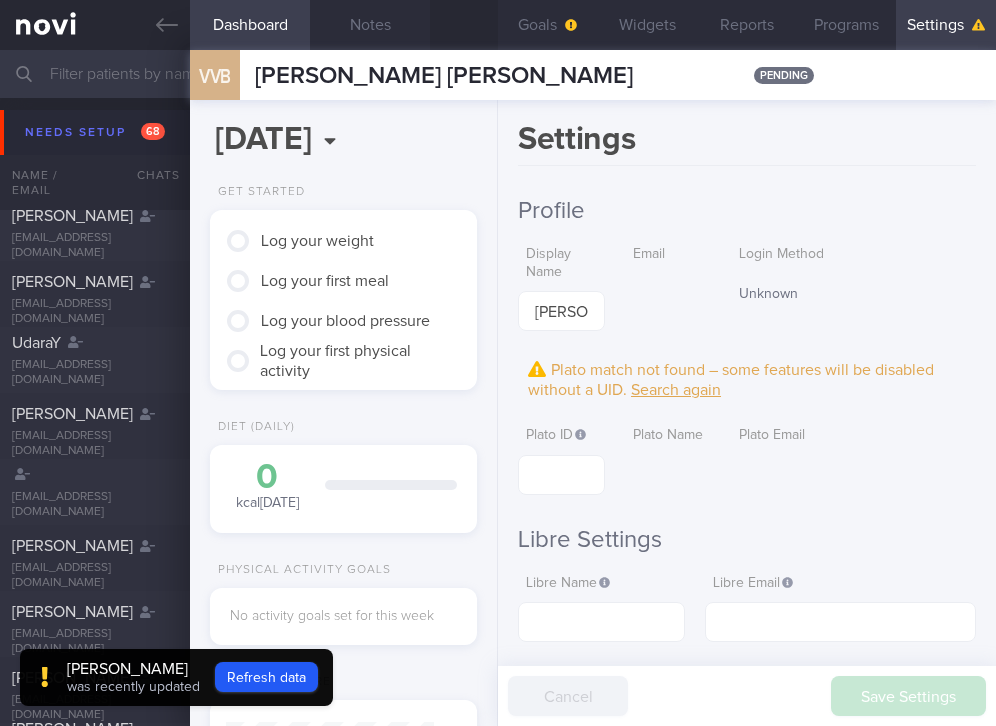 scroll, scrollTop: 999897, scrollLeft: 999792, axis: both 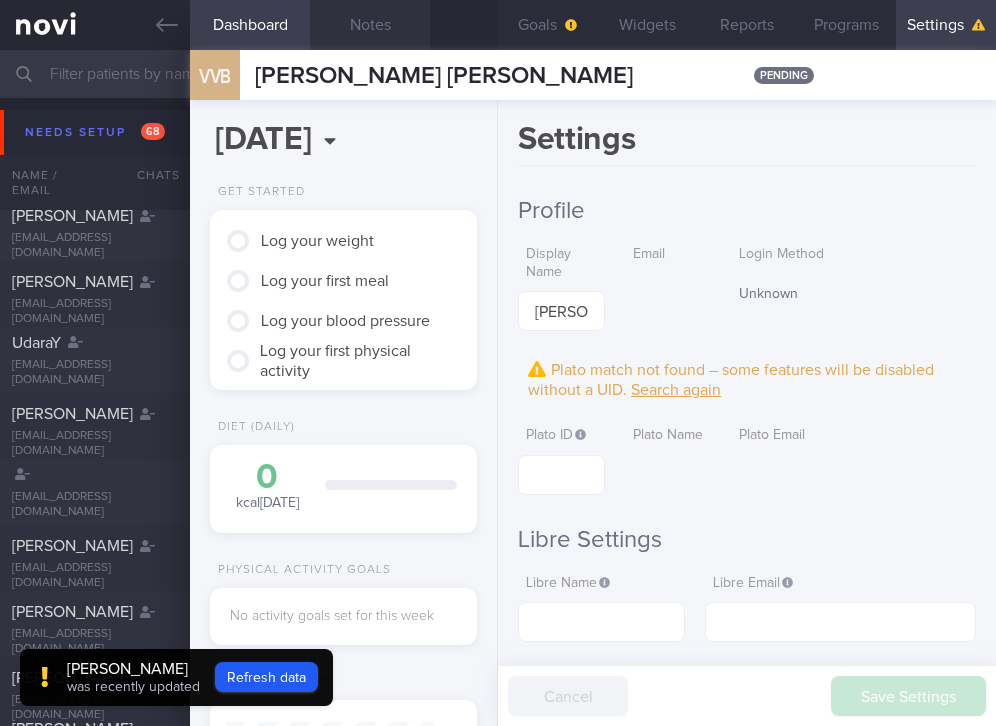 click on "Notes" at bounding box center (370, 25) 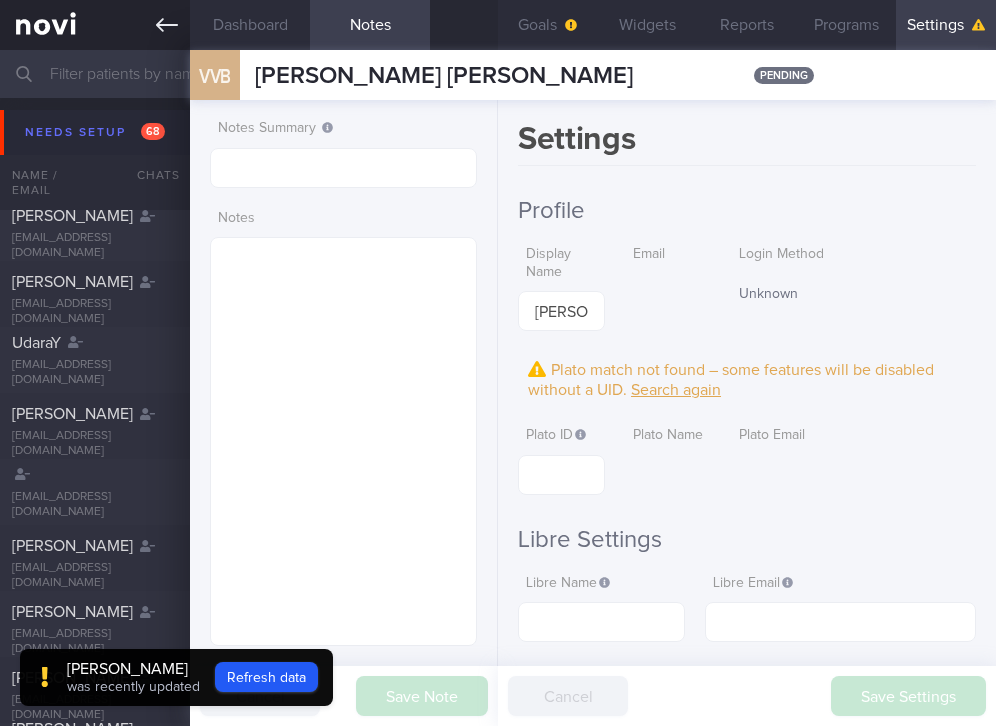 click at bounding box center (95, 25) 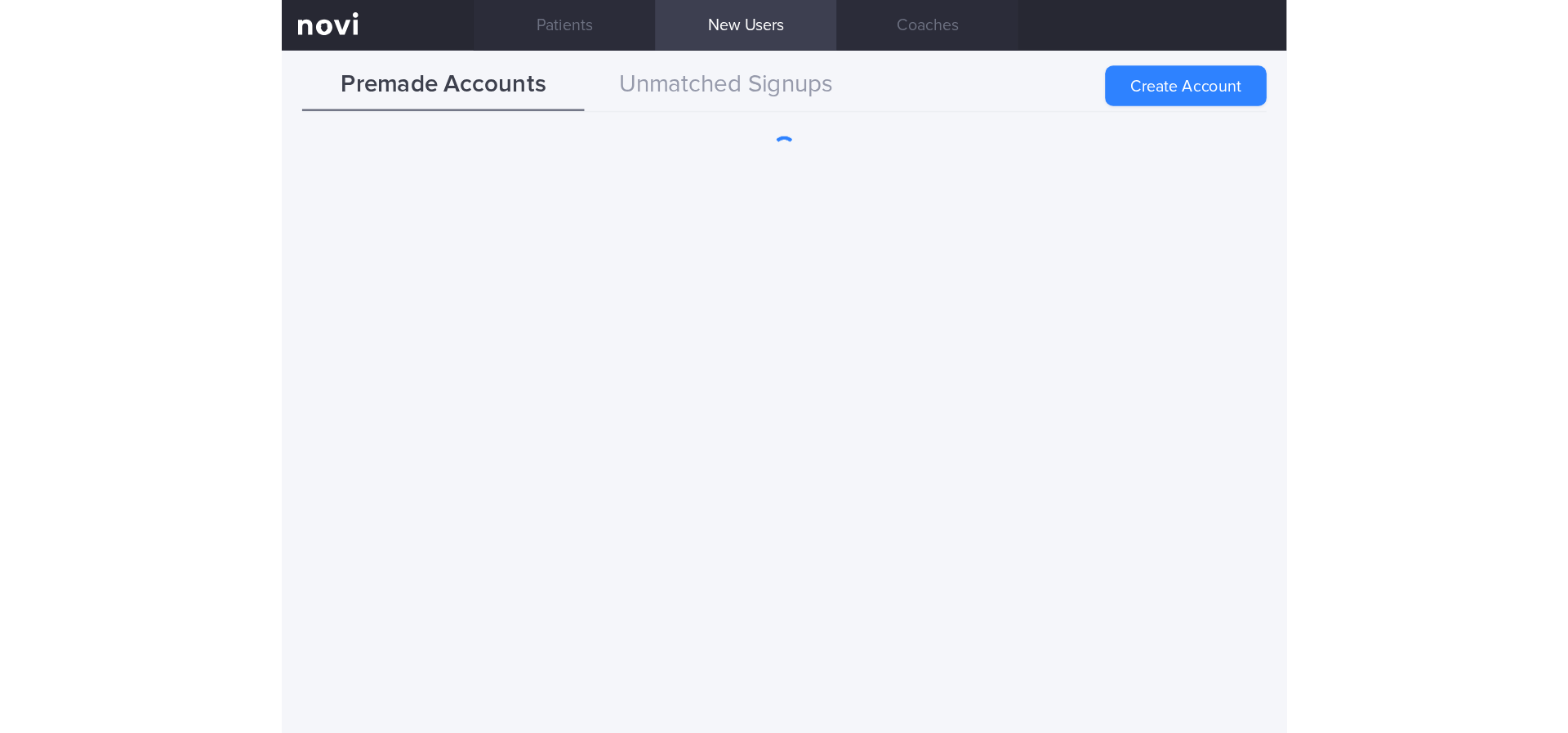 scroll, scrollTop: 0, scrollLeft: 0, axis: both 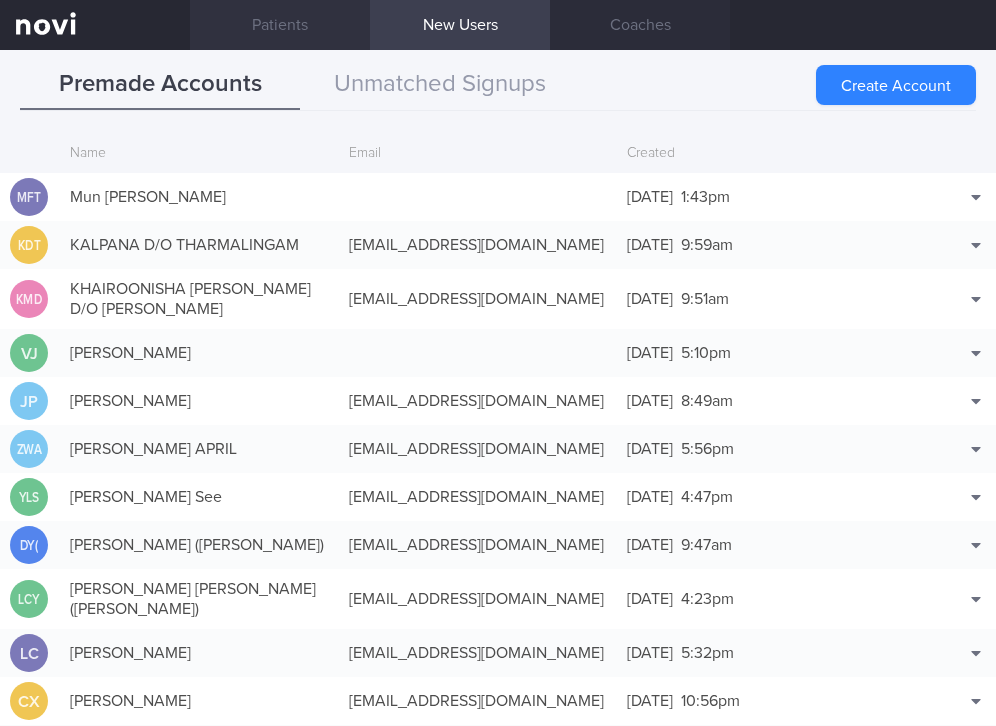 click on "Patients" at bounding box center (280, 25) 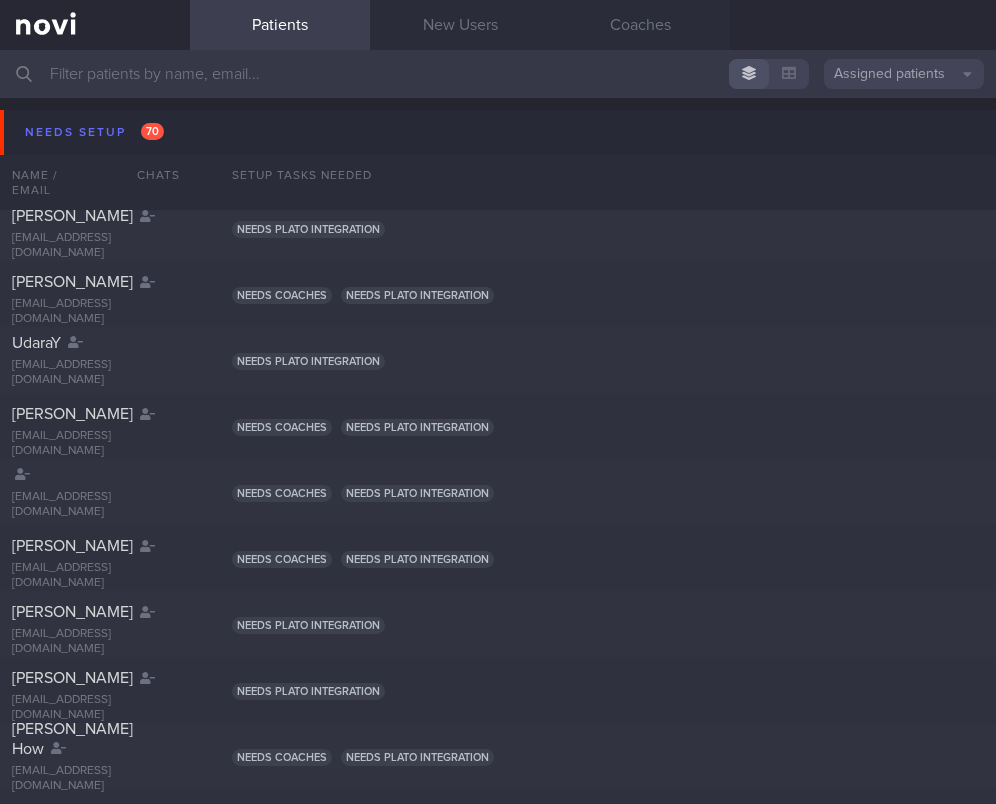 click on "Patients" at bounding box center (280, 25) 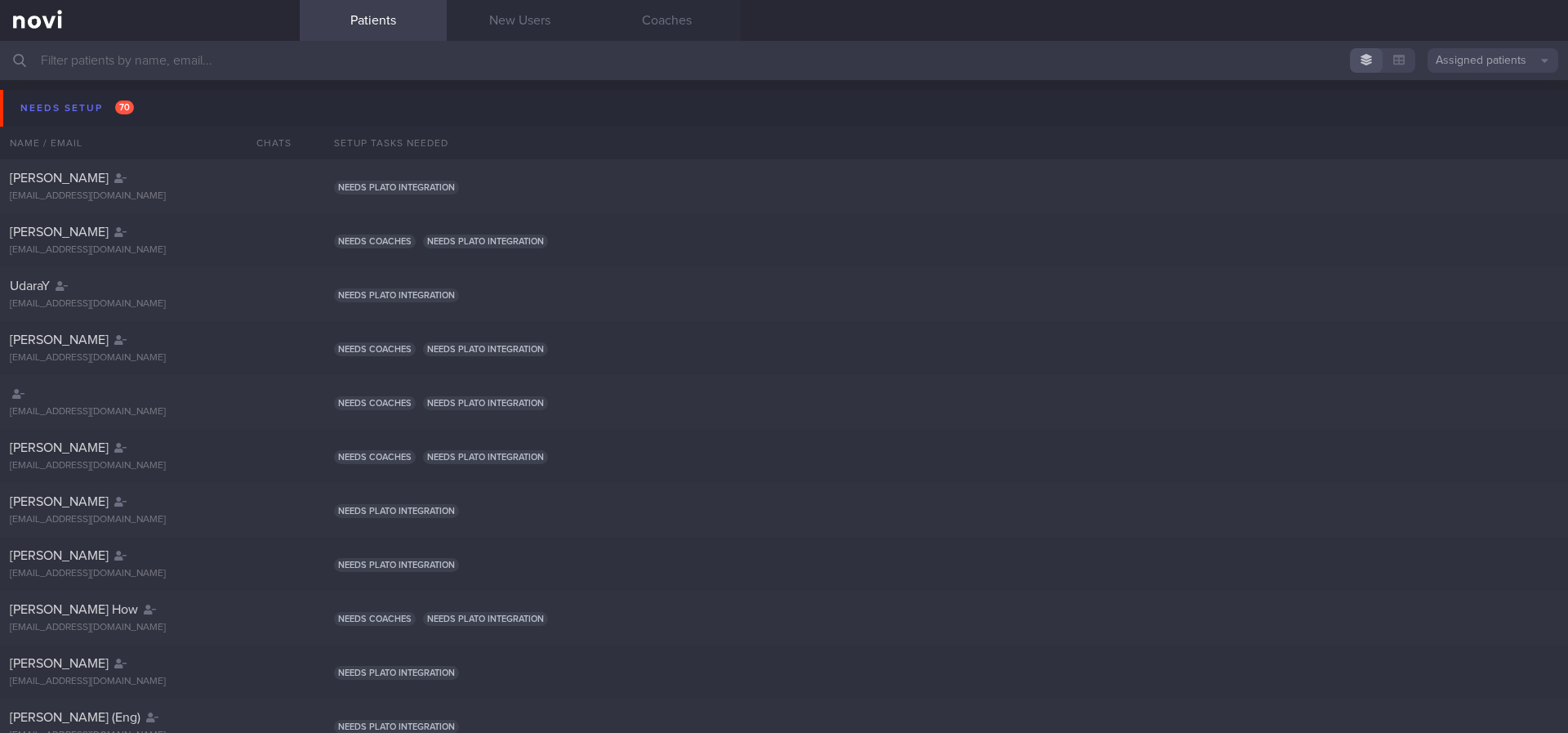 click at bounding box center [784, 60] 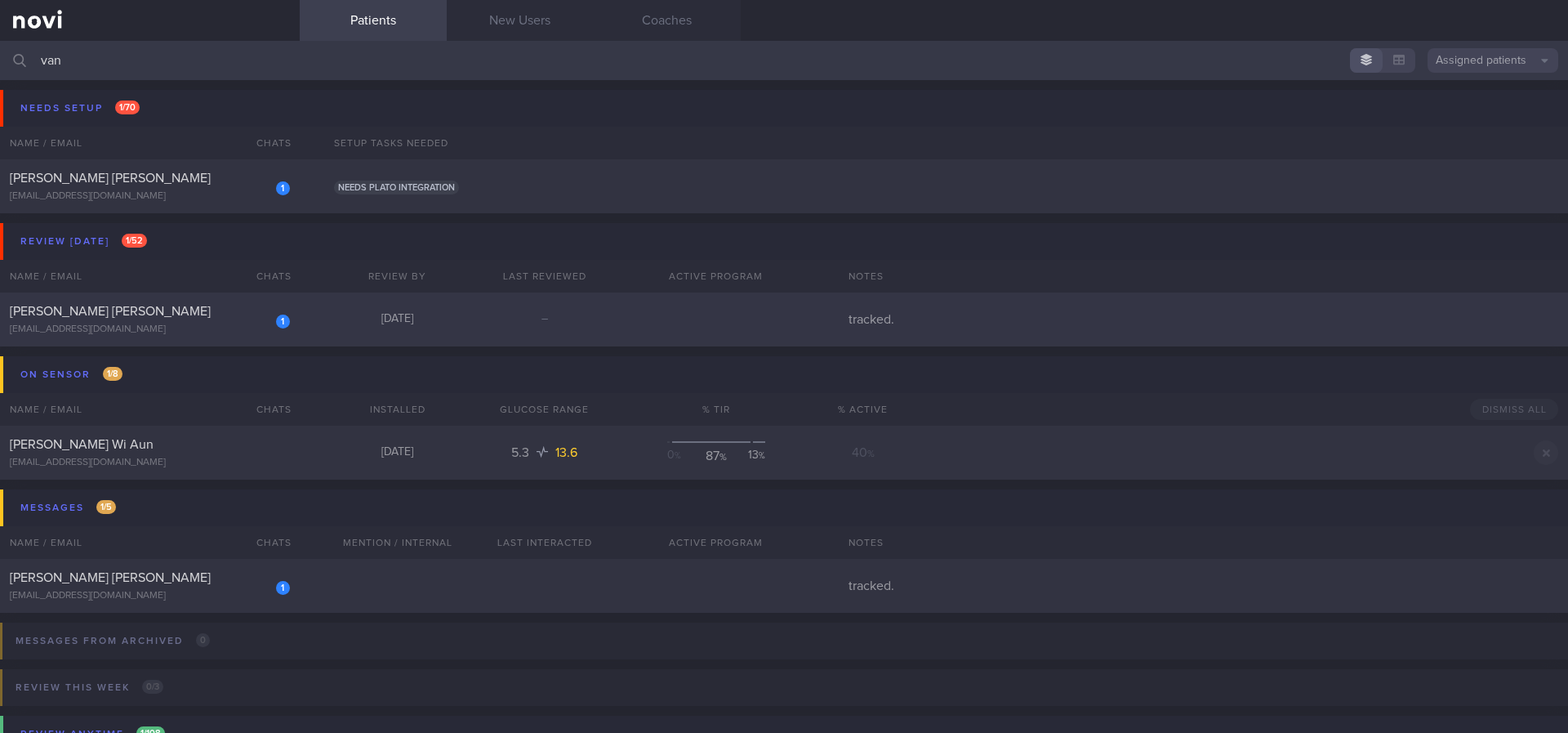 type on "van" 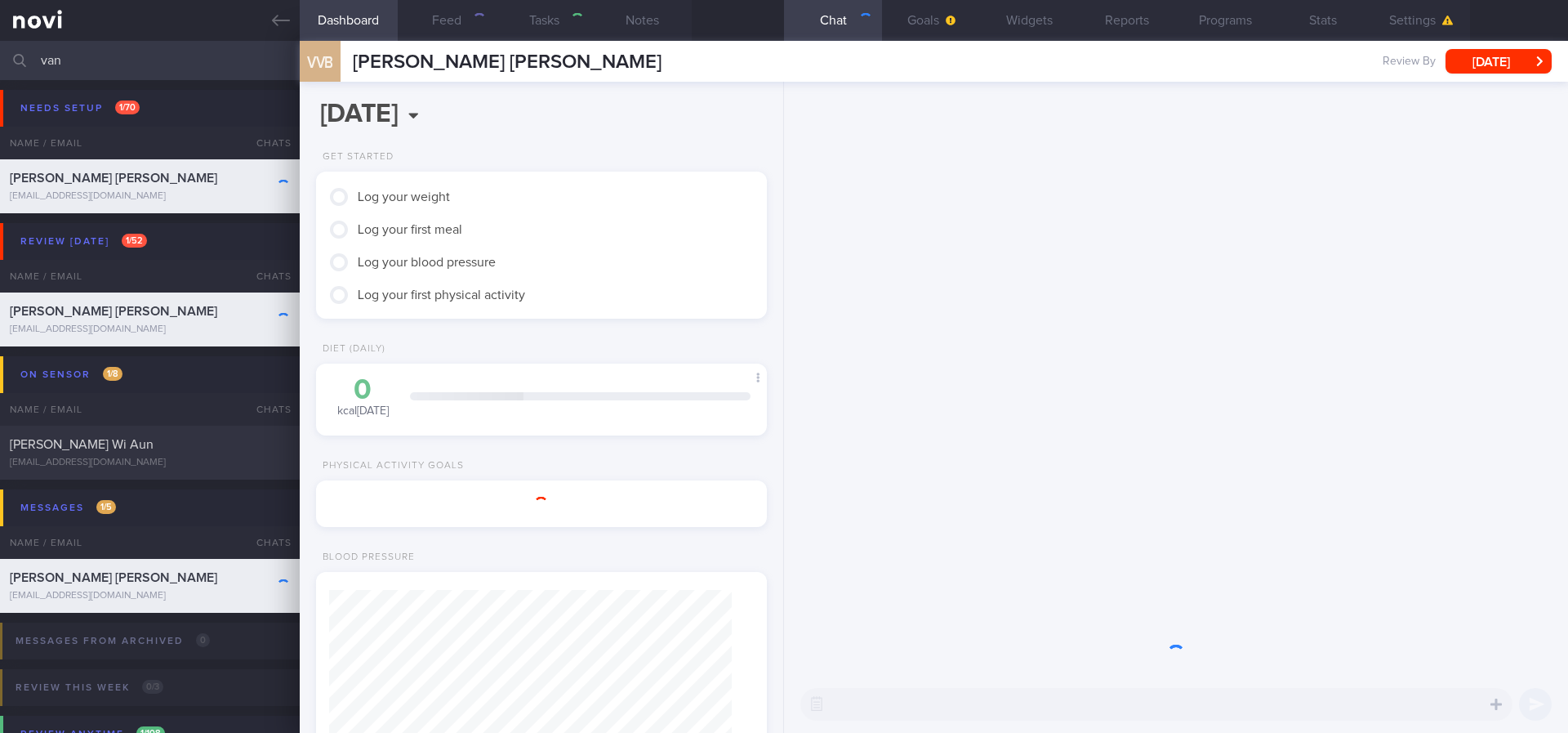 scroll, scrollTop: 816967, scrollLeft: 816264, axis: both 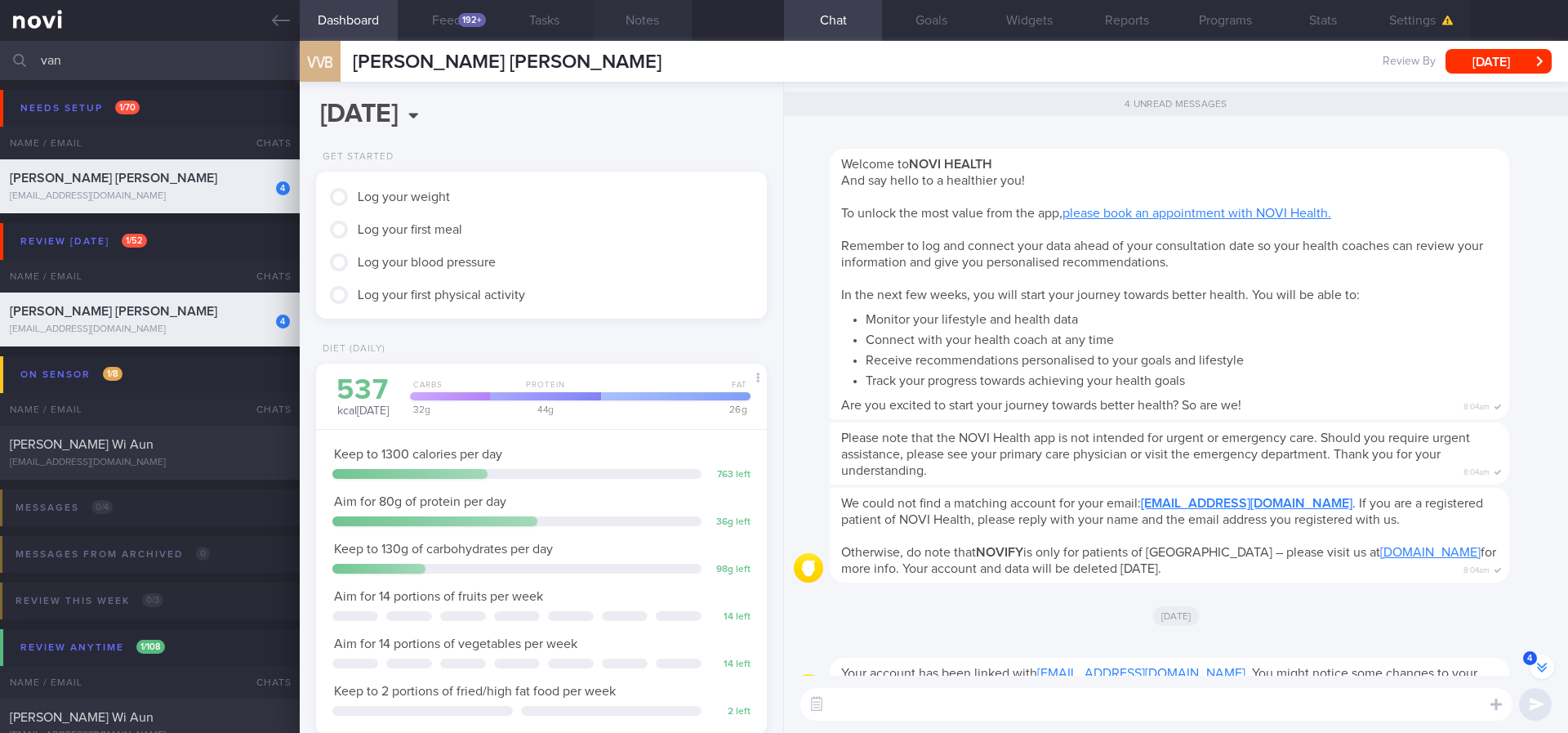 click on "Notes" at bounding box center (643, 20) 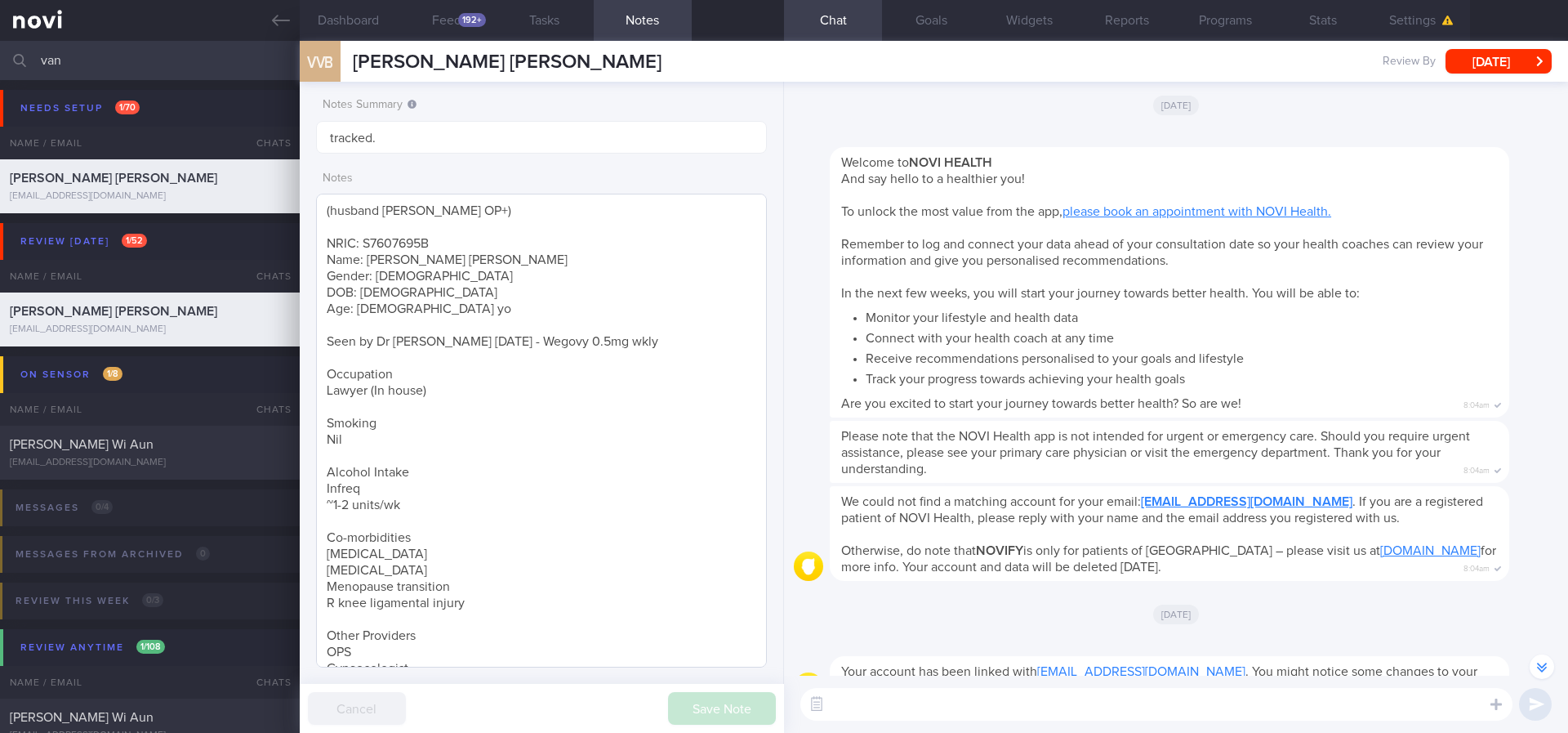 scroll, scrollTop: -36, scrollLeft: 0, axis: vertical 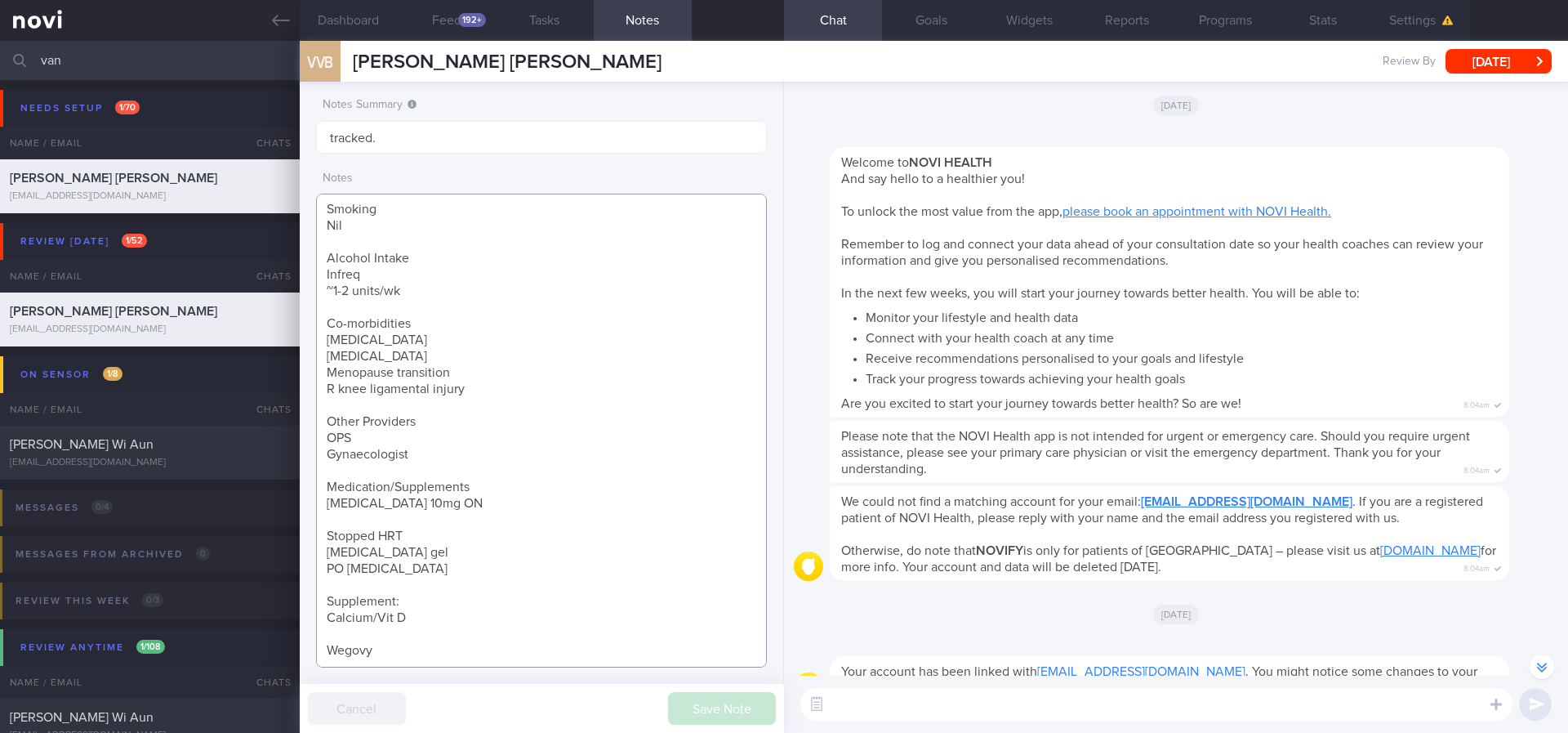 click on "(husband WINSTON EMMANUEL LONGUE OP+)
NRIC: S7607695B
Name: Vanessa Veronica Boudewyn Pereira
Gender: Female
DOB: 12 Mar 1976
Age: 49 yo
Seen by Dr JJ 2/7/25 - Wegovy 0.5mg wkly
Occupation
Lawyer (In house)
Smoking
Nil
Alcohol Intake
Infreq
~1-2 units/wk
Co-morbidities
Dyslipidemia
Endometriosis
Menopause transition
R knee ligamental injury
Other Providers
OPS
Gynaecologist
Medication/Supplements
Atorvastatin 10mg ON
Stopped HRT
Estradiol gel
PO Progesterone
Supplement:
Calcium/Vit D
Wegovy" at bounding box center [541, 431] 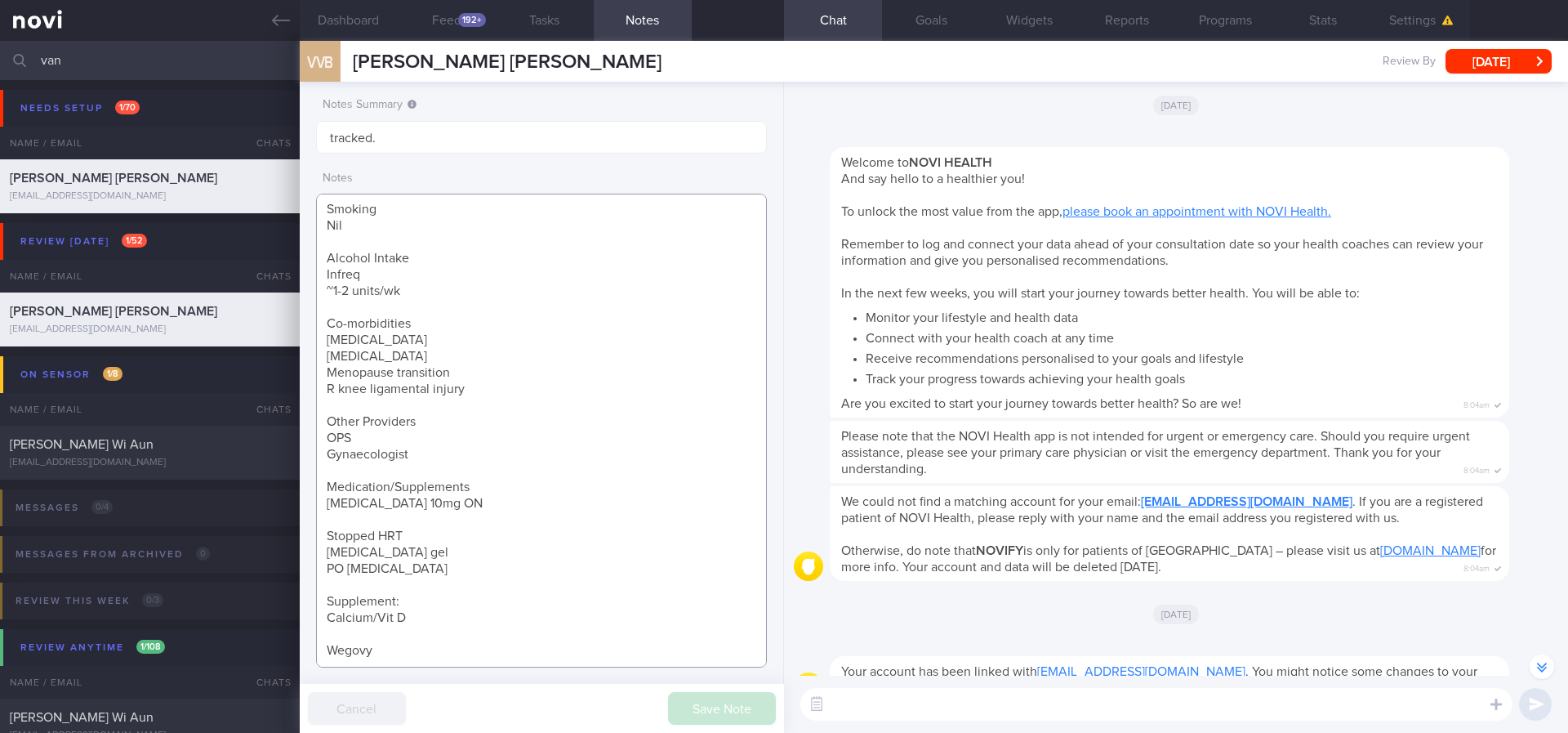 paste on "sedentary
step count: does not track
access club gym - not using
Apple Watch" 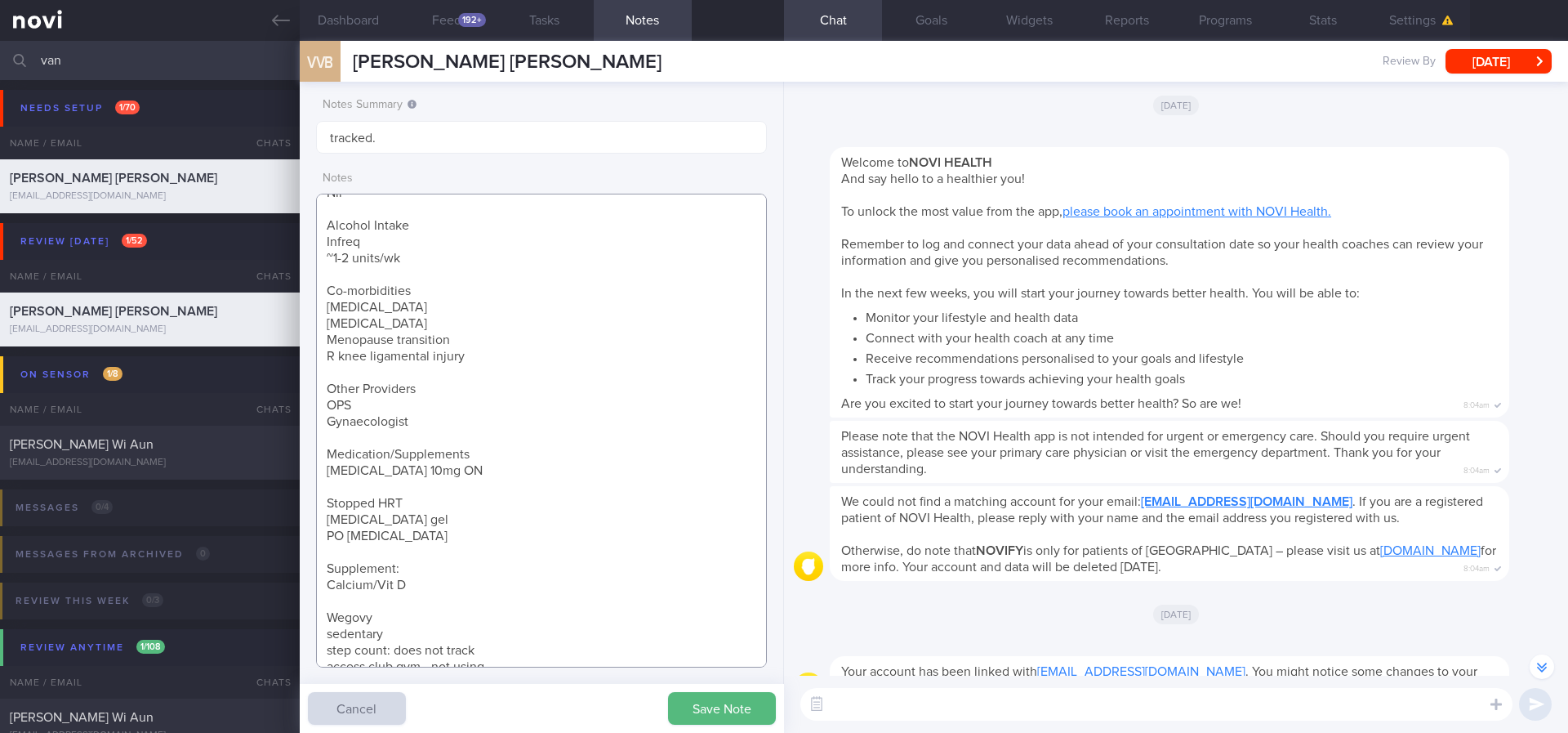 scroll, scrollTop: 270, scrollLeft: 0, axis: vertical 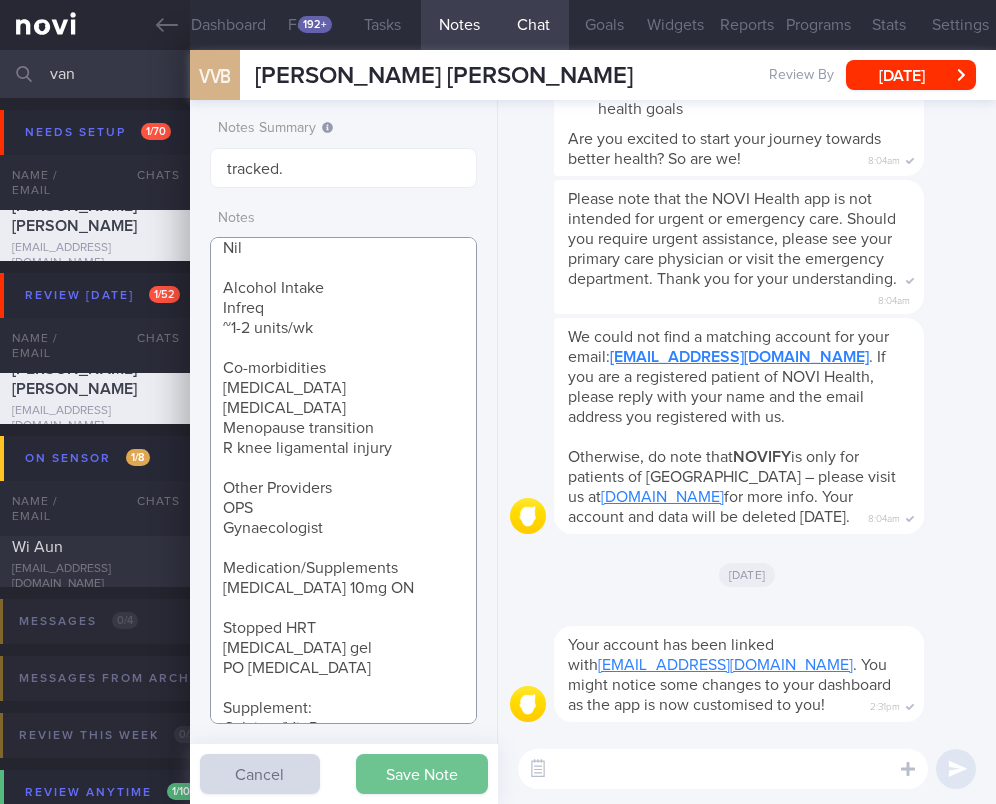 type on "(husband [PERSON_NAME] OP+)
NRIC: S7607695B
Name: [PERSON_NAME] [PERSON_NAME]
Gender: [DEMOGRAPHIC_DATA]
DOB: [DEMOGRAPHIC_DATA]
Age: [DEMOGRAPHIC_DATA] yo
Seen by Dr [PERSON_NAME] [DATE] - Wegovy 0.5mg wkly
Occupation
Lawyer (In house)
Smoking
Nil
Alcohol Intake
Infreq
~1-2 units/wk
Co-morbidities
[MEDICAL_DATA]
[MEDICAL_DATA]
Menopause transition
R knee ligamental injury
Other Providers
OPS
Gynaecologist
Medication/Supplements
[MEDICAL_DATA] 10mg ON
Stopped HRT
[MEDICAL_DATA] gel
PO [MEDICAL_DATA]
Supplement:
Calcium/Vit D
Wegovy
sedentary
step count: does not track
access club gym - not using
Apple Watch" 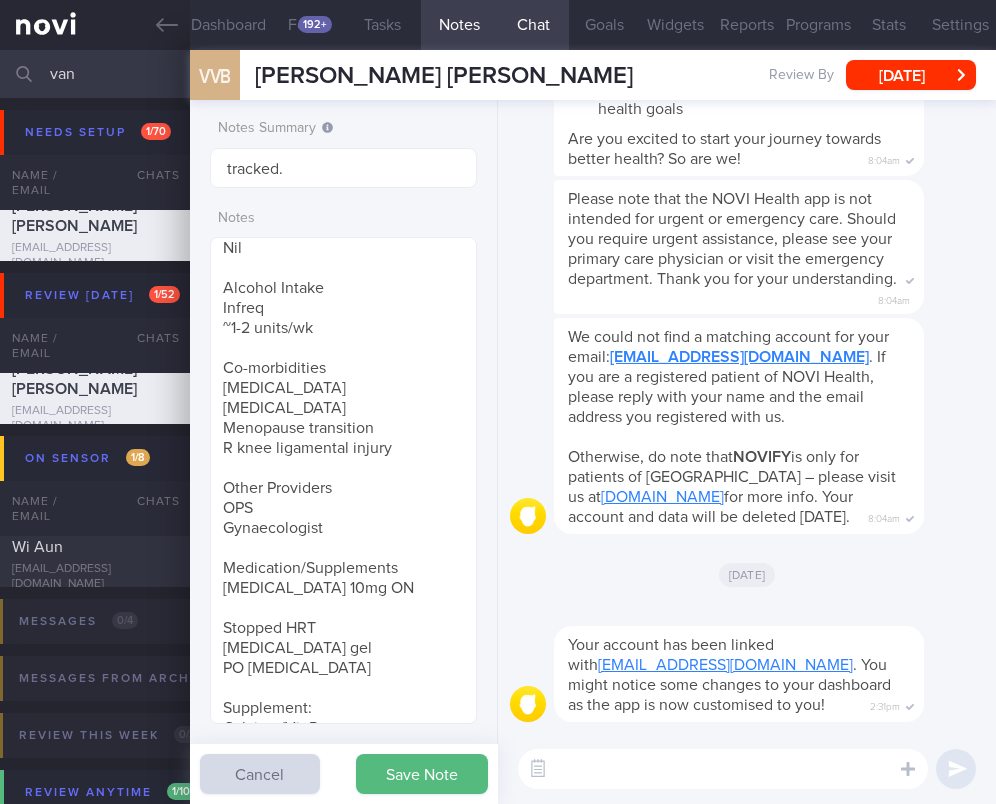 drag, startPoint x: 445, startPoint y: 771, endPoint x: 562, endPoint y: 741, distance: 120.784935 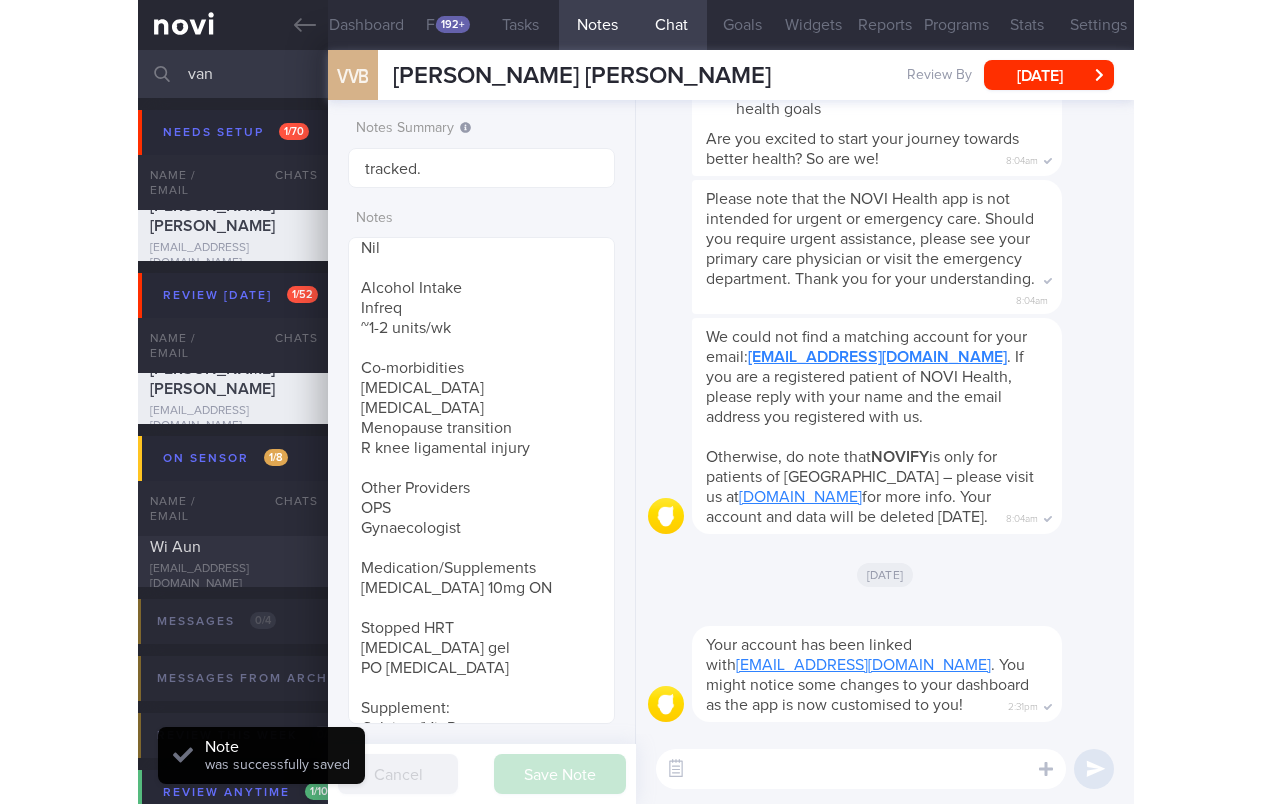 scroll, scrollTop: 999854, scrollLeft: 999587, axis: both 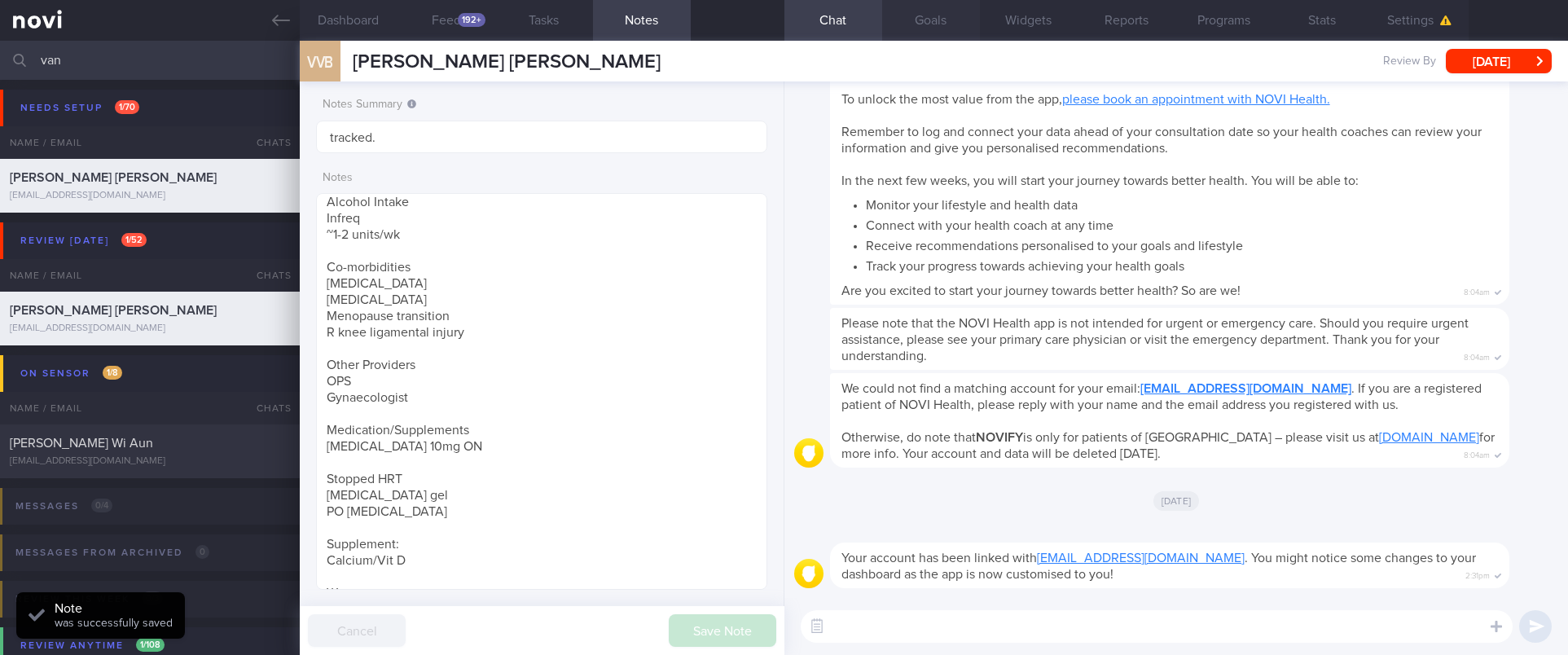 click on "Goals" at bounding box center [931, 20] 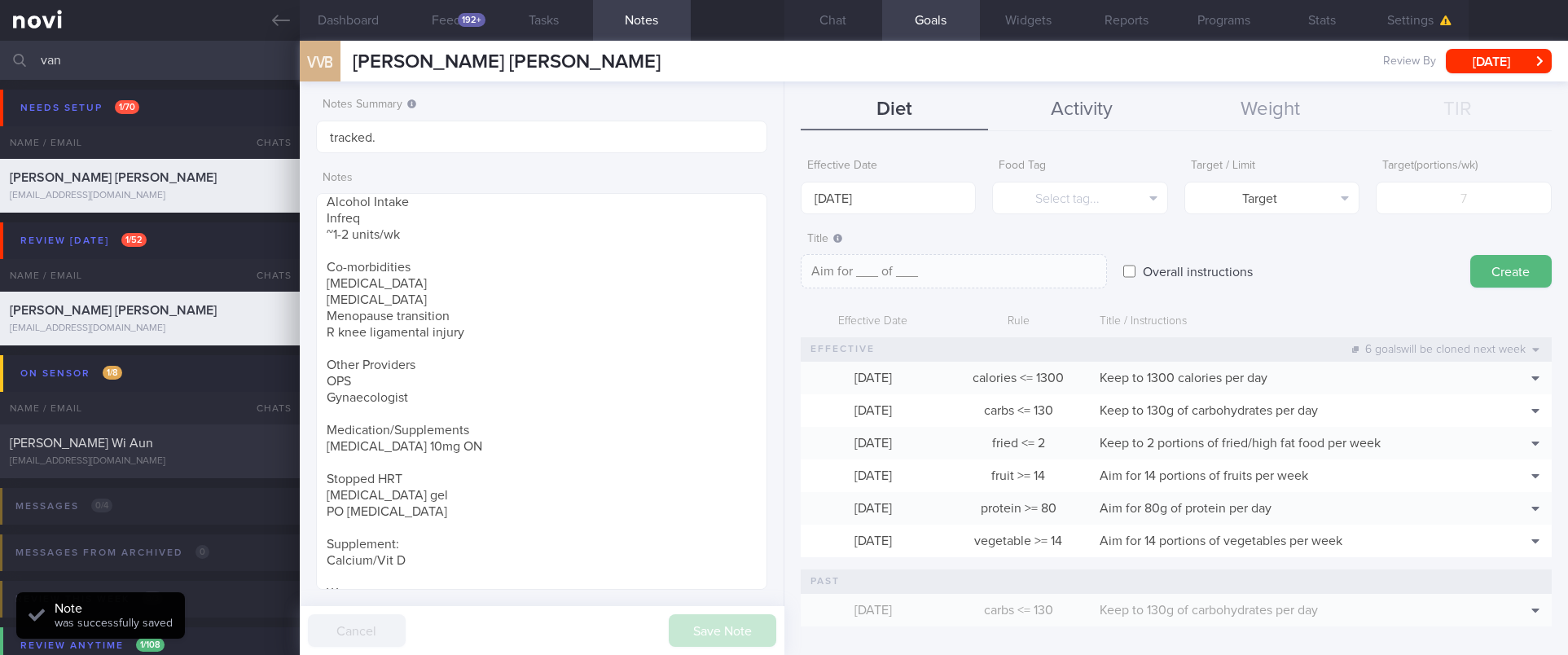 click on "Activity" at bounding box center (1082, 110) 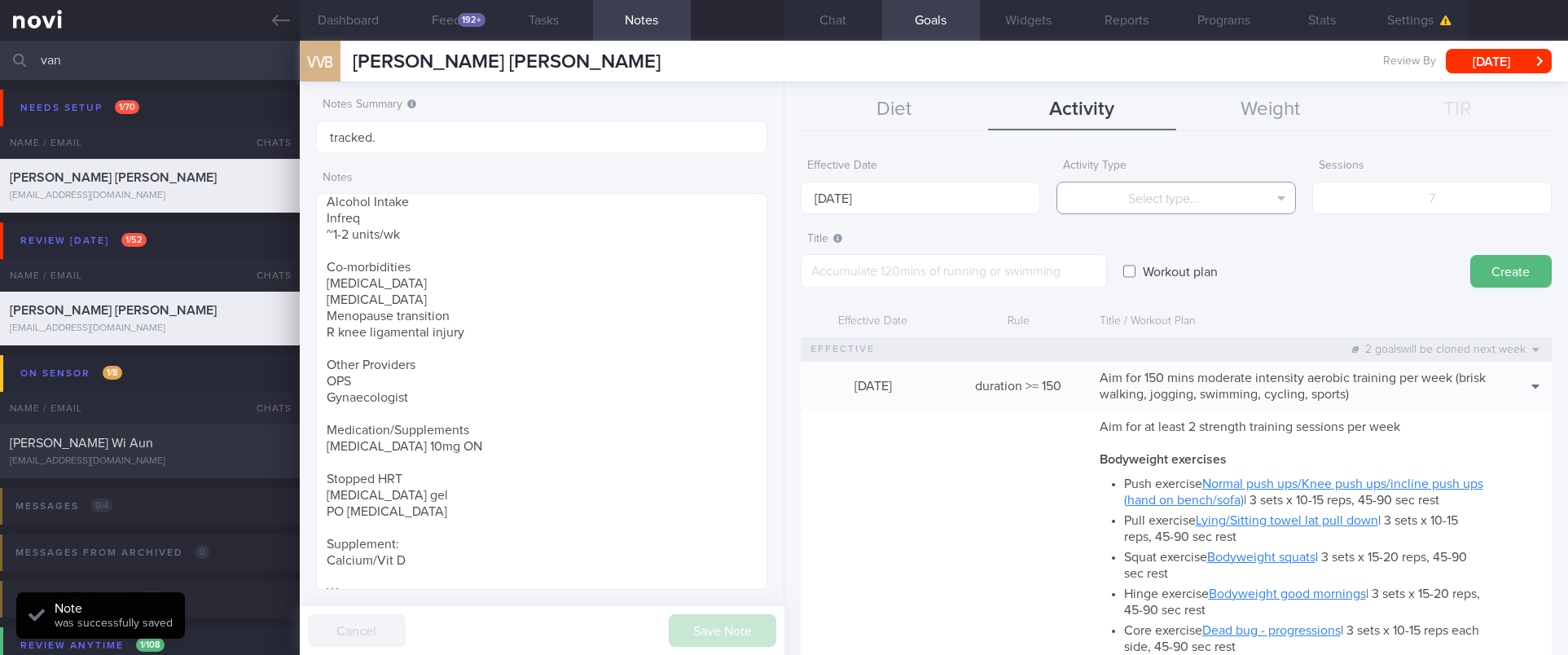 click on "Select type..." at bounding box center [1176, 198] 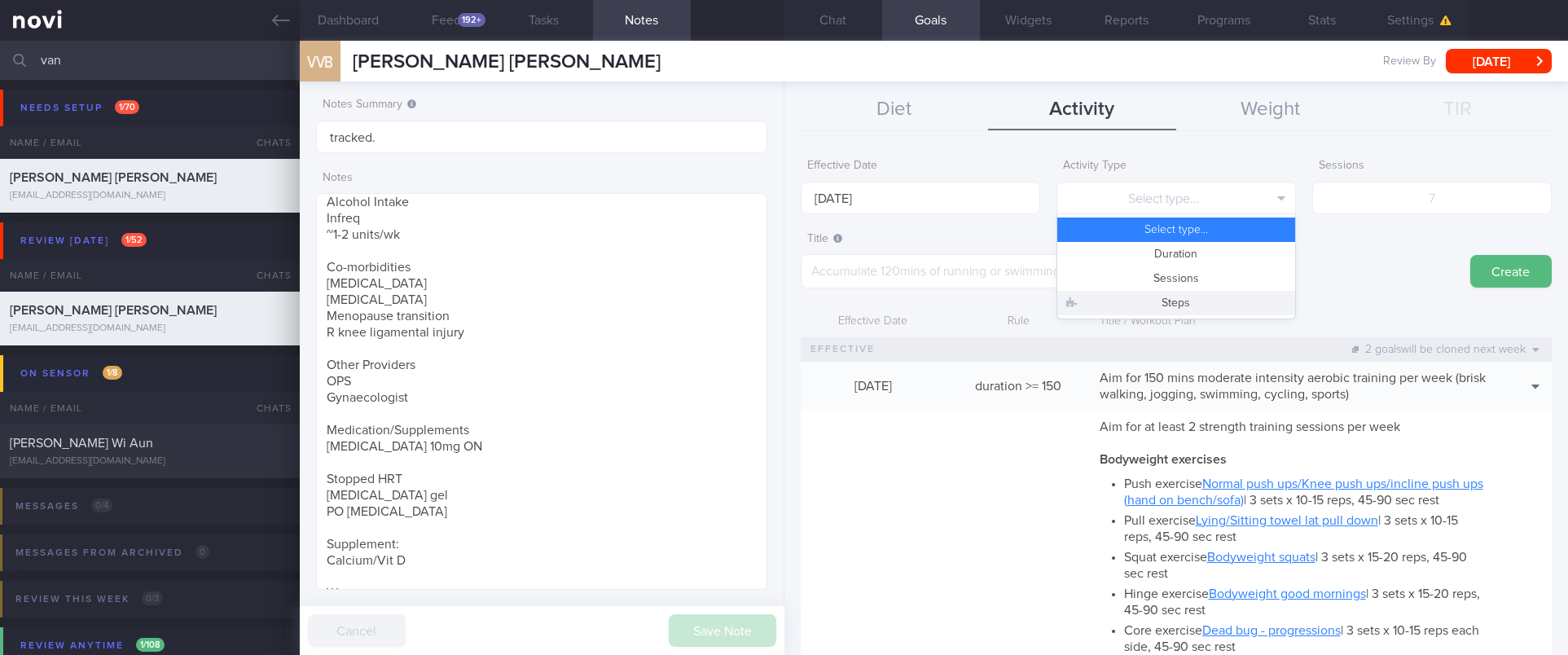 click on "Steps" at bounding box center (1176, 303) 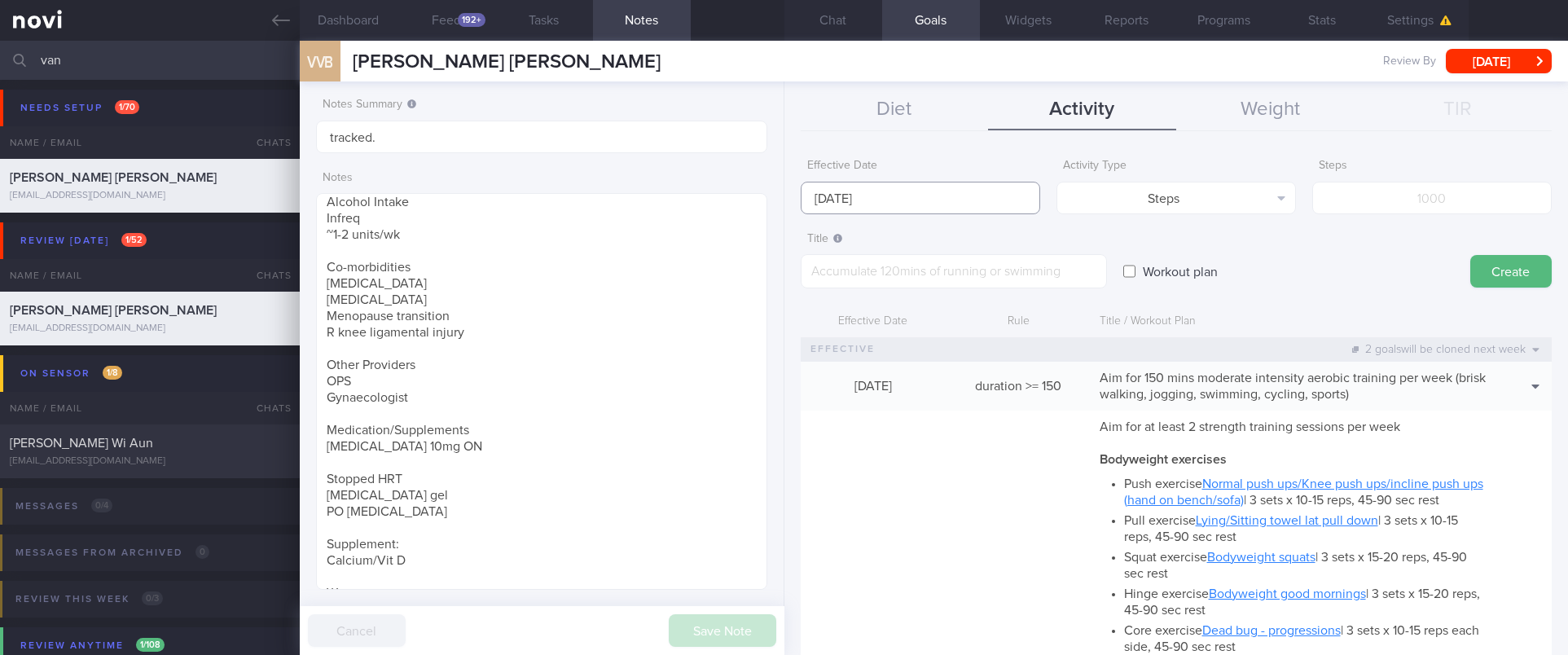 click on "[DATE]" at bounding box center (920, 198) 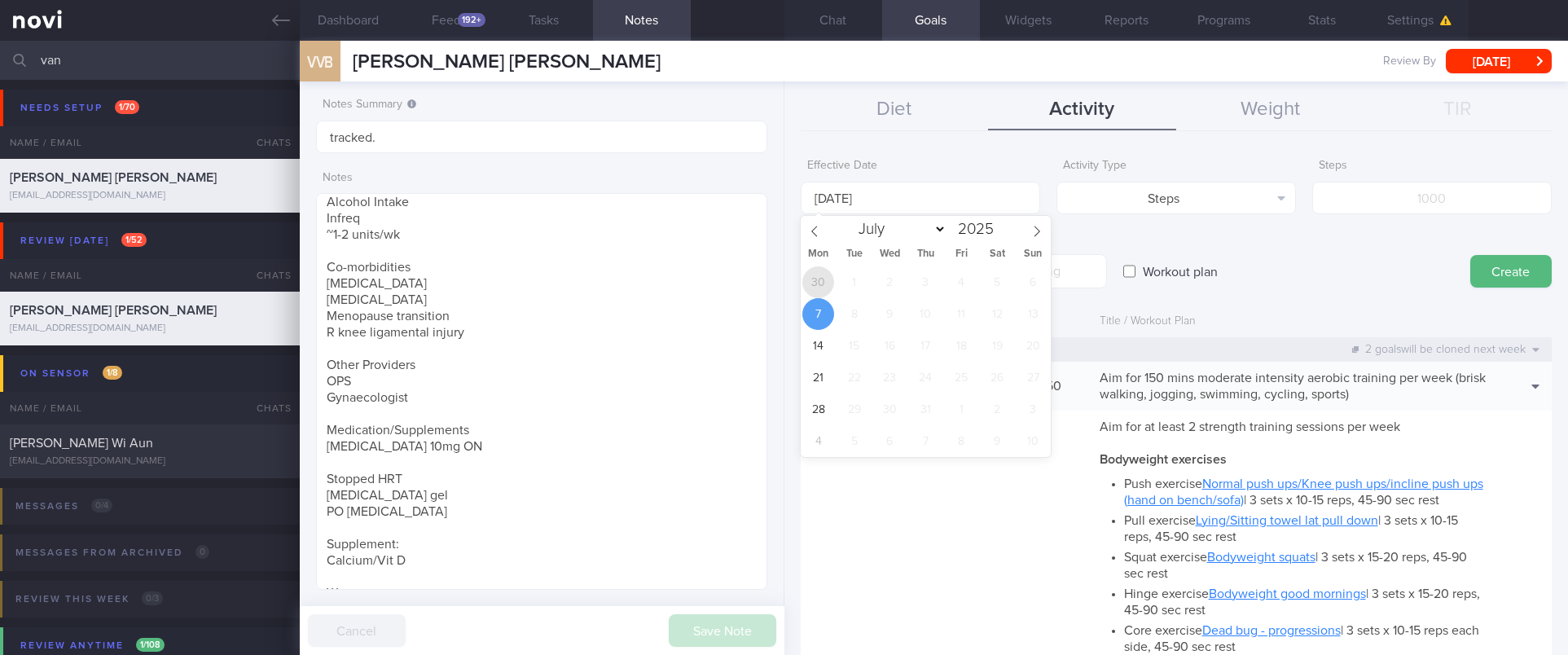 click on "30" at bounding box center [818, 282] 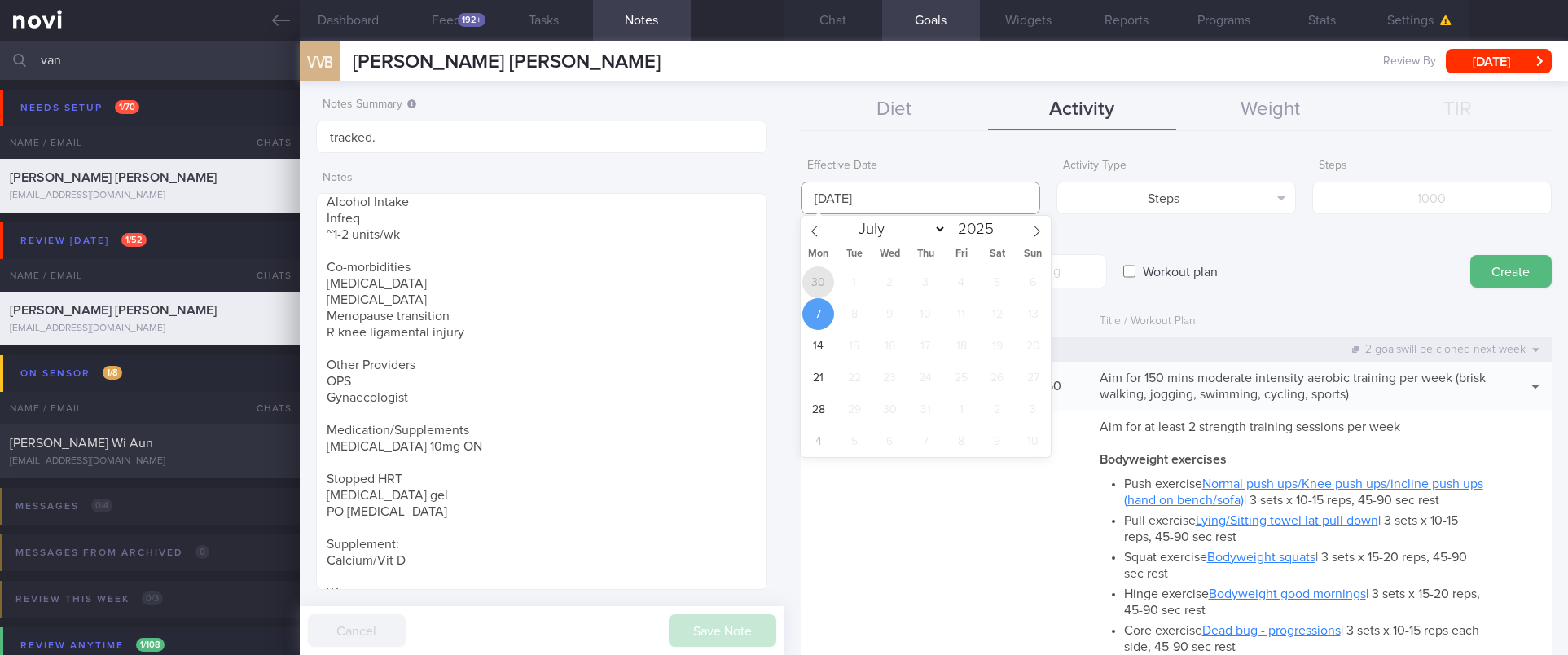 type on "[DATE]" 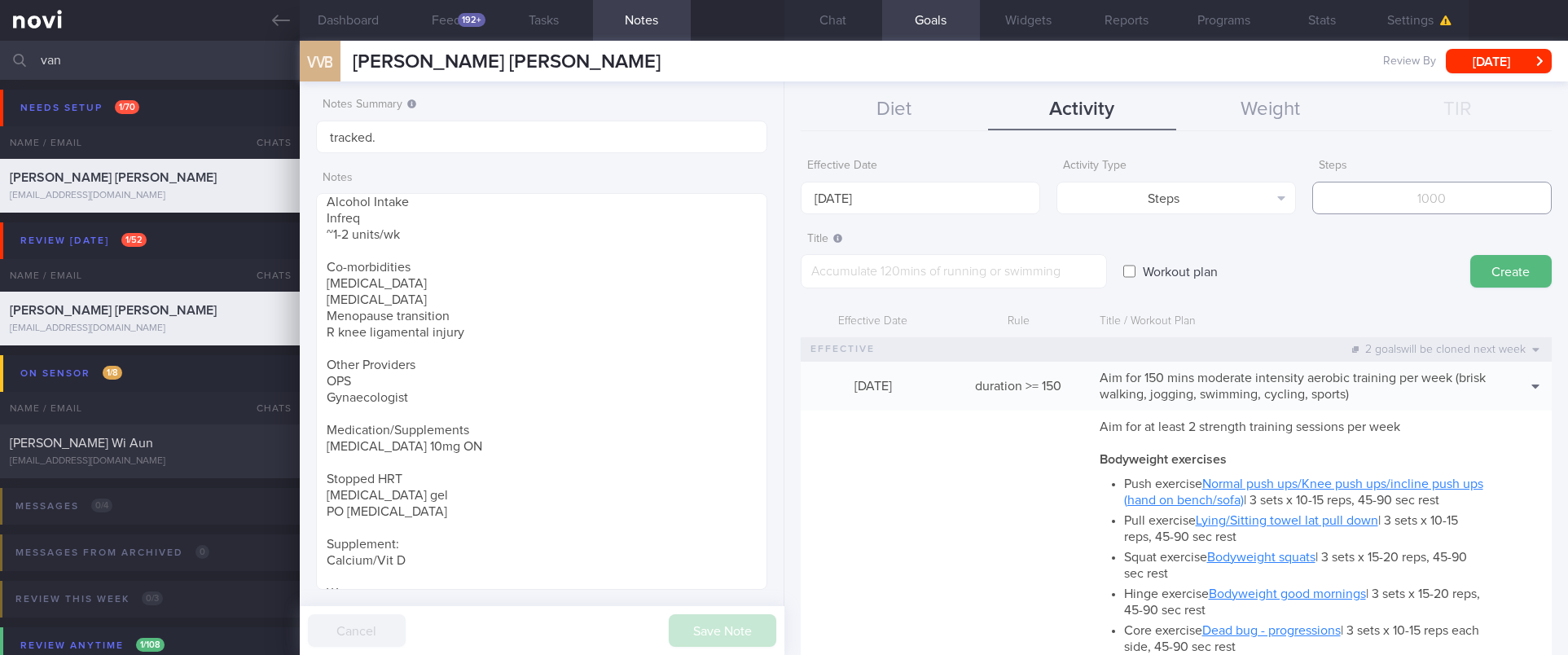 click at bounding box center (1432, 198) 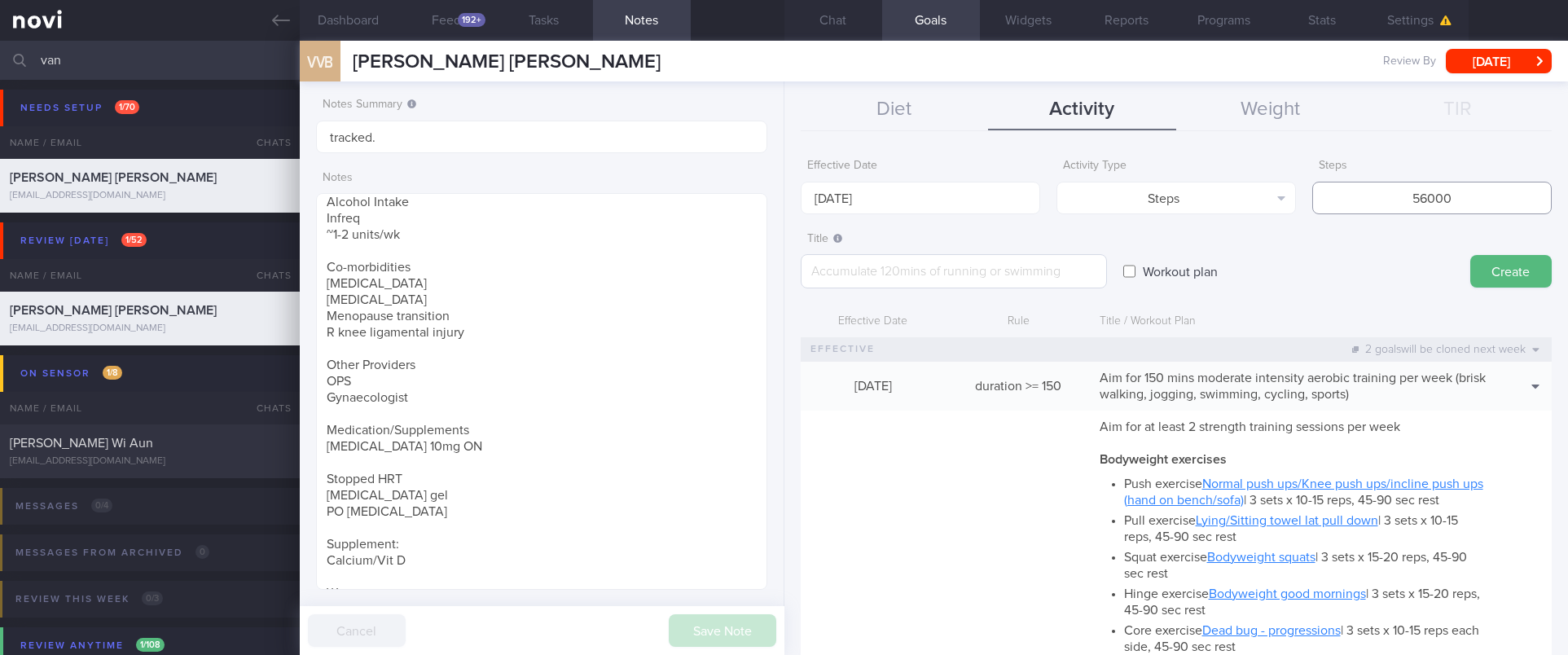 type on "56000" 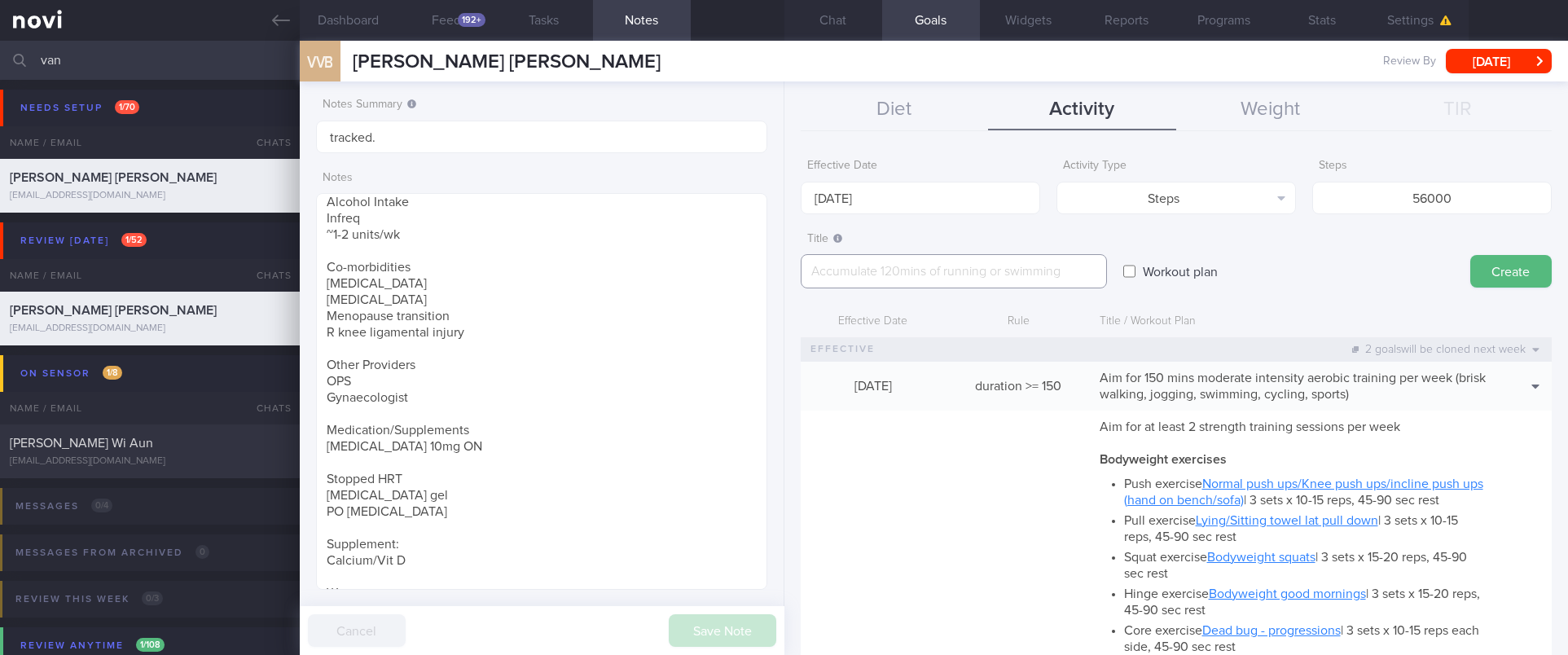 click at bounding box center [954, 271] 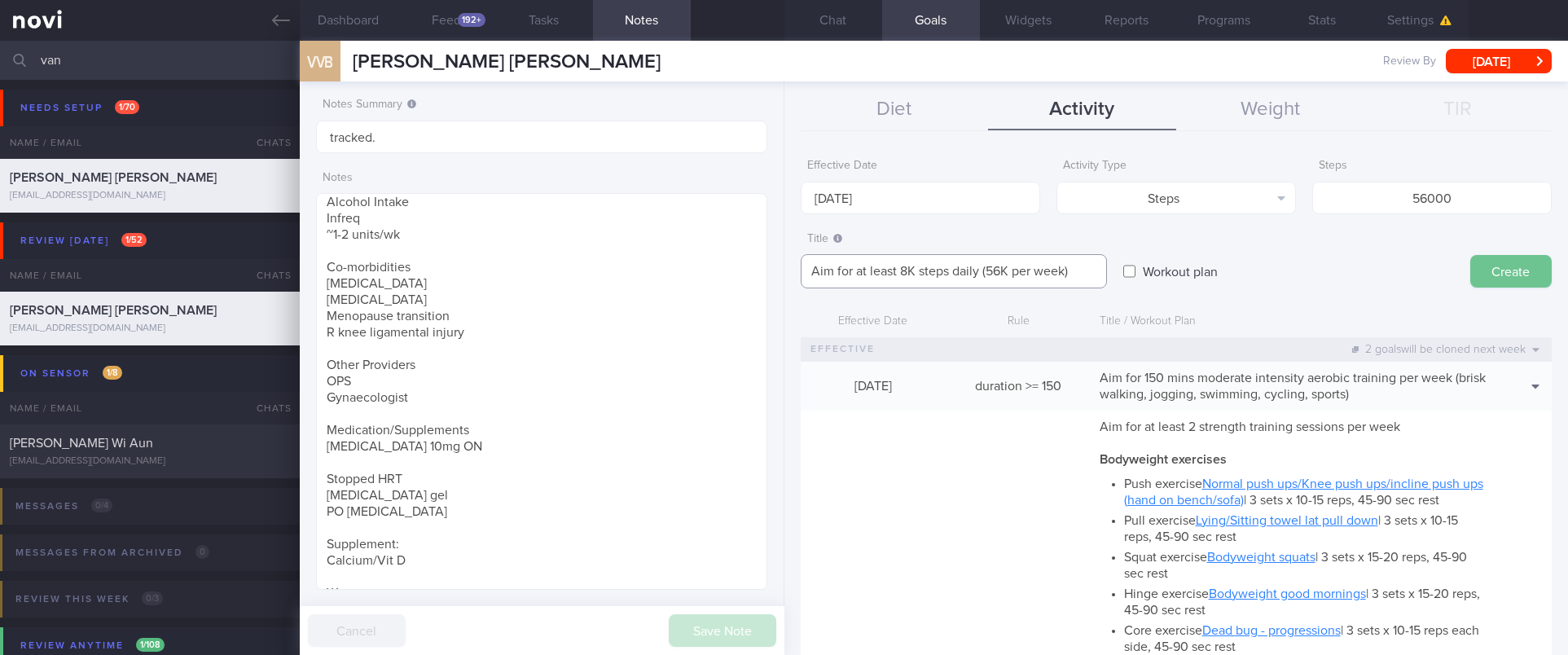type on "Aim for at least 8K steps daily (56K per week)" 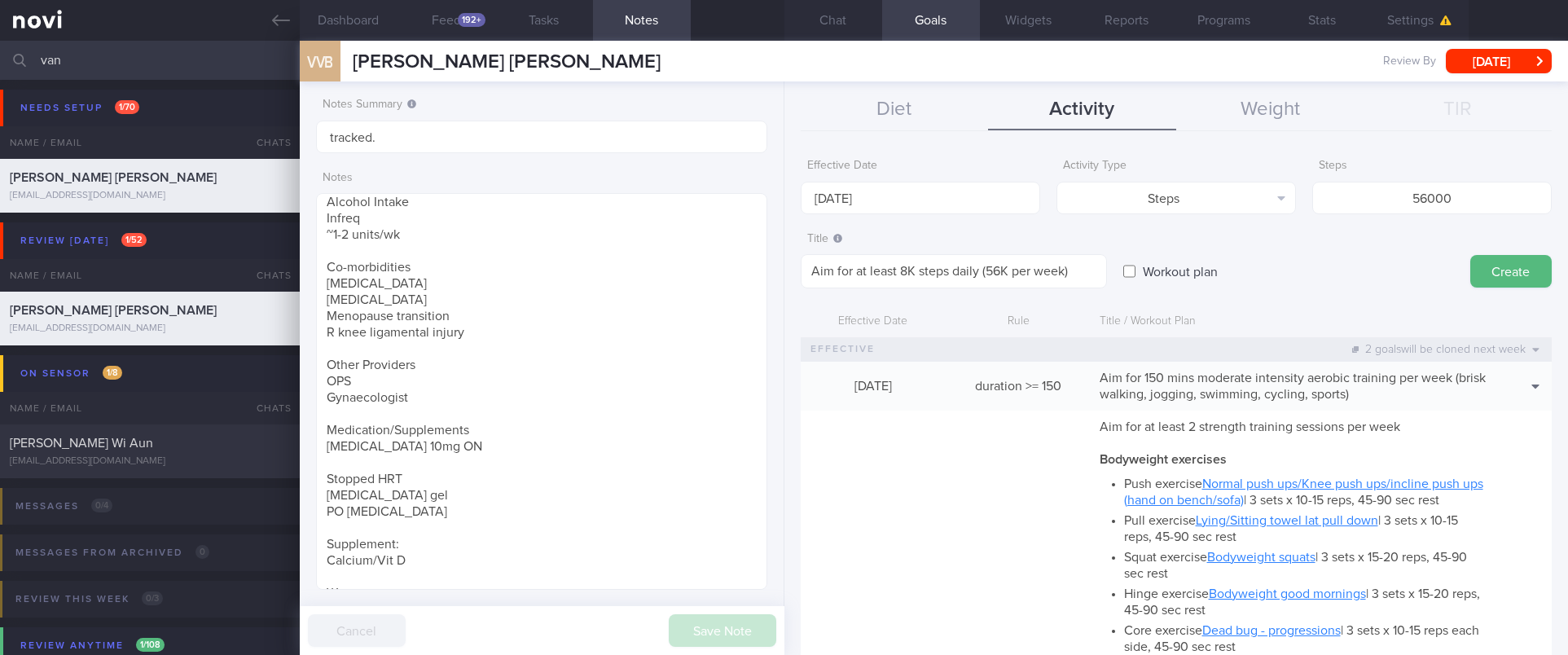drag, startPoint x: 1488, startPoint y: 260, endPoint x: 1434, endPoint y: 183, distance: 94.04786 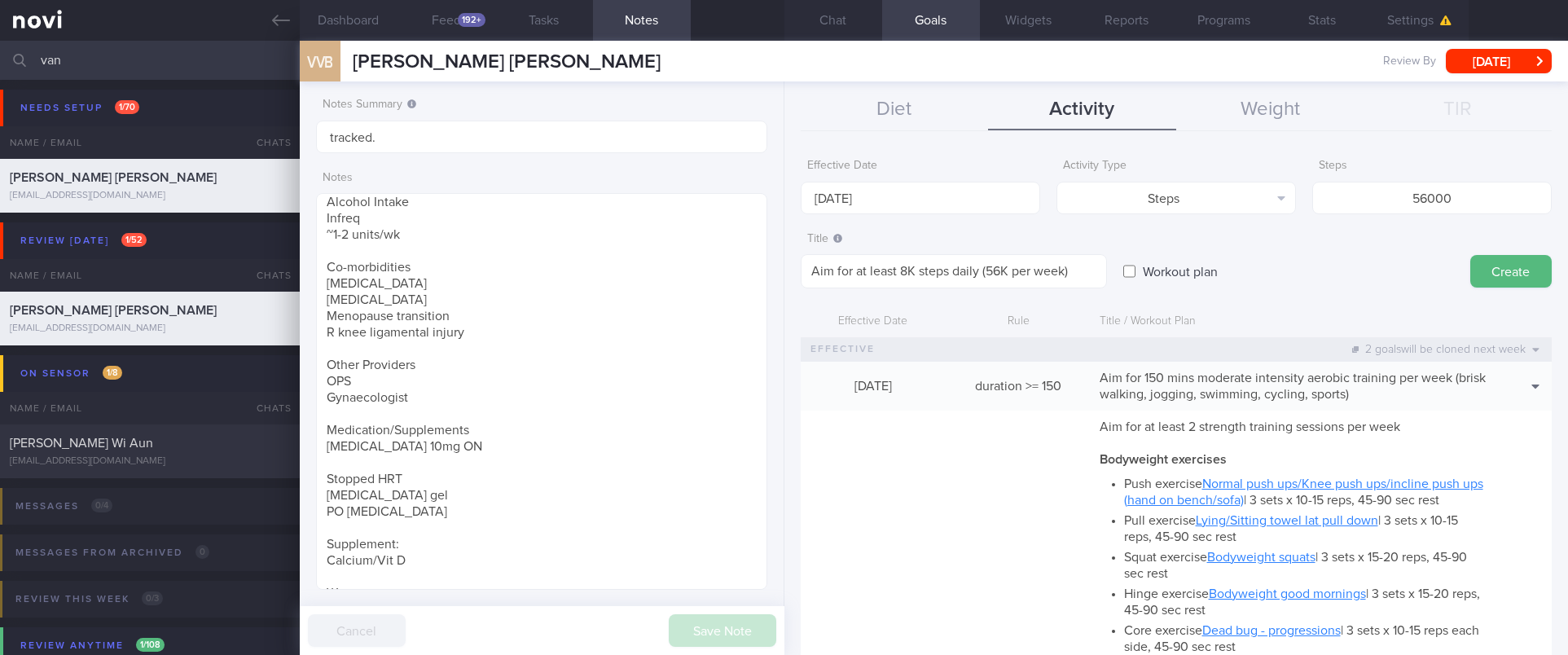 click on "Create" at bounding box center (1511, 271) 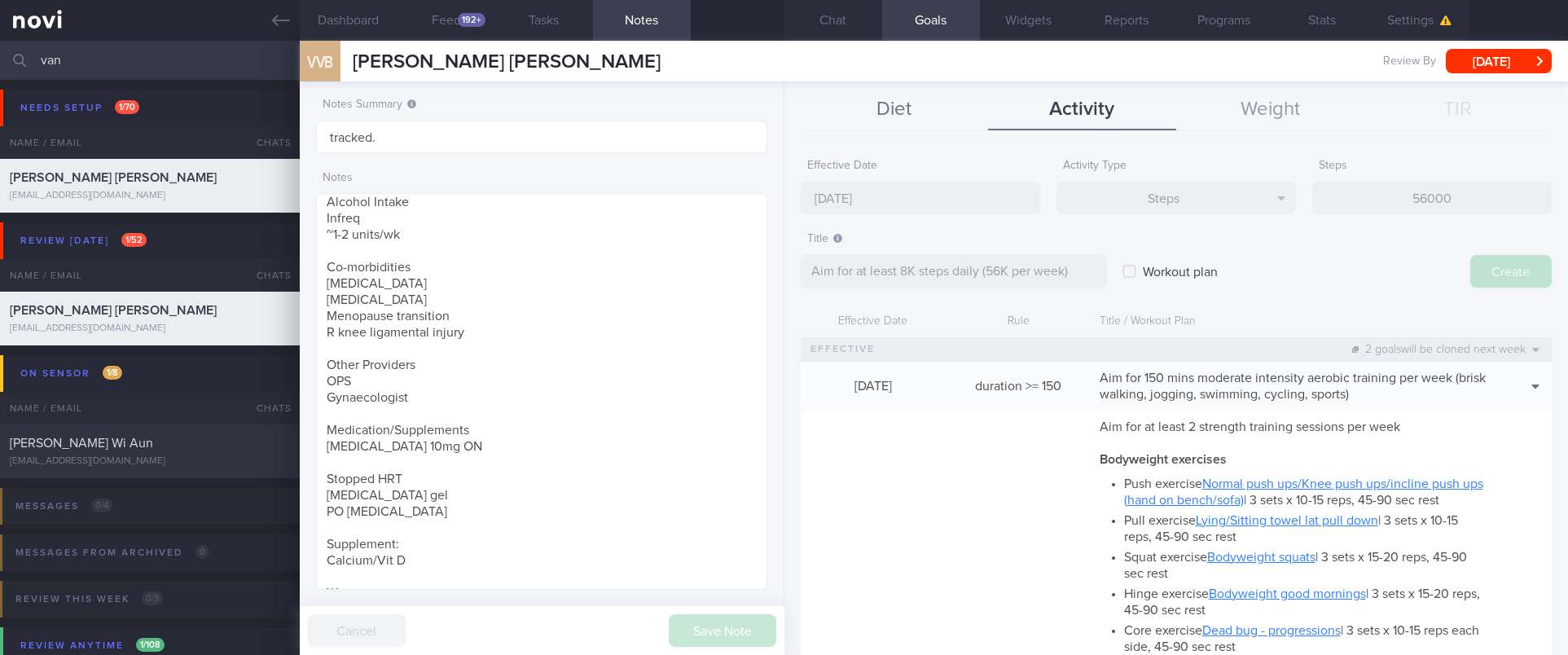 type on "[DATE]" 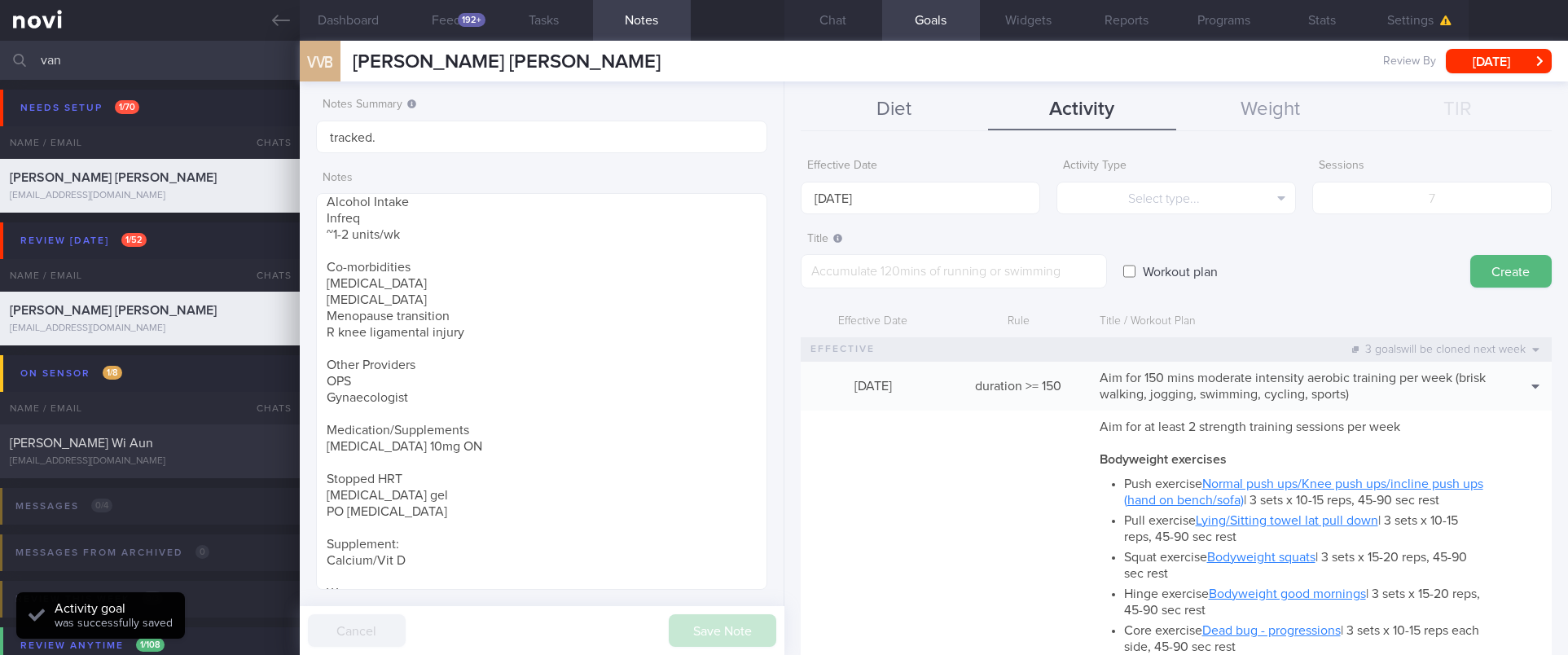 click on "Diet" at bounding box center (894, 110) 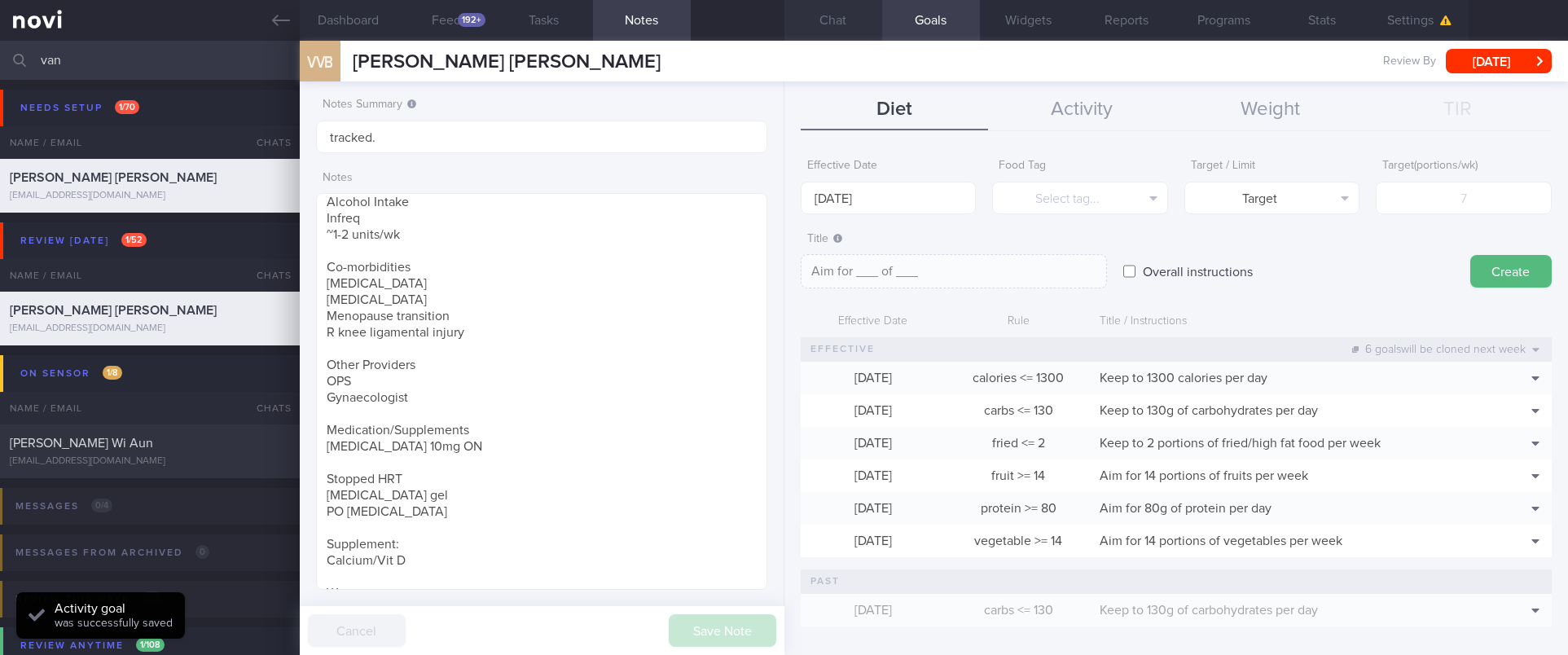 click on "Chat" at bounding box center (833, 20) 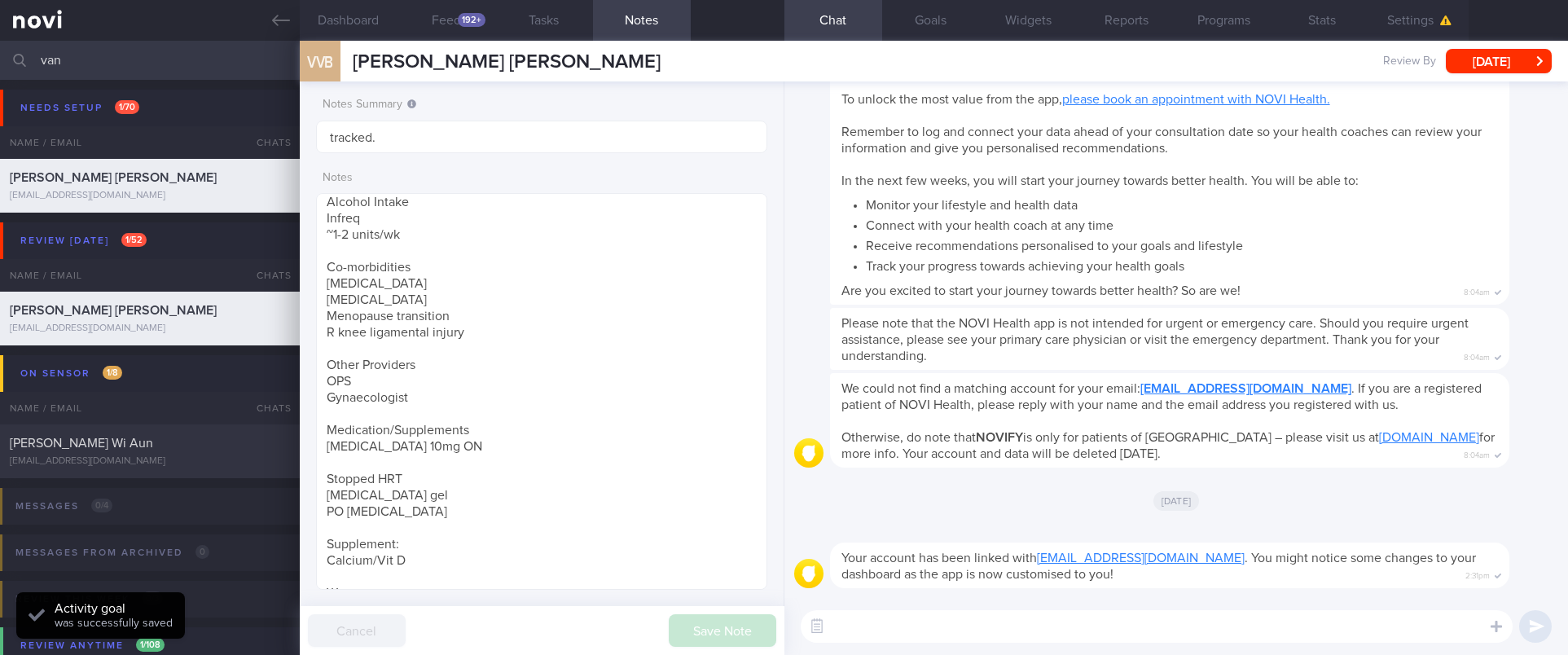 click on "Goals" at bounding box center (931, 20) 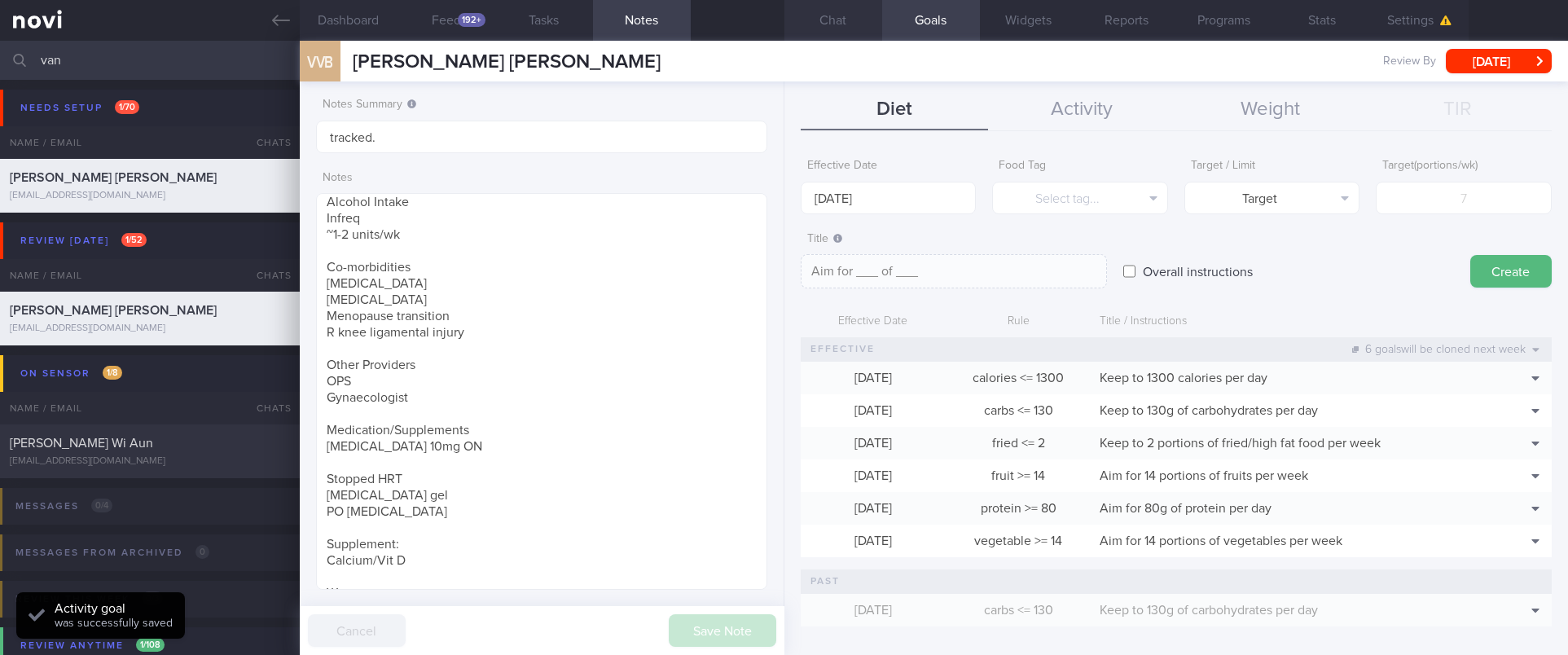 click on "Chat" at bounding box center [833, 20] 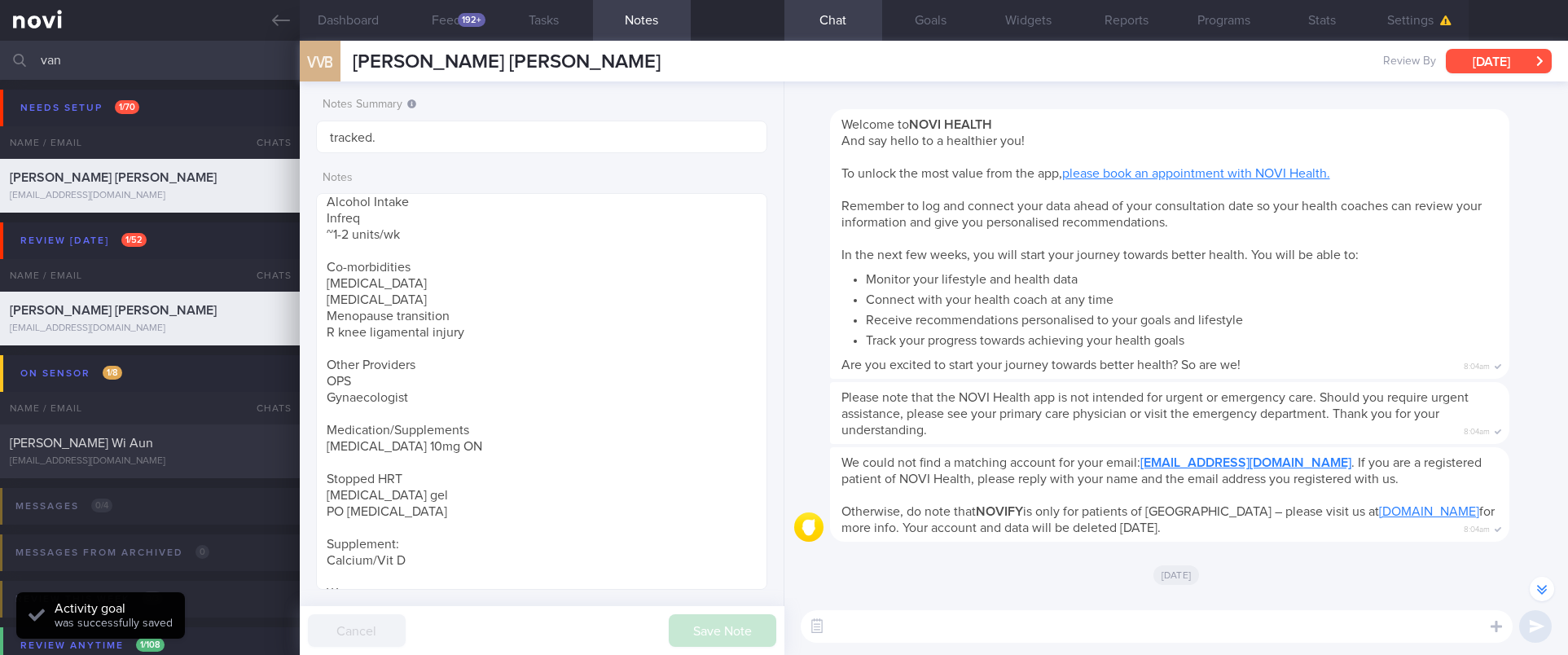 scroll, scrollTop: -112, scrollLeft: 0, axis: vertical 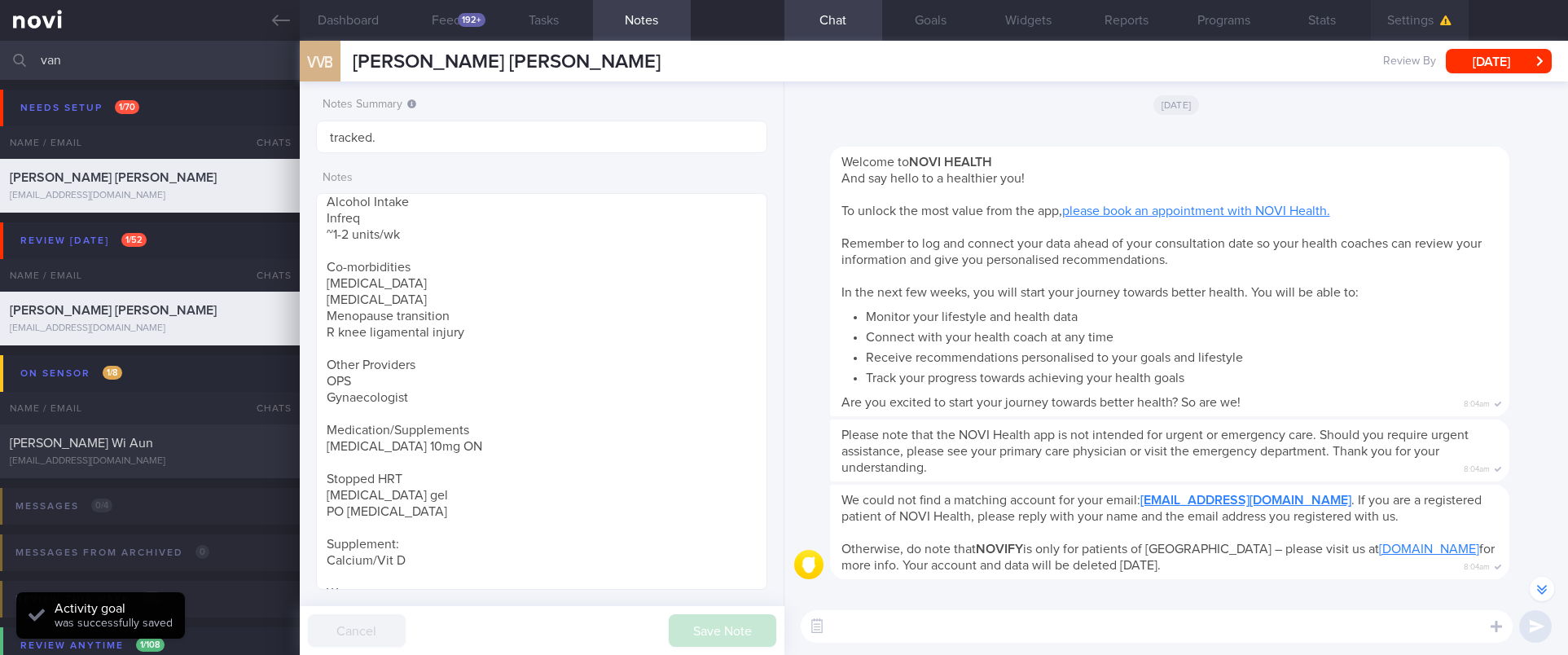 click on "Settings" at bounding box center (1420, 20) 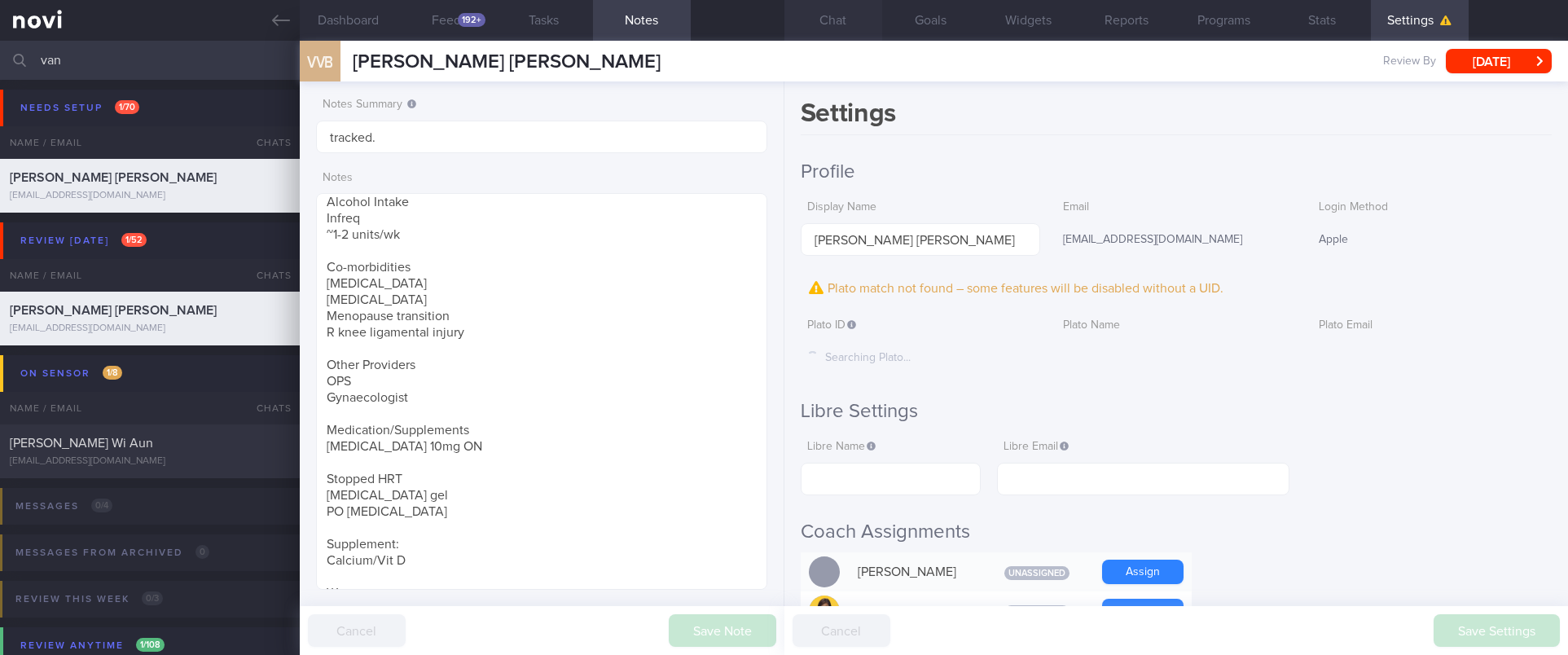 click on "Chat" at bounding box center [833, 20] 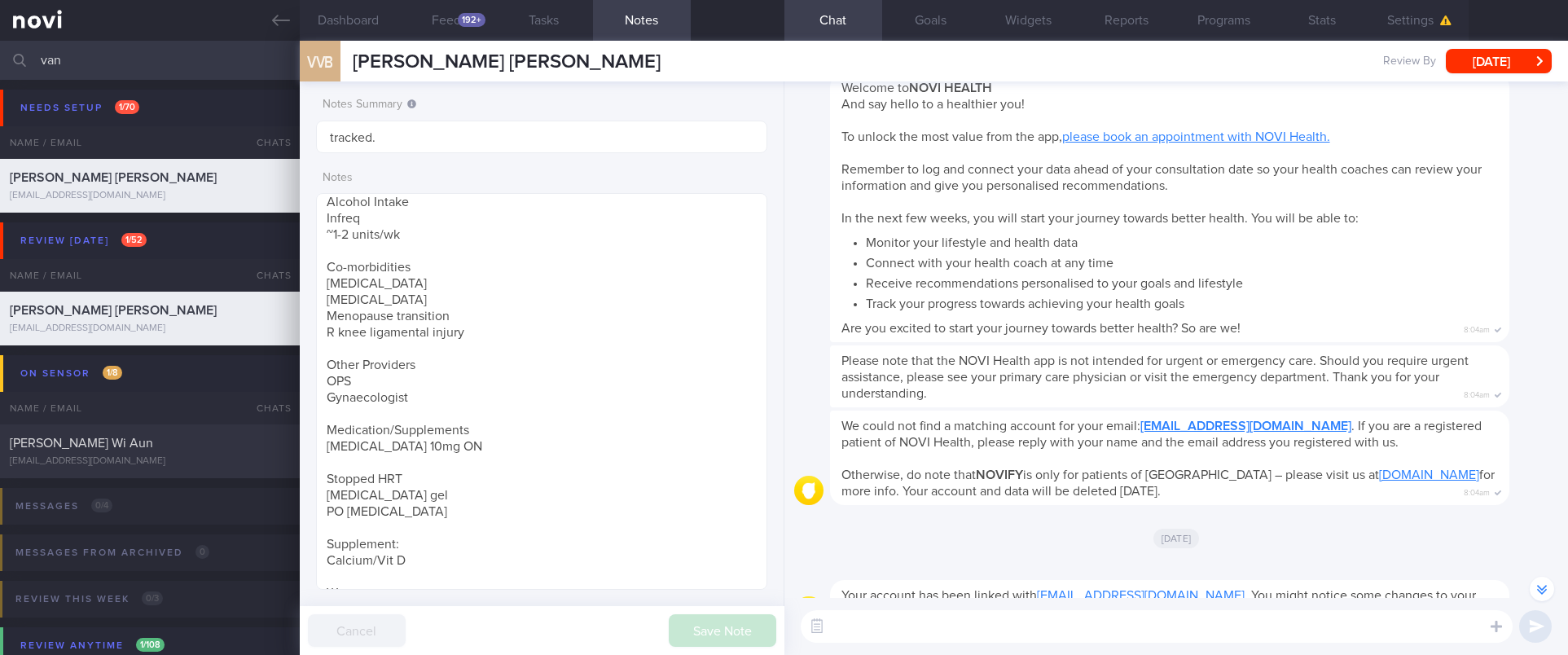 scroll, scrollTop: 0, scrollLeft: 0, axis: both 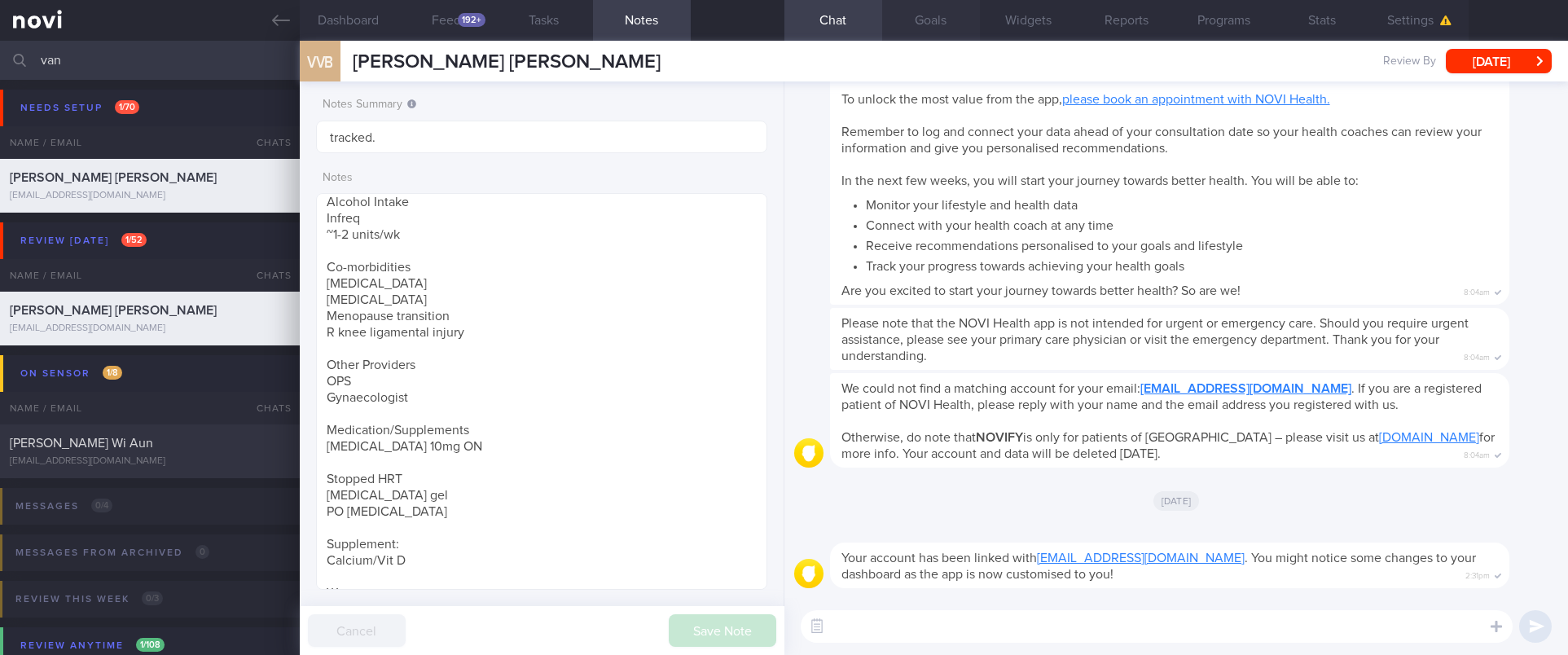 click on "Goals" at bounding box center (931, 20) 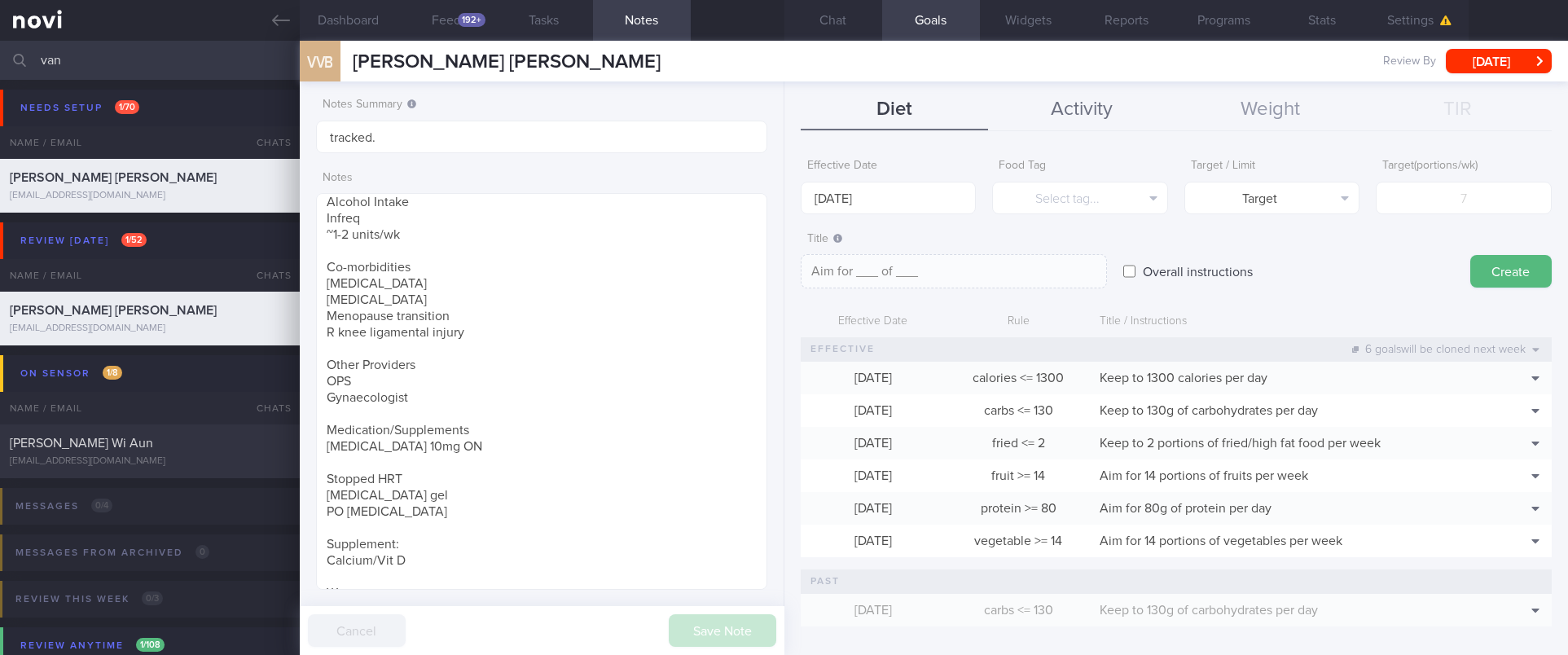 click on "Activity" at bounding box center (1082, 110) 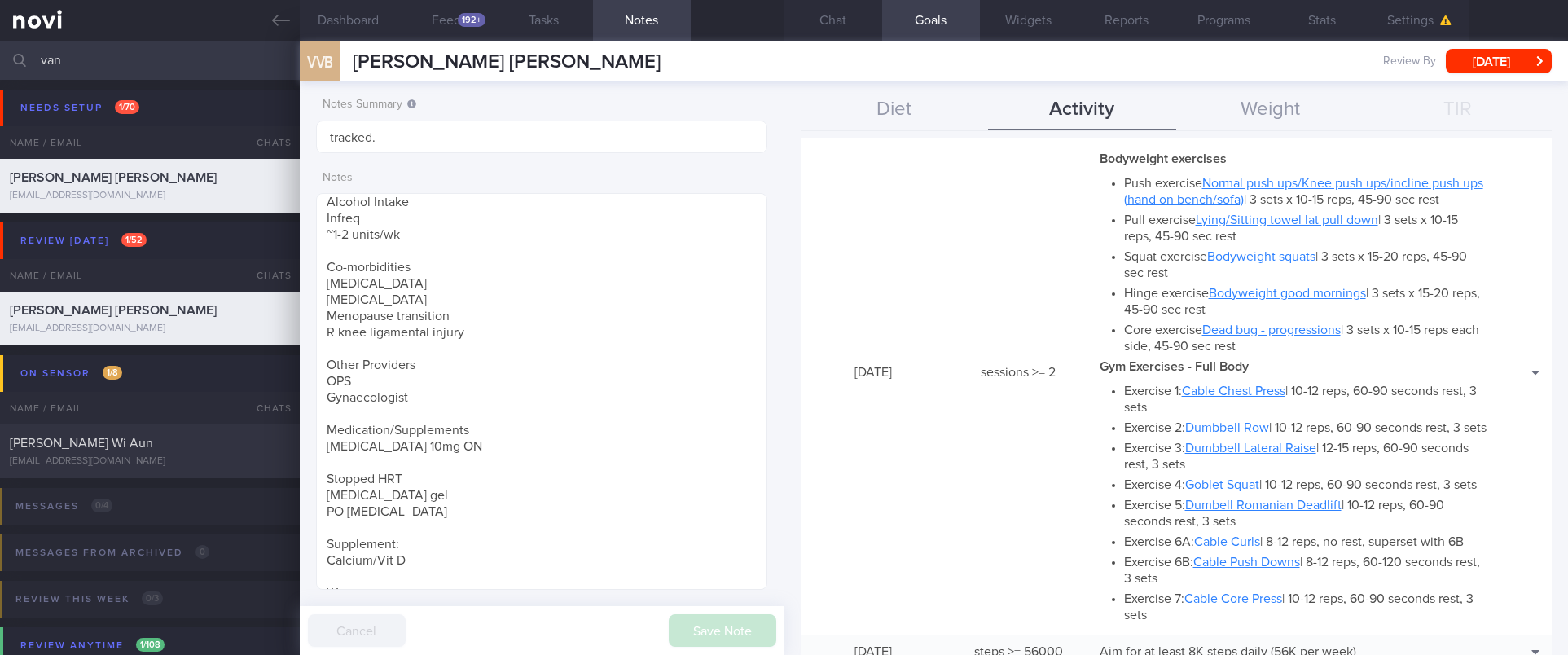 scroll, scrollTop: 244, scrollLeft: 0, axis: vertical 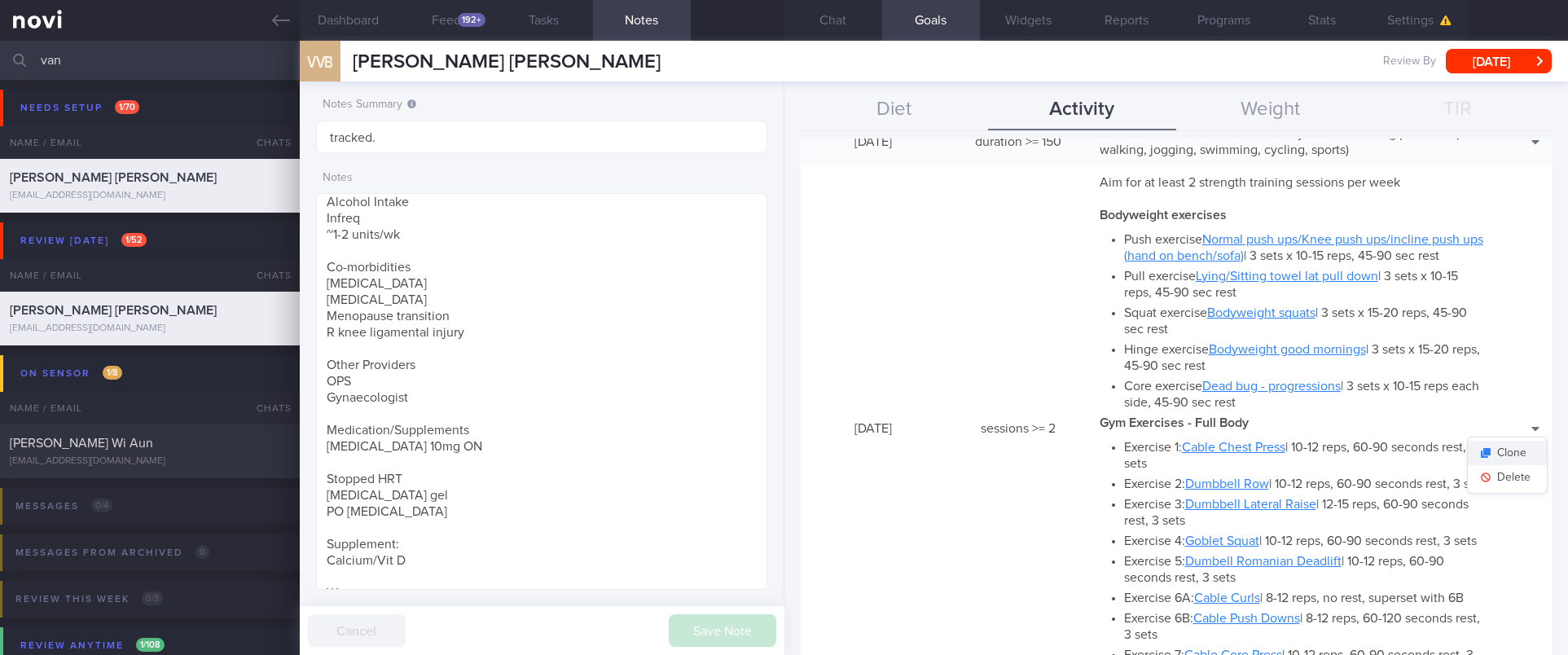 click on "Clone" at bounding box center (1507, 453) 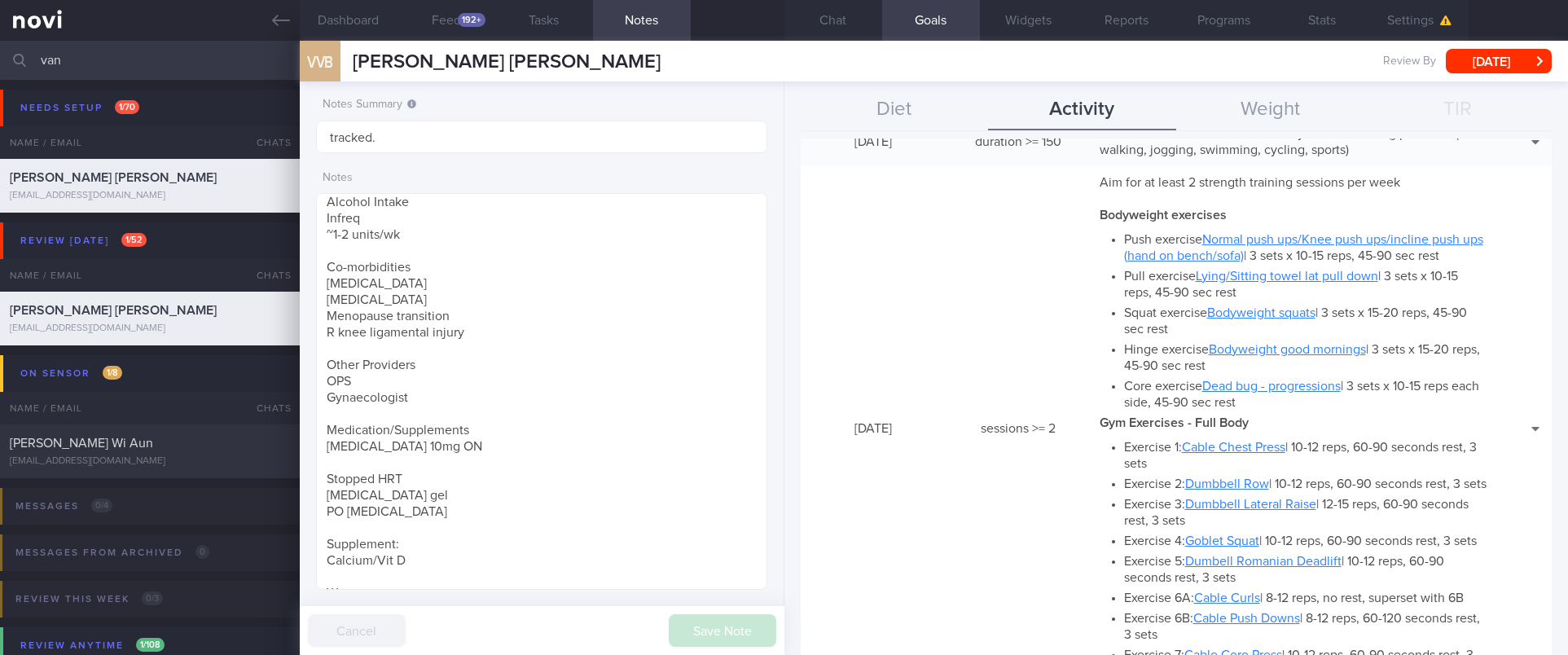 type on "Aim for at least 2 strength training sessions per week
*Bodyweight exercises*
- Push exercise [Normal push ups/Knee push ups/incline push ups (hand on bench/sofa)](https://youtu.be/Gvm5Q29UHbk?si=CgZMVtVJhy9i-wFp) | 3 sets x 10-15 reps, 45-90 sec rest
- Pull exercise [Lying/Sitting towel lat pull down](https://youtu.be/Bq6Fakvq9Uo?si=gxtv92fr2oXaDcRP) | 3 sets x 10-15 reps, 45-90 sec rest
- Squat exercise [Bodyweight squats](https://youtu.be/m0GcZ24pK6k?si=NdU8-teqzNHwsTKi) | 3 sets x 15-20 reps, 45-90 sec rest
- Hinge exercise [Bodyweight good mornings](https://youtu.be/mTsfCj7UMkA?si=crZOxAIFMuhS81fC) | 3 sets x 15-20 reps, 45-90 sec rest
- Core exercise [Dead bug - progressions](https://www.youtube.com/watch?v=8my1MTa0CWw) | 3 sets x 10-15 reps each side, 45-90 sec rest
*Gym Exercises - Full Body*
- Exercise 1: [Cable Chest Press](https://youtube.com/shorts/A12UEw70jio?feature=shared)  | 10-12 reps, 60-90 seconds rest, 3 sets
- Exercise 2: [Dumbbell Row](https://youtu.be/dFzUjzfih7k?feature=shared) | ..." 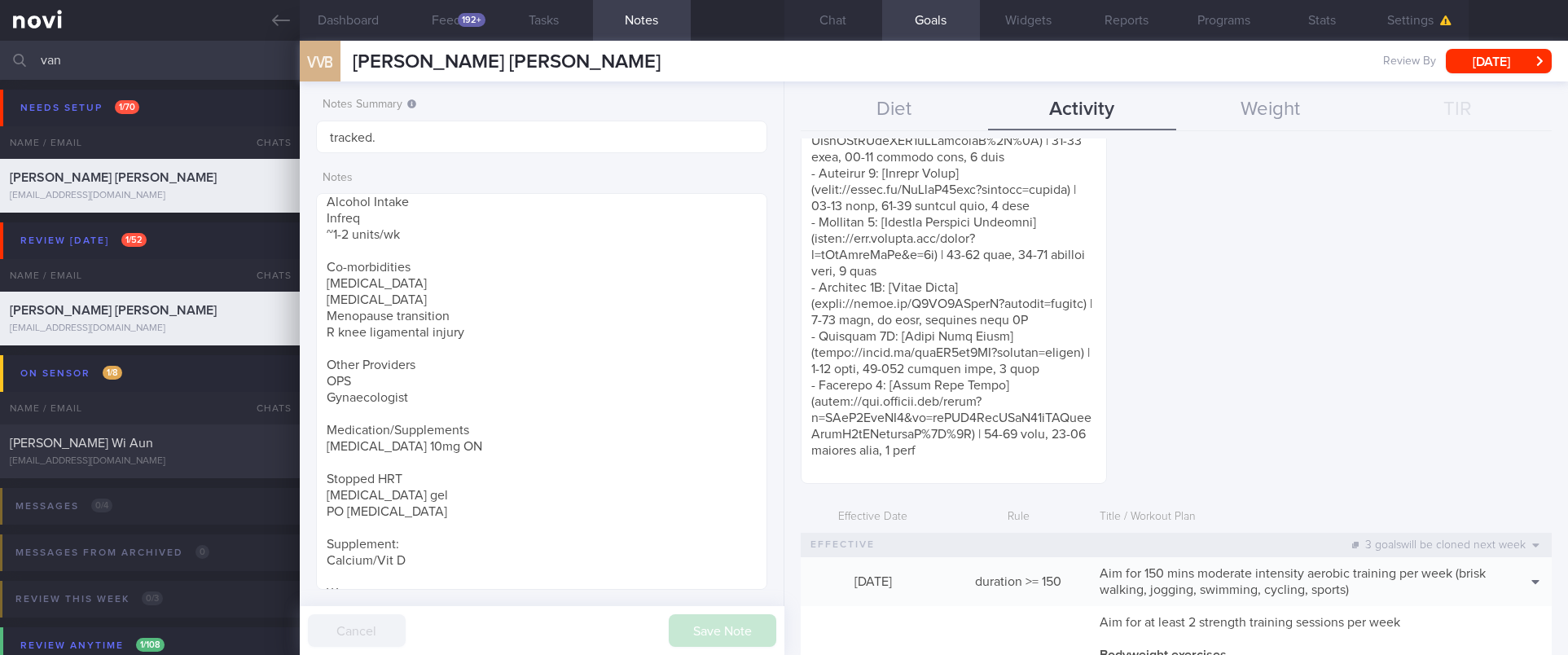 scroll, scrollTop: 816, scrollLeft: 0, axis: vertical 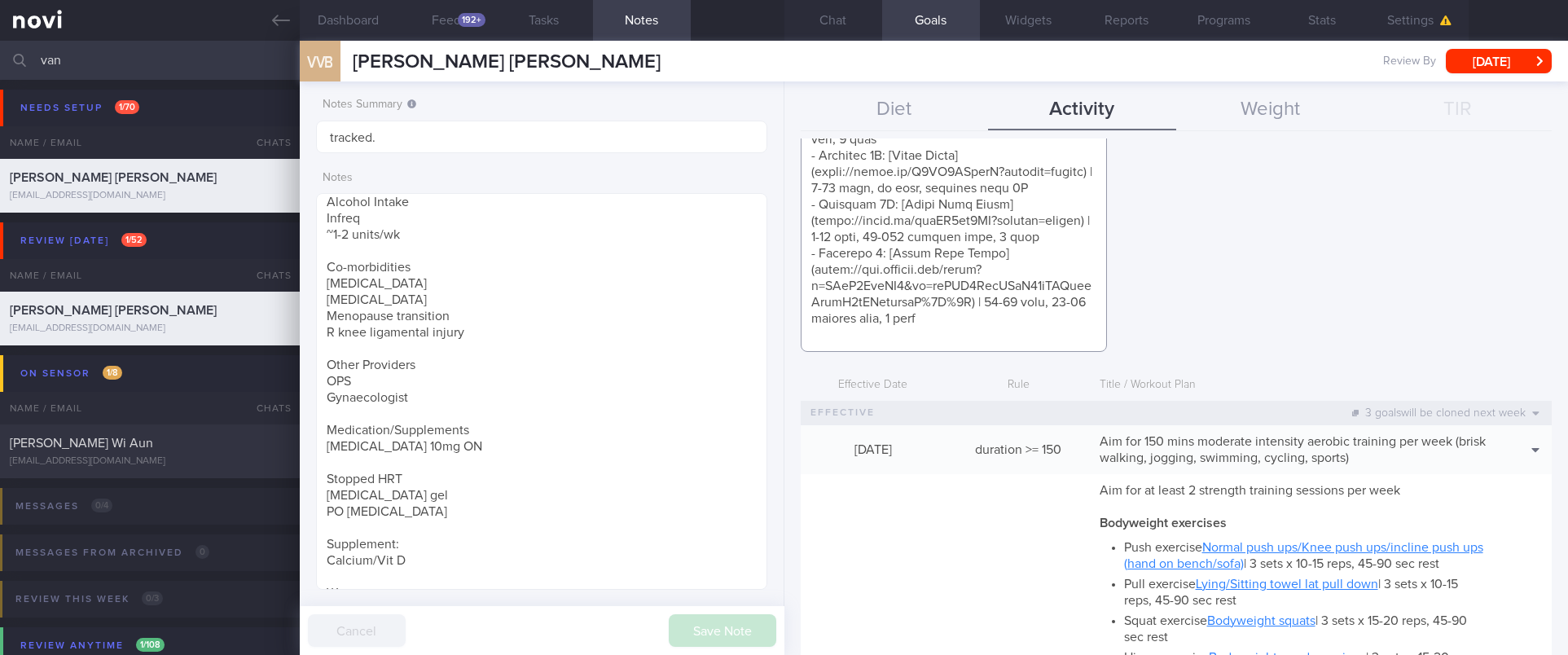 click at bounding box center (954, -105) 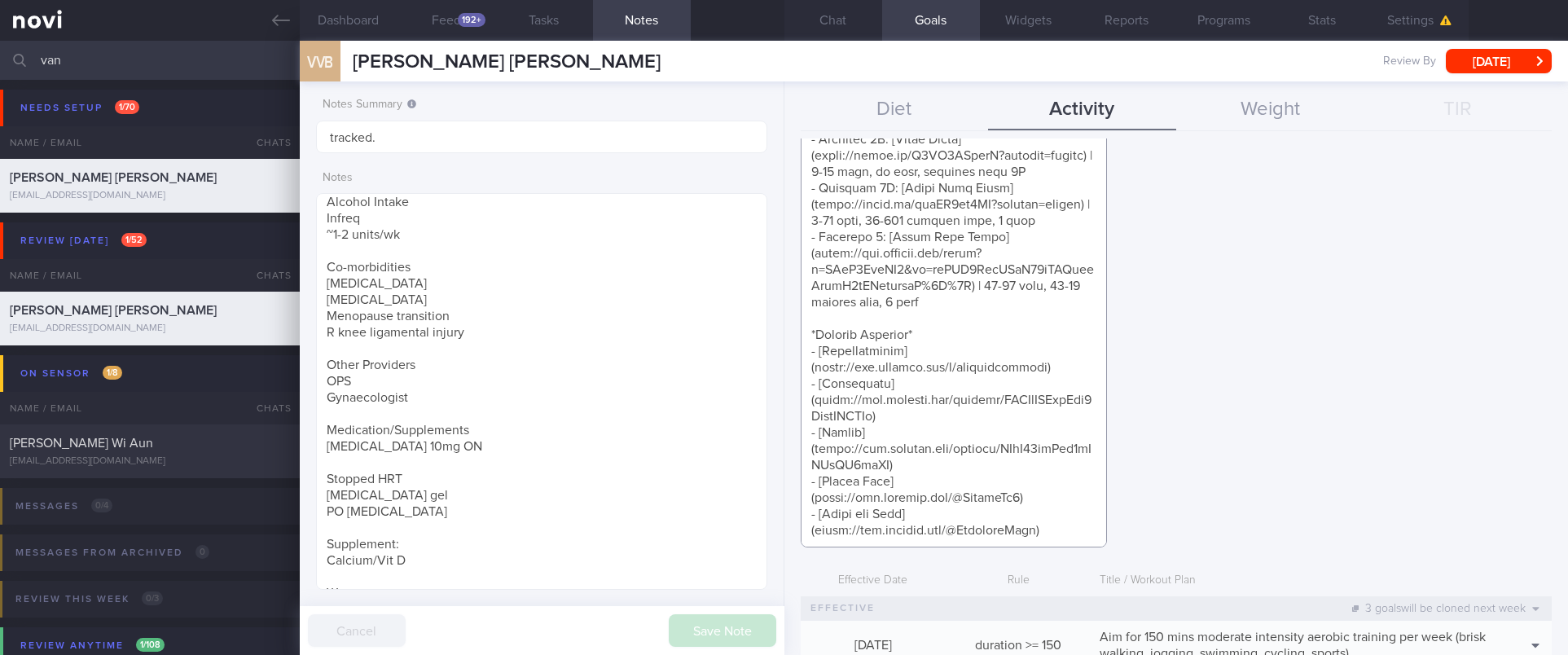 scroll, scrollTop: 0, scrollLeft: 0, axis: both 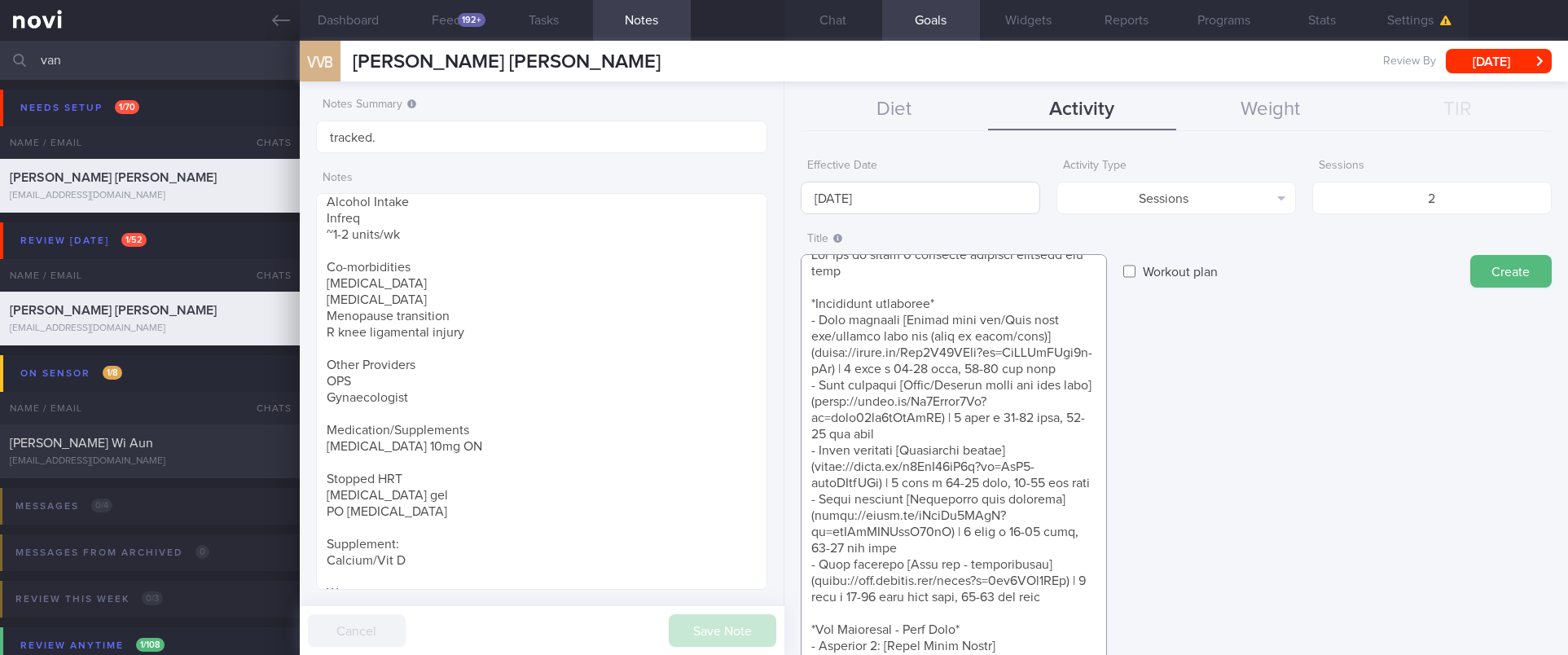 type on "Aim for at least 2 strength training sessions per week
*Bodyweight exercises*
- Push exercise [Normal push ups/Knee push ups/incline push ups (hand on bench/sofa)](https://youtu.be/Gvm5Q29UHbk?si=CgZMVtVJhy9i-wFp) | 3 sets x 10-15 reps, 45-90 sec rest
- Pull exercise [Lying/Sitting towel lat pull down](https://youtu.be/Bq6Fakvq9Uo?si=gxtv92fr2oXaDcRP) | 3 sets x 10-15 reps, 45-90 sec rest
- Squat exercise [Bodyweight squats](https://youtu.be/m0GcZ24pK6k?si=NdU8-teqzNHwsTKi) | 3 sets x 15-20 reps, 45-90 sec rest
- Hinge exercise [Bodyweight good mornings](https://youtu.be/mTsfCj7UMkA?si=crZOxAIFMuhS81fC) | 3 sets x 15-20 reps, 45-90 sec rest
- Core exercise [Dead bug - progressions](https://www.youtube.com/watch?v=8my1MTa0CWw) | 3 sets x 10-15 reps each side, 45-90 sec rest
*Gym Exercises - Full Body*
- Exercise 1: [Cable Chest Press](https://youtube.com/shorts/A12UEw70jio?feature=shared)  | 10-12 reps, 60-90 seconds rest, 3 sets
- Exercise 2: [Dumbbell Row](https://youtu.be/dFzUjzfih7k?feature=shared) | ..." 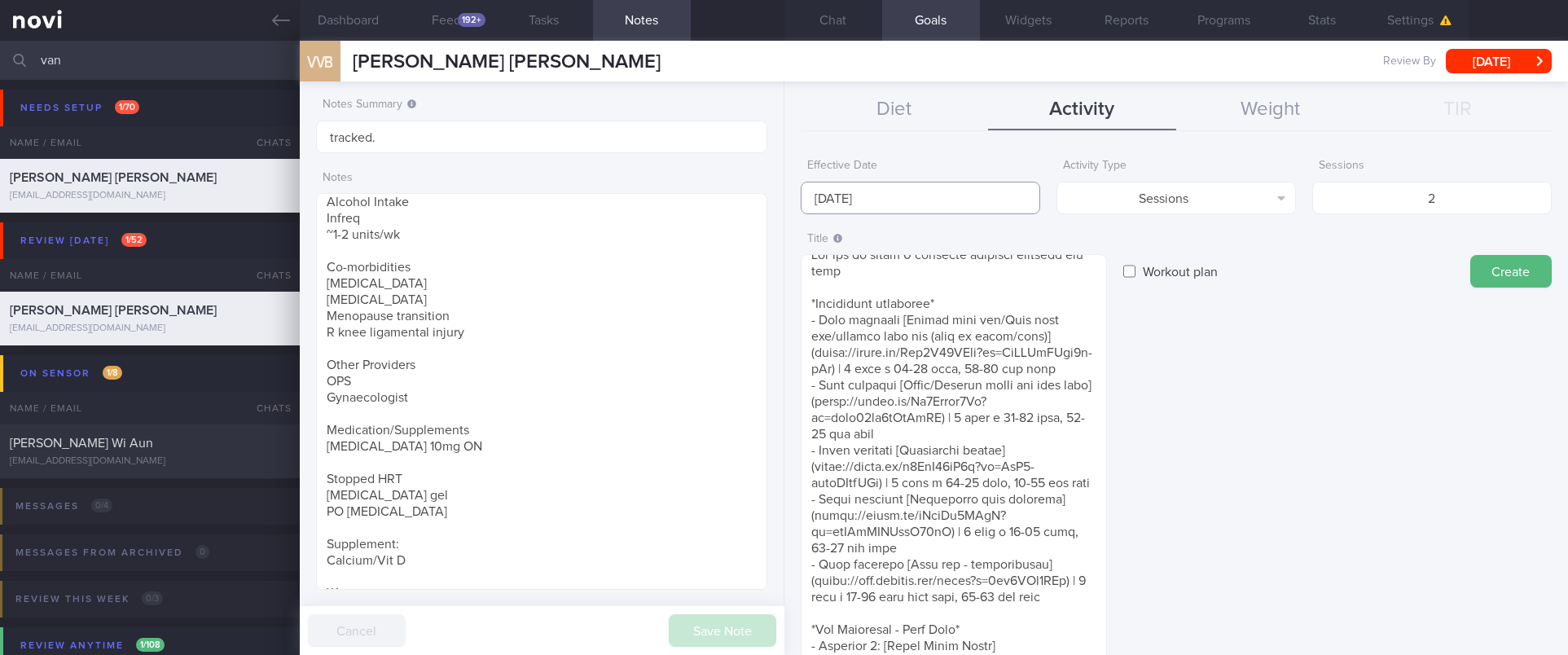 click on "[DATE]" at bounding box center [920, 198] 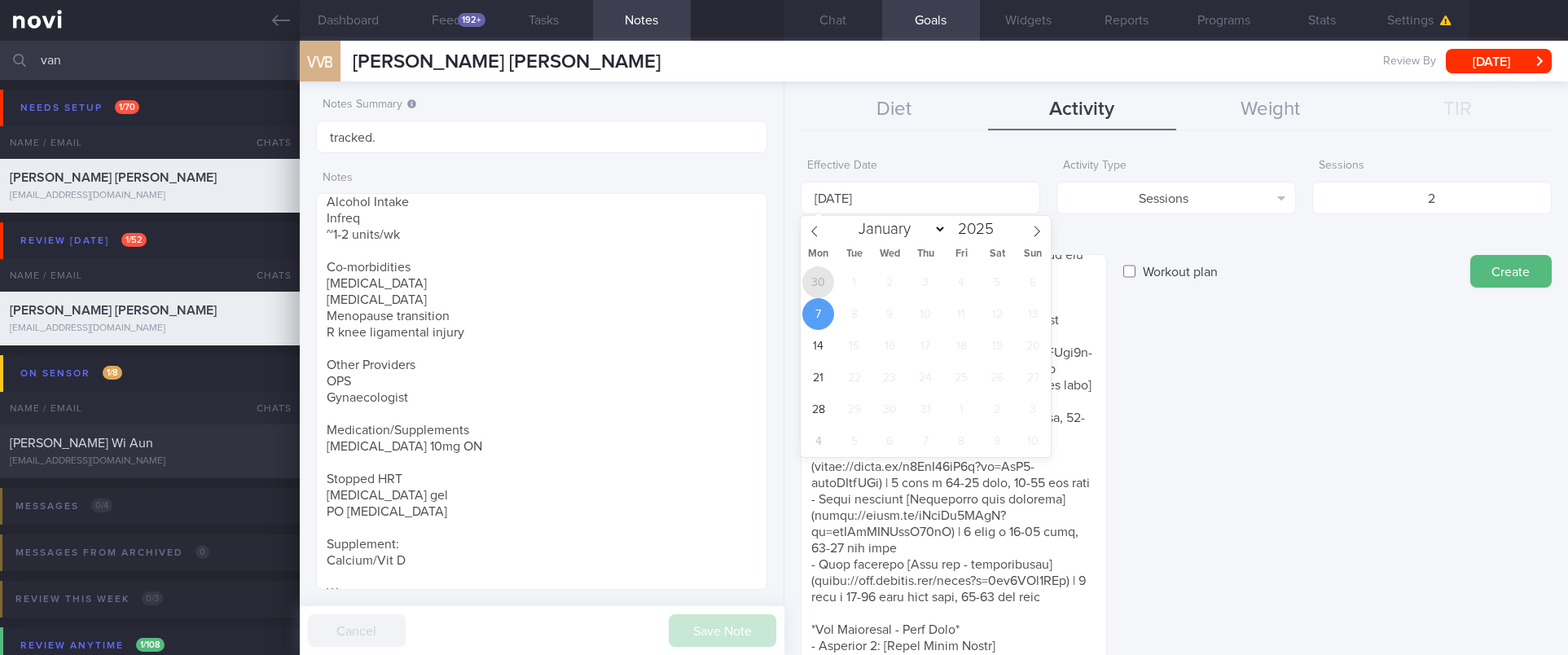click on "30" at bounding box center [818, 282] 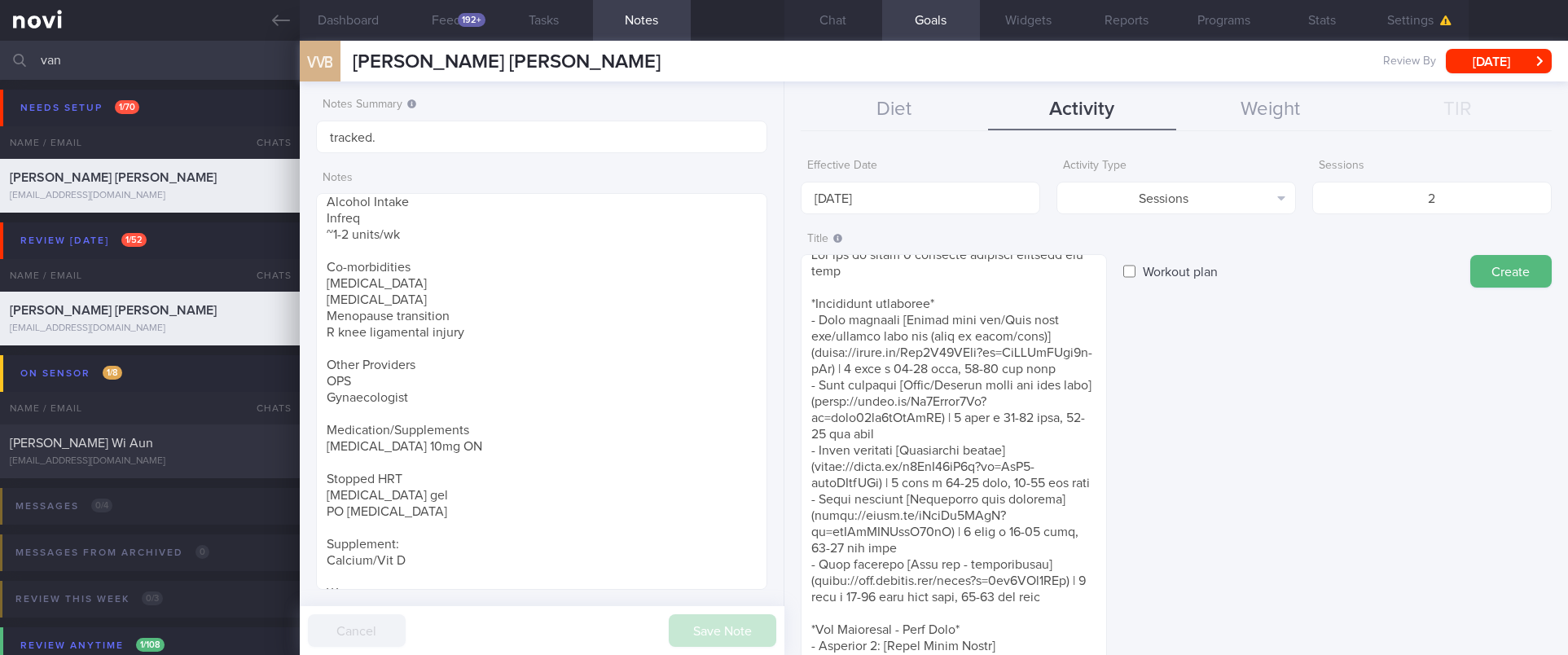 click on "Title
​
Workout plan
Create" at bounding box center [1176, 794] 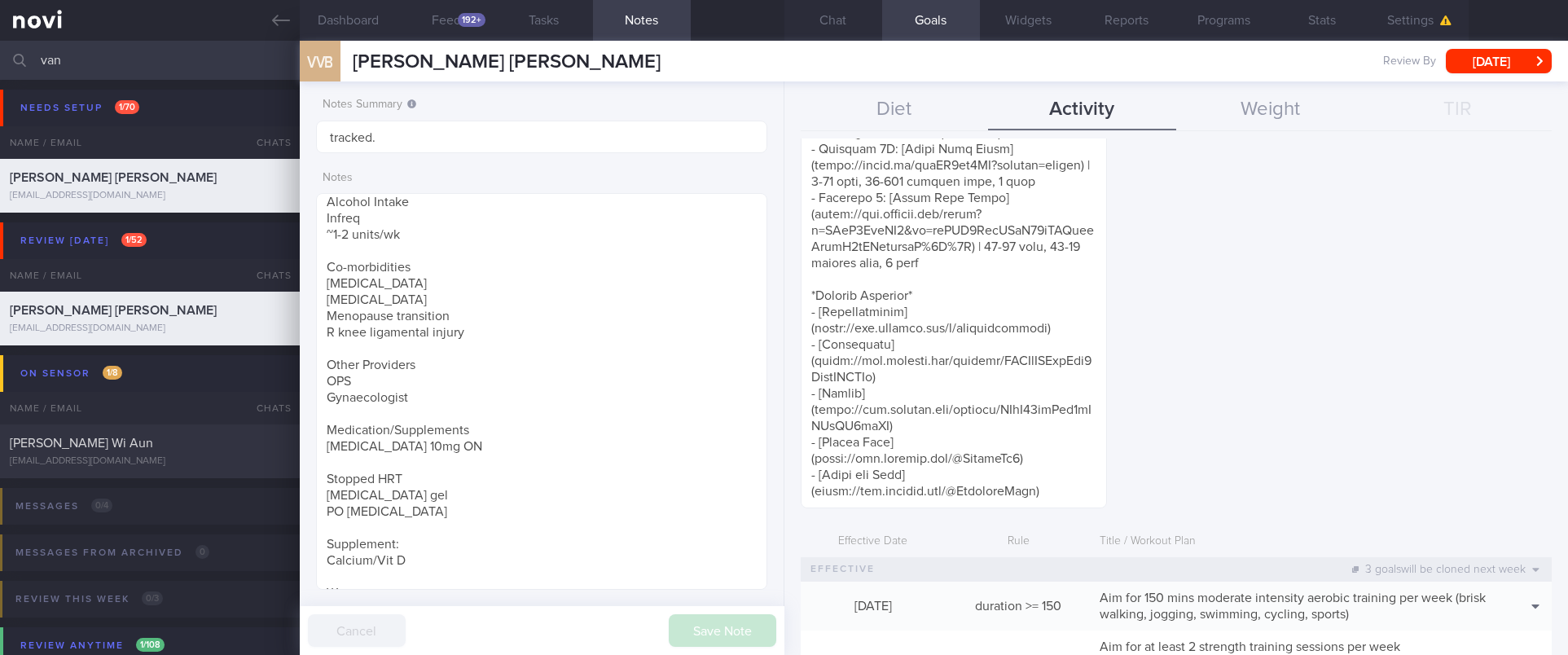 scroll, scrollTop: 1466, scrollLeft: 0, axis: vertical 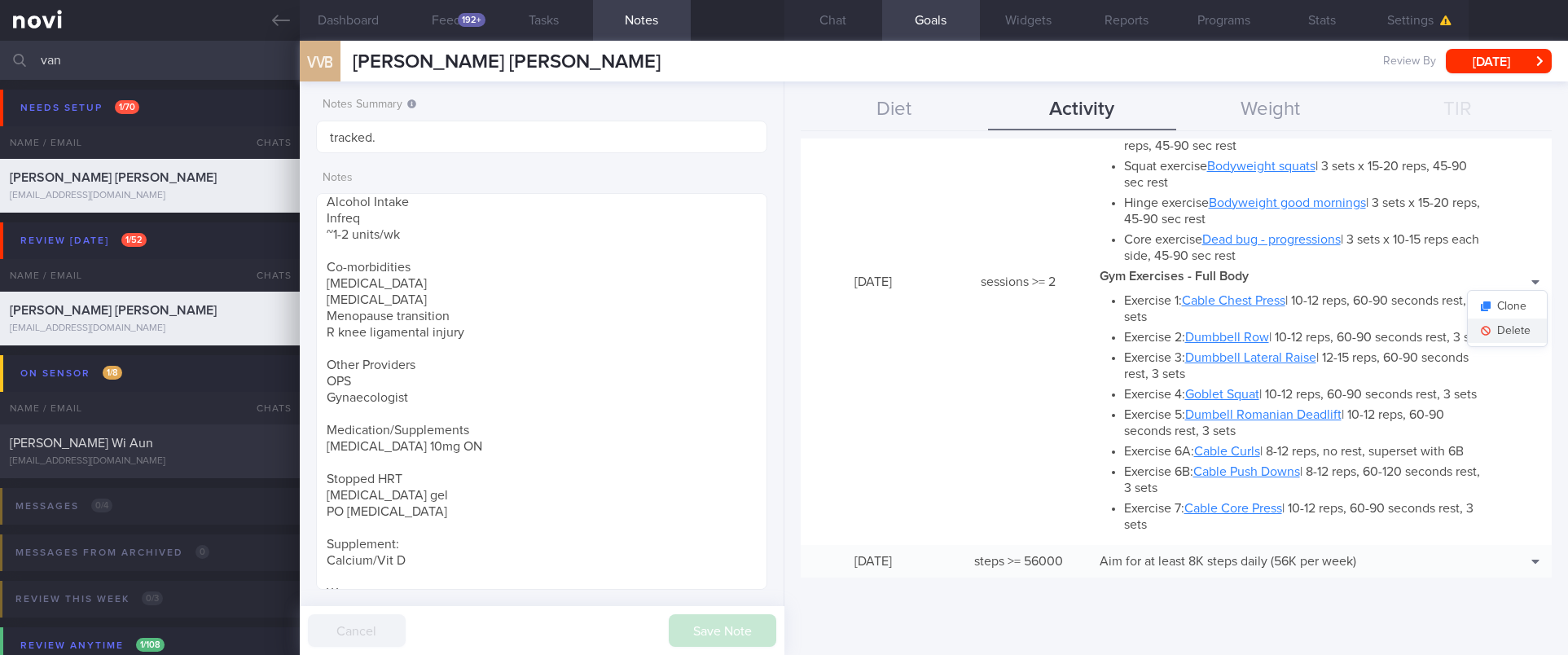 click on "Delete" at bounding box center (1507, 331) 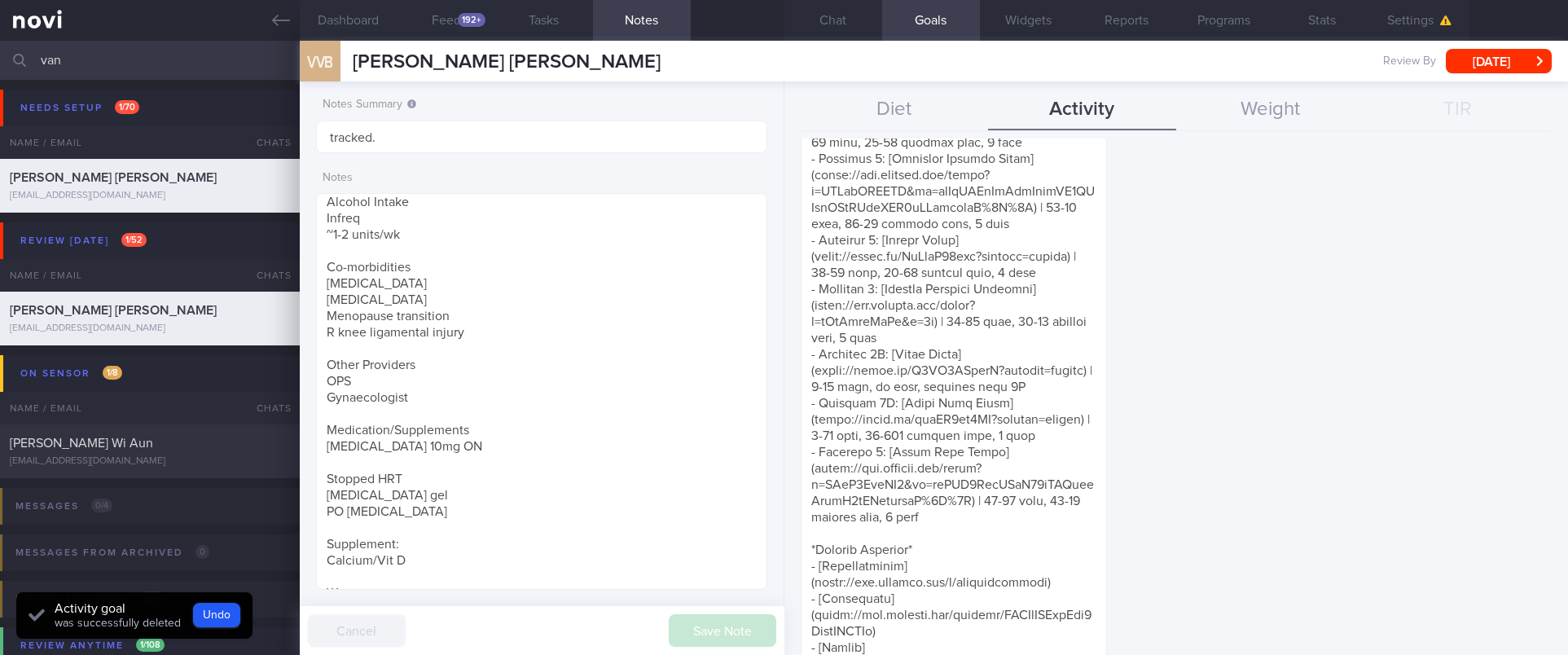 scroll, scrollTop: 0, scrollLeft: 0, axis: both 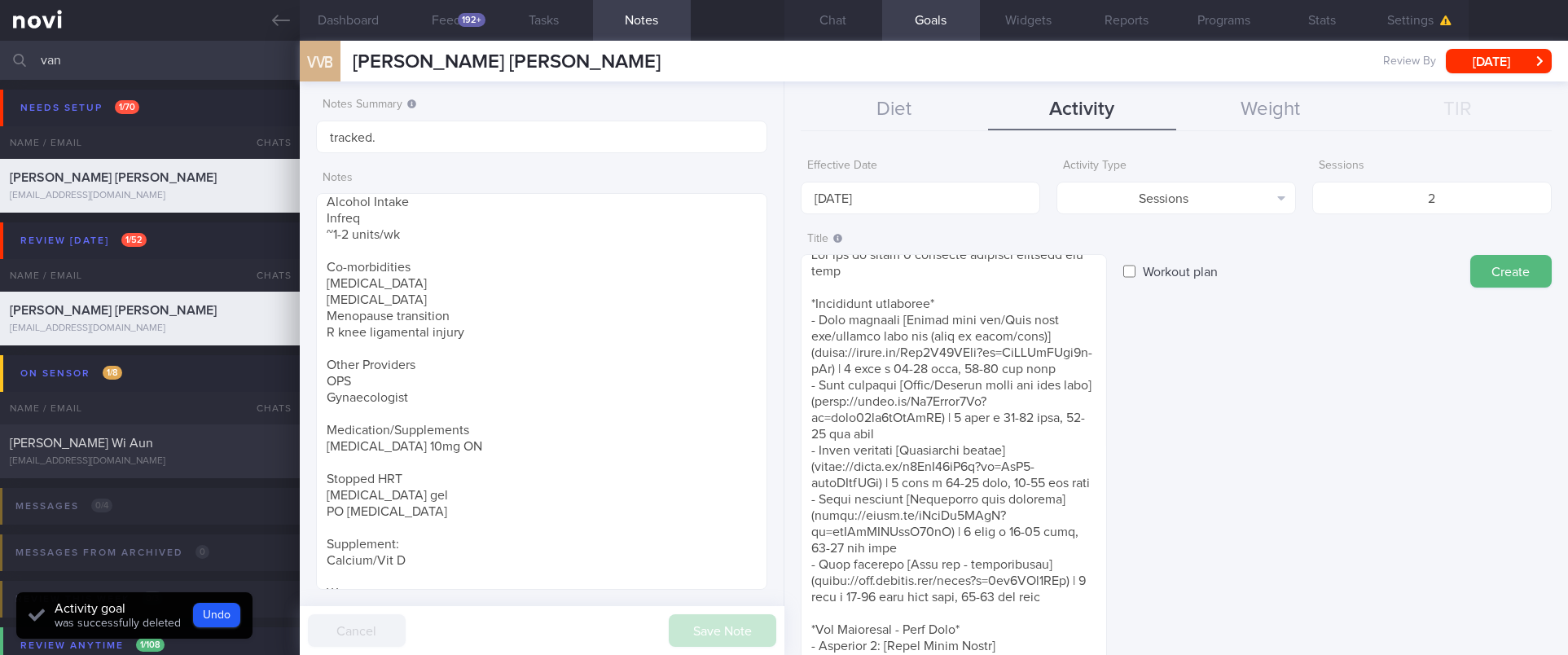 click on "Create" at bounding box center [1511, 271] 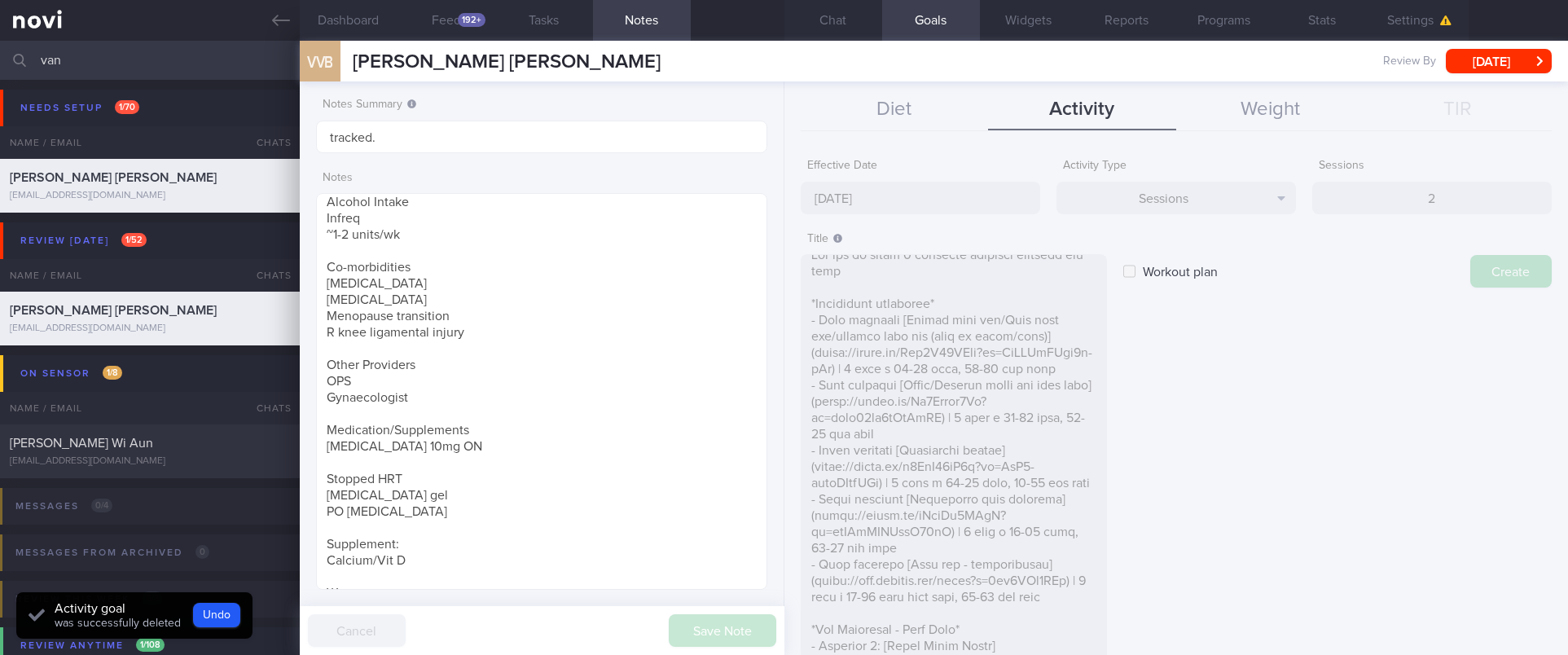type on "[DATE]" 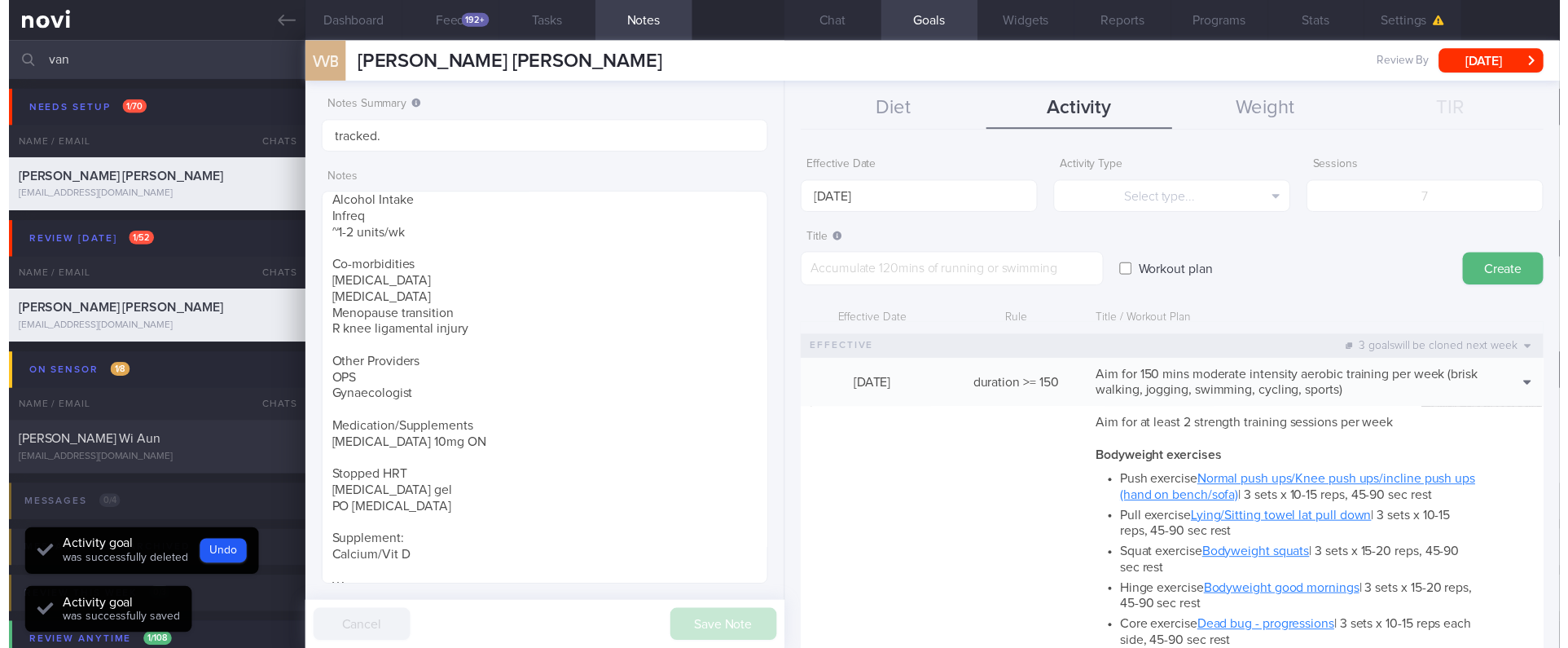 scroll, scrollTop: 0, scrollLeft: 0, axis: both 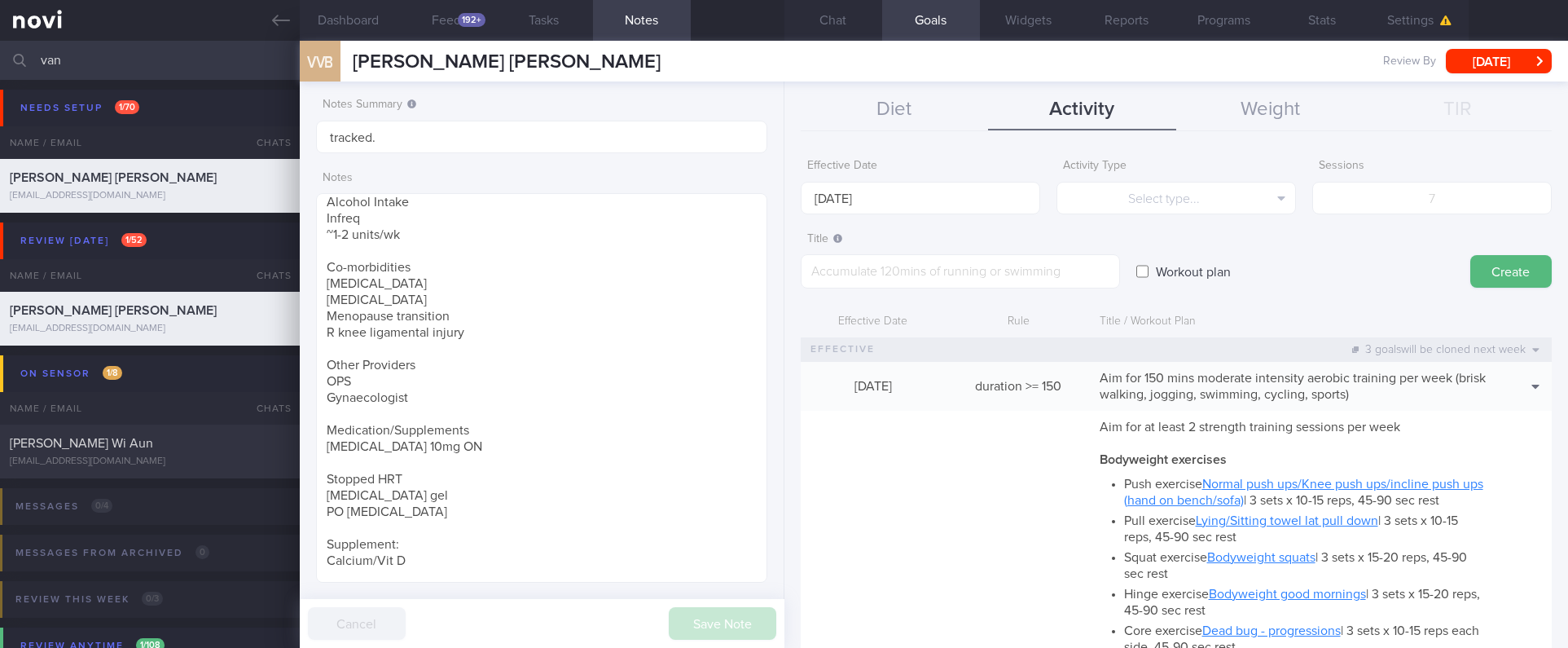 click on "Chat" at bounding box center [833, 20] 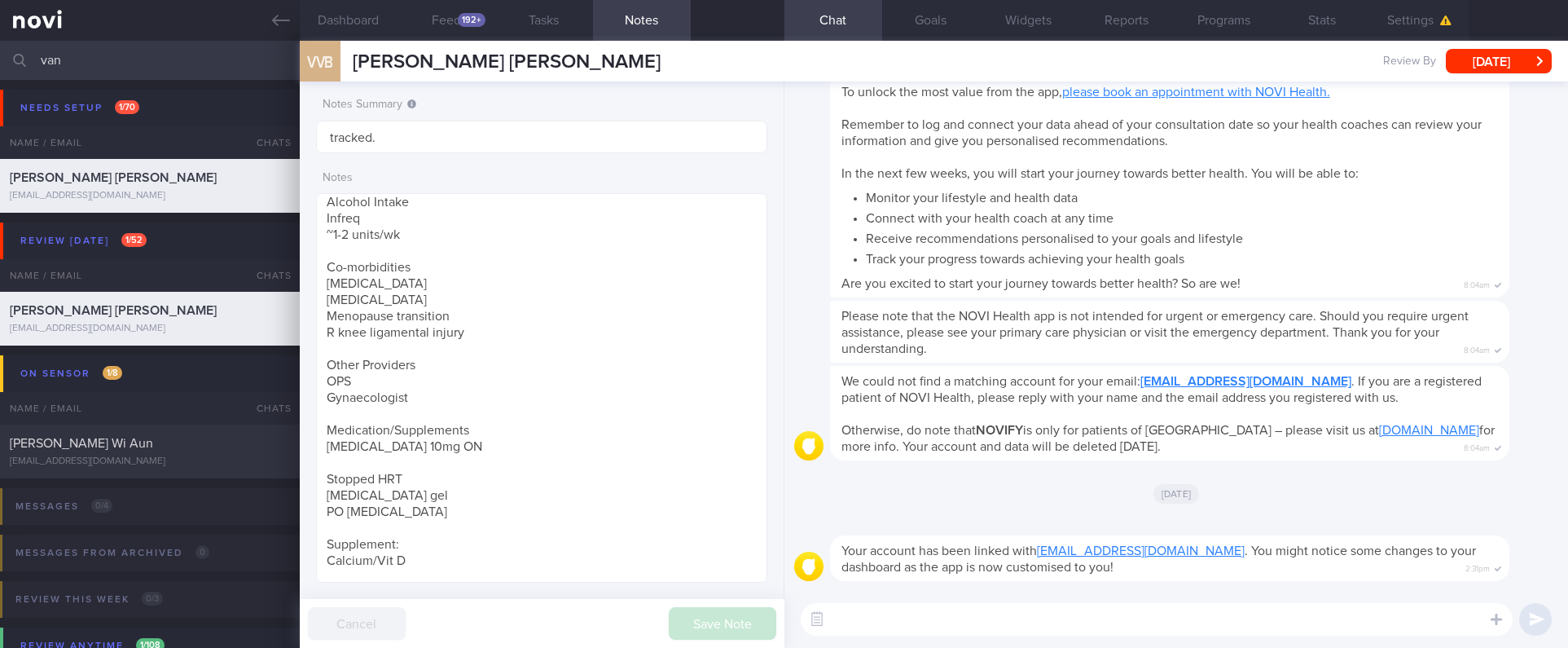 click at bounding box center (1157, 619) 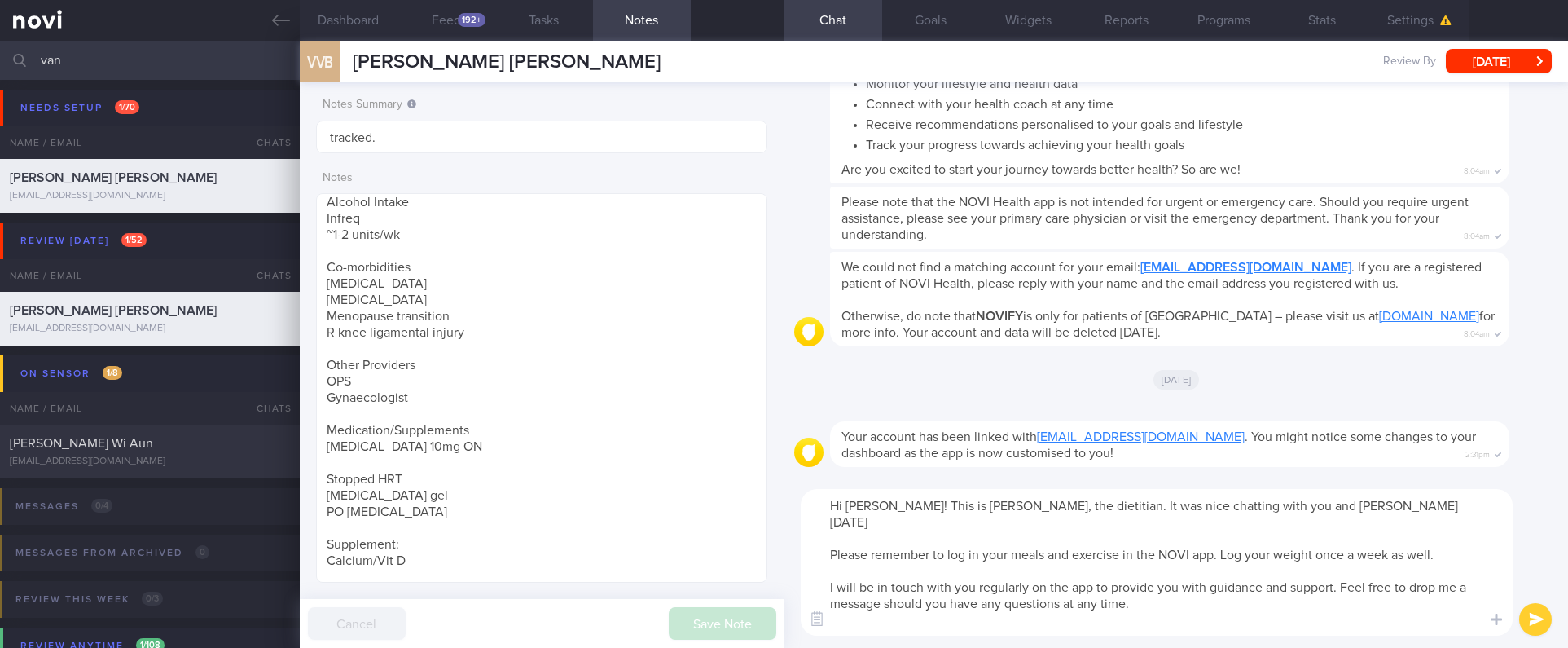 scroll, scrollTop: 0, scrollLeft: 0, axis: both 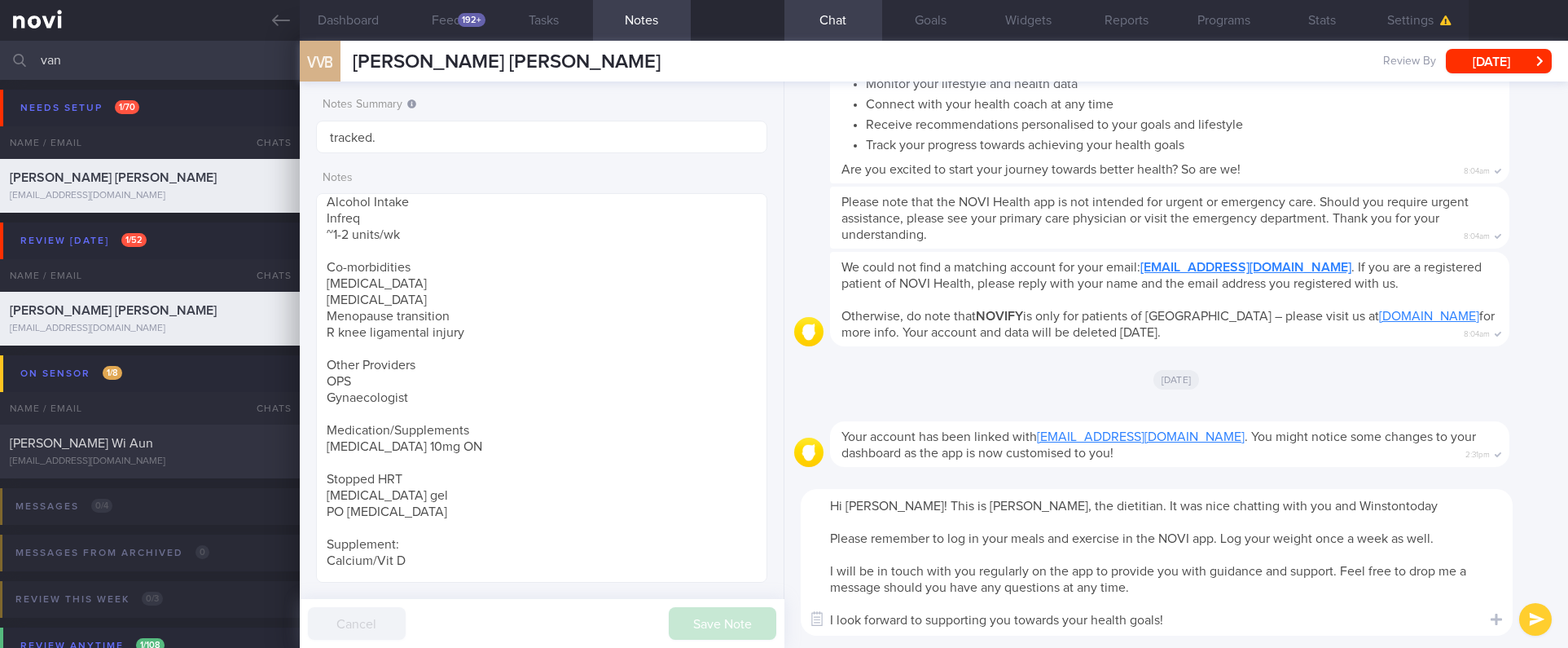 type on "Hi Vanessa! This is Joel, the dietitian. It was nice chatting with you and Winston today
Please remember to log in your meals and exercise in the NOVI app. Log your weight once a week as well.
I will be in touch with you regularly on the app to provide you with guidance and support. Feel free to drop me a message should you have any questions at any time.
I look forward to supporting you towards your health goals!" 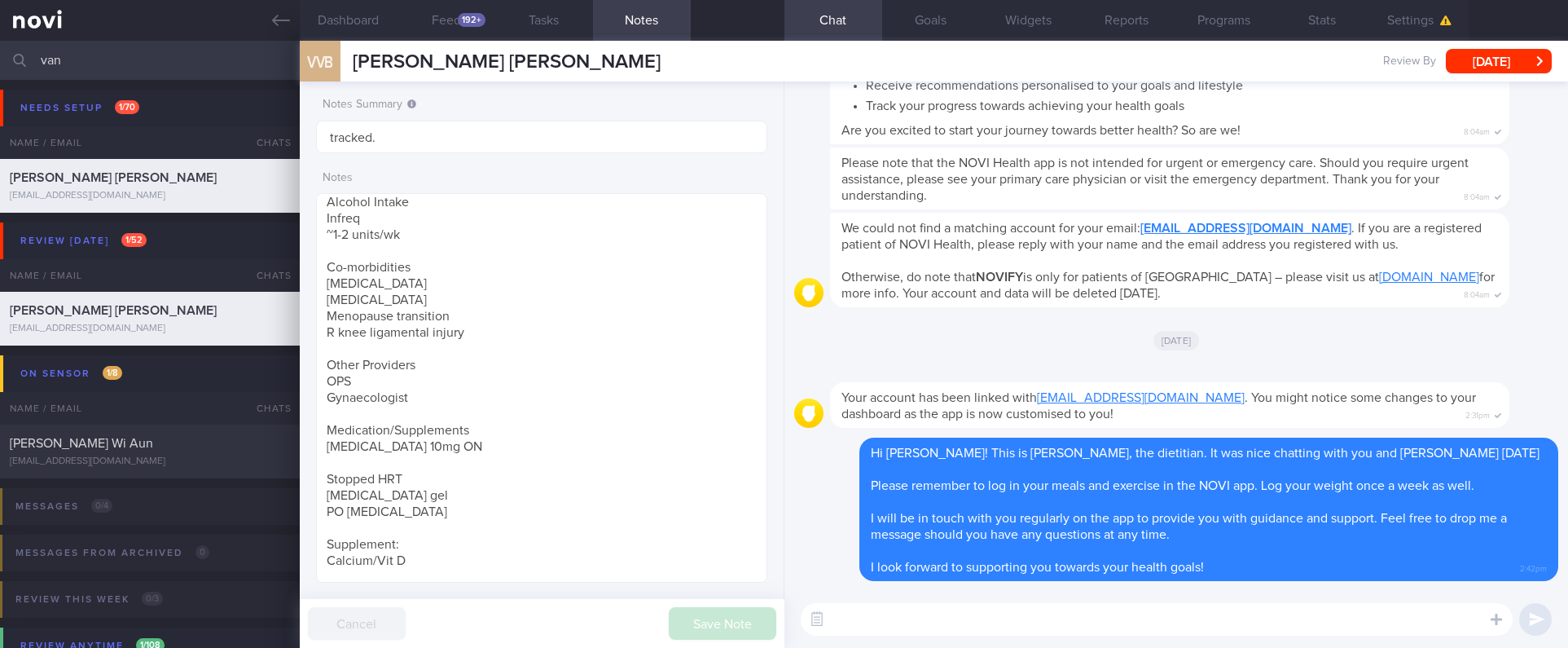 click at bounding box center (1157, 619) 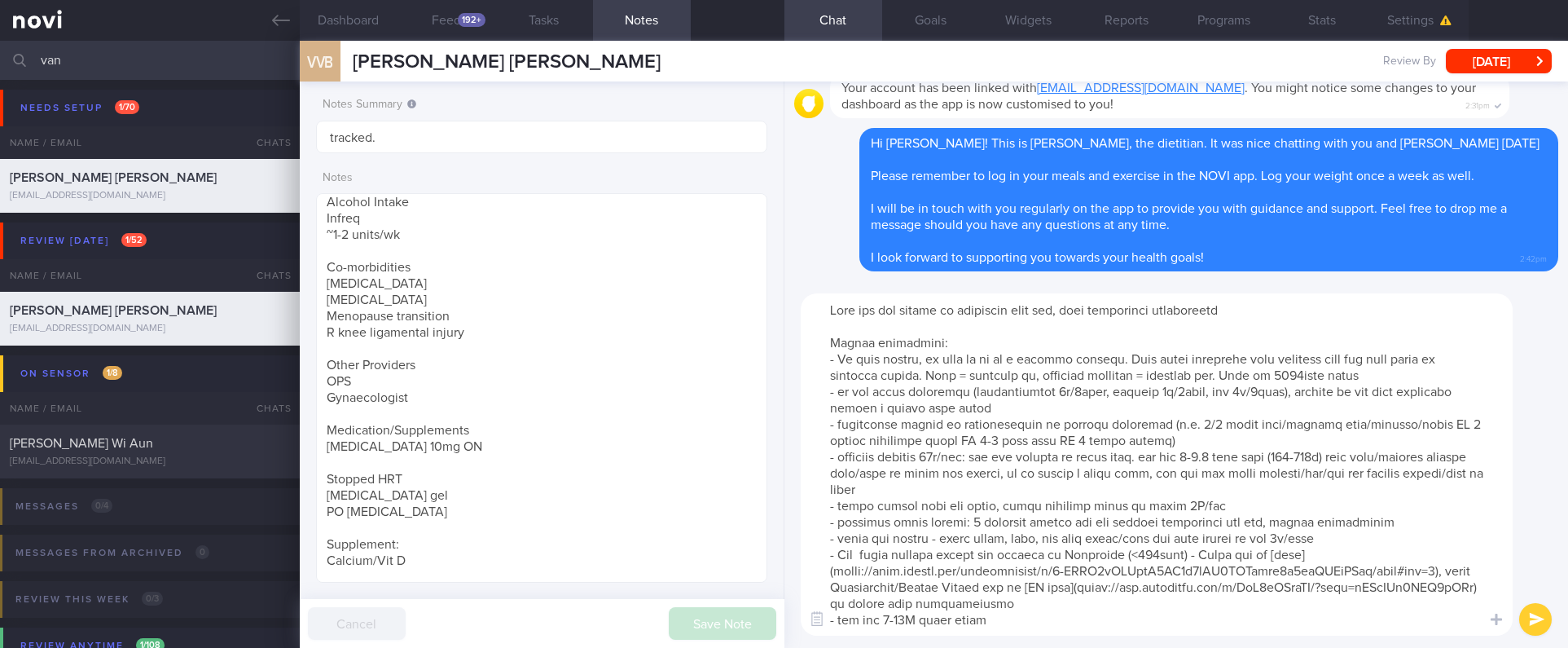 scroll, scrollTop: 49, scrollLeft: 0, axis: vertical 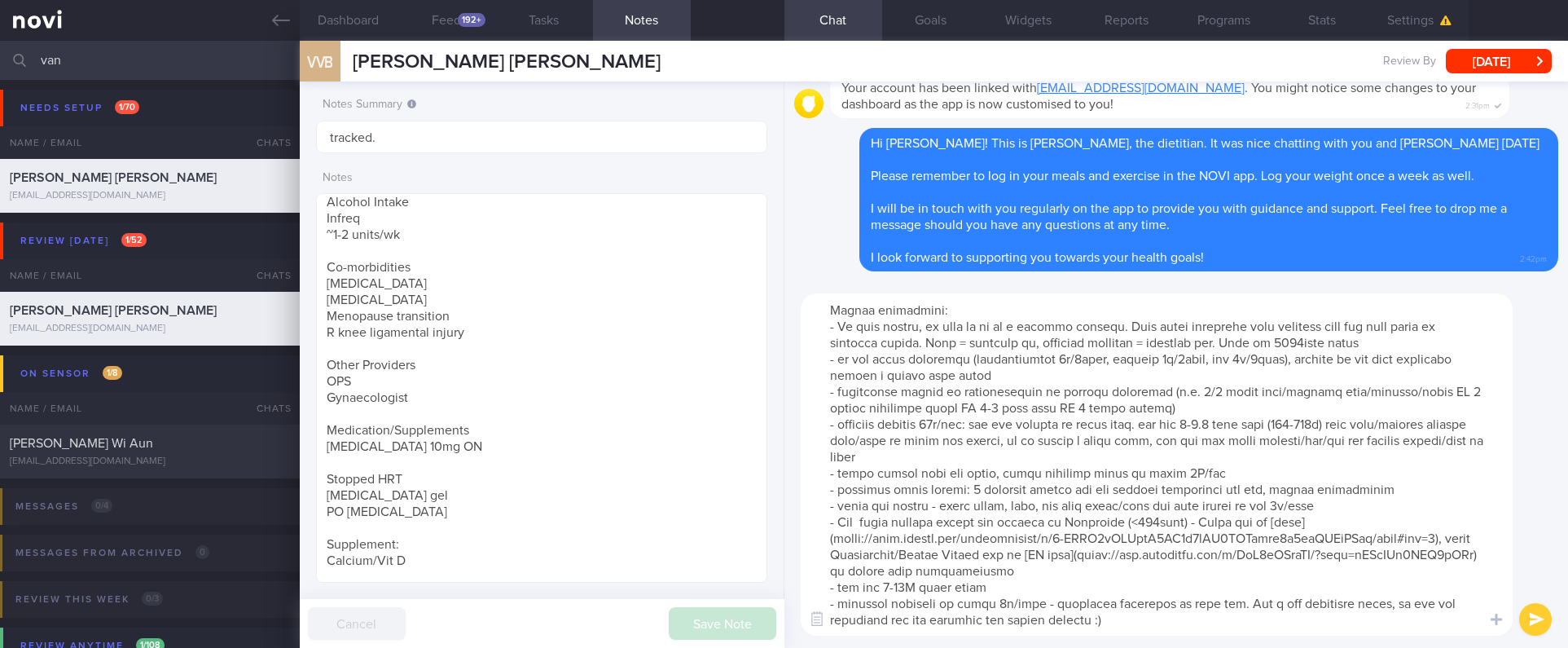 click at bounding box center (1157, 465) 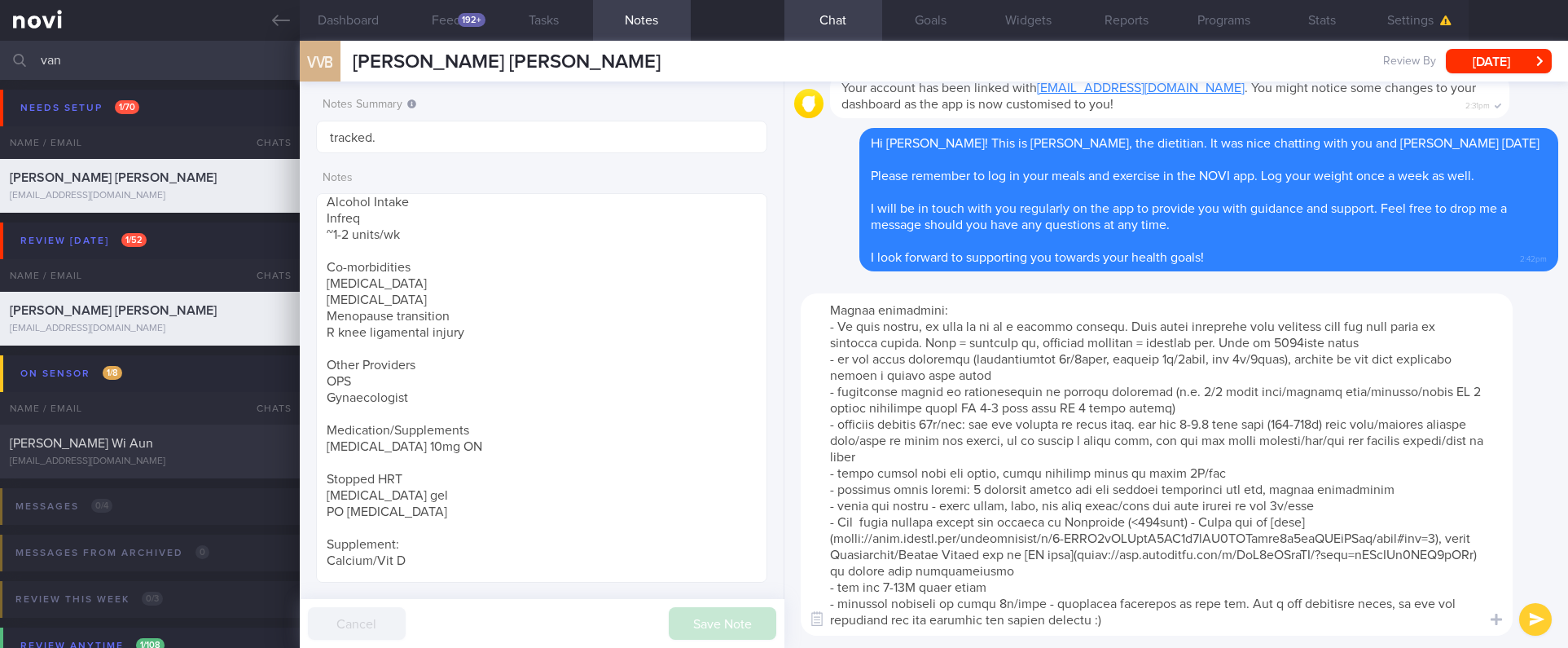 click at bounding box center [1157, 465] 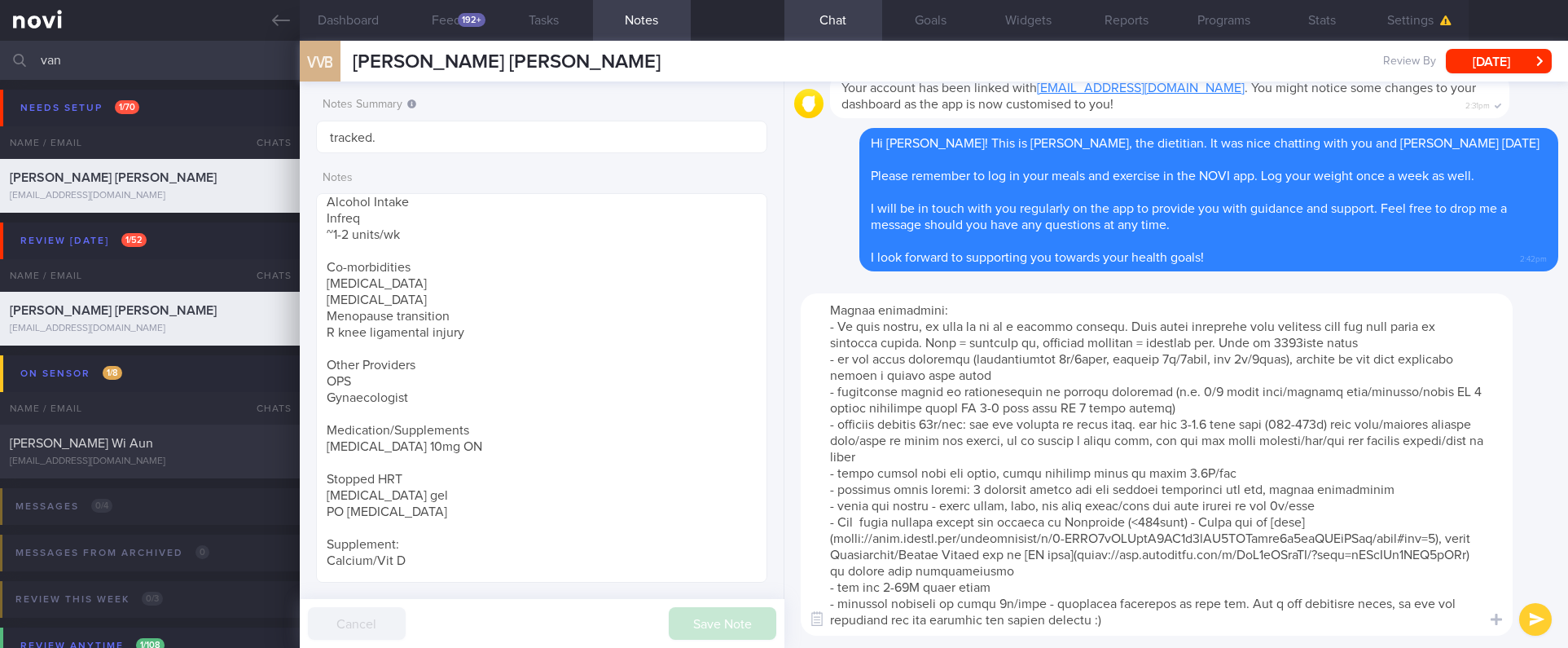 click at bounding box center [1157, 465] 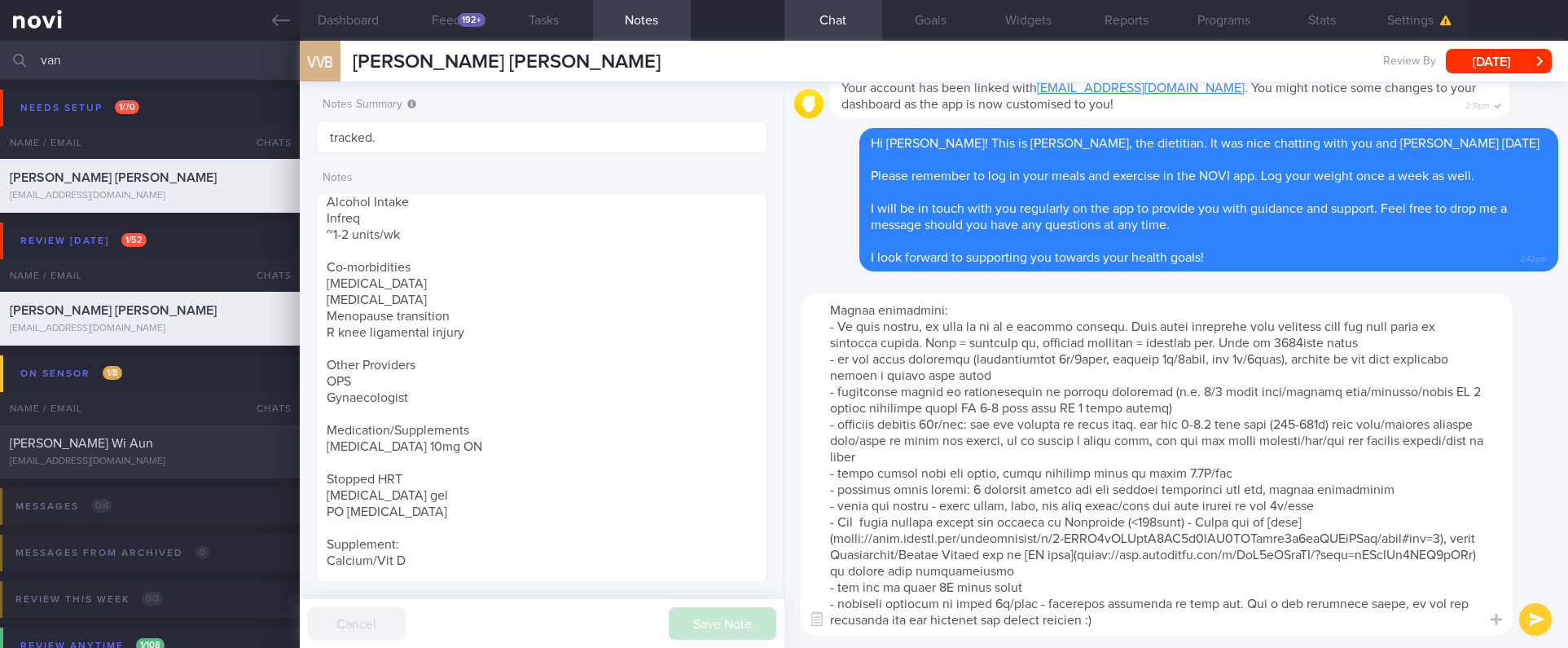 click at bounding box center (1157, 465) 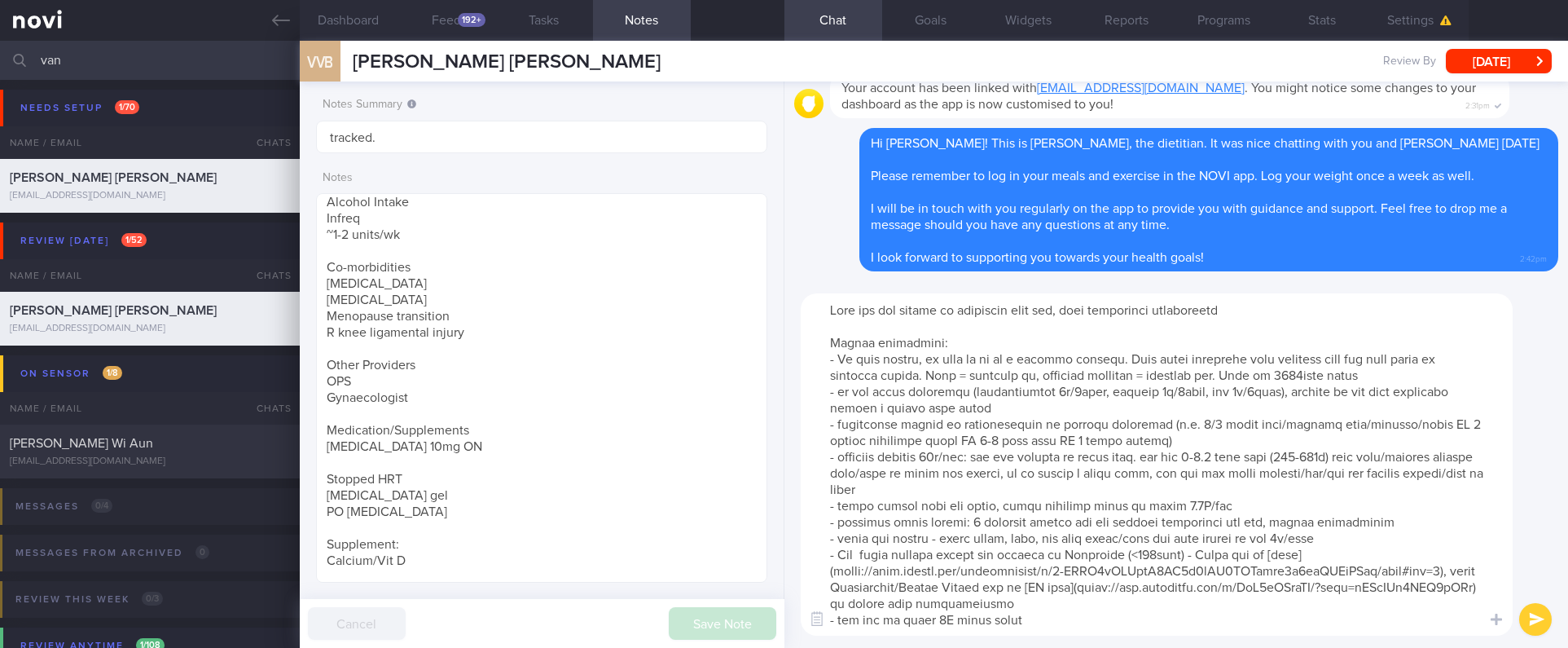 scroll, scrollTop: 0, scrollLeft: 0, axis: both 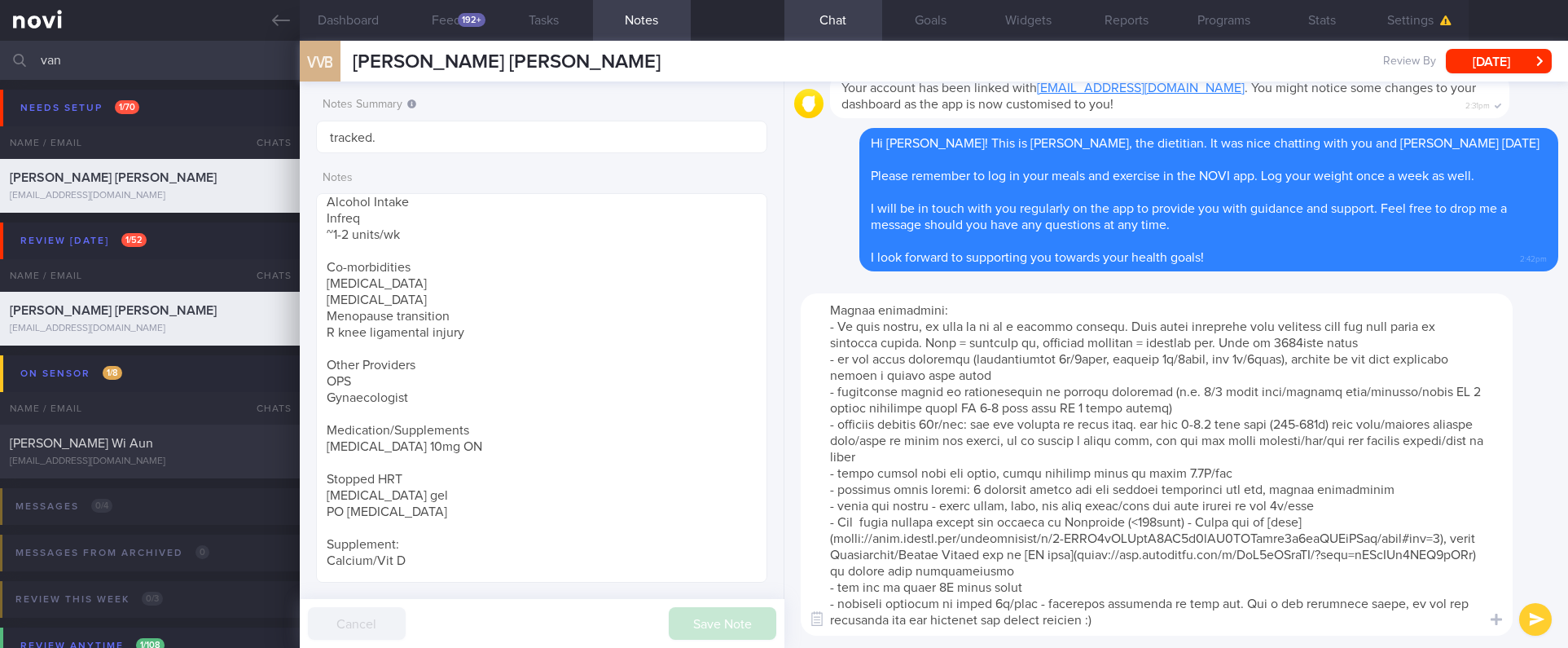 click at bounding box center [1157, 465] 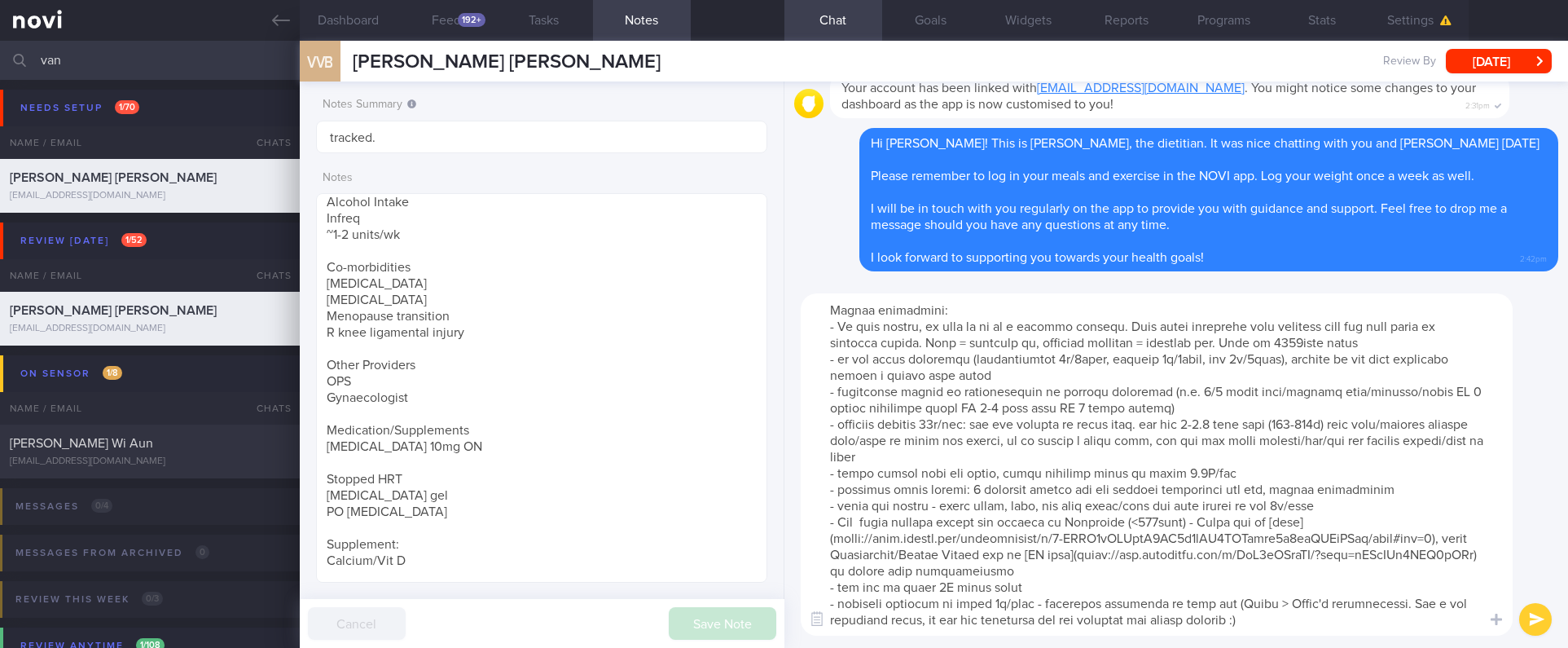 type on "Here are the points we discussed just now, with additional suggestions
[MEDICAL_DATA]:
- To lose weight, we need to be in a calorie deficit. This means consuming less calories than our body needs to maintain weight. Food = calories in, physical activity = calories out. Keep to 1300kcal daily
- of the three nutrients (carbohydrates 1g/4kcal, protein 1g/4kcal, fat 1g/9kcal), protein is the most important during a weight loss phase
- controlled amount of carbohydrates at regular mealtimes (e.g. 1/2 small bowl/fistful rice/noodles/pasta OR 2 slices wholemeal bread OR 3-4 tbsp oats OR 1 small potato)
- adequate protein 80g/day: aim for protein at every meal. aim for 1-1.5 palm size (100-150g) lean meat/chicken without skin/fish at lunch and dinner, or if having a light meal, try low fat greek yoghurt/egg/low fat cottage cheese/tuna in water
- avoid sugary food and drink, drink adequate water at least 2.3L/day
- adequate fibre intake: 2 servings fruits and non starchy vegetables per day, choose wholegrains
..." 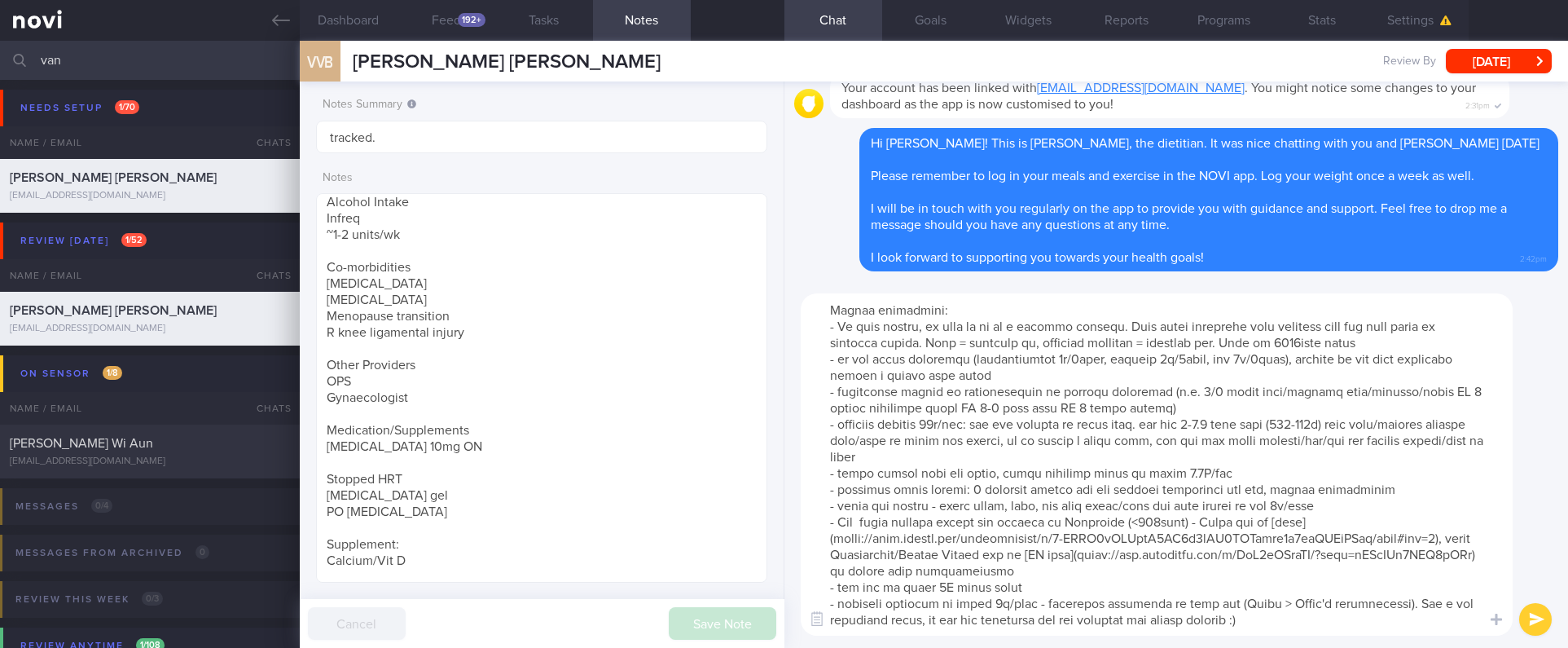 scroll, scrollTop: 17, scrollLeft: 0, axis: vertical 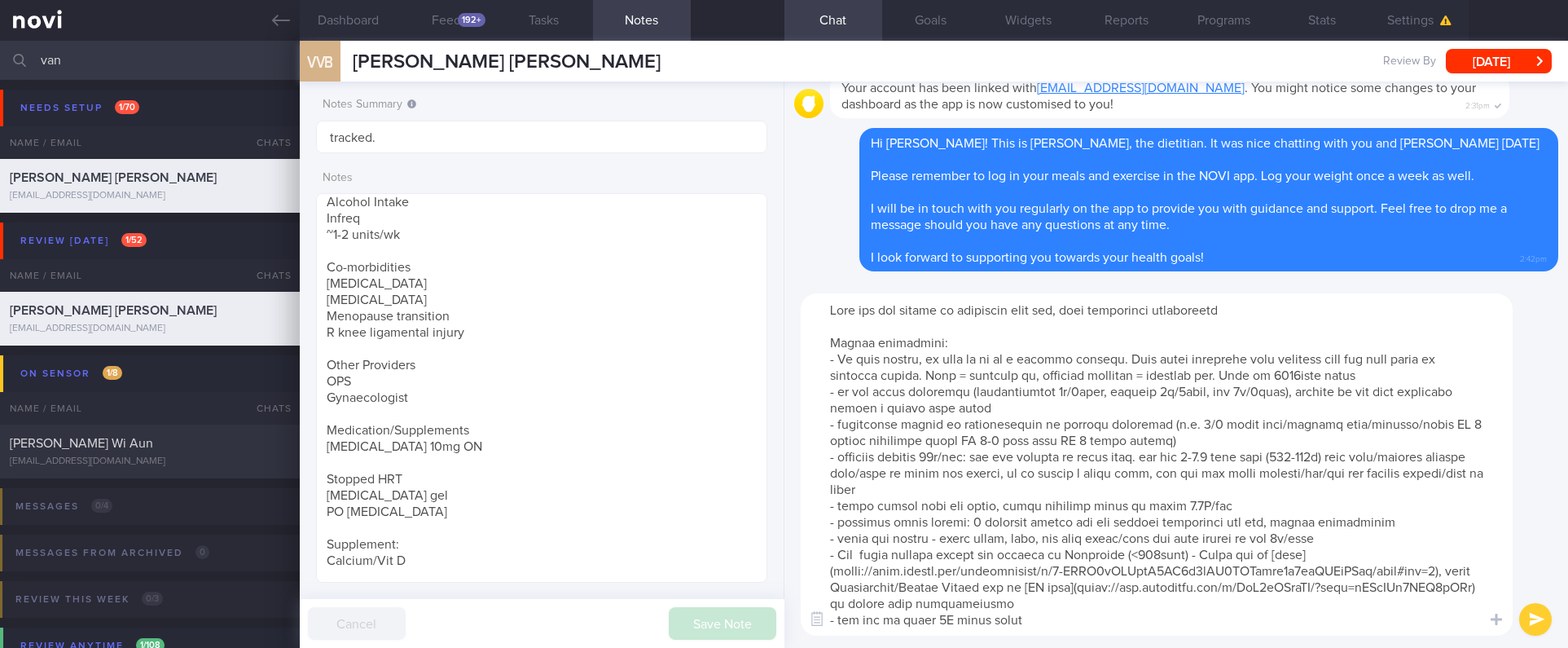 click at bounding box center [1157, 465] 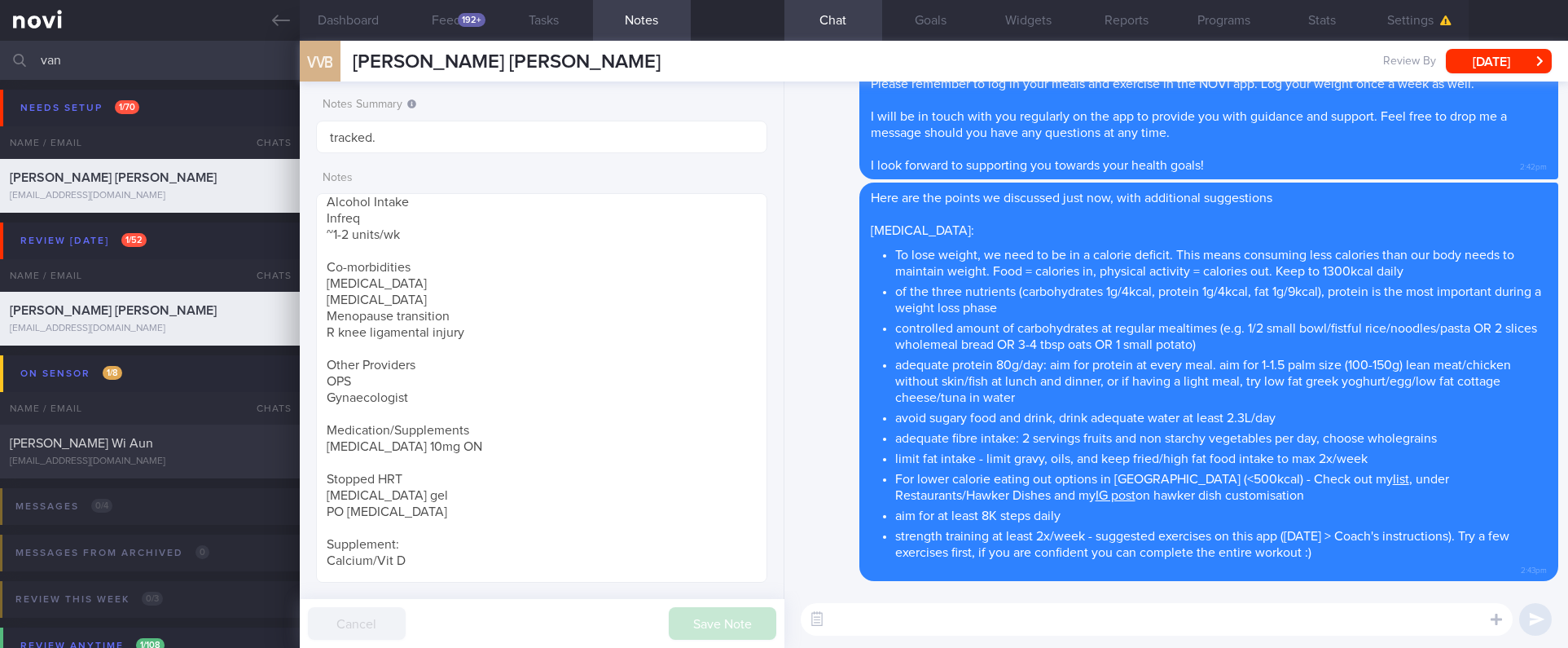 click at bounding box center [1157, 619] 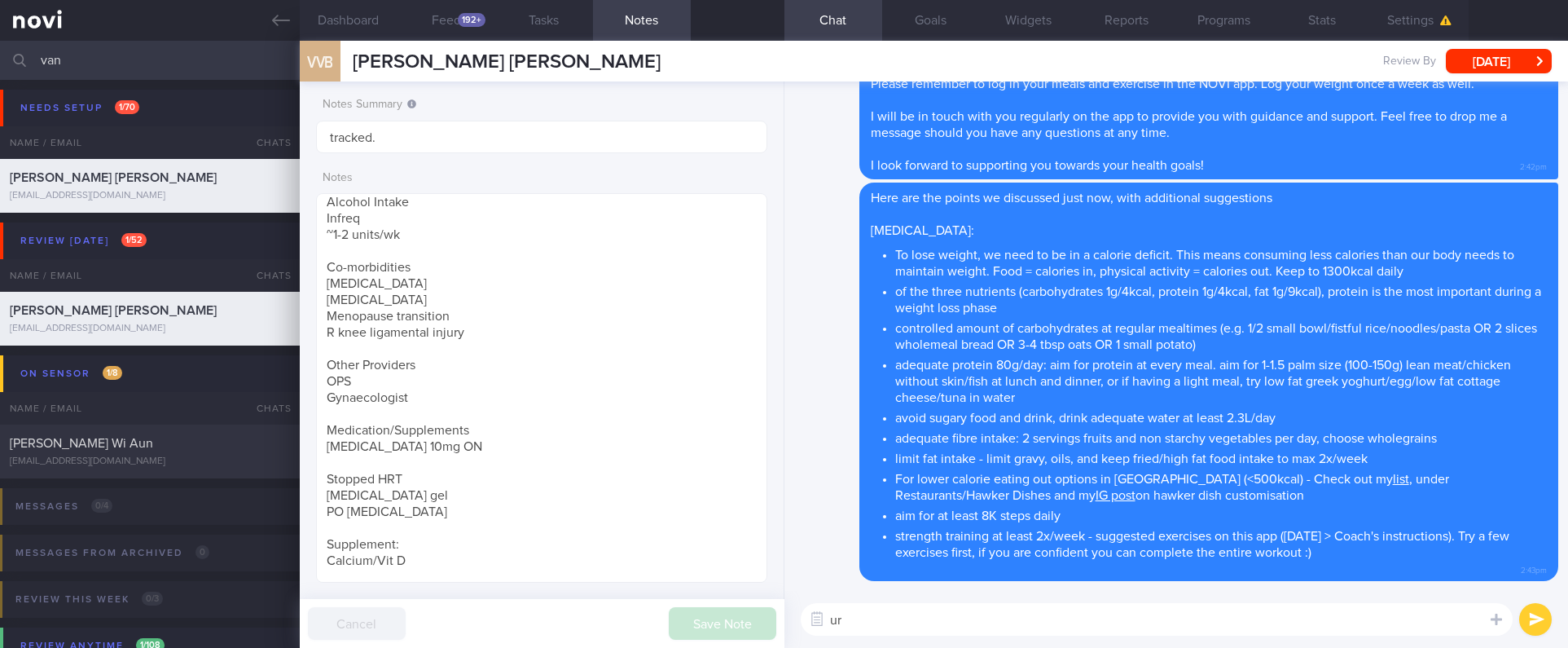 type on "u" 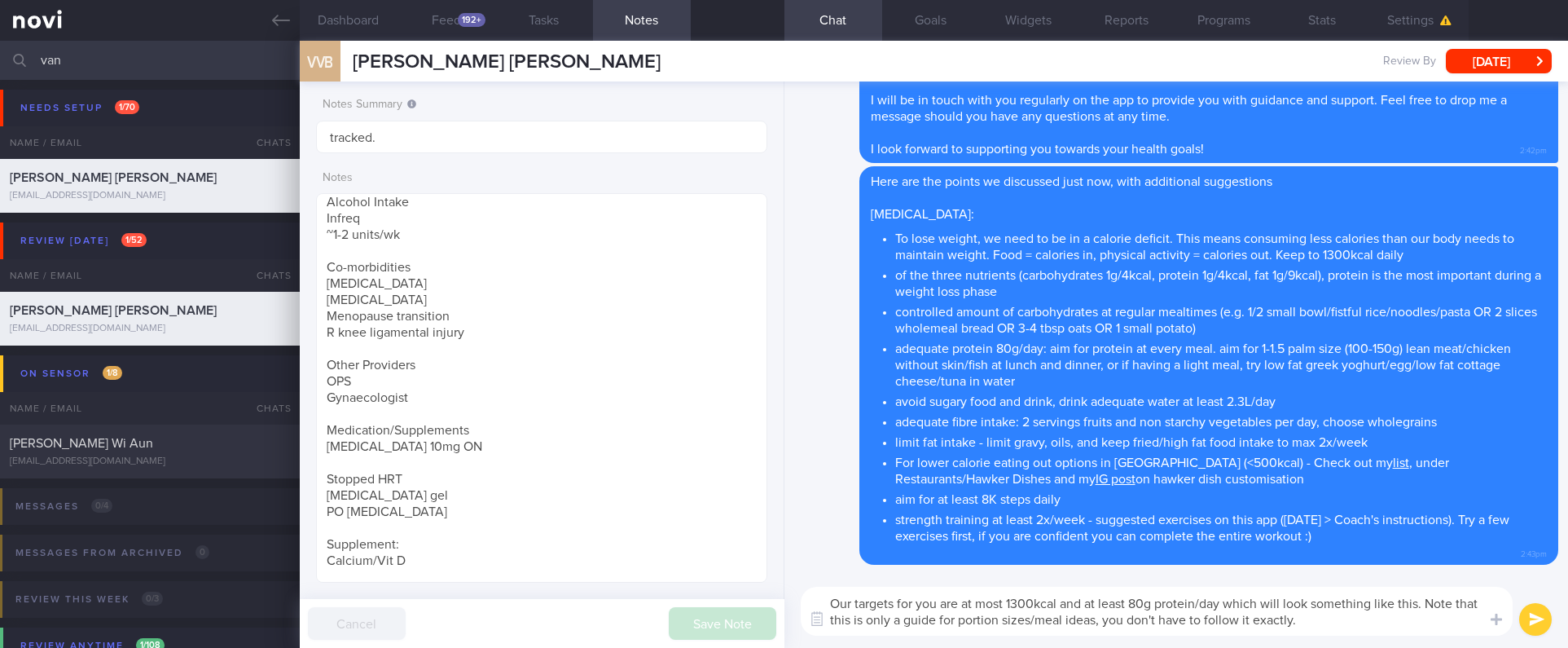 scroll, scrollTop: 0, scrollLeft: 0, axis: both 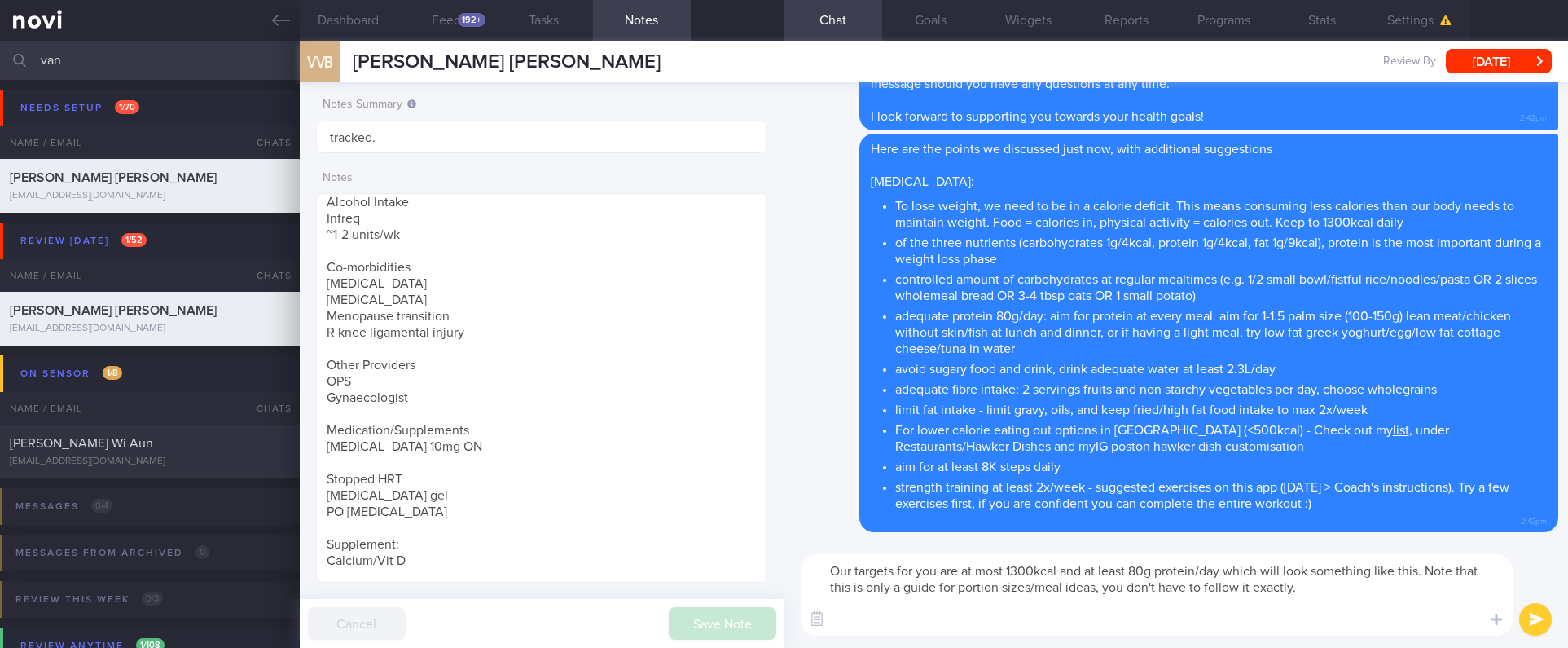 paste on "8-9am Breakfast: oats (3-4 tbsp) + 1 tsp unsweetened peanut butter + 1 cup unsweetened soy milk/low fat milk + 1 hard boiled egg
OR wholemeal bread 1-(2 slices) + ½ tbsp unsweetened peanut butter + 1 hard boiled egg /1 slice low fat cheese with 1 slice ham/1/3 can (50g) tuna in water +/- tomato and cucumber
+ 1 cup unsweetened soy milk/low fat milk
OR 2 scrambled eggs with 1 slice wholemeal bread
+ 1 cup unsweetened soy milk/low fat milk
~300kcal, 20g protein
Morning snack: 1 serving fruit ~50kcal (1 small apple/ 1 handful berries/1 kiwi/ wedge papaya/honeydew)
12-1pm Lunch:
Carbohydrates: Rice (1/2 small bowl)/ 1 Mission Original Wrap / 2 slices wholemeal bread/ ¾ cup cooked soba noodles (~115g)/ ½ cup cooked pasta (~85g)/100-120g sweet potato
Protein: Lean meat/chicken skin off/fish (1.5 palm sized ~120g, grilled/steamed/stir fried/baked/soup) / 1 can (150g) tuna in water
Fibre: Non starchy vegetables (at least 3/4 cup)/salad with lemon juice/minimal dressing
~400kcal 30g protein
Outside food options:..." 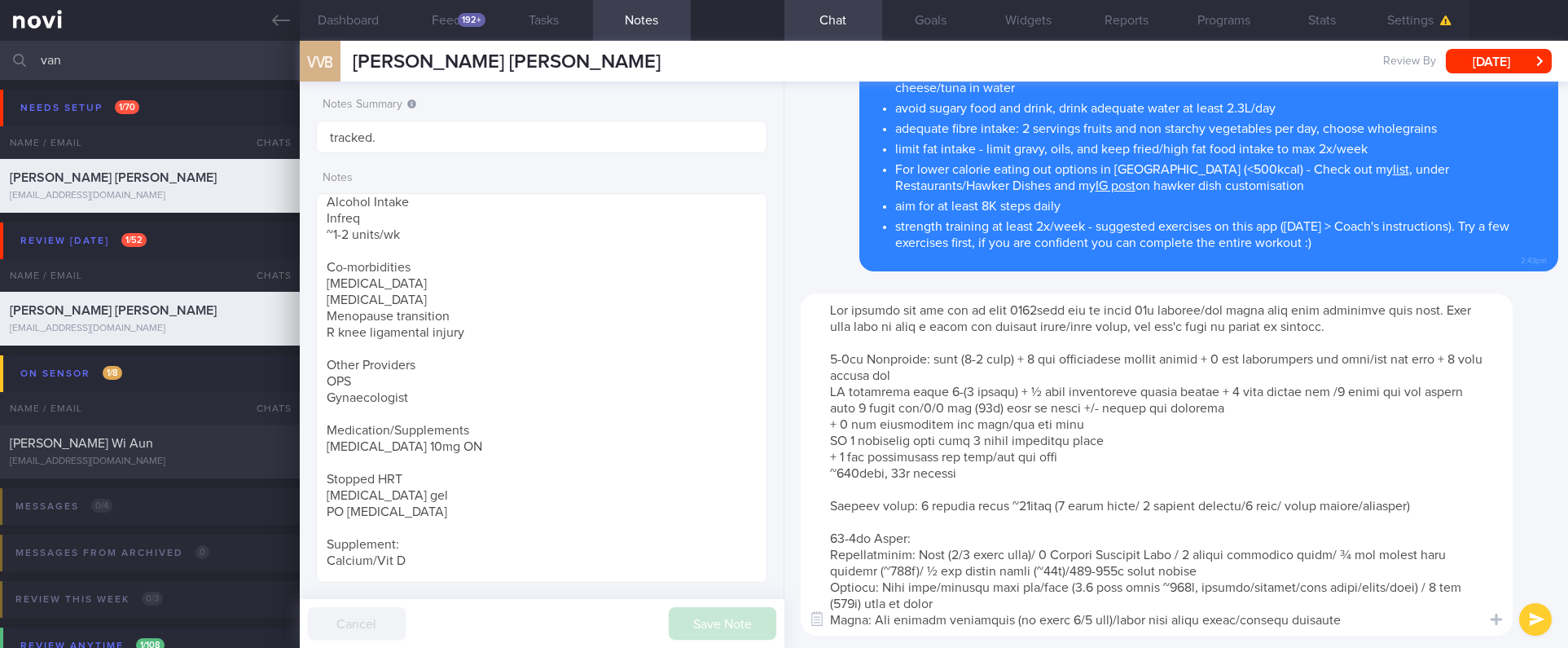 click at bounding box center (1157, 465) 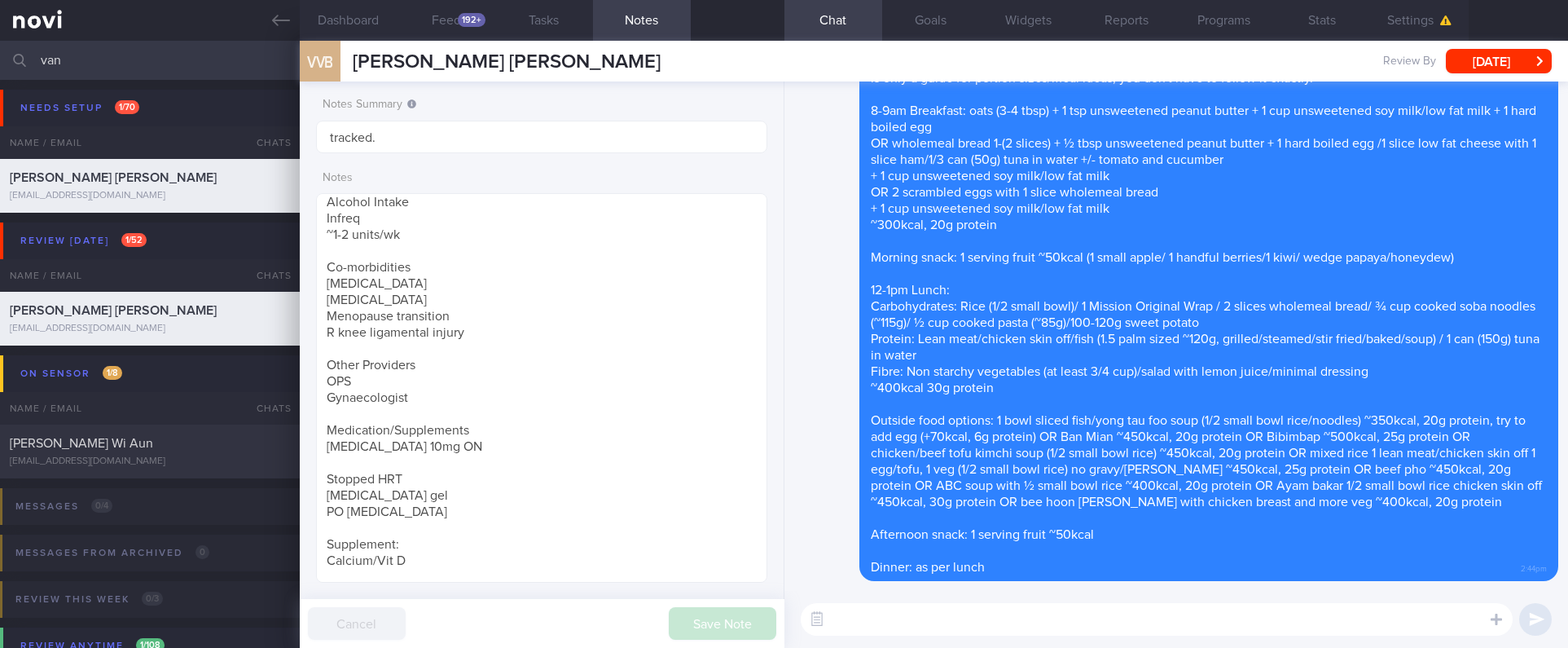 click at bounding box center [1157, 619] 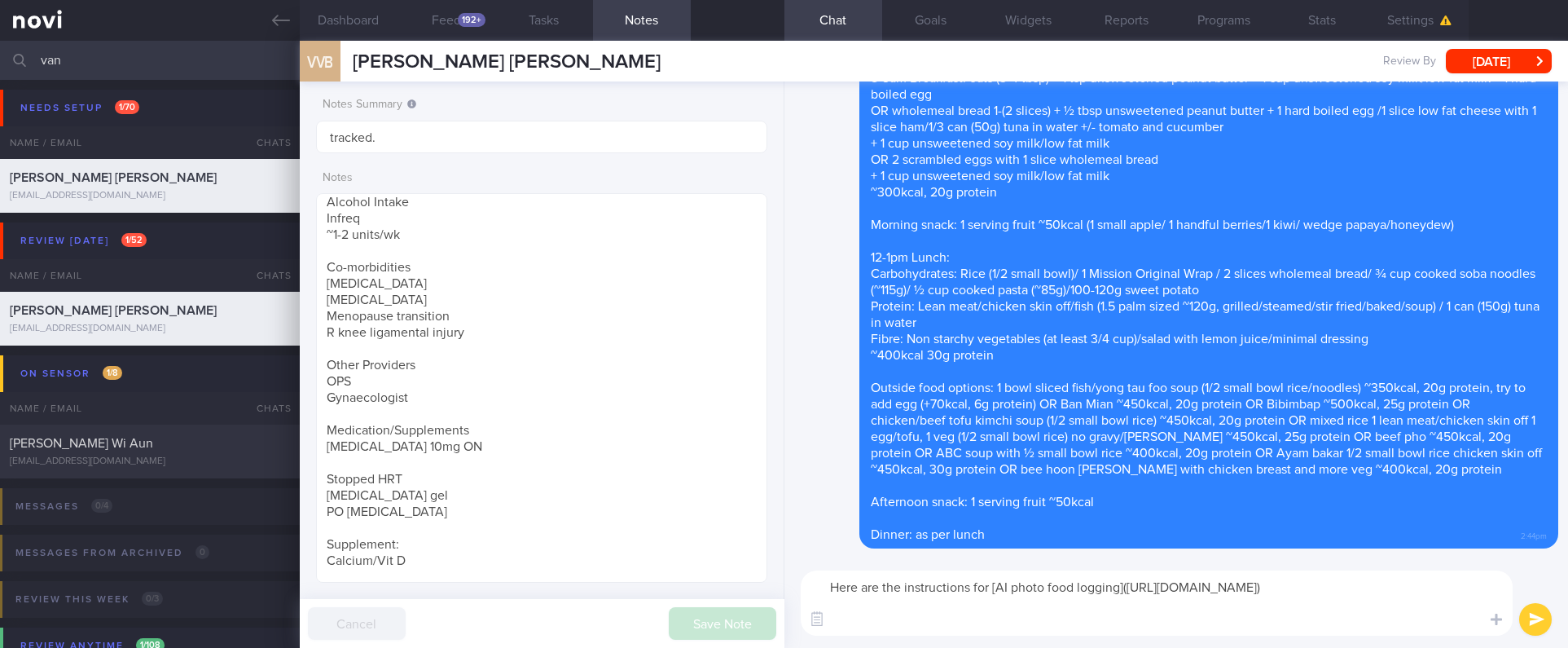 scroll, scrollTop: 0, scrollLeft: 0, axis: both 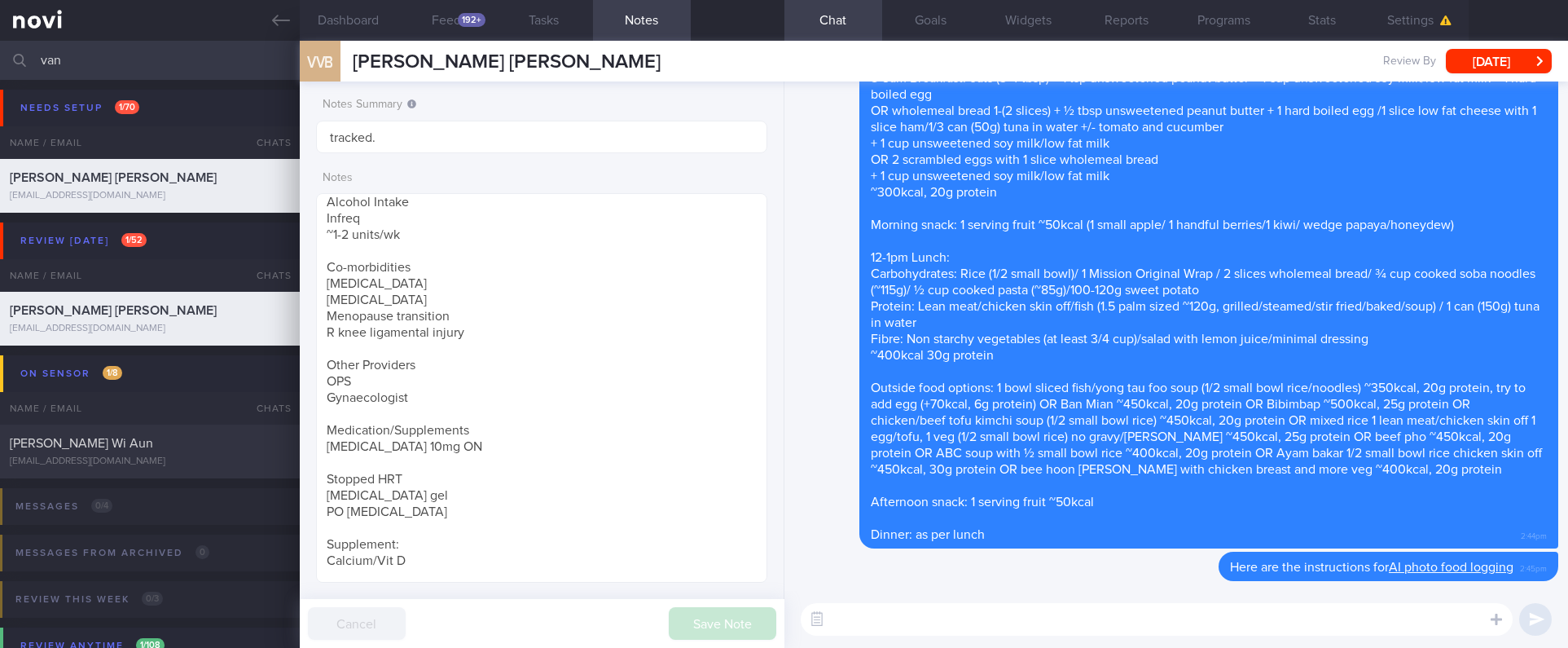 drag, startPoint x: 188, startPoint y: 71, endPoint x: 6, endPoint y: 76, distance: 182.06867 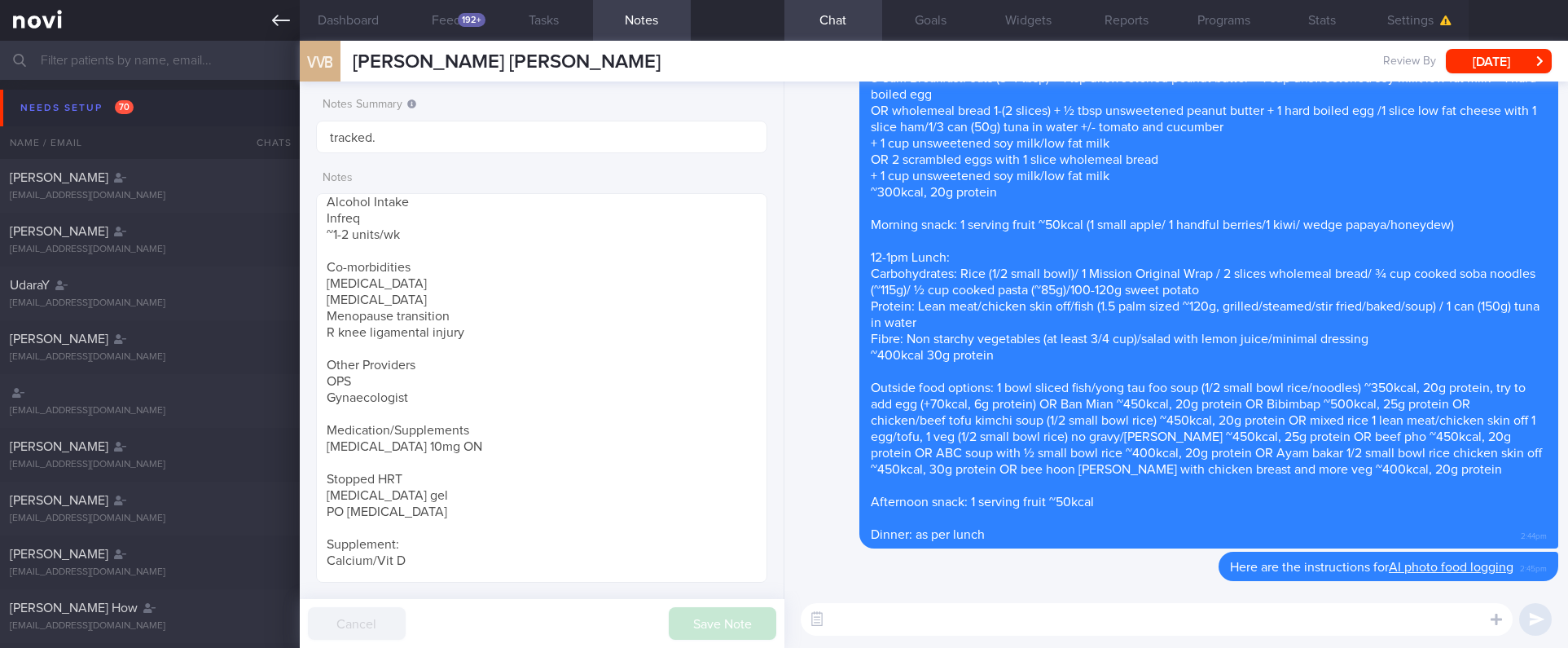 type 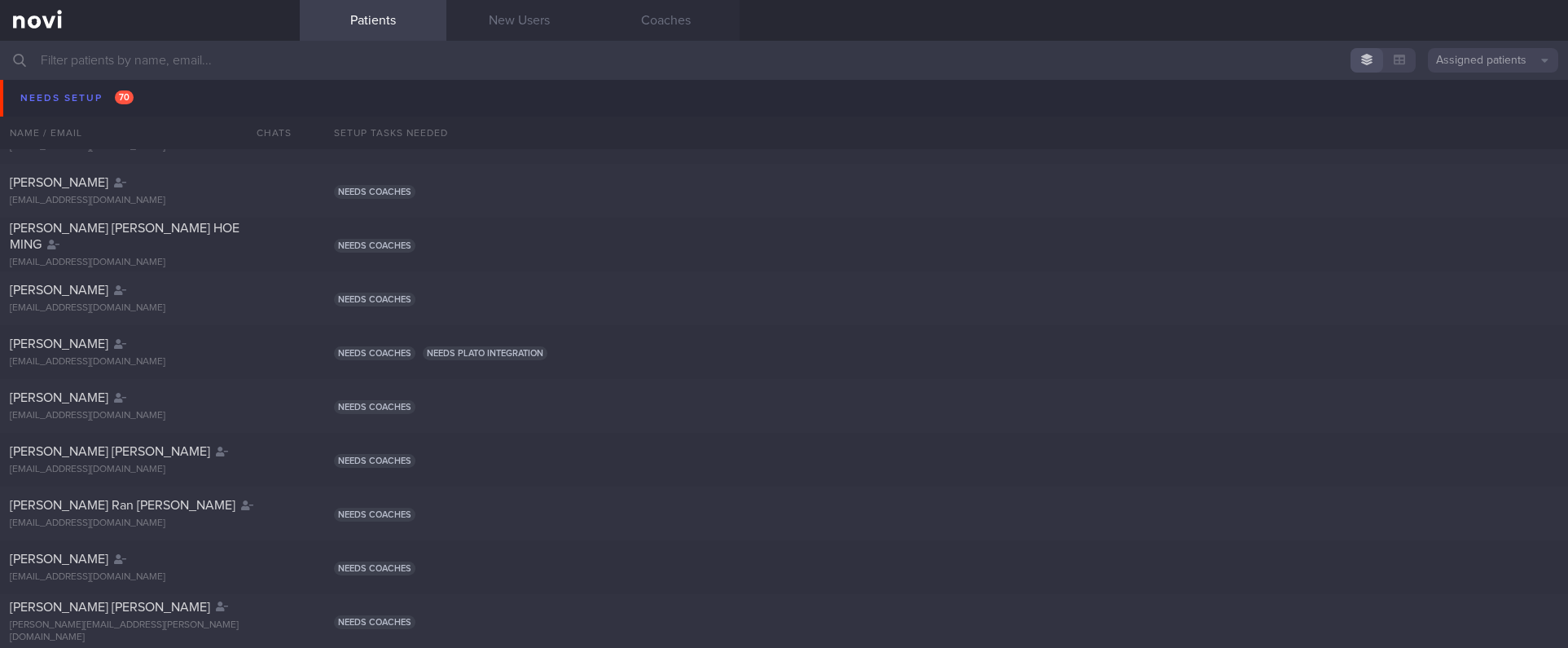 scroll, scrollTop: 1100, scrollLeft: 0, axis: vertical 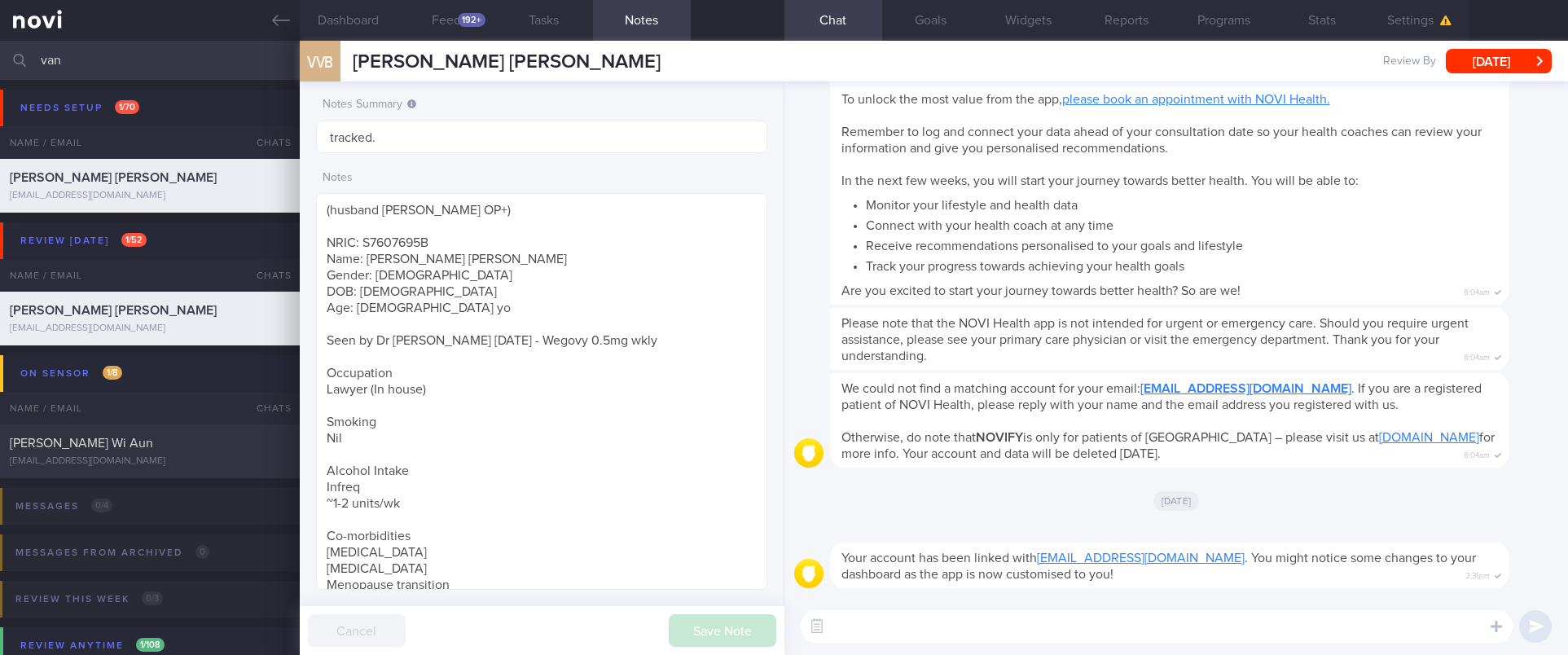 drag, startPoint x: 133, startPoint y: 57, endPoint x: 19, endPoint y: 59, distance: 114.01754 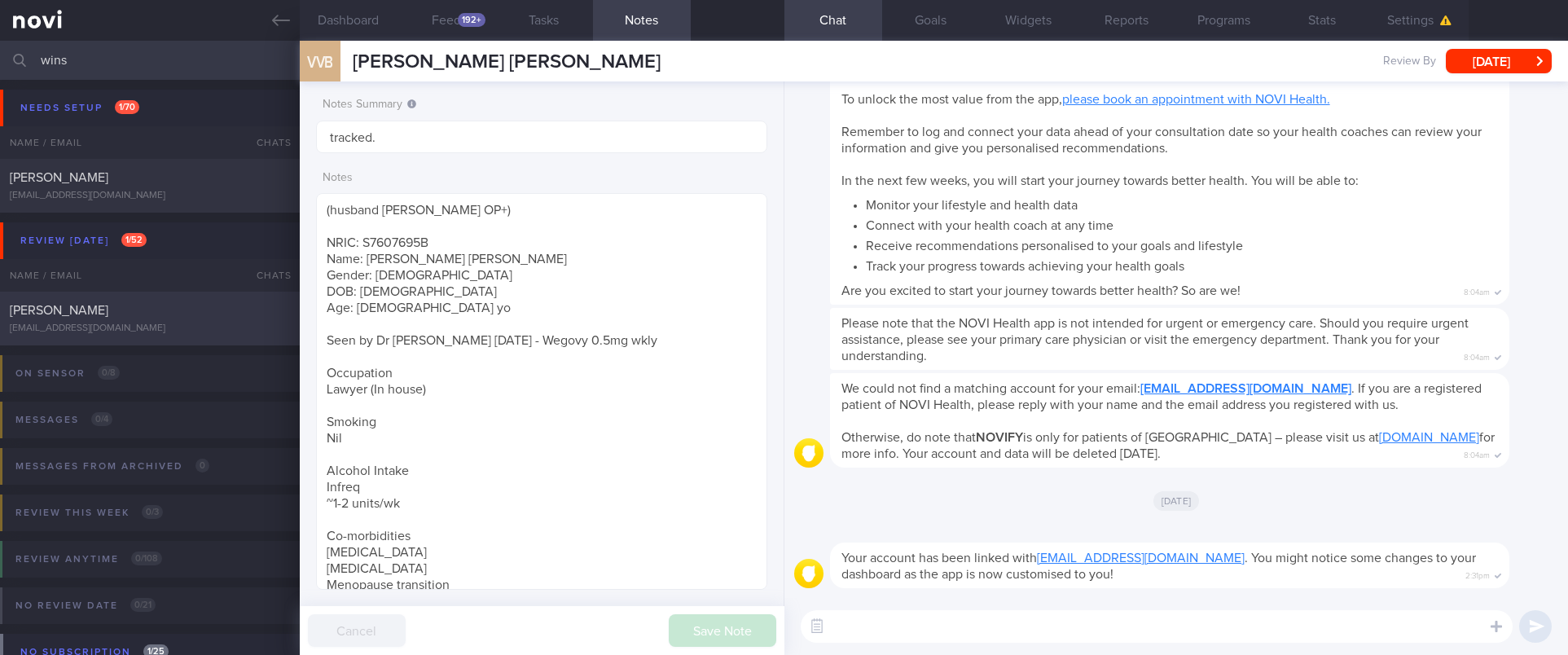 type on "wins" 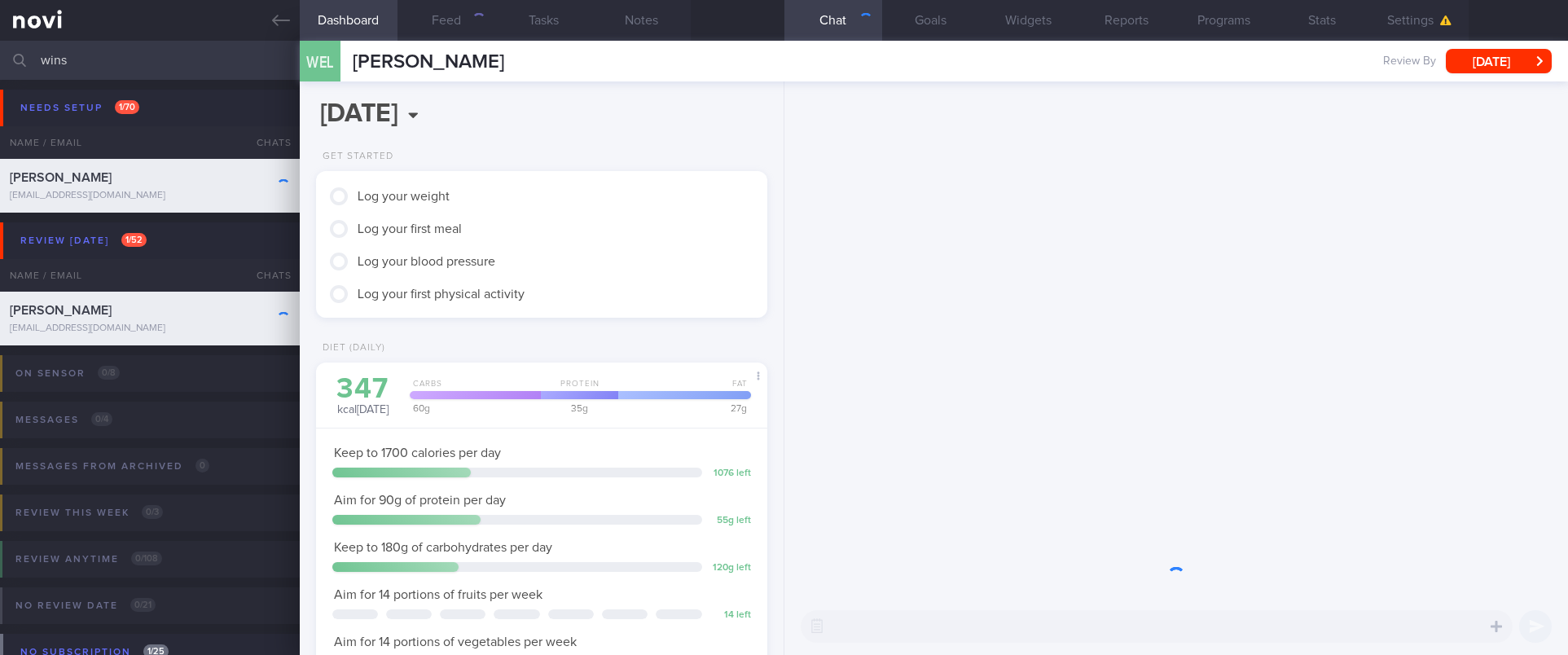 scroll, scrollTop: 814475, scrollLeft: 814142, axis: both 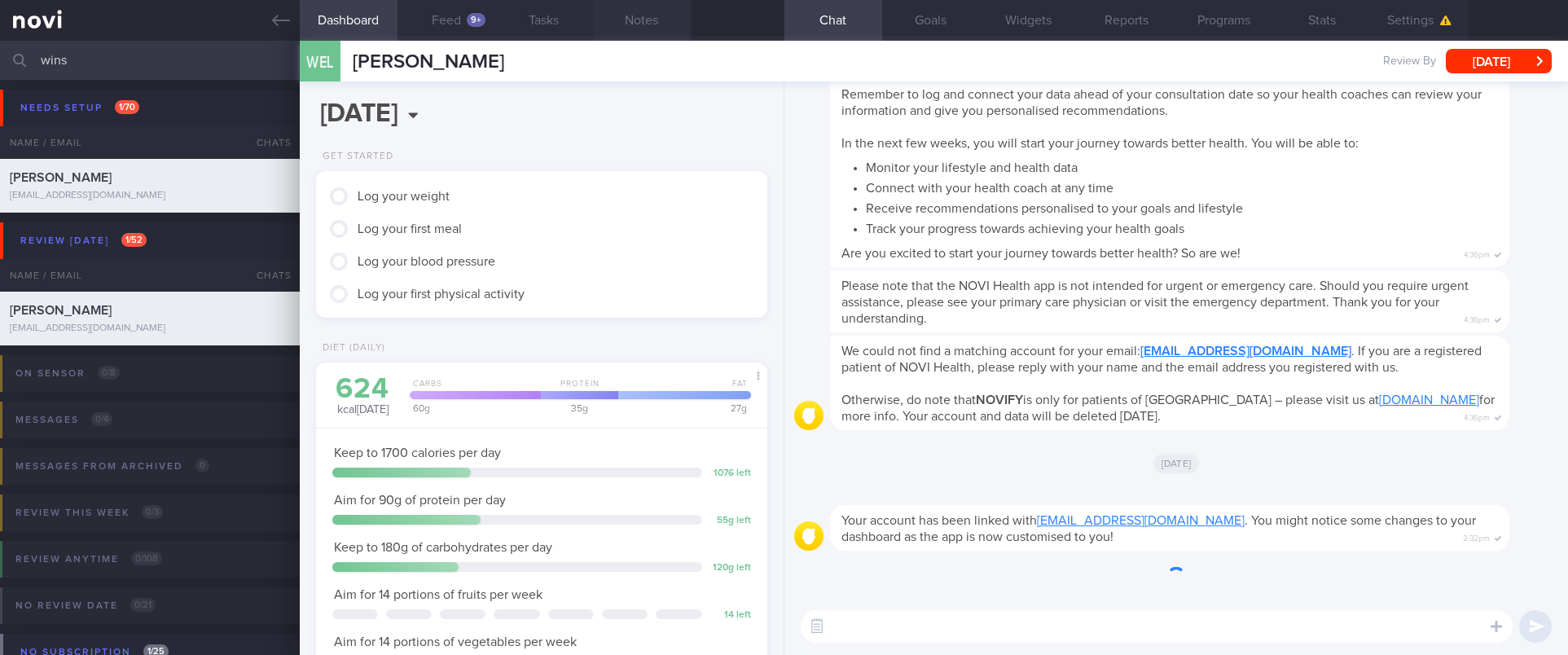click on "Notes" at bounding box center [642, 20] 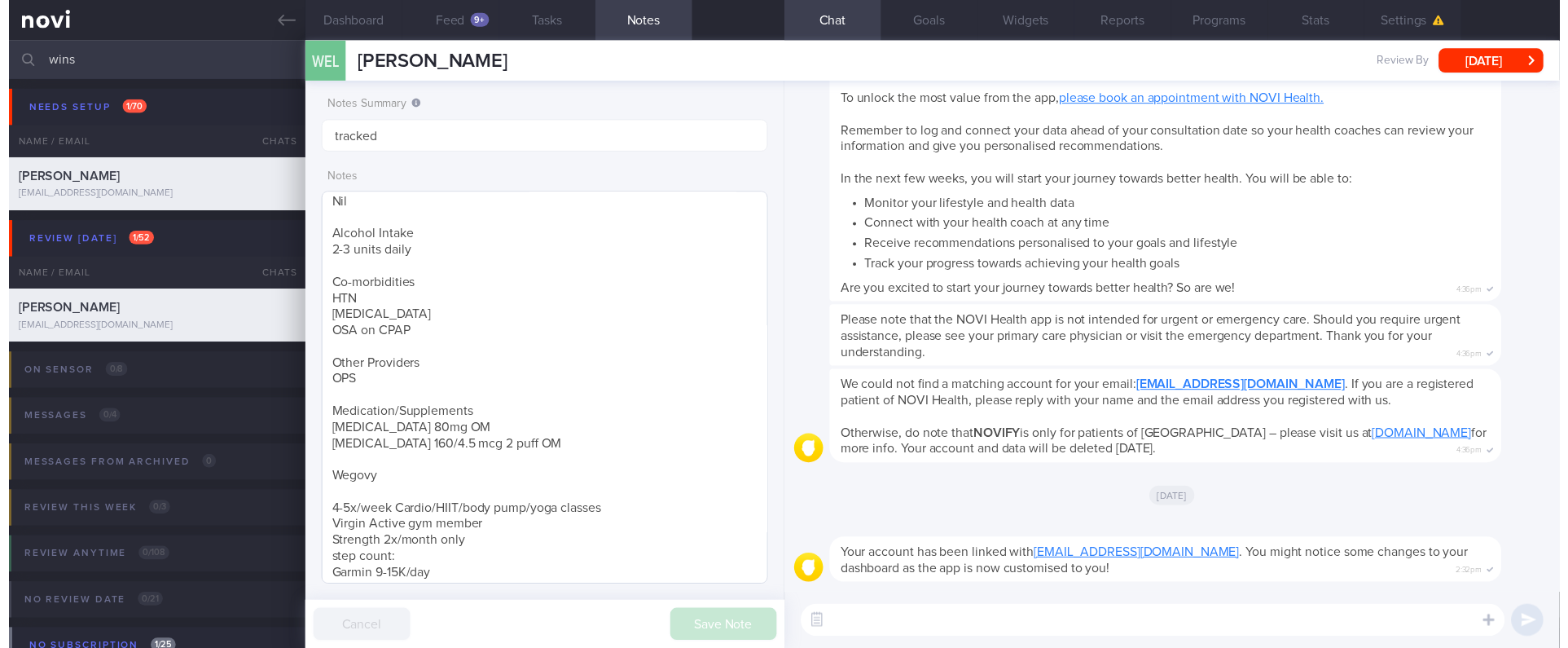 scroll, scrollTop: 289, scrollLeft: 0, axis: vertical 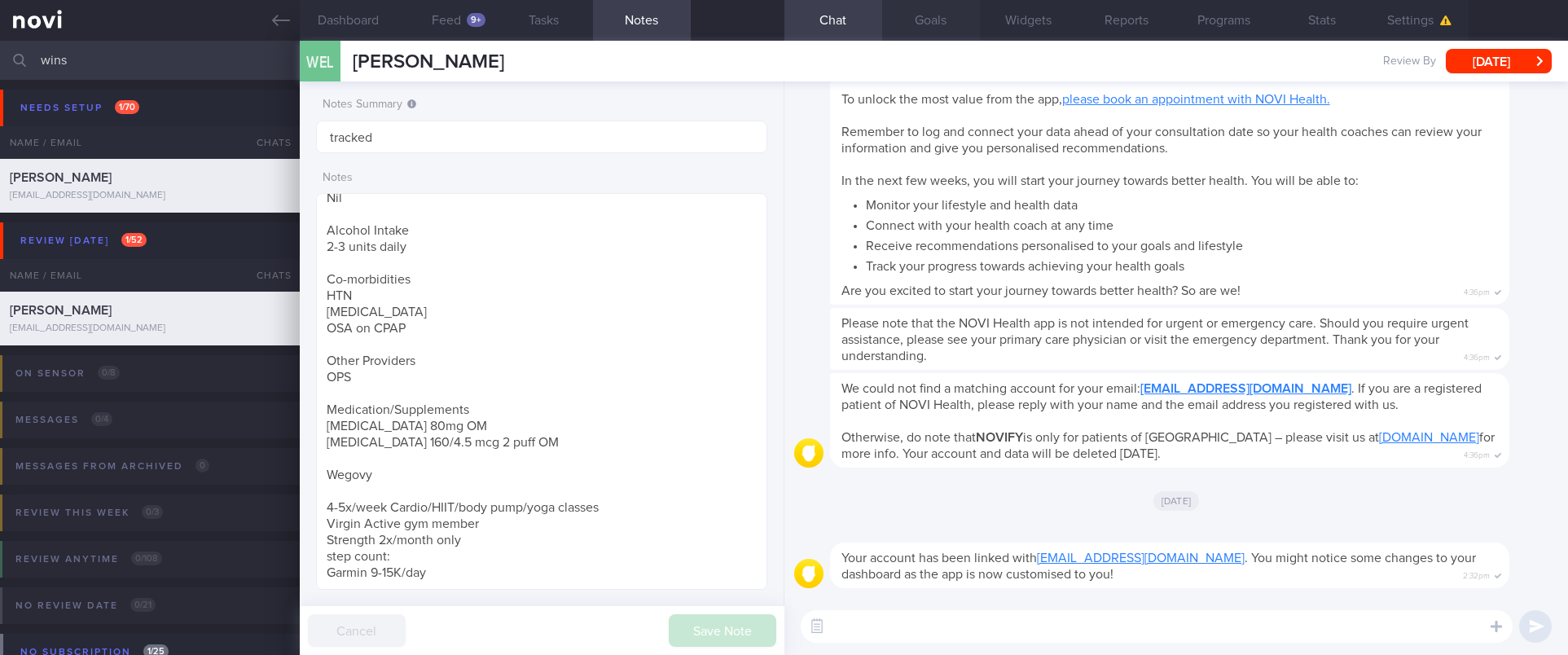 click on "Goals" at bounding box center (931, 20) 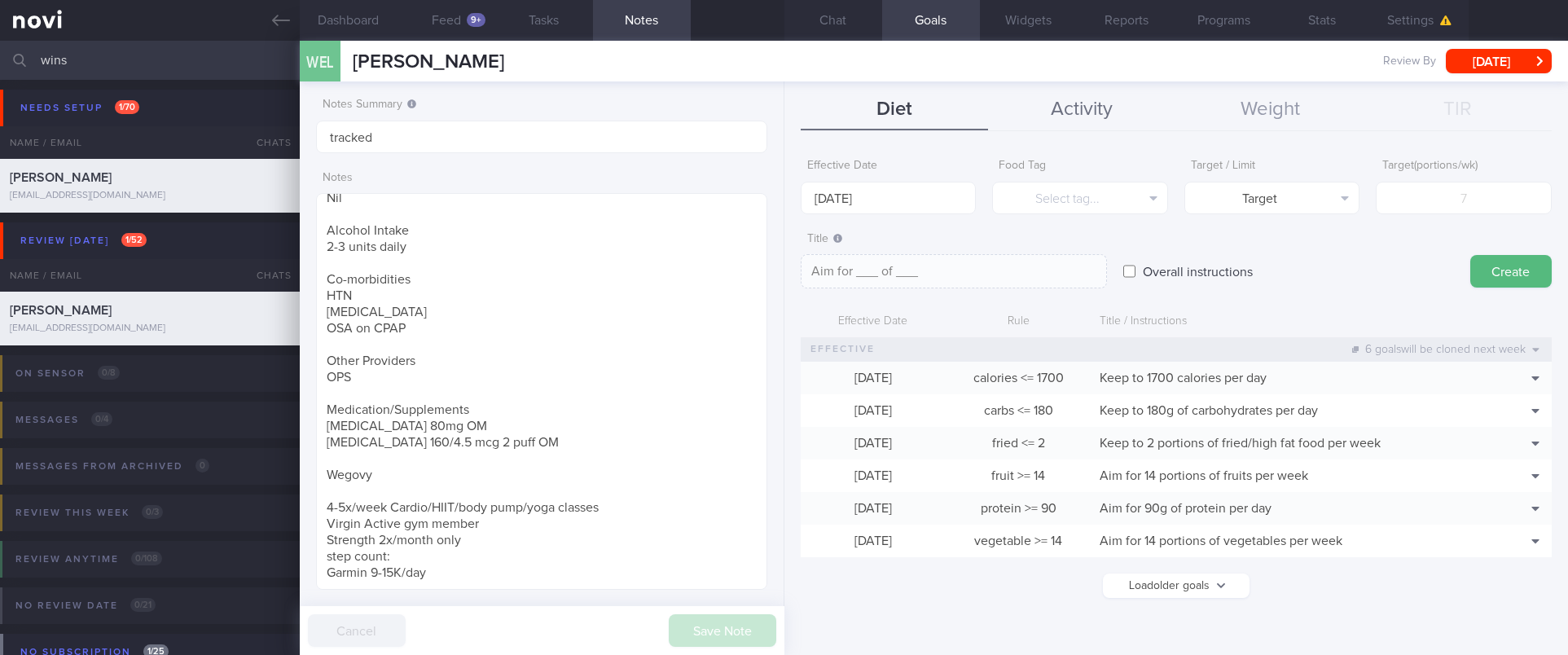click on "Activity" at bounding box center (1082, 110) 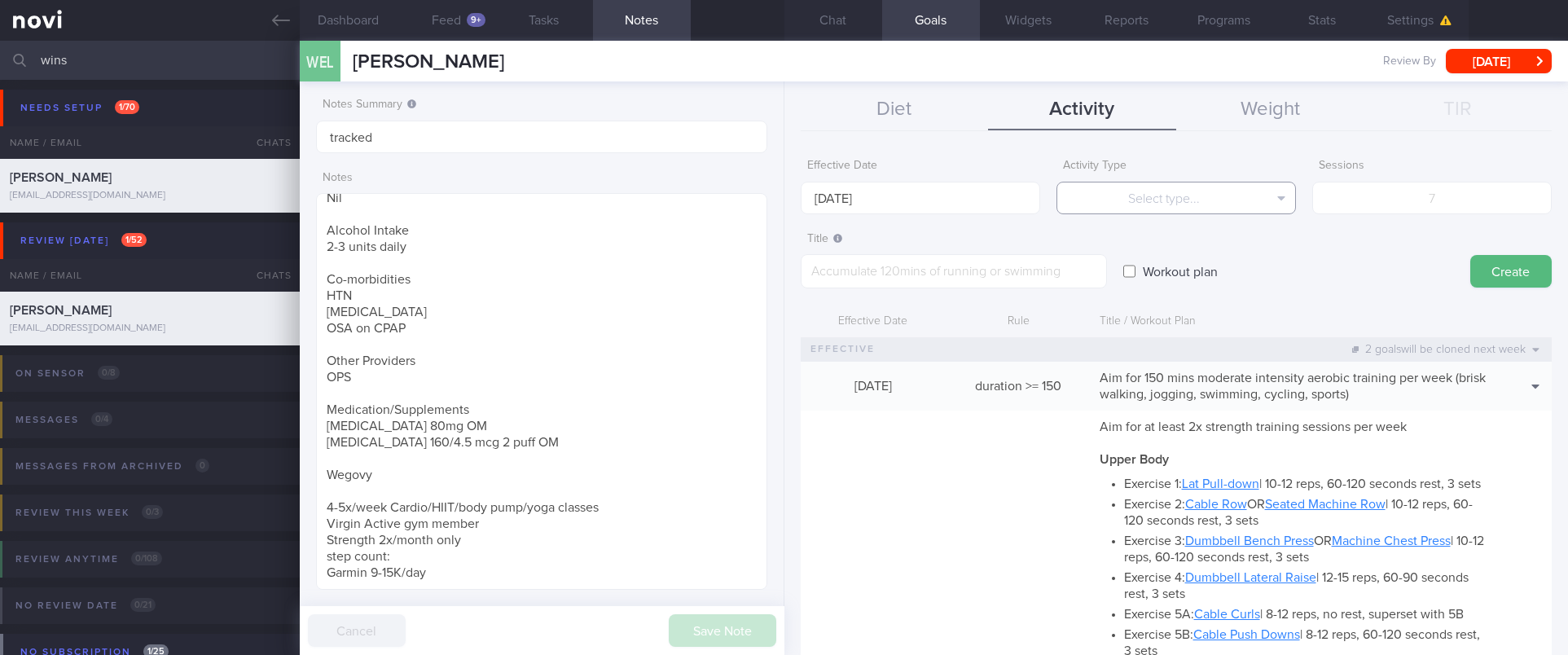 click on "Select type..." at bounding box center (1176, 198) 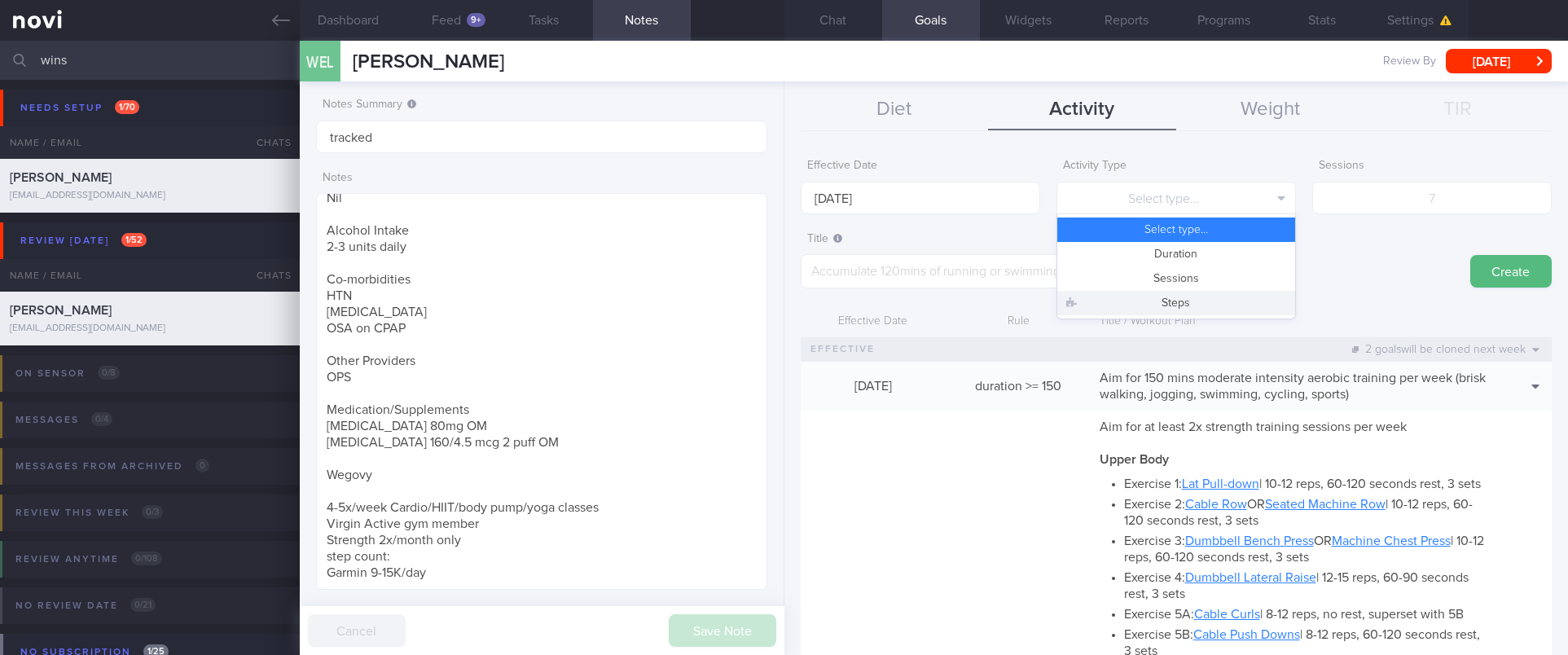 click on "Steps" at bounding box center (1176, 303) 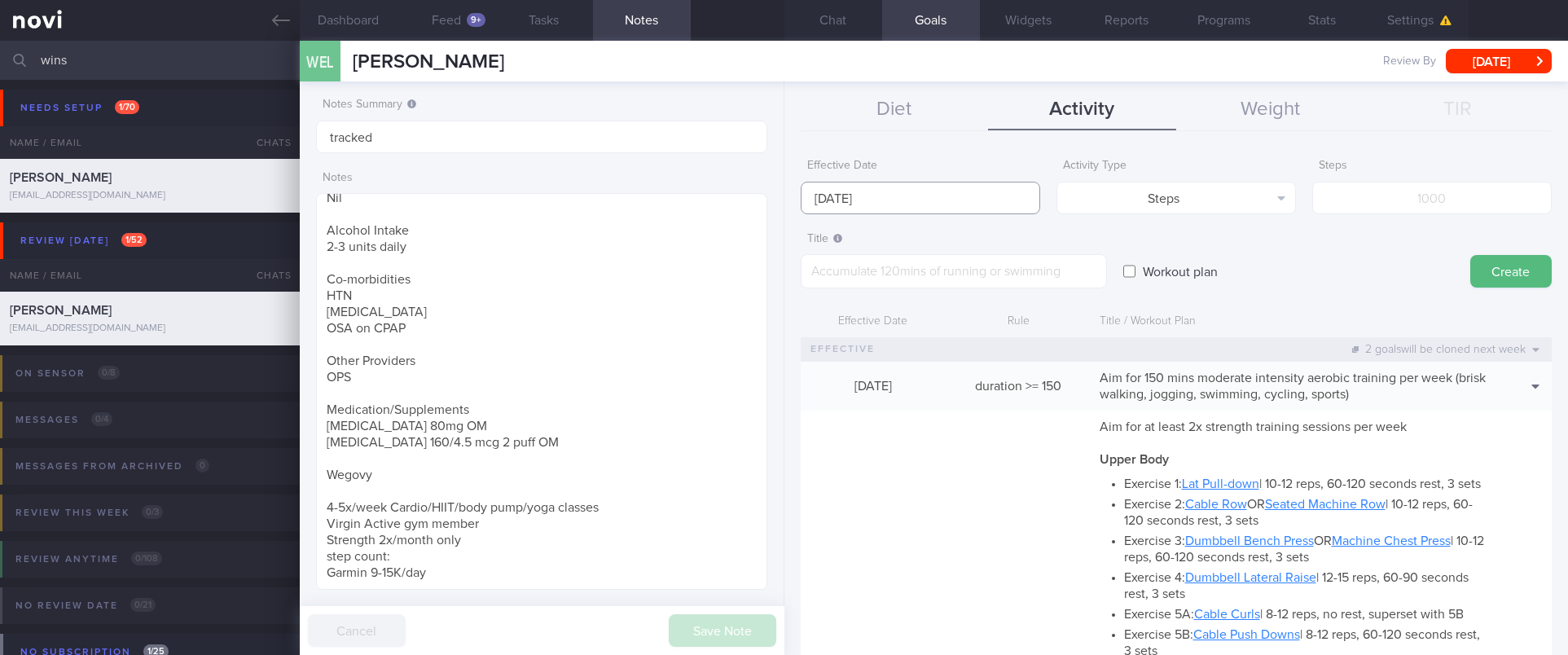 click on "[DATE]" at bounding box center (920, 198) 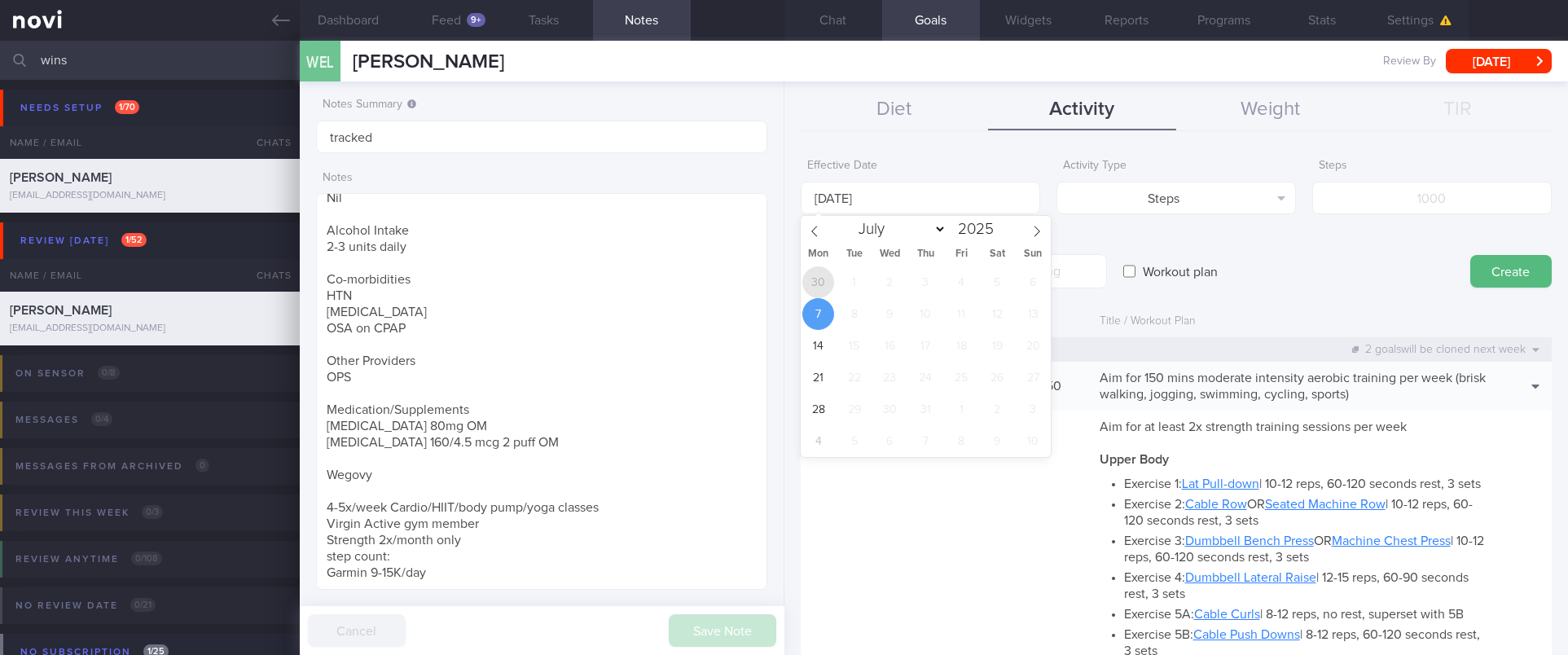 click on "30" at bounding box center [818, 282] 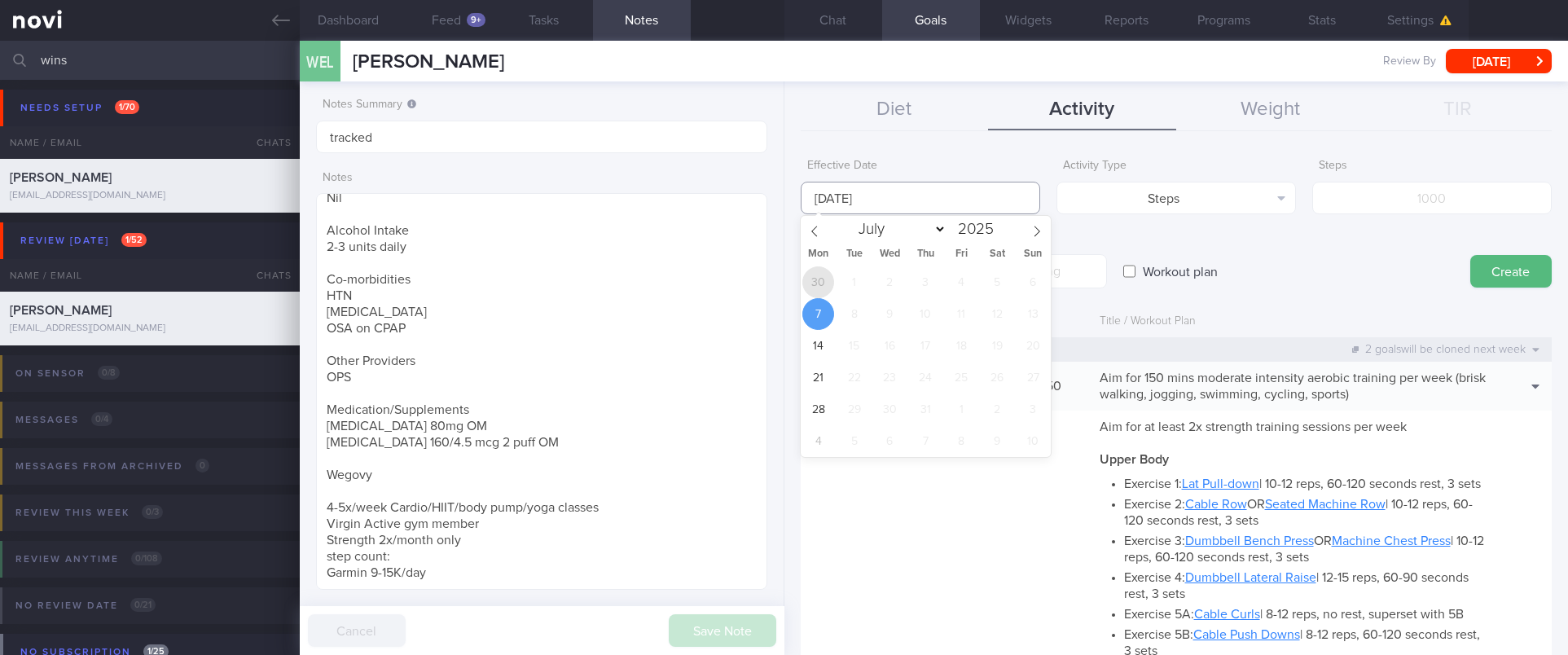 type on "[DATE]" 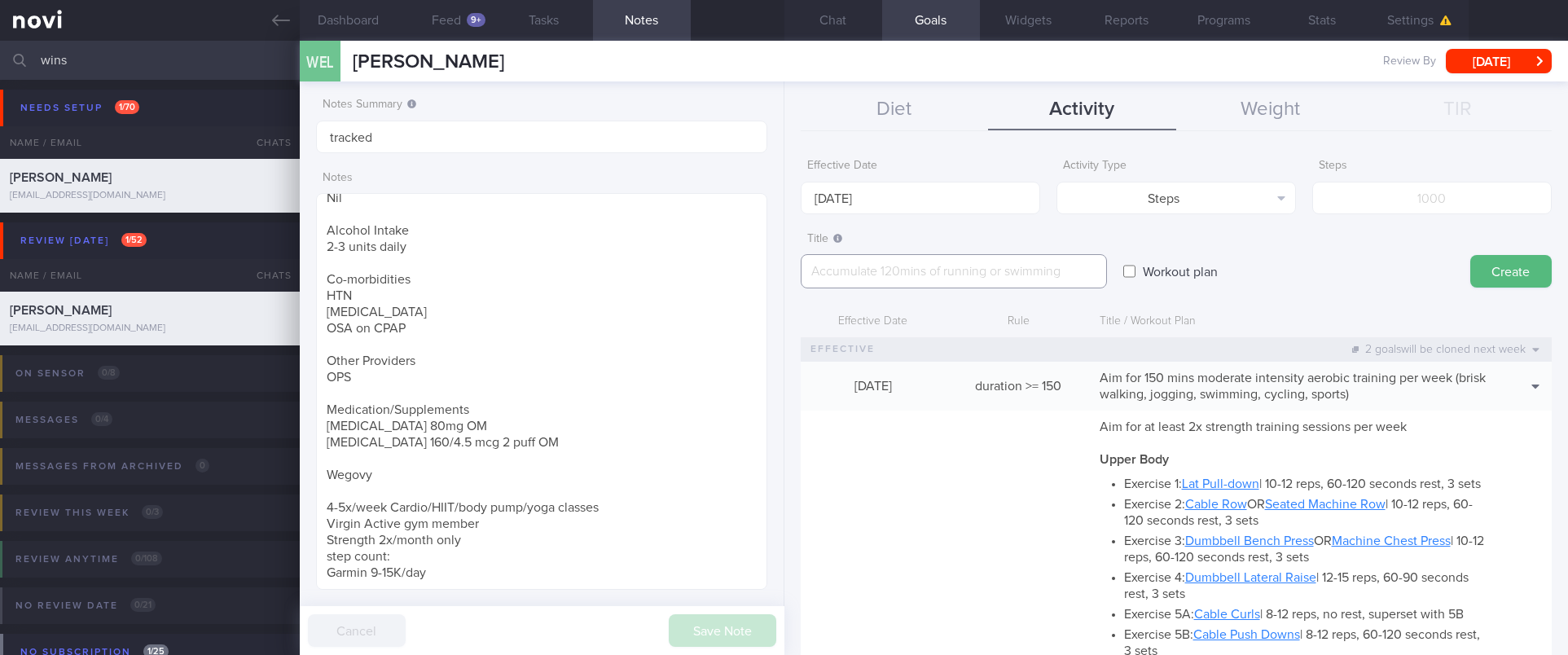 click at bounding box center [954, 271] 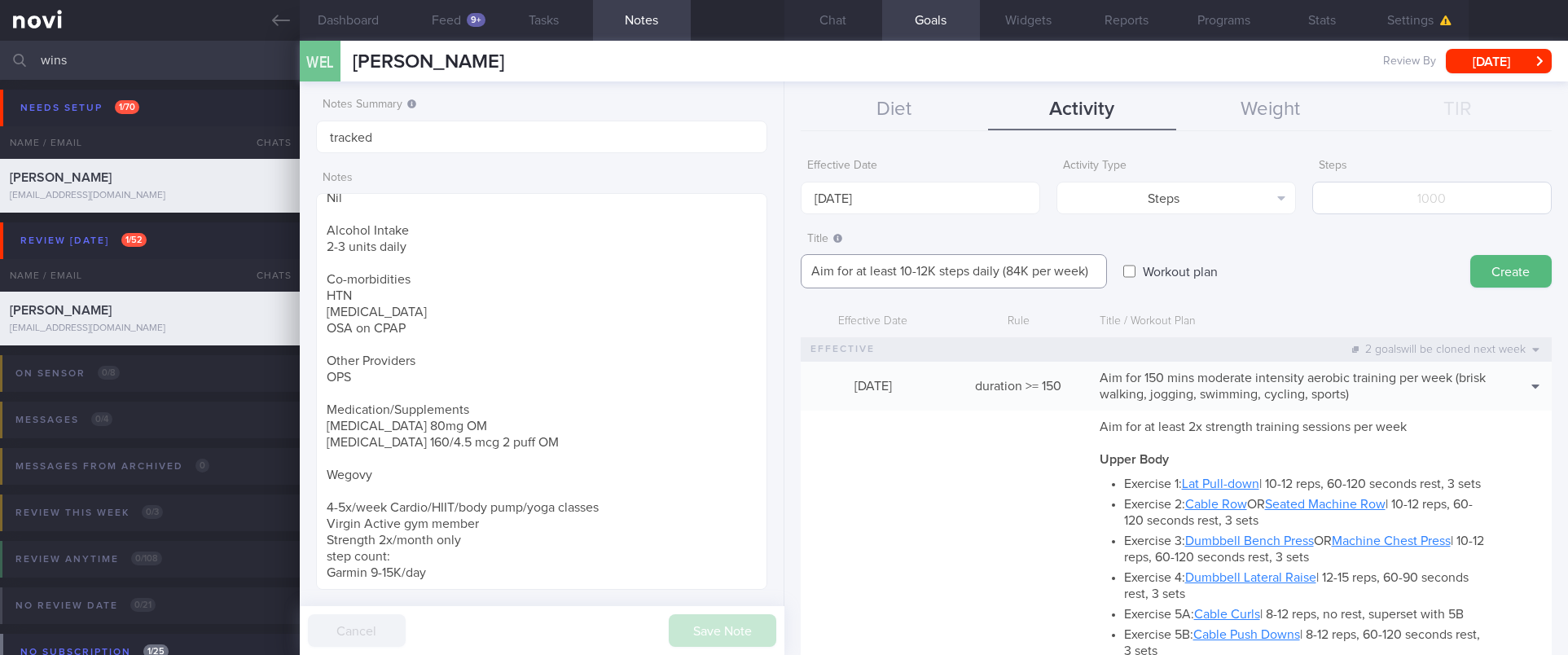 type on "Aim for at least 10-12K steps daily (84K per week)" 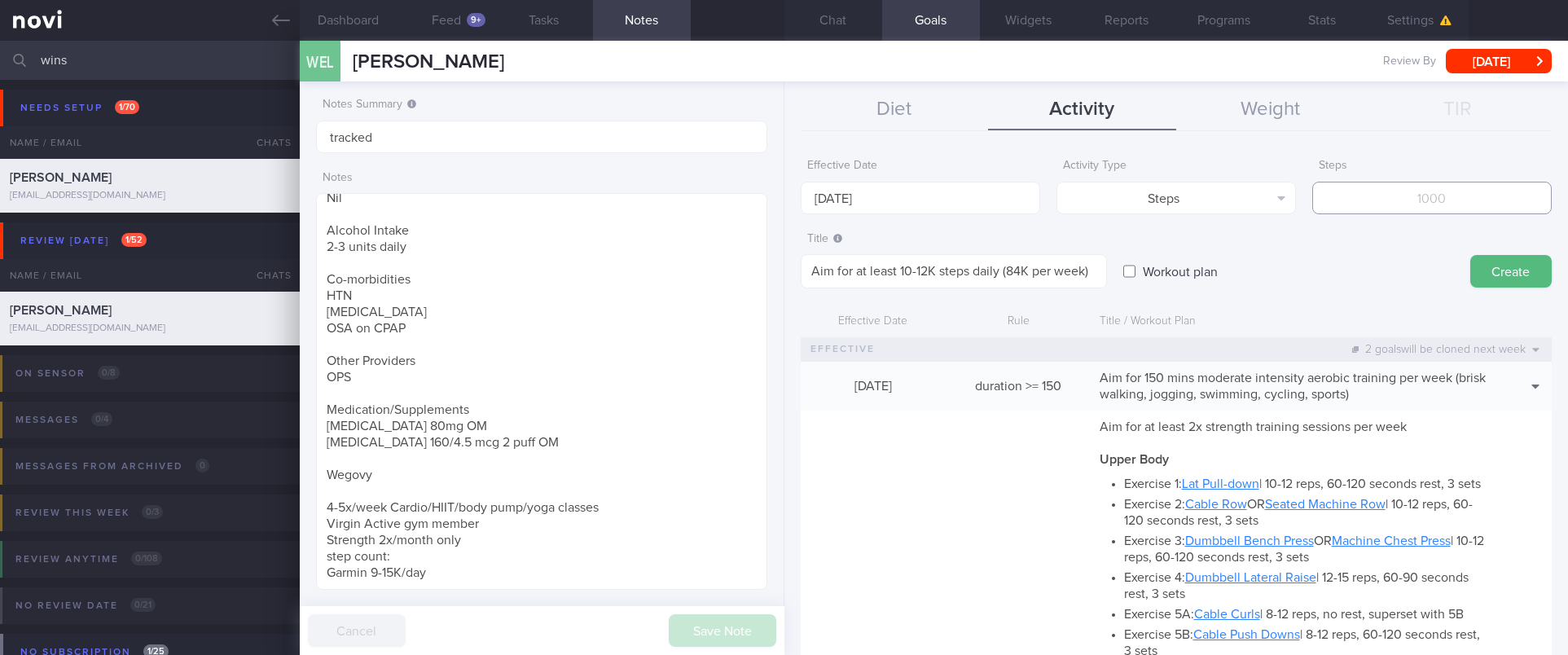 click at bounding box center (1432, 198) 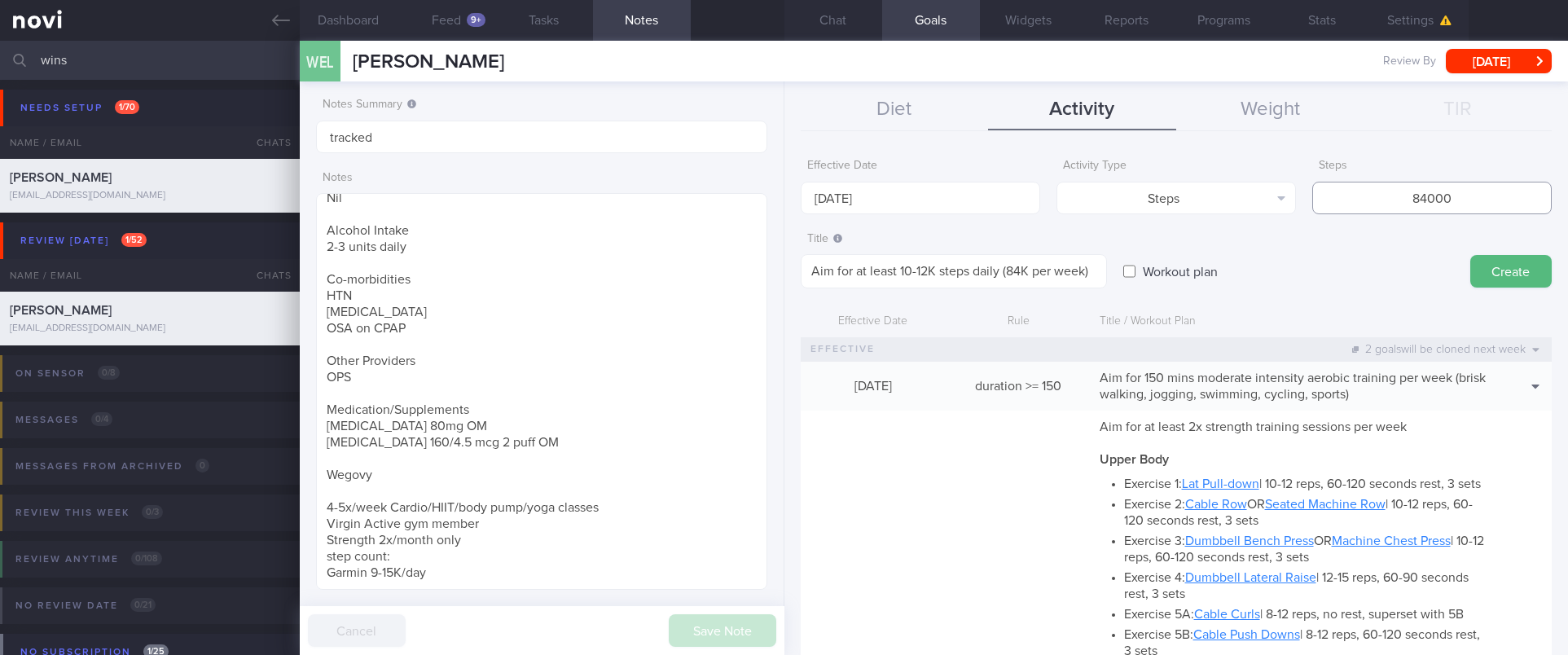 type on "84000" 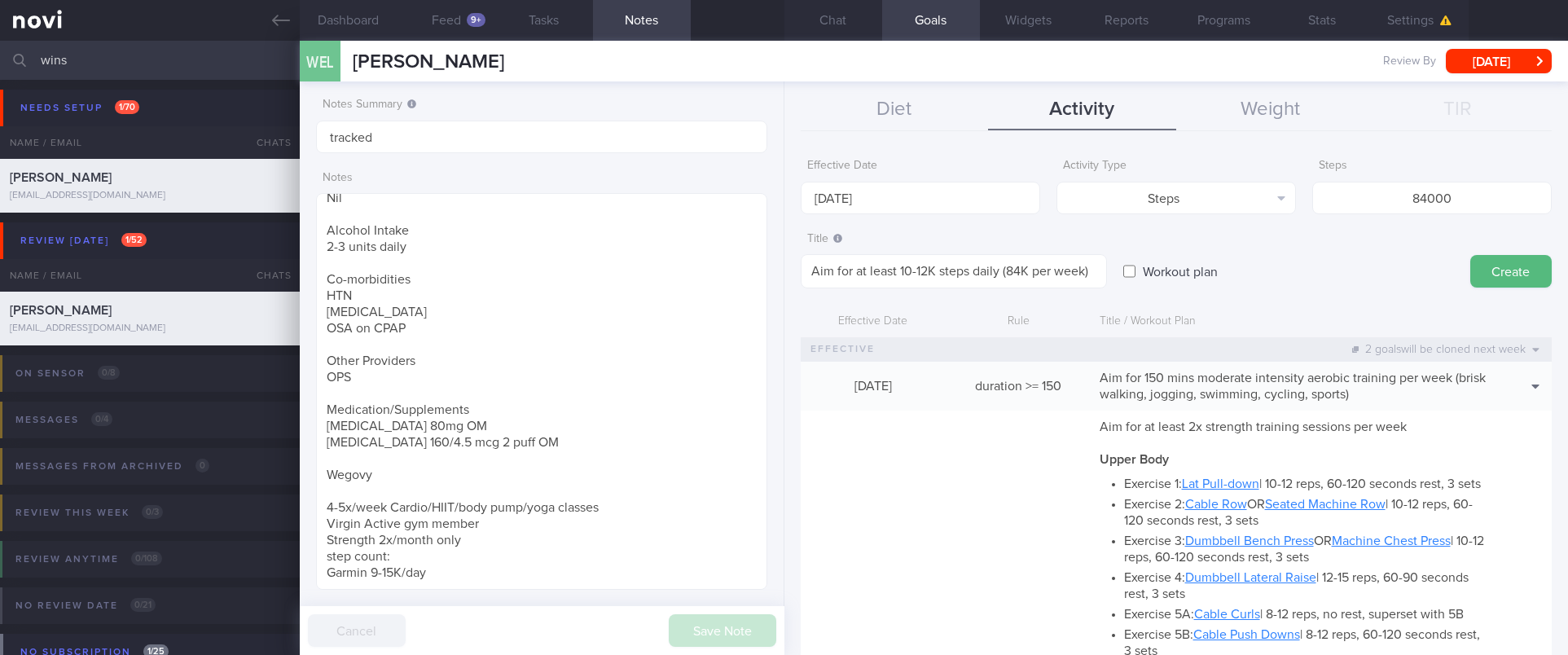 click on "Create" at bounding box center [1511, 256] 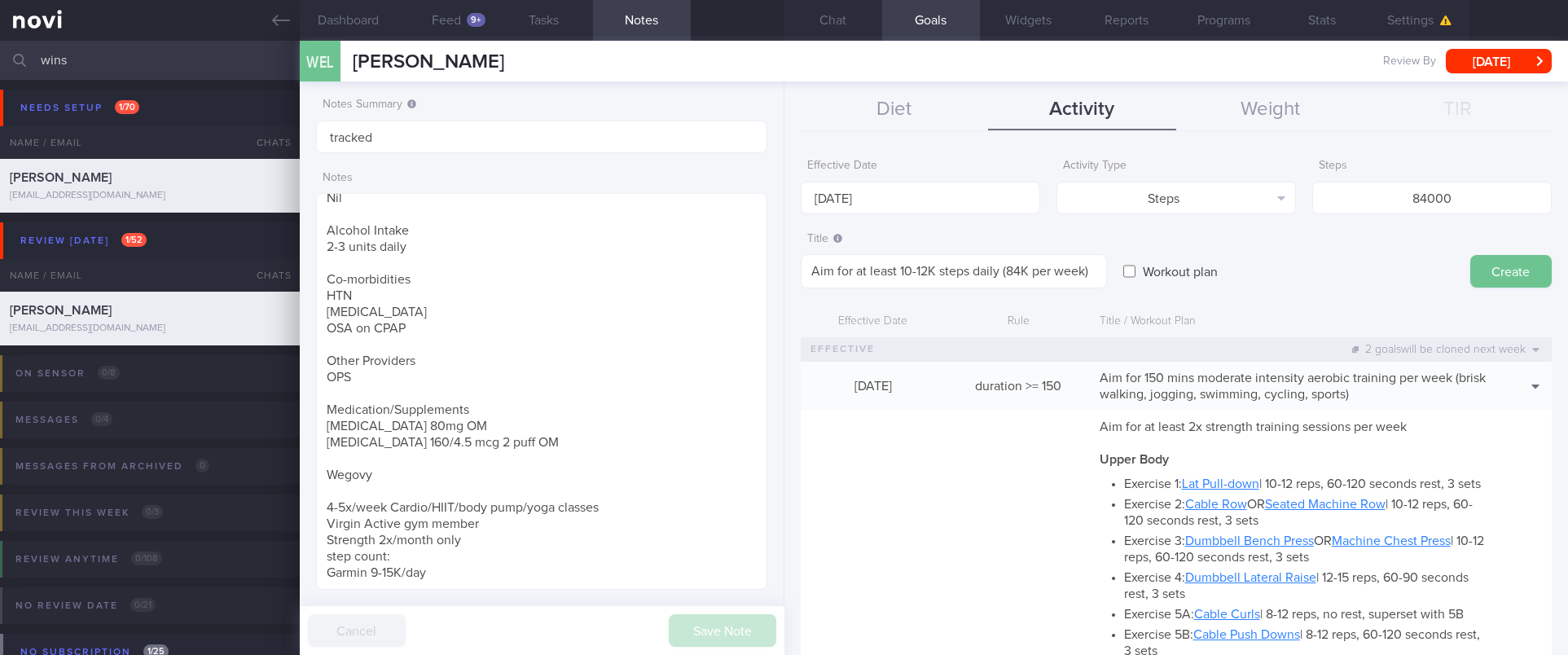 click on "Create" at bounding box center (1511, 271) 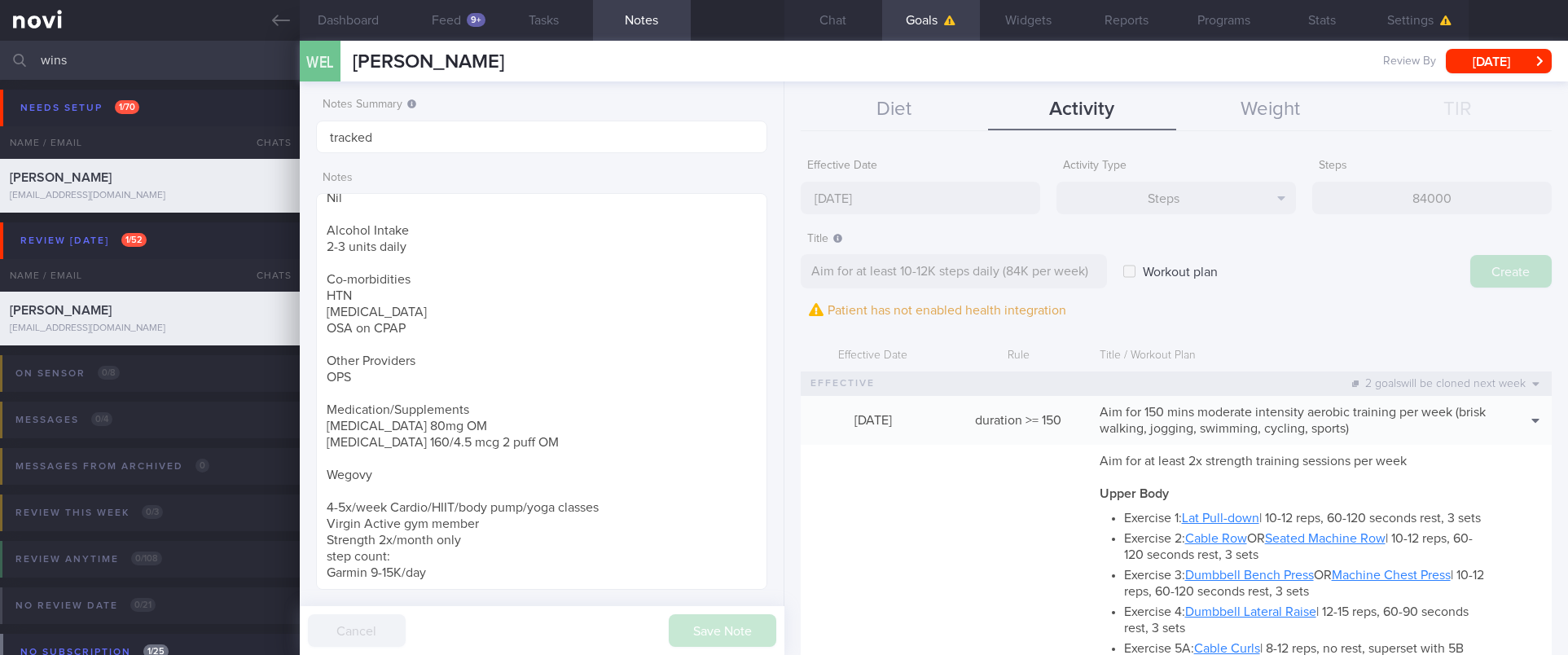 type on "[DATE]" 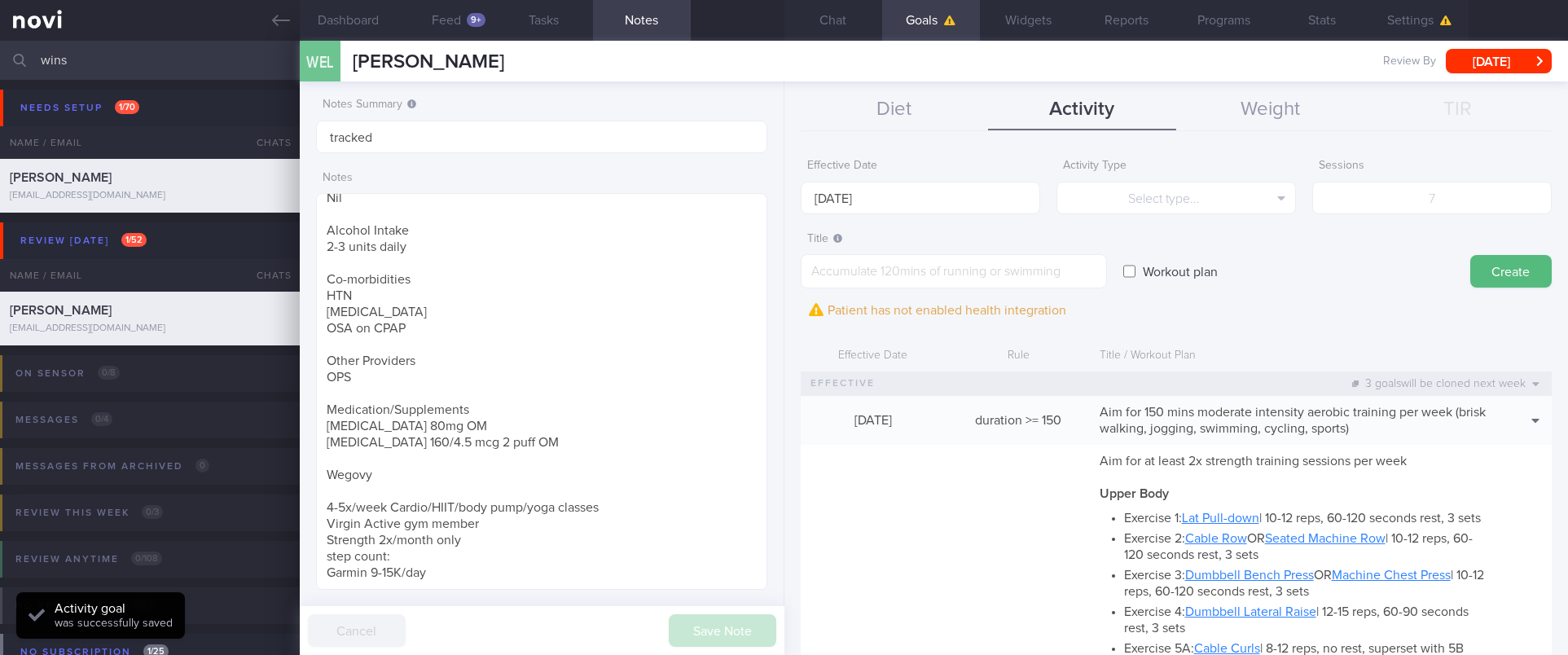 click on "Chat" at bounding box center (833, 20) 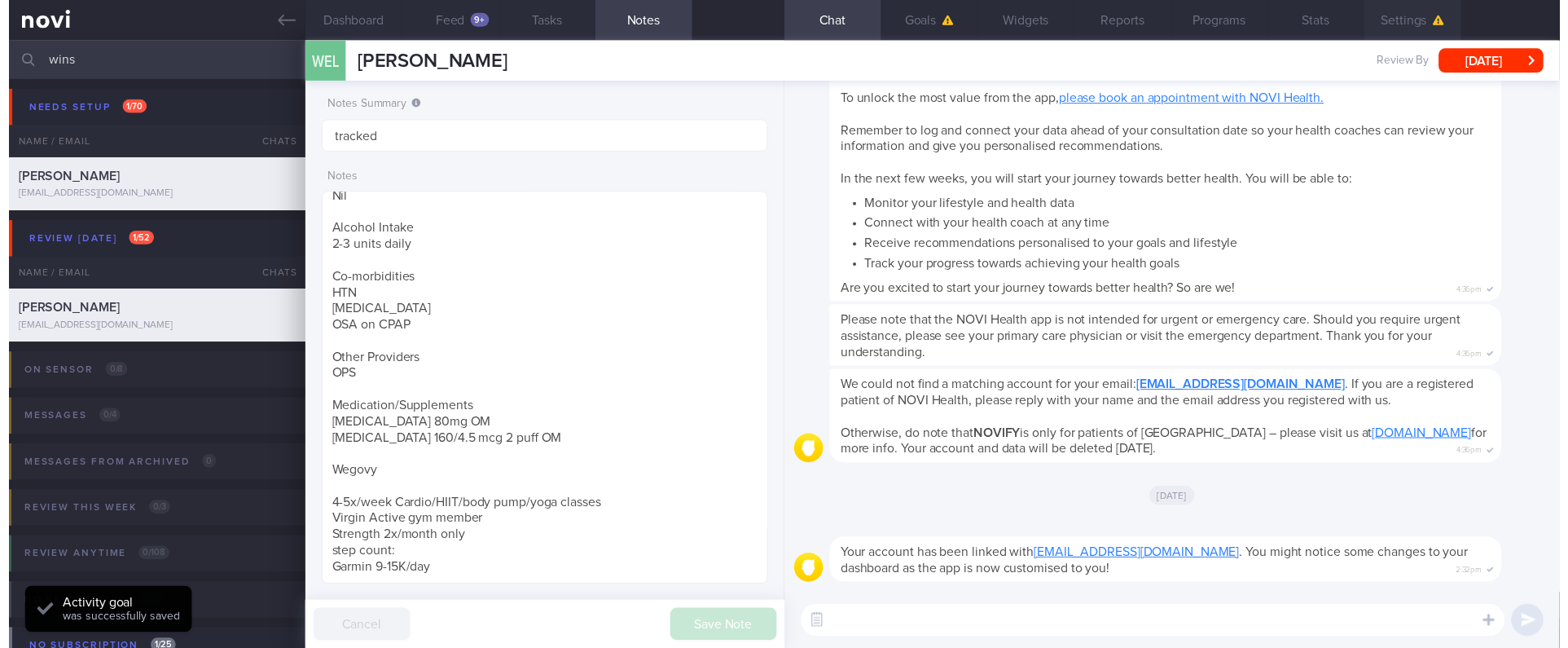 scroll, scrollTop: 289, scrollLeft: 0, axis: vertical 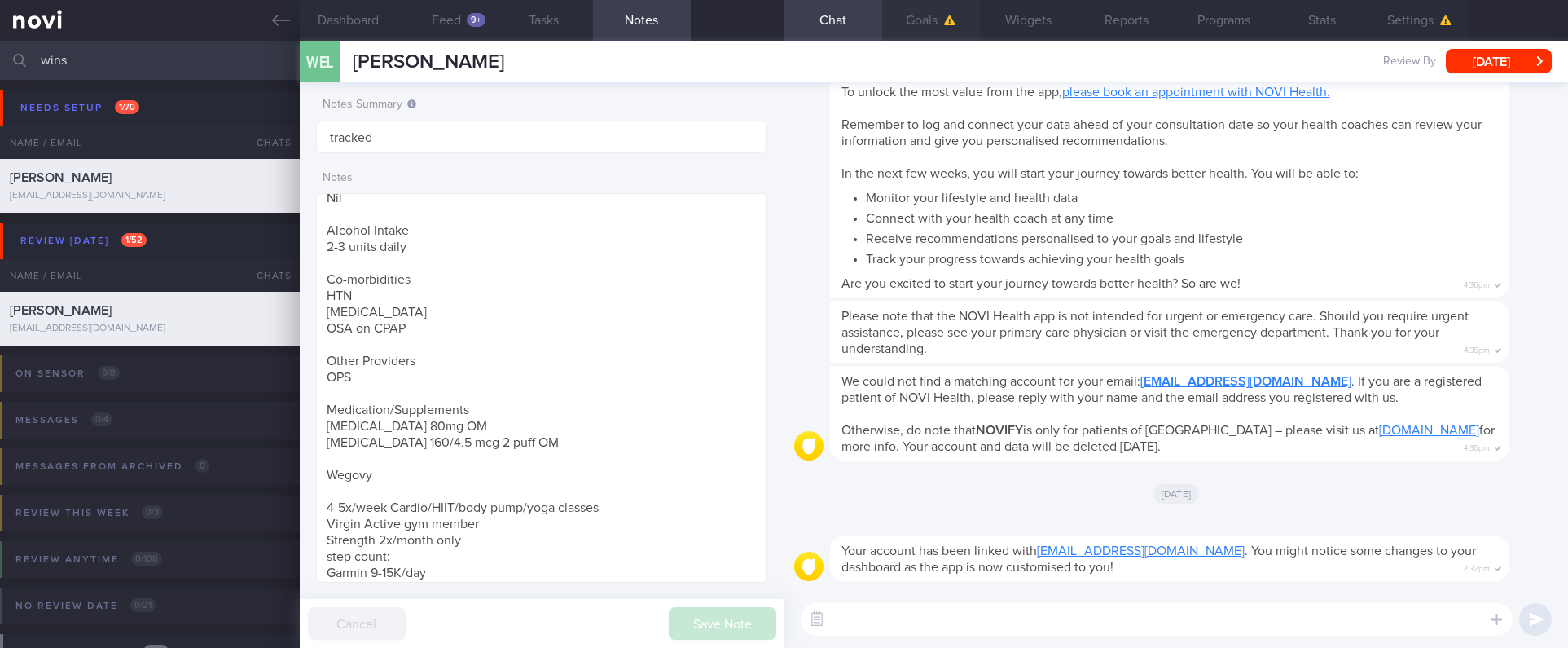 click on "Goals" at bounding box center [931, 20] 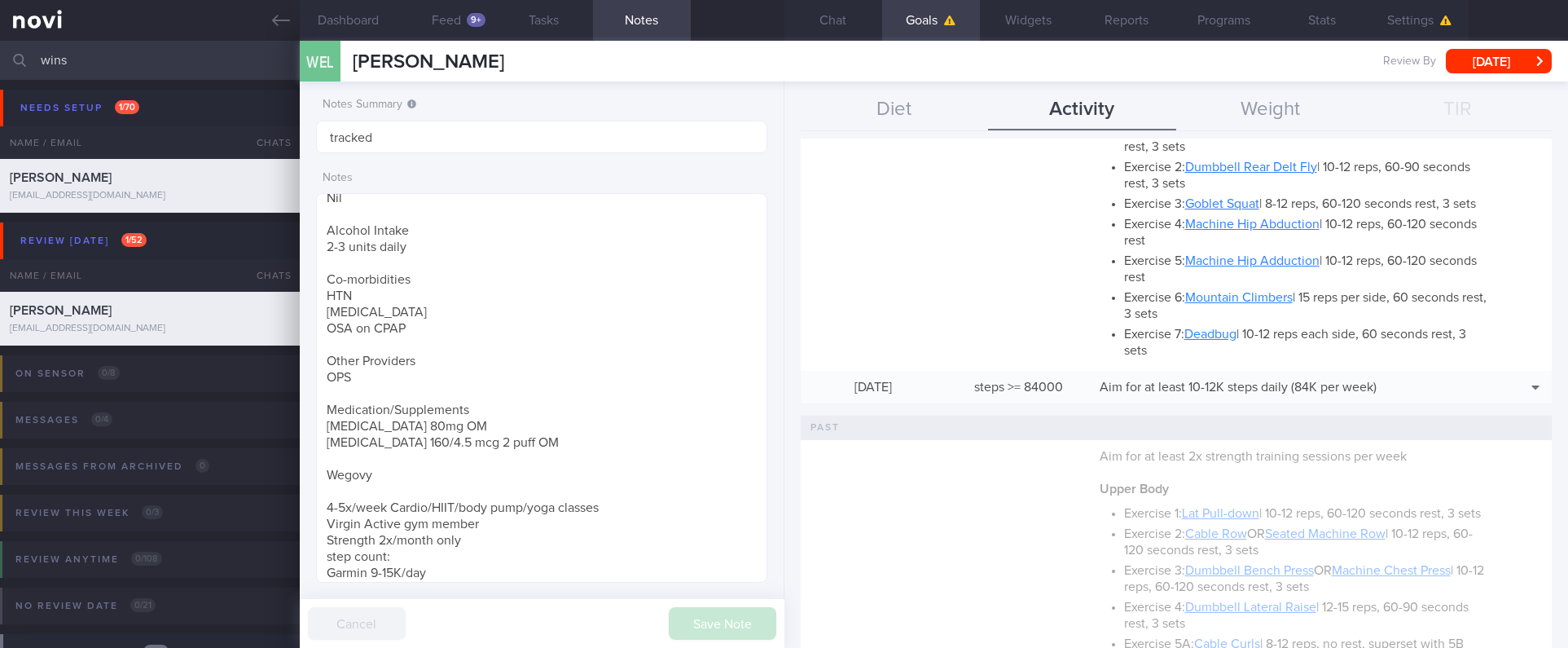 scroll, scrollTop: 856, scrollLeft: 0, axis: vertical 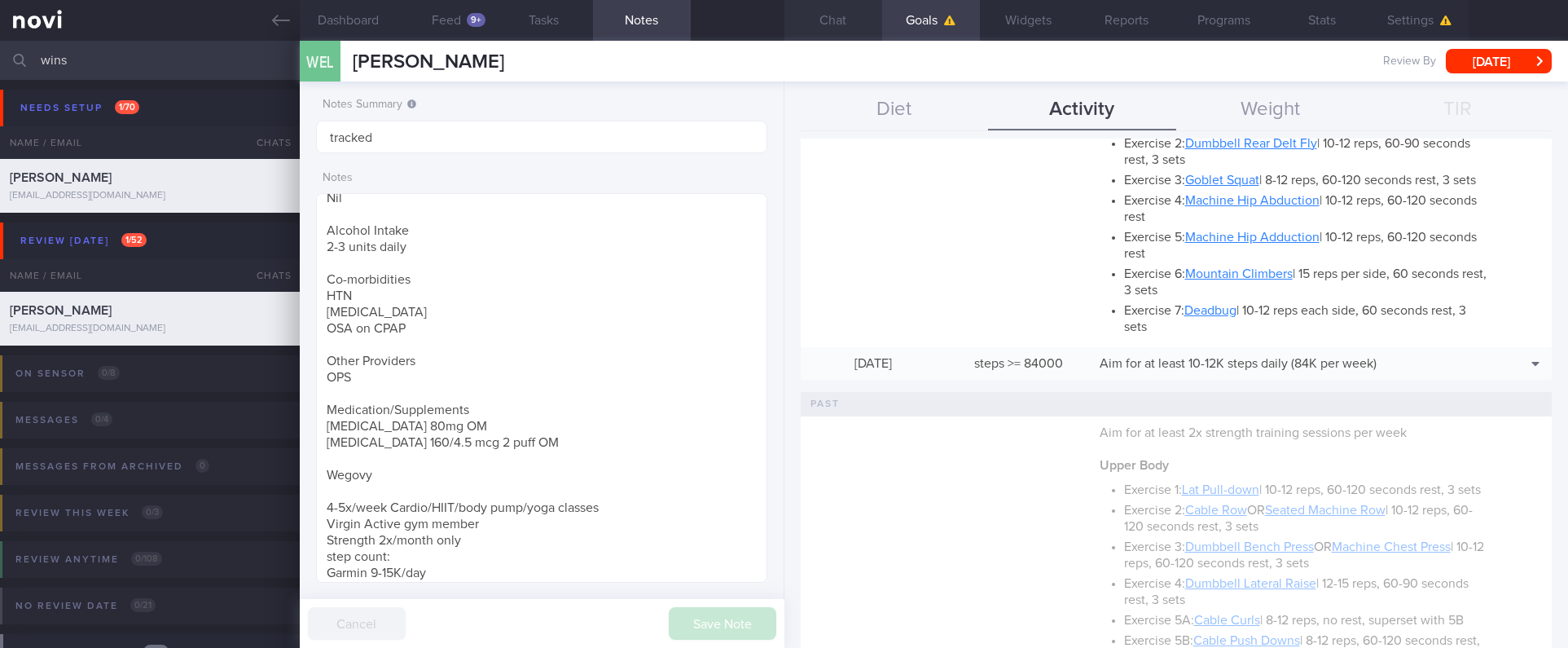 click on "Chat" at bounding box center [833, 20] 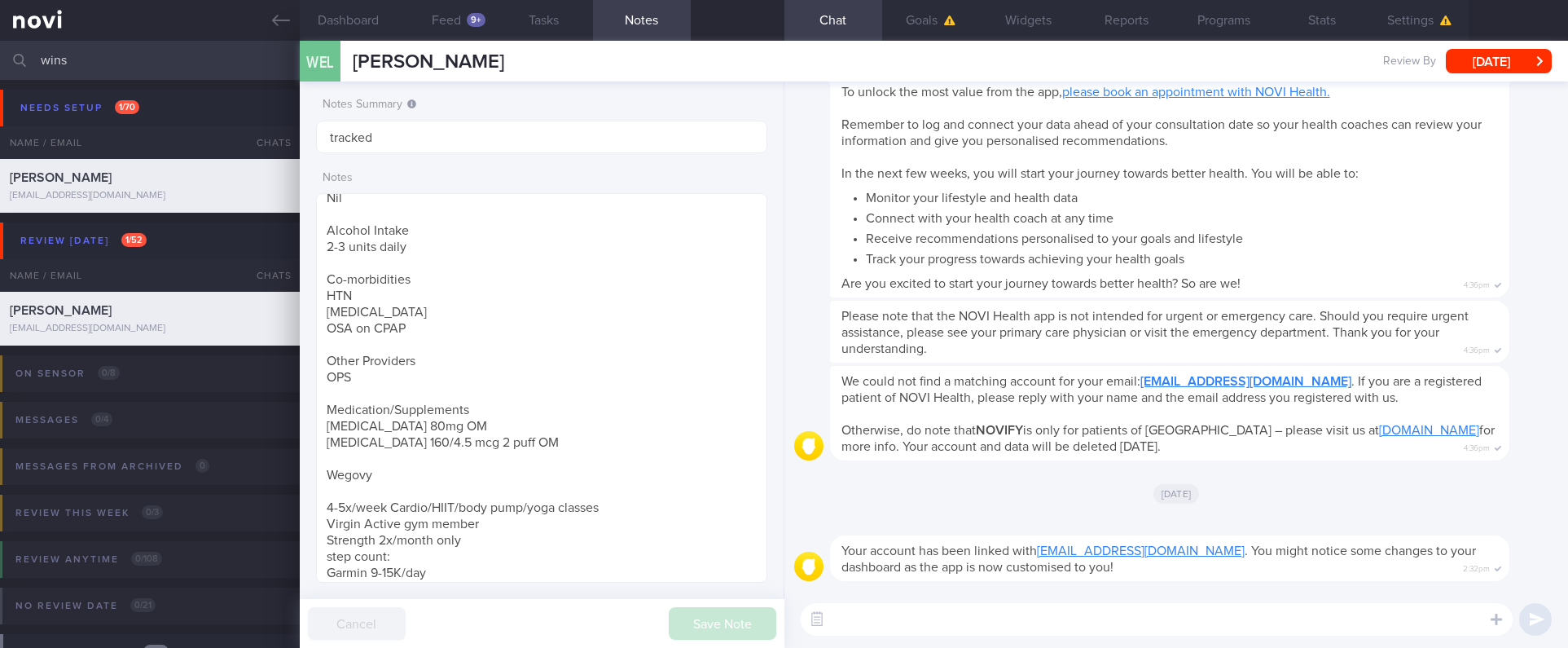 click on "​
​" at bounding box center (1176, 619) 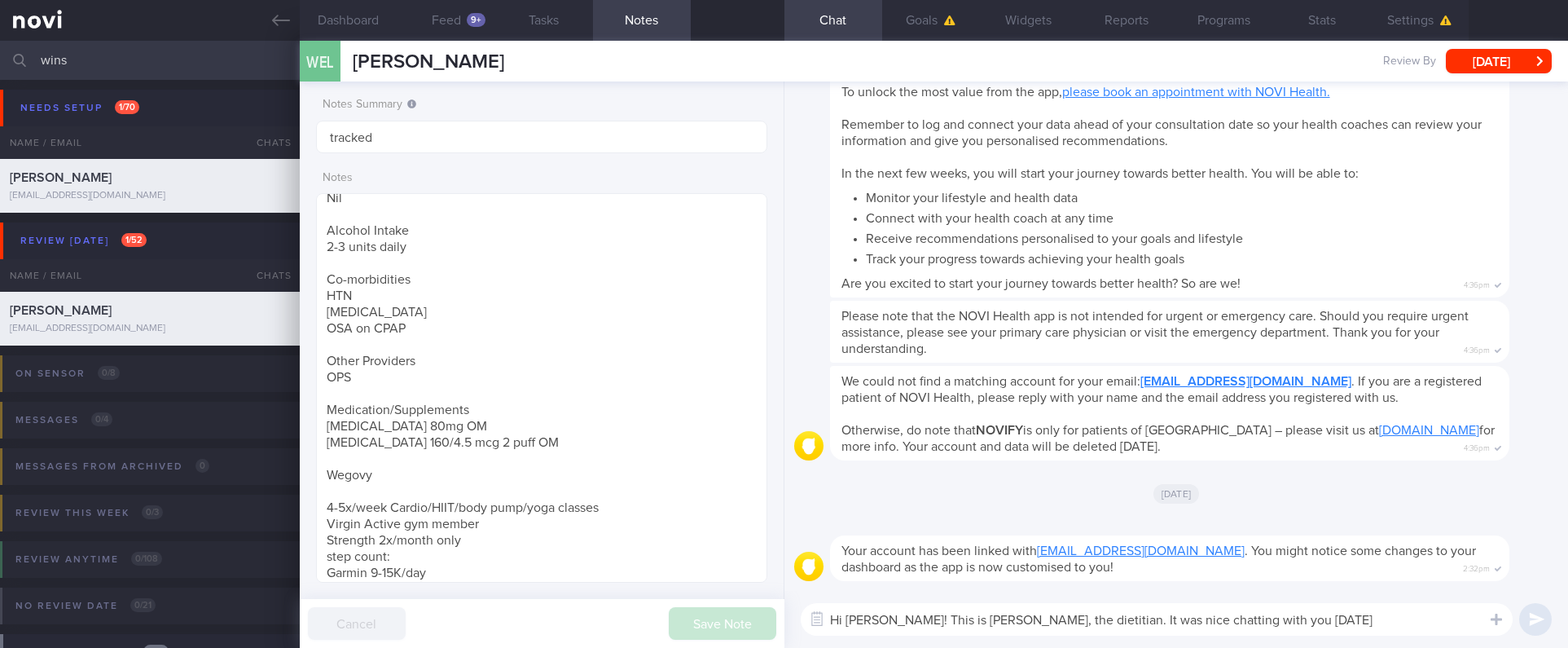 scroll, scrollTop: 0, scrollLeft: 0, axis: both 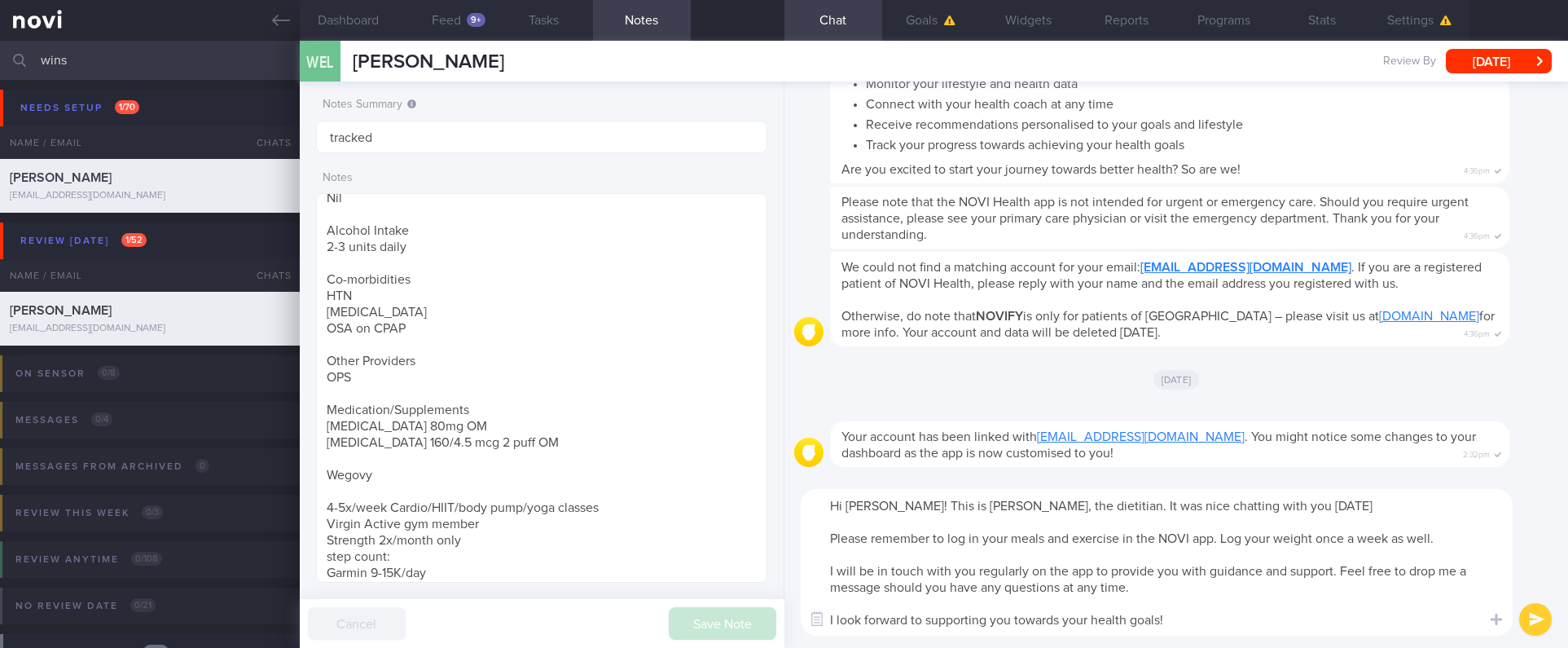 click on "Hi [PERSON_NAME]! This is [PERSON_NAME], the dietitian. It was nice chatting with you [DATE]
Please remember to log in your meals and exercise in the NOVI app. Log your weight once a week as well.
I will be in touch with you regularly on the app to provide you with guidance and support. Feel free to drop me a message should you have any questions at any time.
I look forward to supporting you towards your health goals!" at bounding box center [1157, 562] 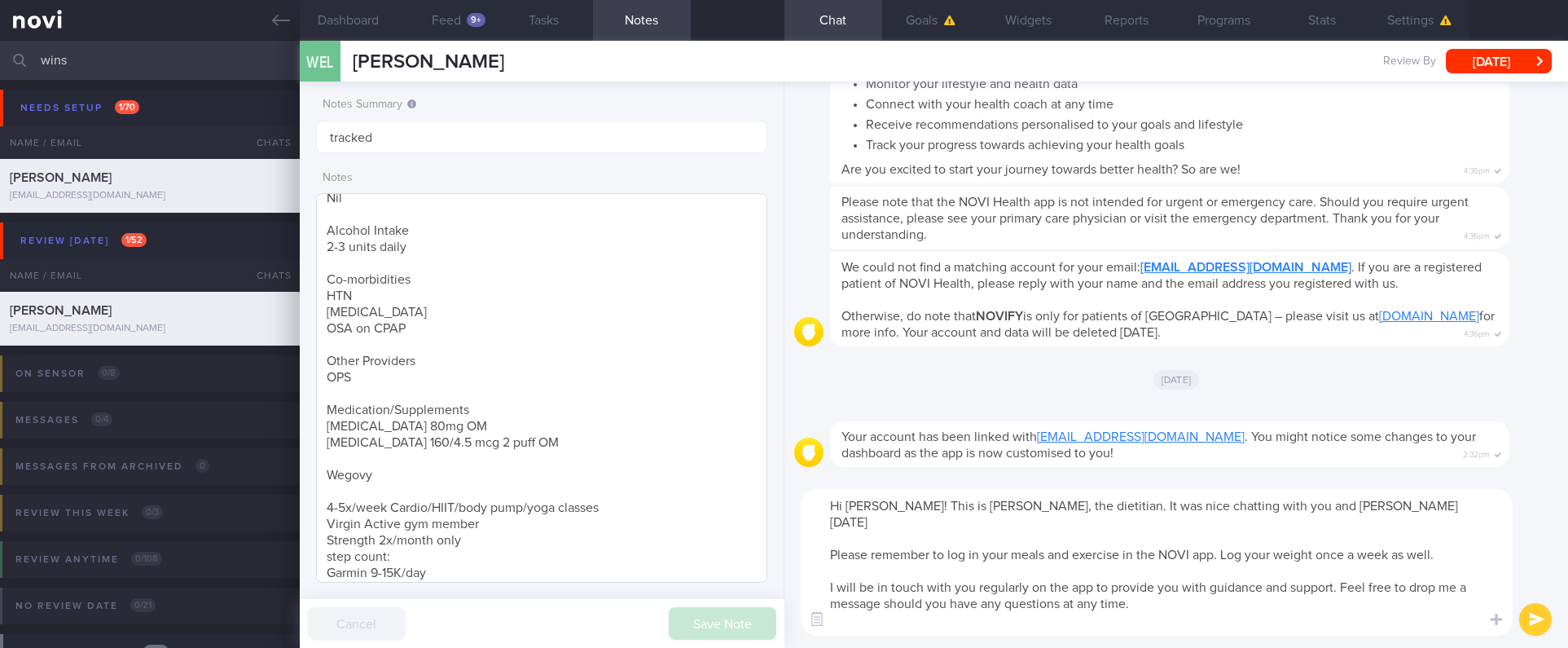 drag, startPoint x: 1245, startPoint y: 622, endPoint x: 390, endPoint y: 469, distance: 868.5816 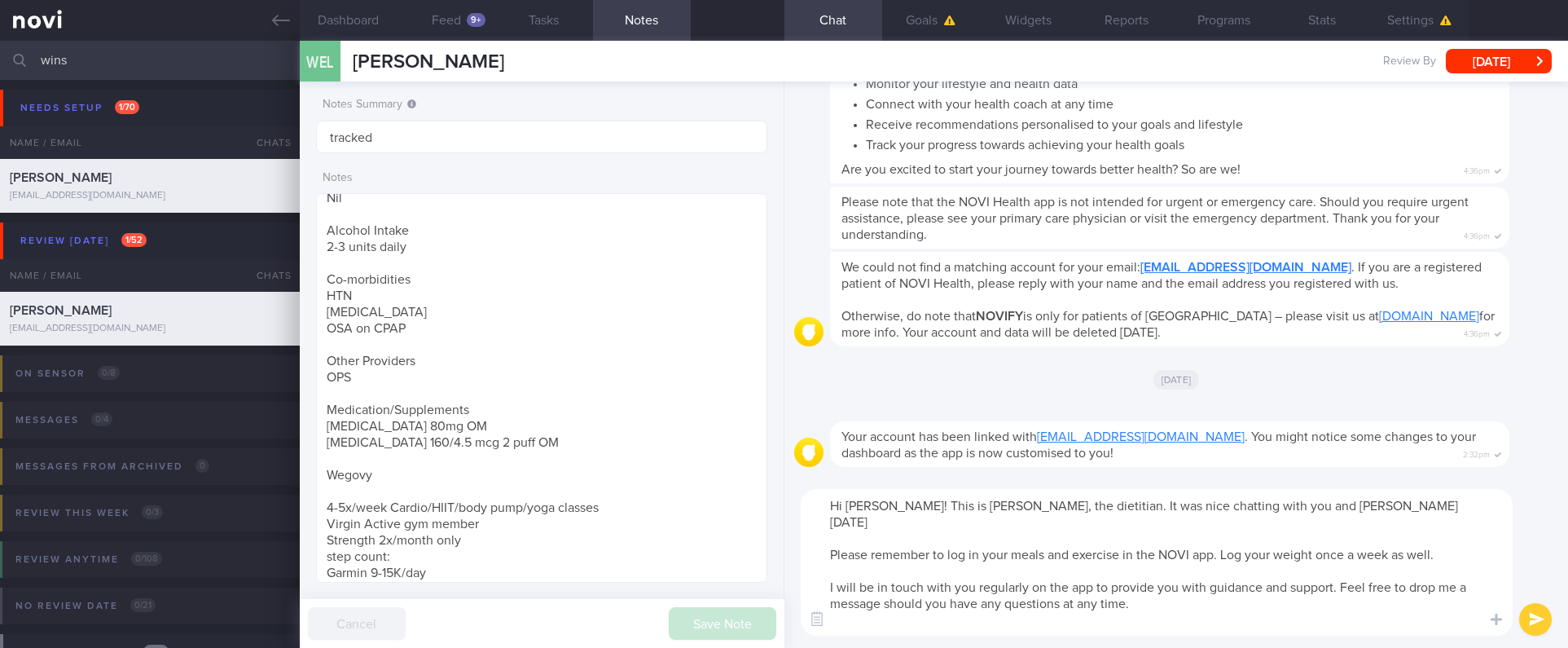 type on "Hi [PERSON_NAME]! This is [PERSON_NAME], the dietitian. It was nice chatting with you and [PERSON_NAME] [DATE]
Please remember to log in your meals and exercise in the NOVI app. Log your weight once a week as well.
I will be in touch with you regularly on the app to provide you with guidance and support. Feel free to drop me a message should you have any questions at any time.
I look forward to supporting you towards your health goals!" 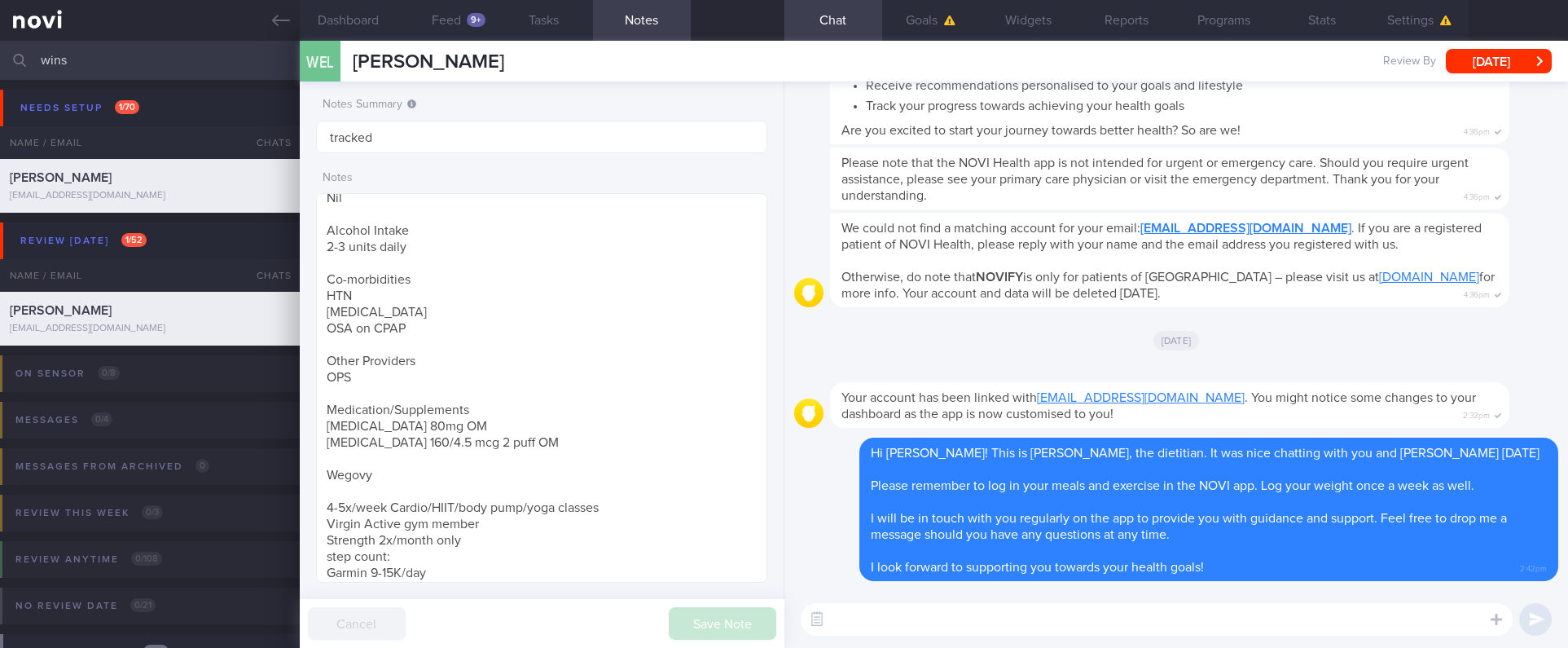 click at bounding box center (1157, 619) 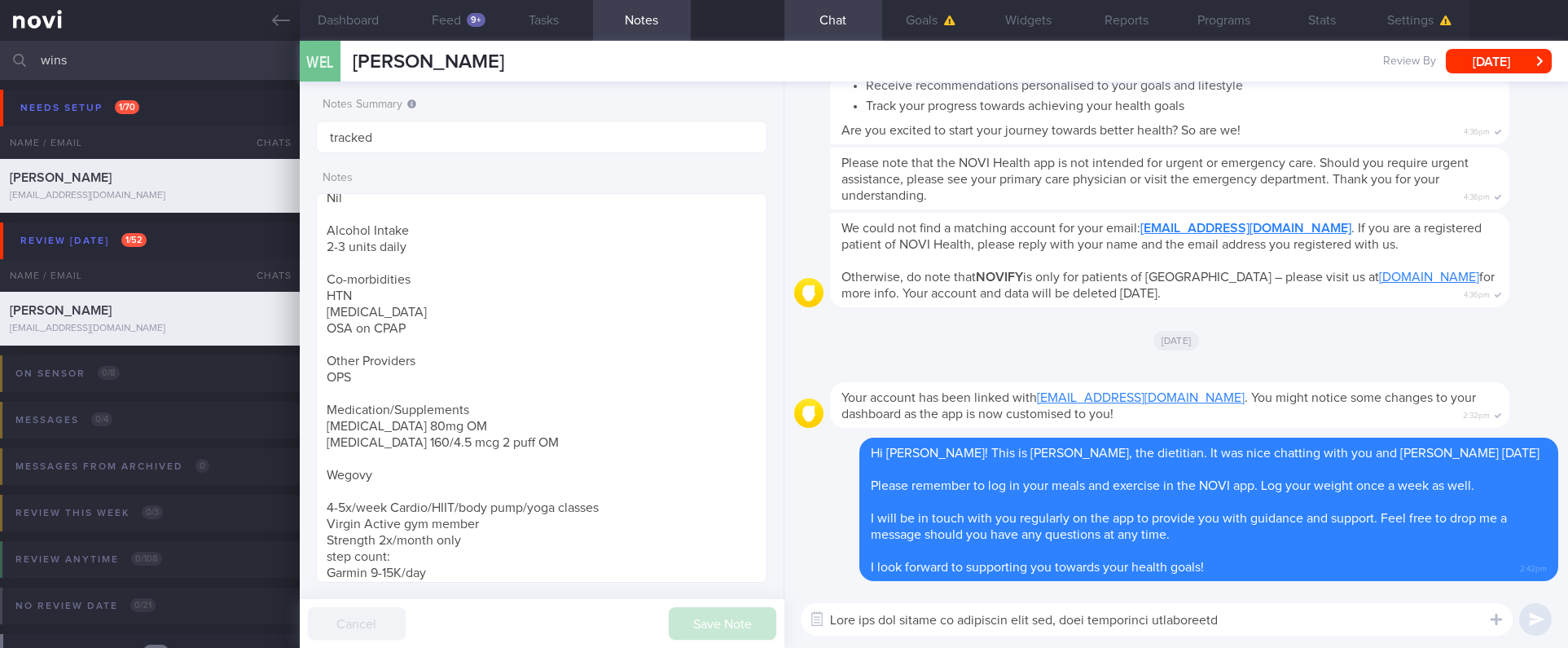 scroll, scrollTop: 49, scrollLeft: 0, axis: vertical 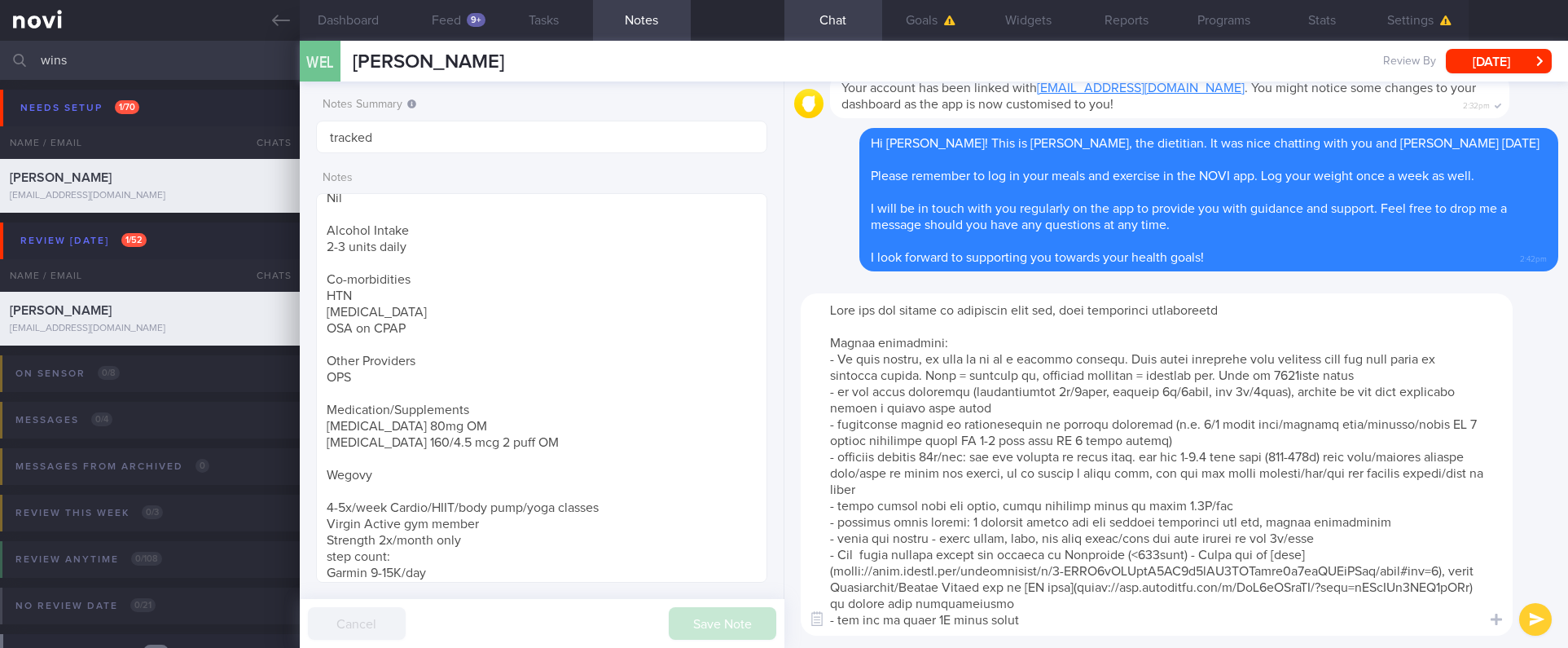 click at bounding box center (1157, 465) 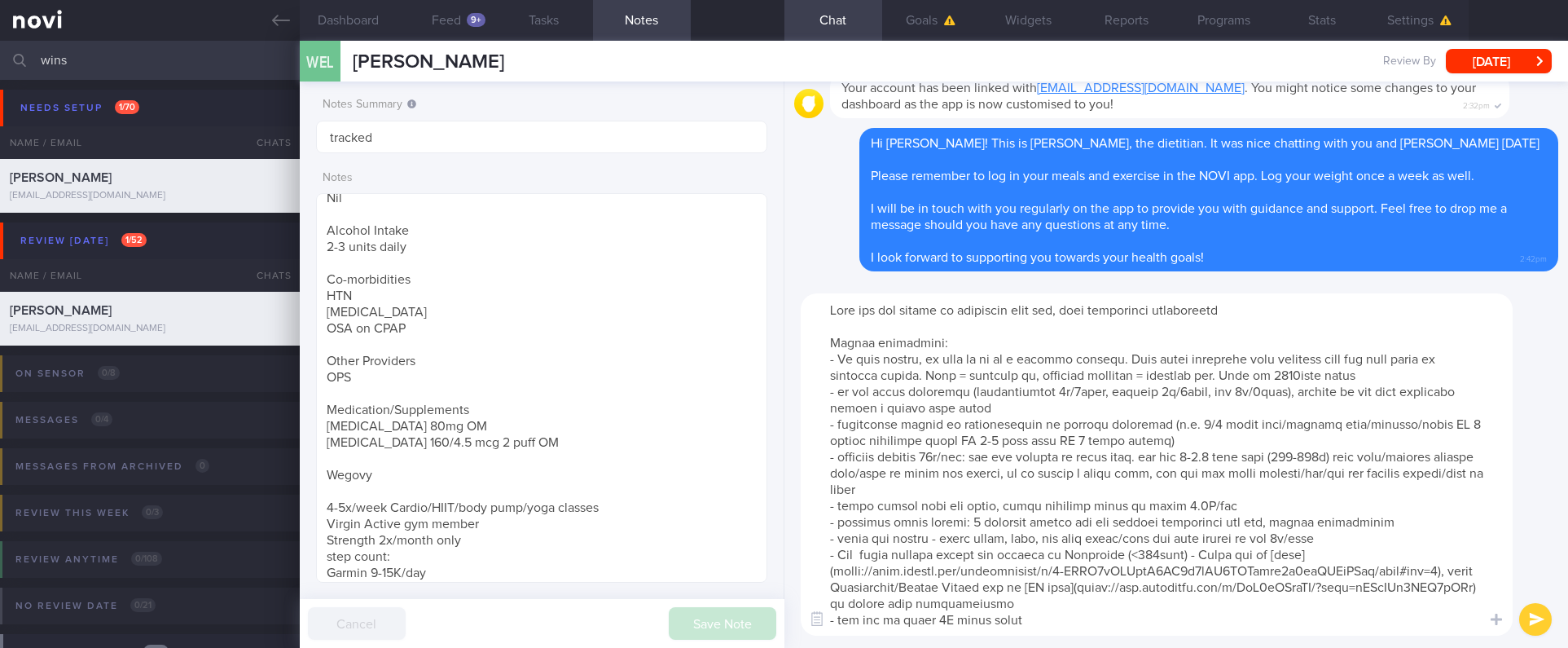 click at bounding box center (1157, 465) 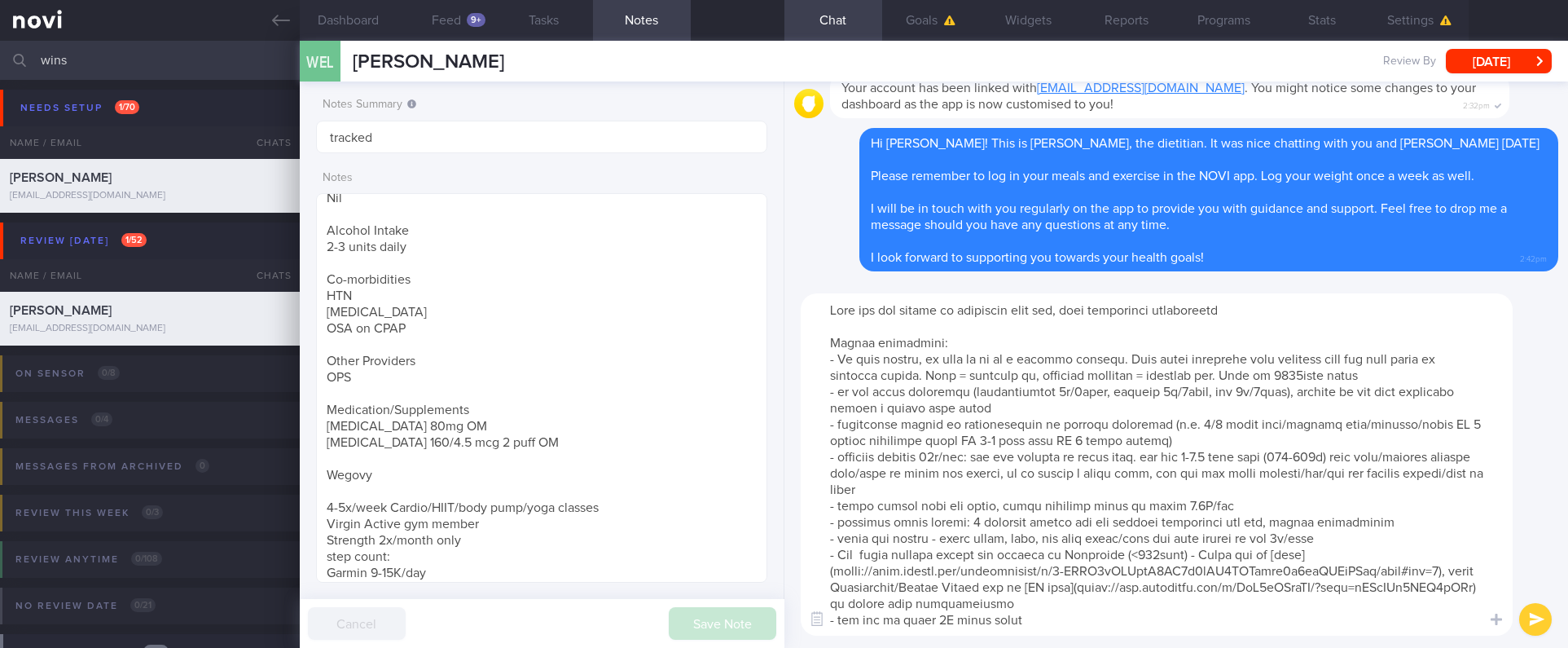 click at bounding box center (1157, 465) 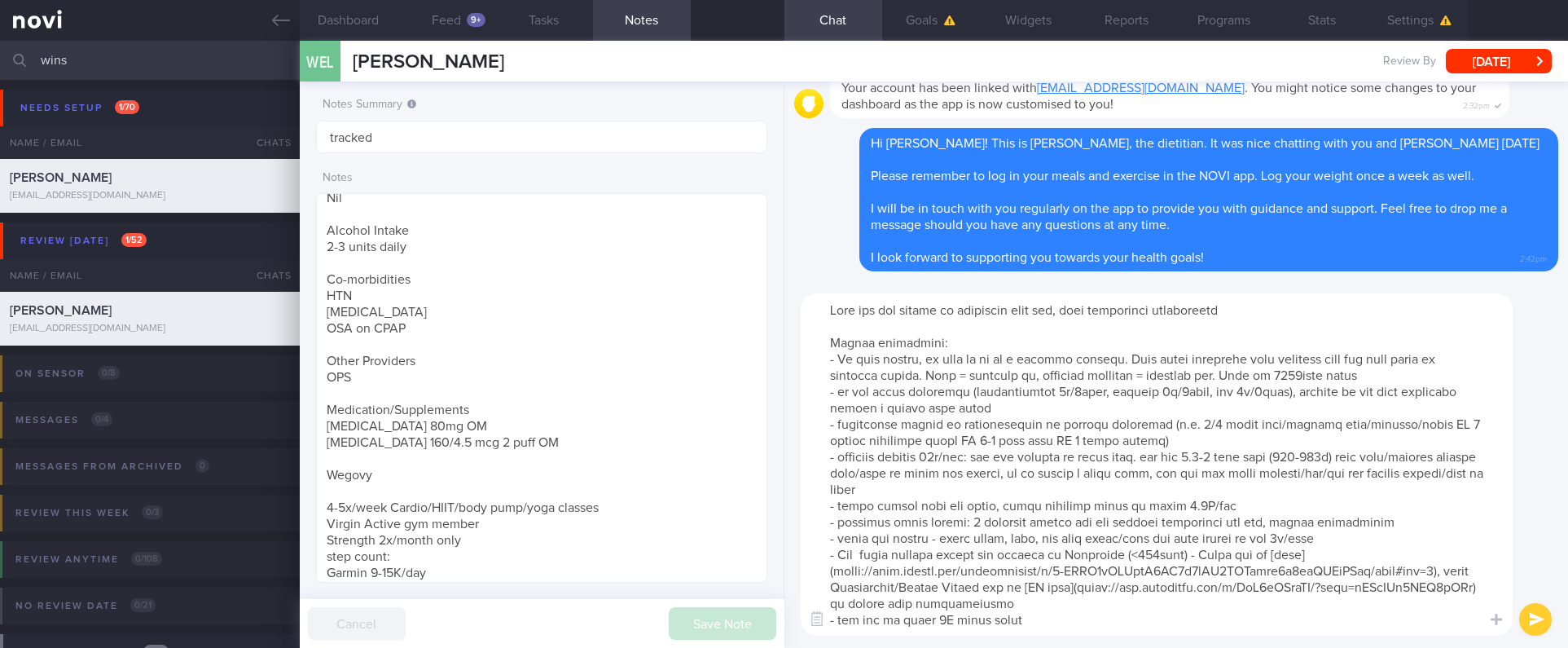click at bounding box center [1157, 465] 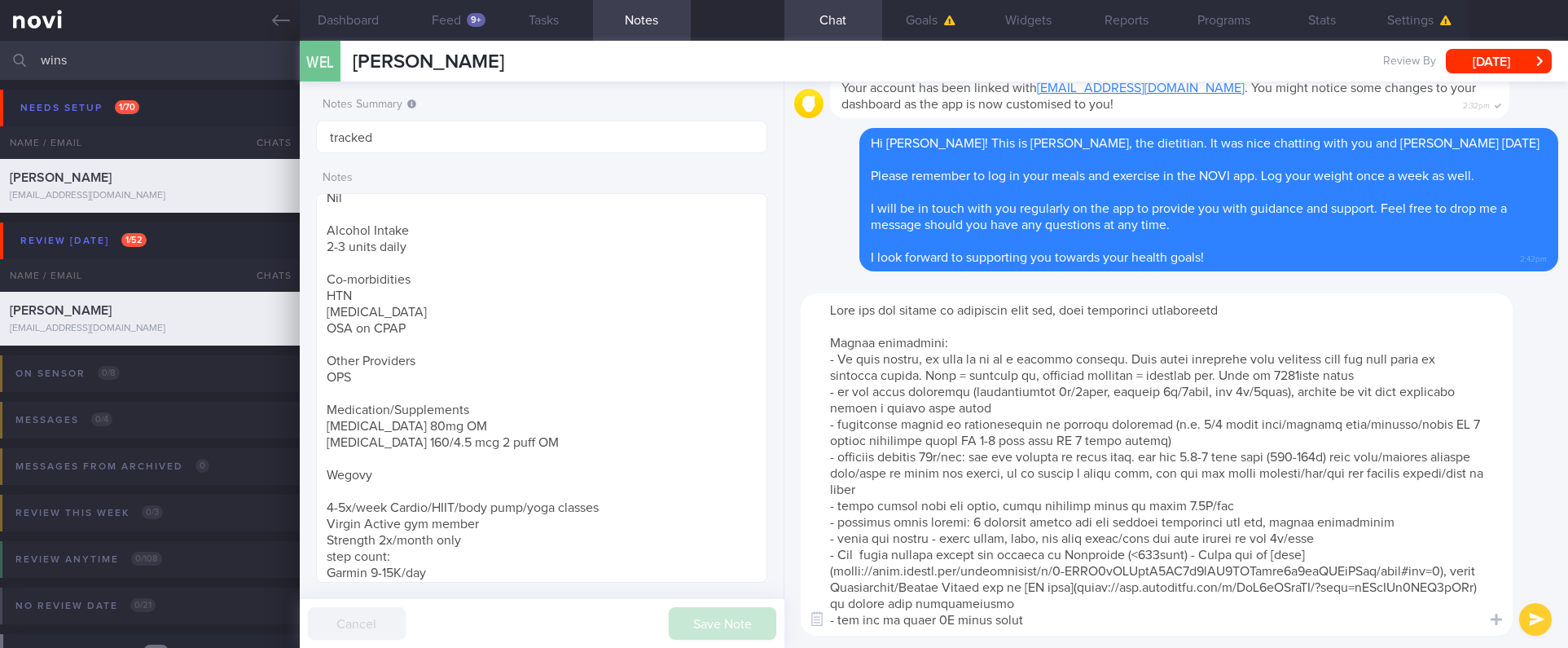 click at bounding box center [1157, 465] 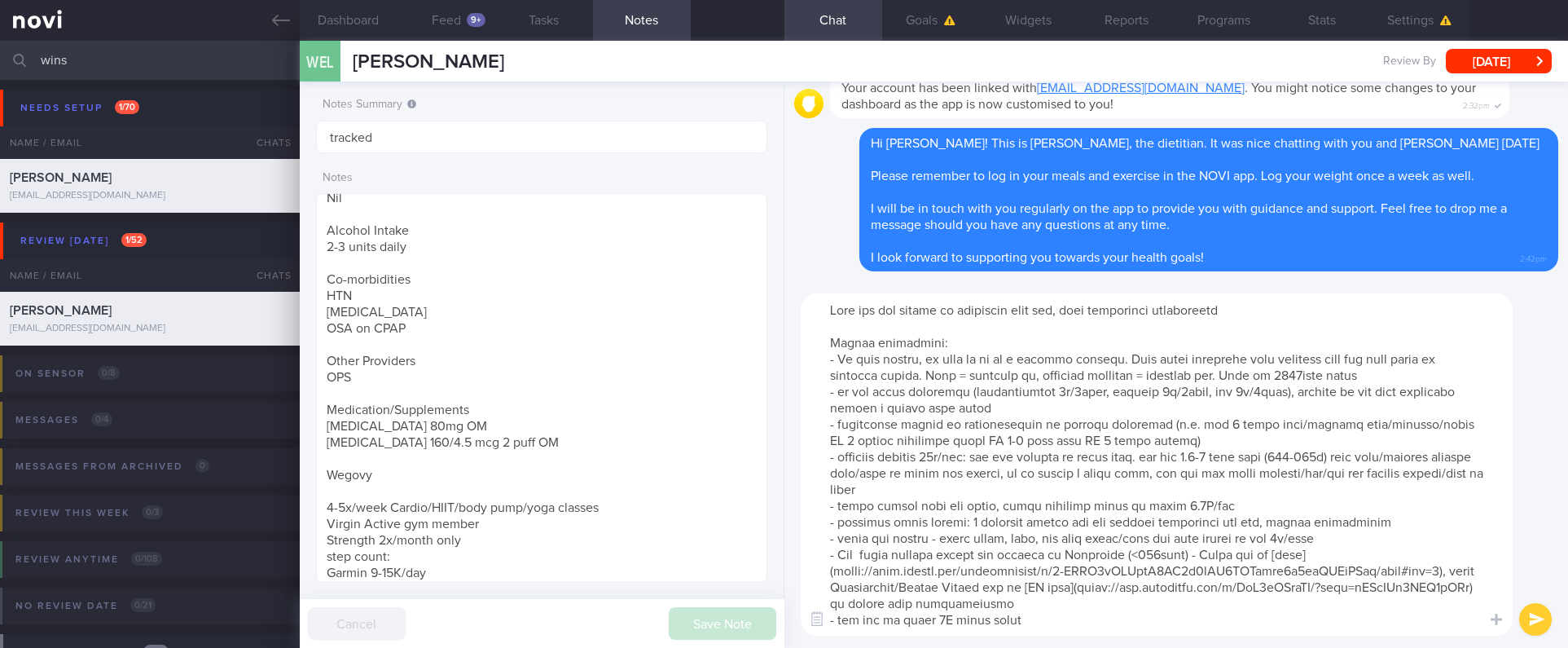 click at bounding box center (1157, 465) 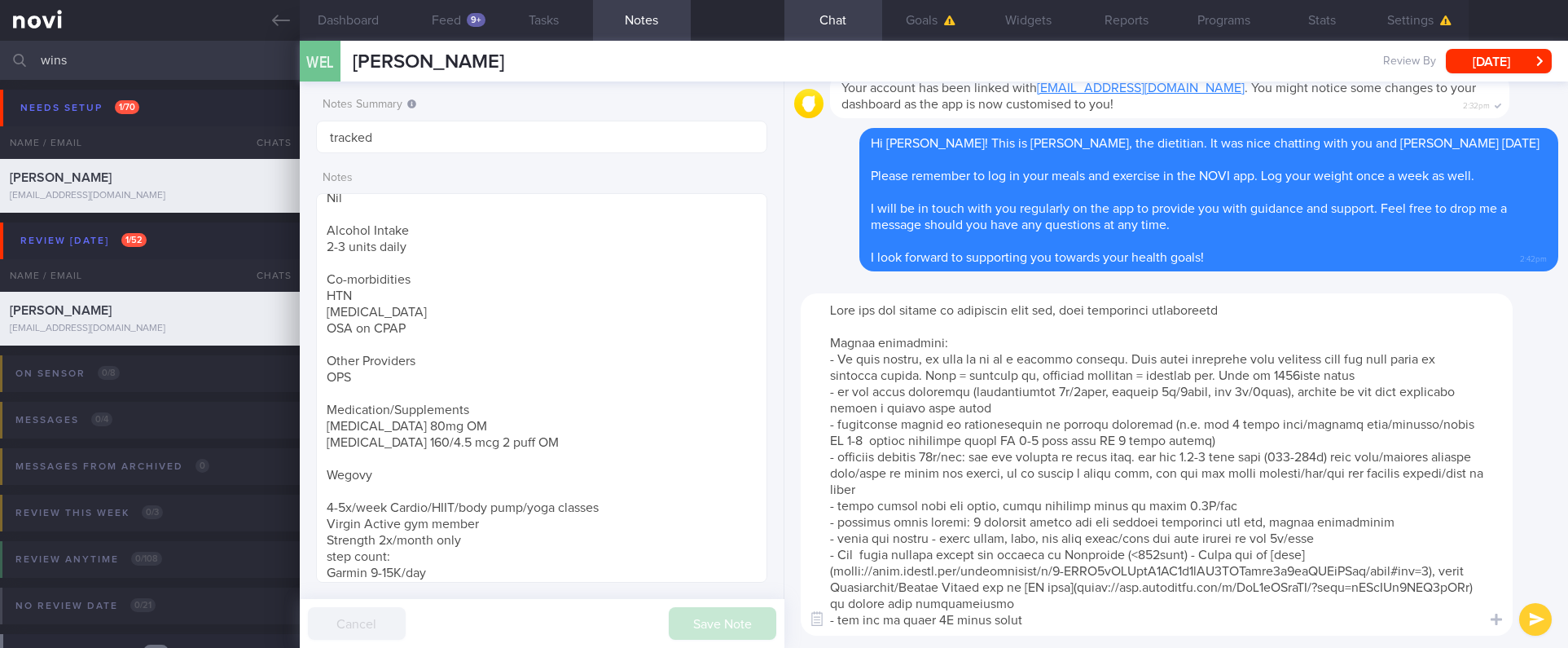 click at bounding box center (1157, 465) 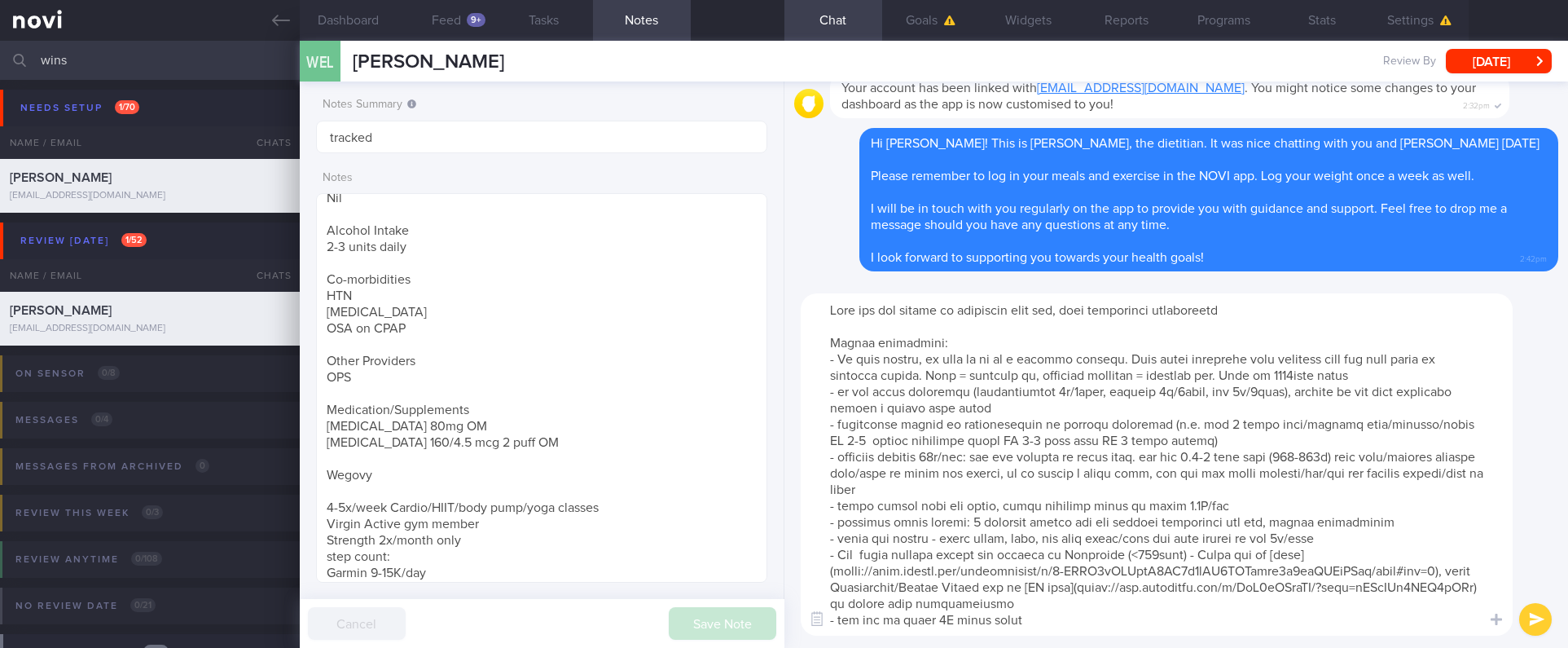 click at bounding box center [1157, 465] 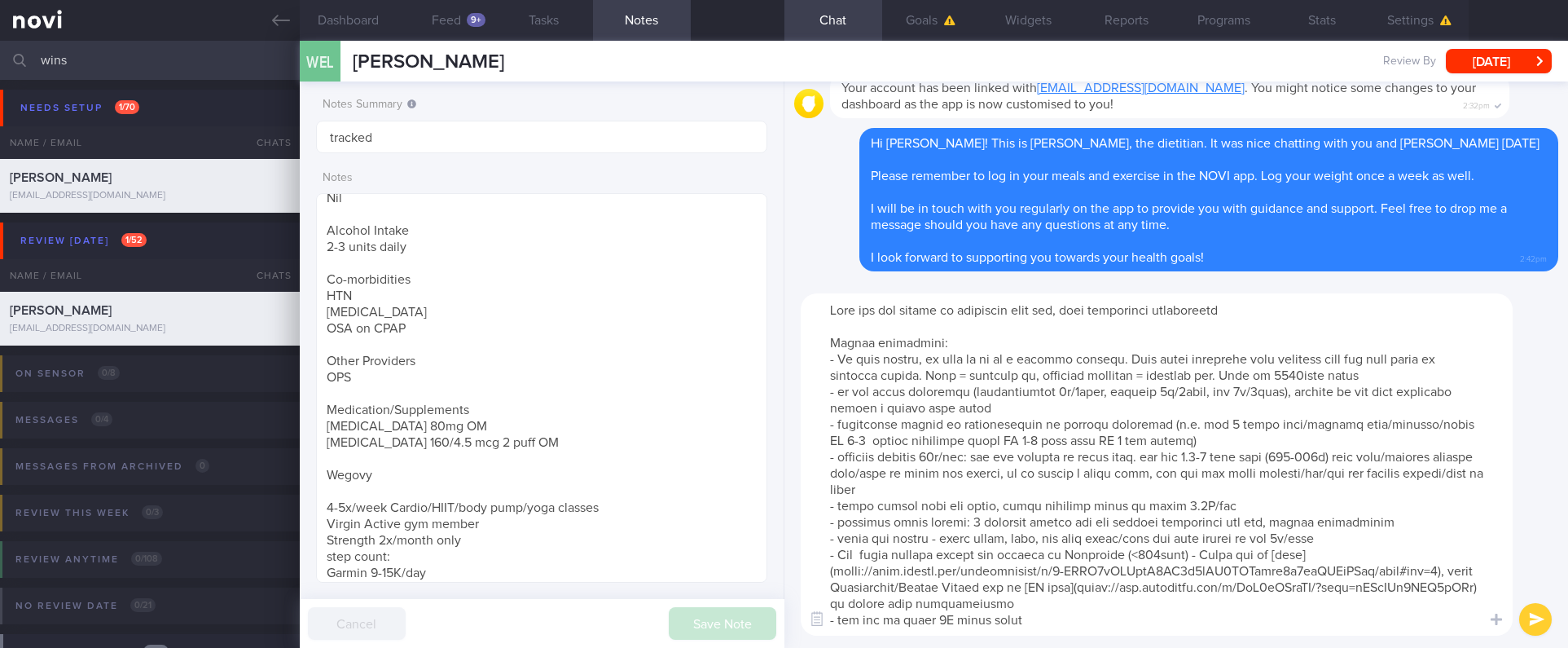 click at bounding box center [1157, 465] 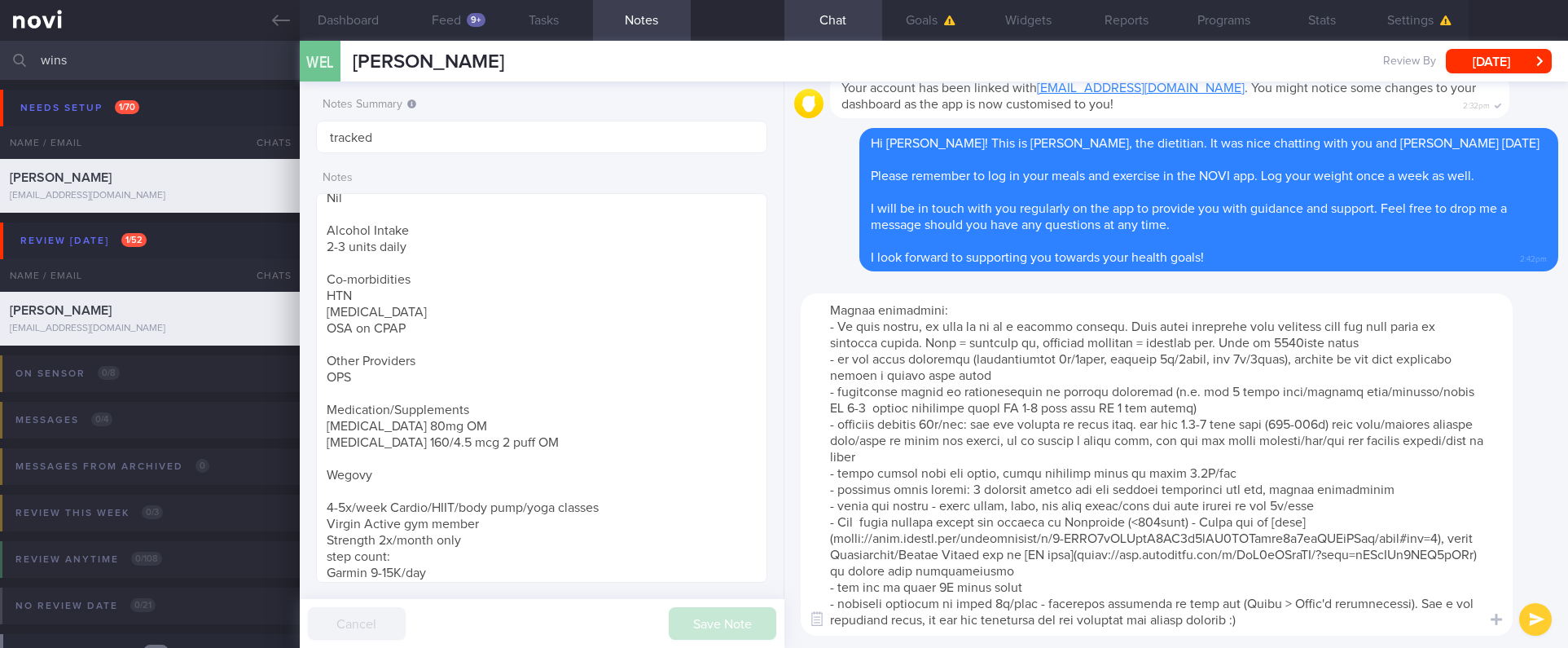 click at bounding box center [1157, 465] 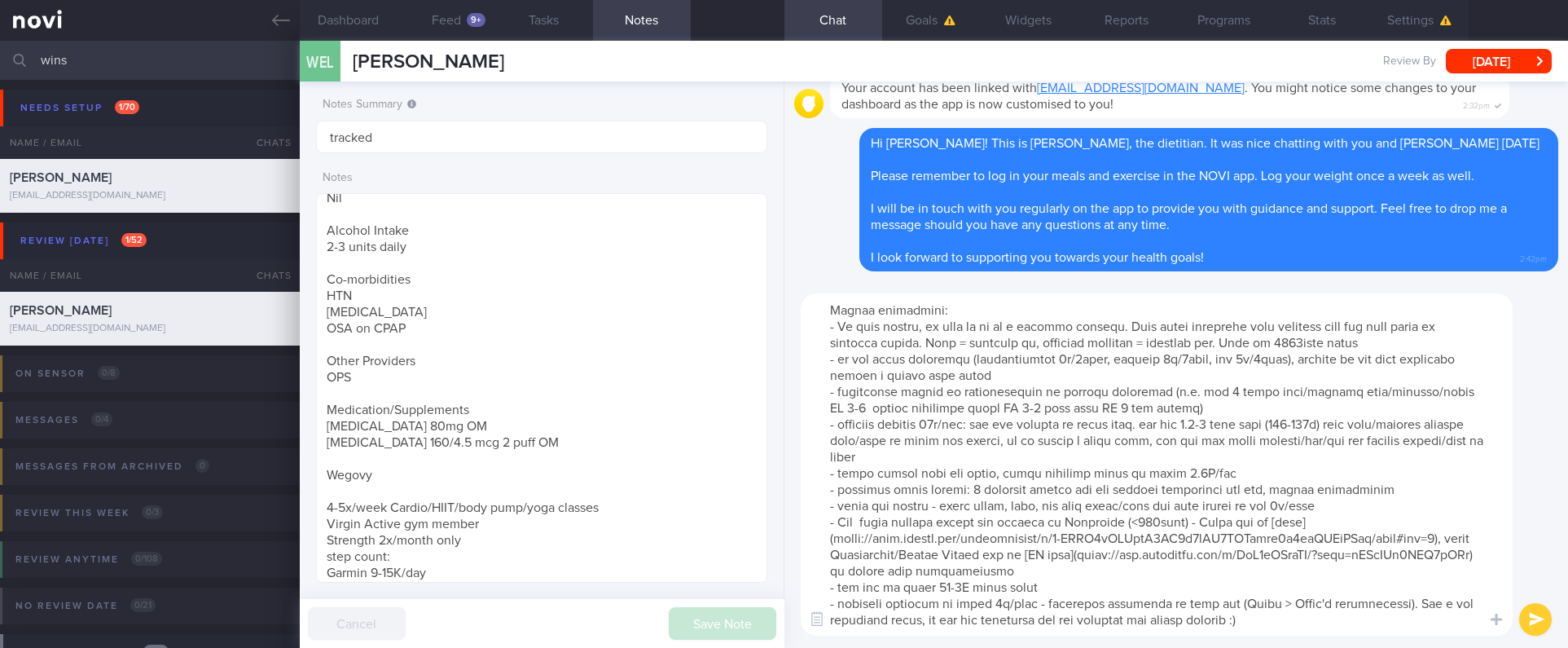 type on "Here are the points we discussed just now, with additional suggestions
[MEDICAL_DATA]:
- To lose weight, we need to be in a calorie deficit. This means consuming less calories than our body needs to maintain weight. Food = calories in, physical activity = calories out. Keep to 1700kcal daily
- of the three nutrients (carbohydrates 1g/4kcal, protein 1g/4kcal, fat 1g/9kcal), protein is the most important during a weight loss phase
- controlled amount of carbohydrates at regular mealtimes (e.g. max 1 small bowl/fistful rice/noodles/pasta OR 3-4  slices wholemeal bread OR 4-5 tbsp oats OR 1 med potato)
- adequate protein 90g/day: aim for protein at every meal. aim for 1.5-2 palm size (150-200g) lean meat/chicken without skin/fish at lunch and dinner, or if having a light meal, try low fat greek yoghurt/egg/low fat cottage cheese/tuna in water
- avoid sugary food and drink, drink adequate water at least 2.3L/day
- adequate fibre intake: 2 servings fruits and non starchy vegetables per day, choose wholegrai..." 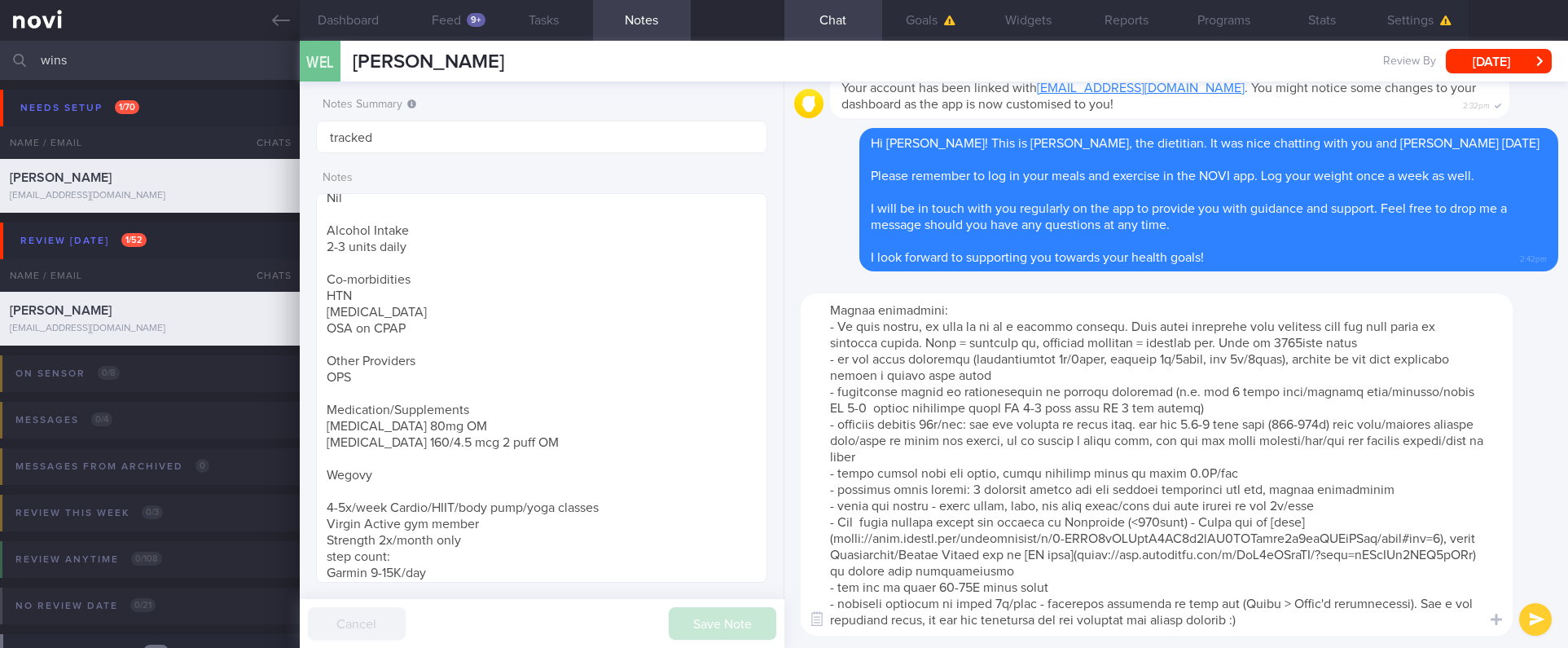 click at bounding box center [1157, 465] 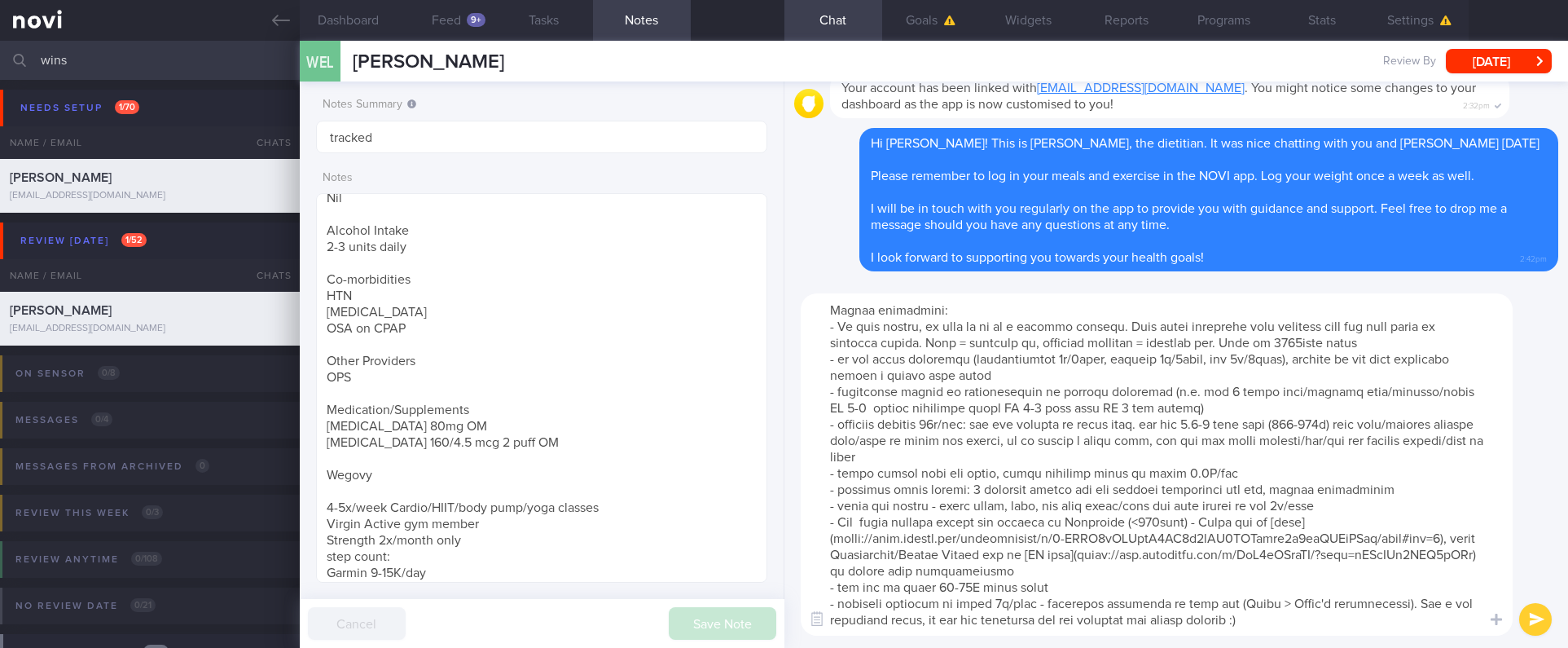 scroll, scrollTop: 0, scrollLeft: 0, axis: both 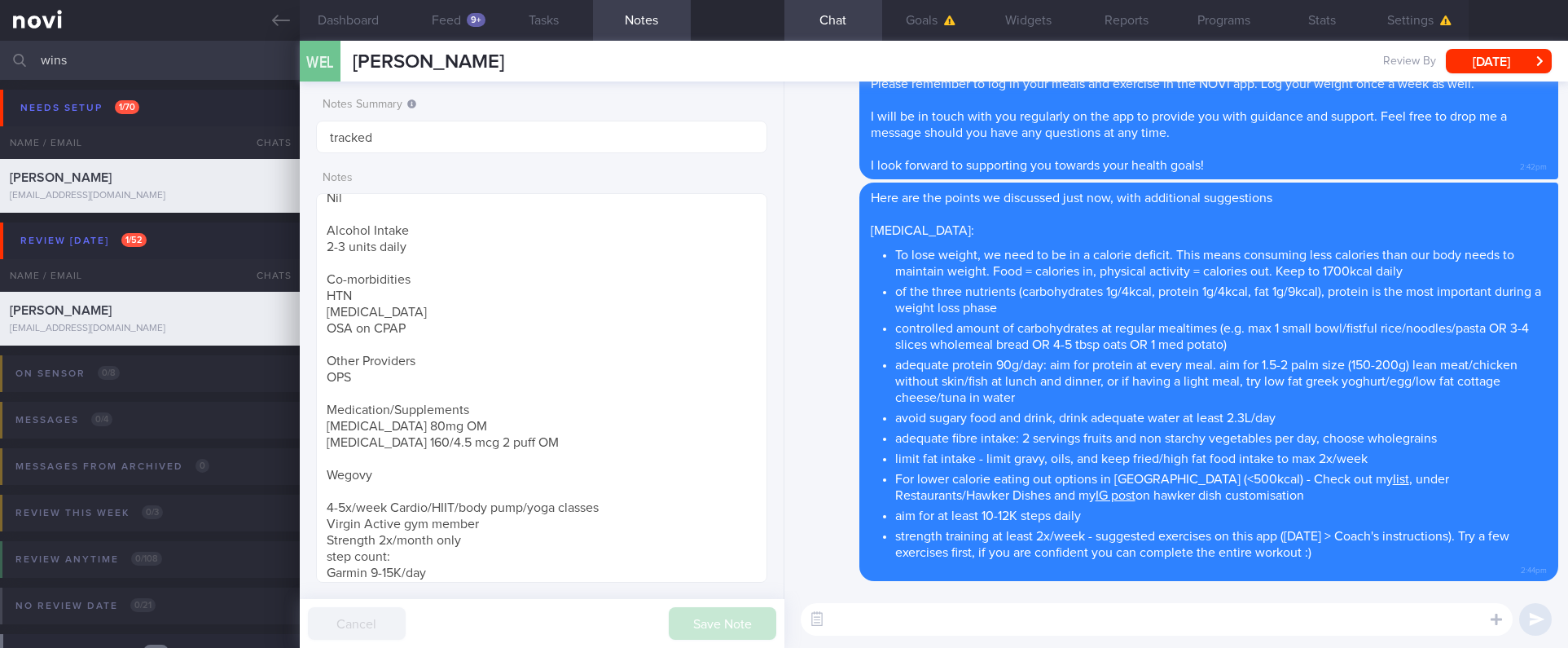 click at bounding box center (1157, 619) 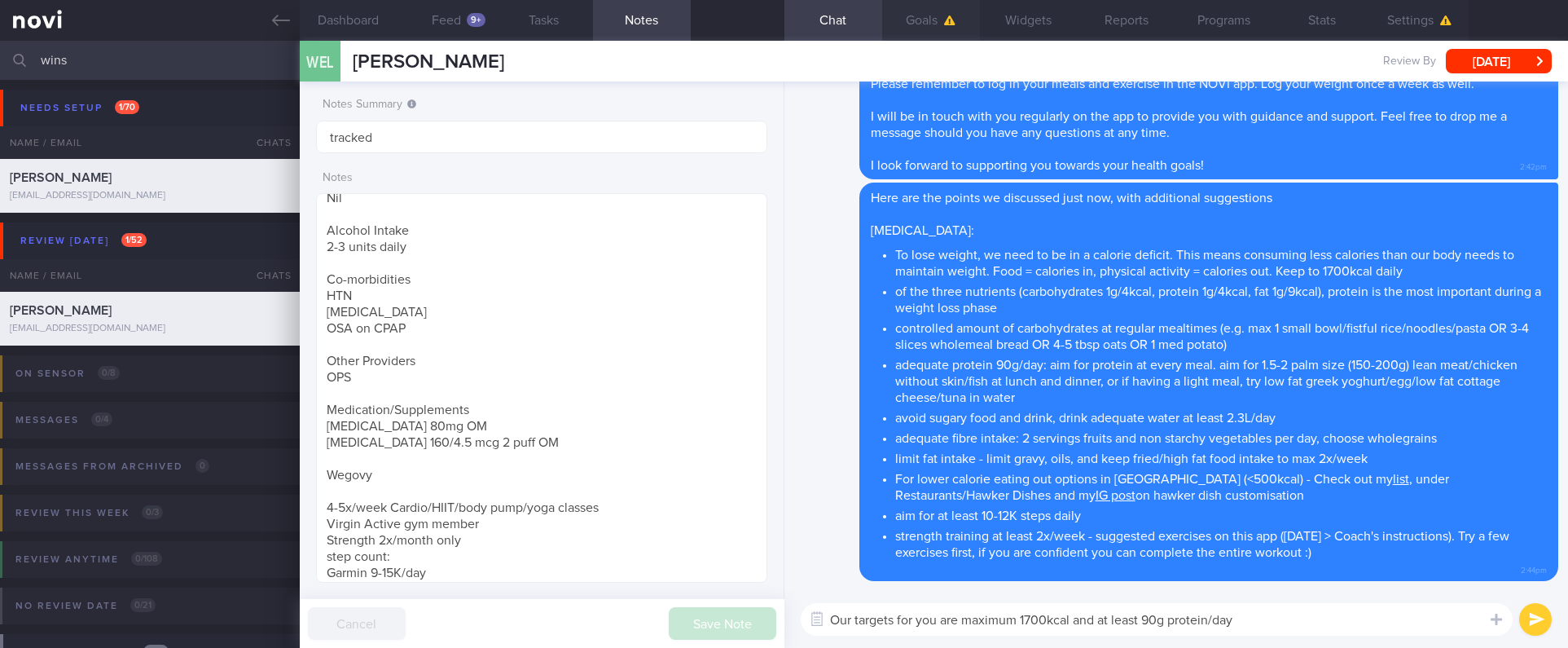 click on "Goals" at bounding box center (931, 20) 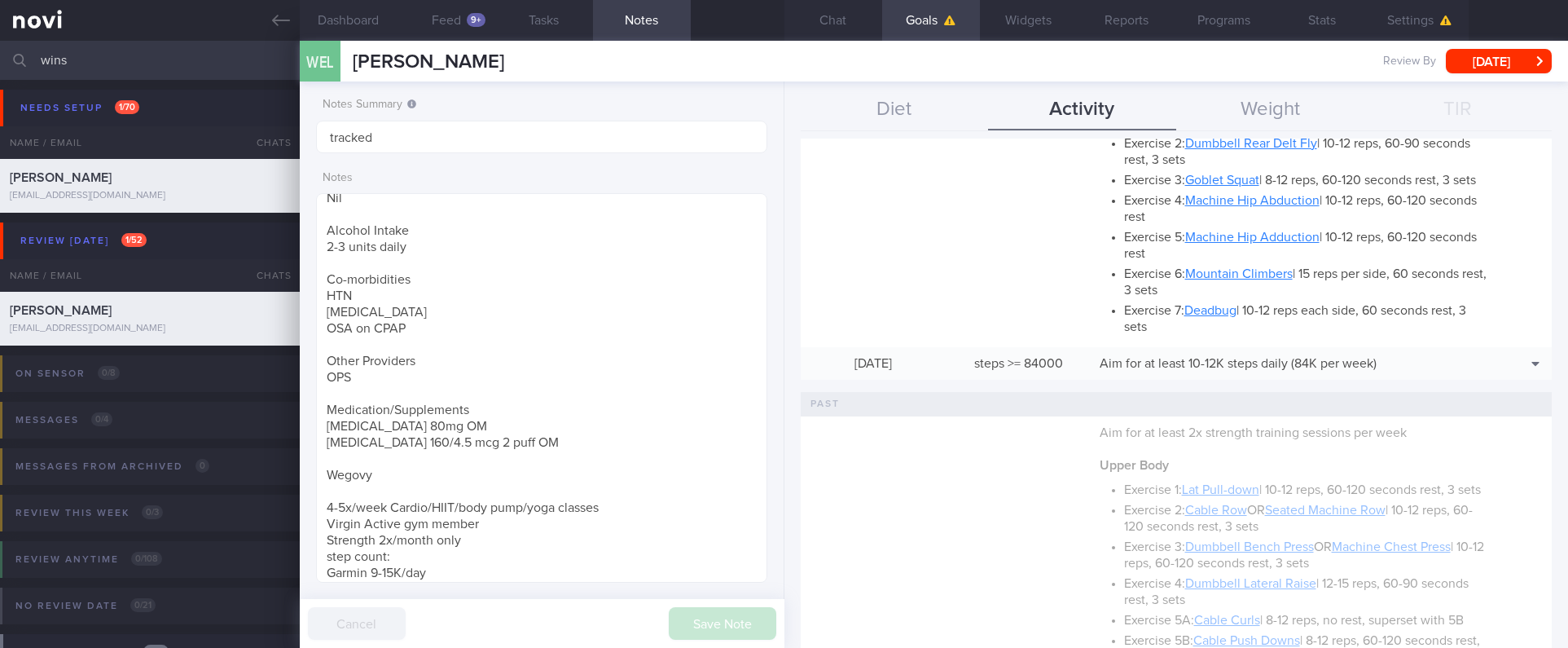 scroll, scrollTop: 0, scrollLeft: 0, axis: both 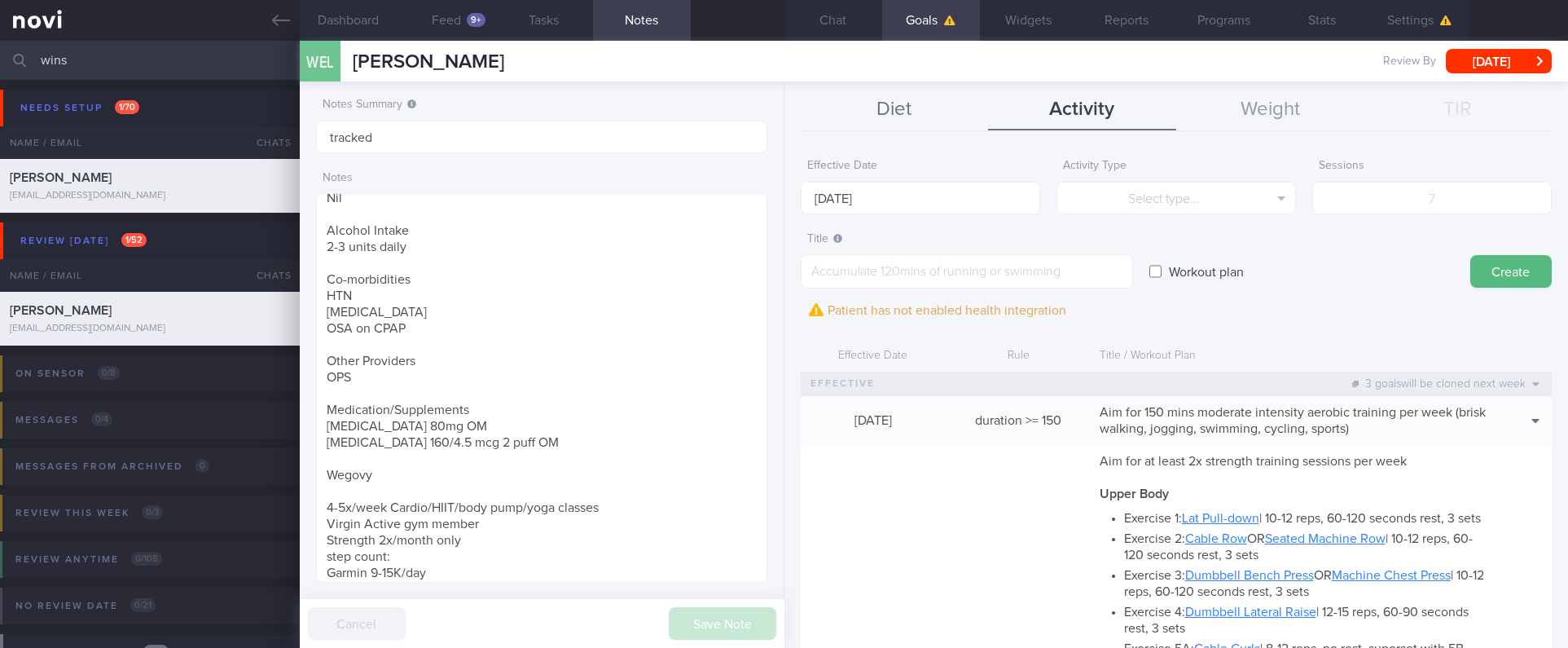 click on "Diet" at bounding box center (894, 110) 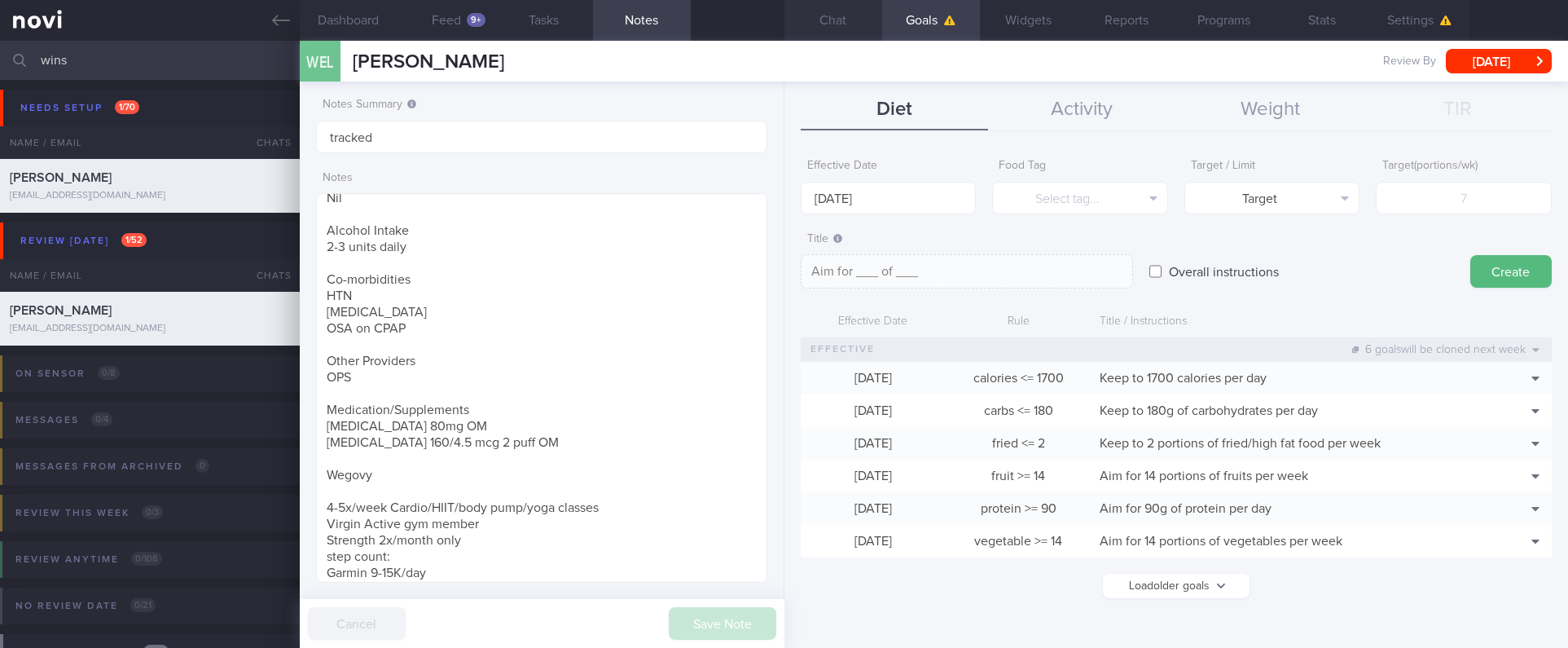 click on "Chat" at bounding box center [833, 20] 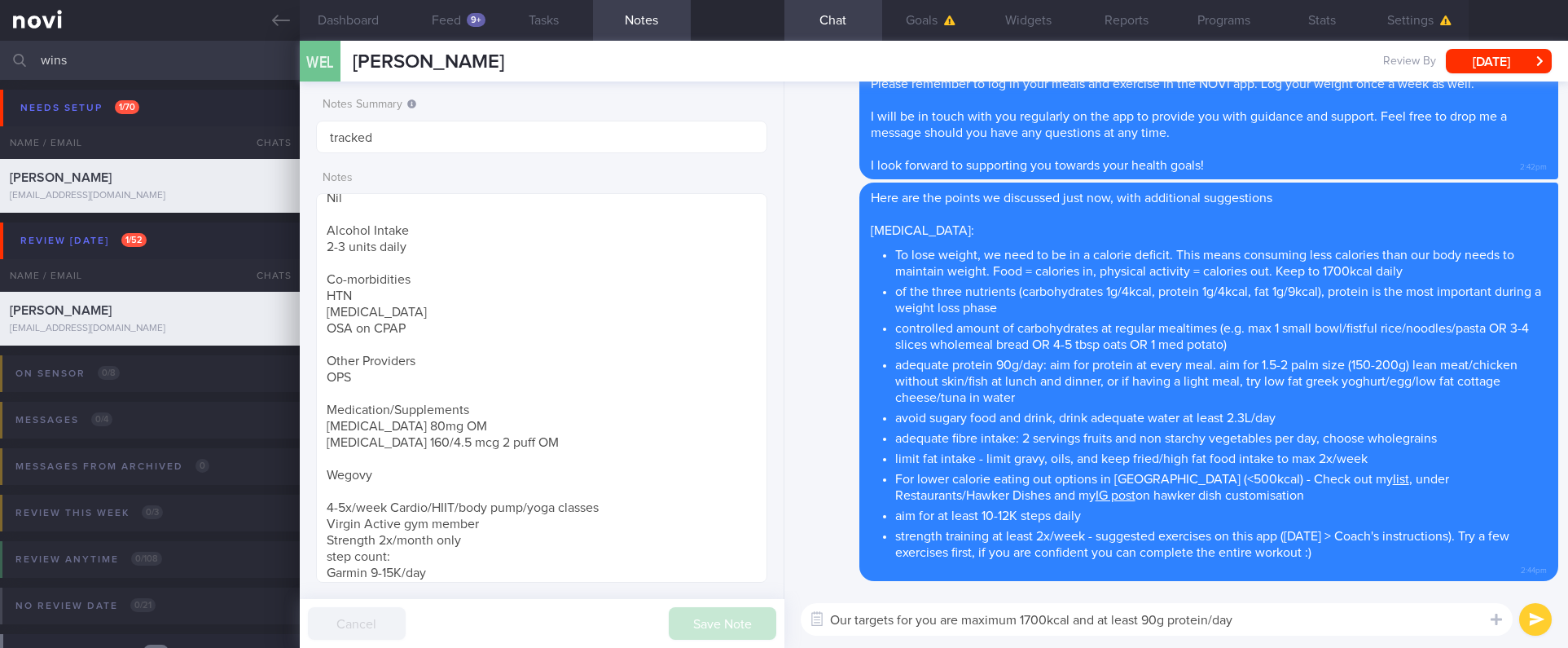 click on "Our targets for you are maximum 1700kcal and at least 90g protein/day" at bounding box center (1157, 619) 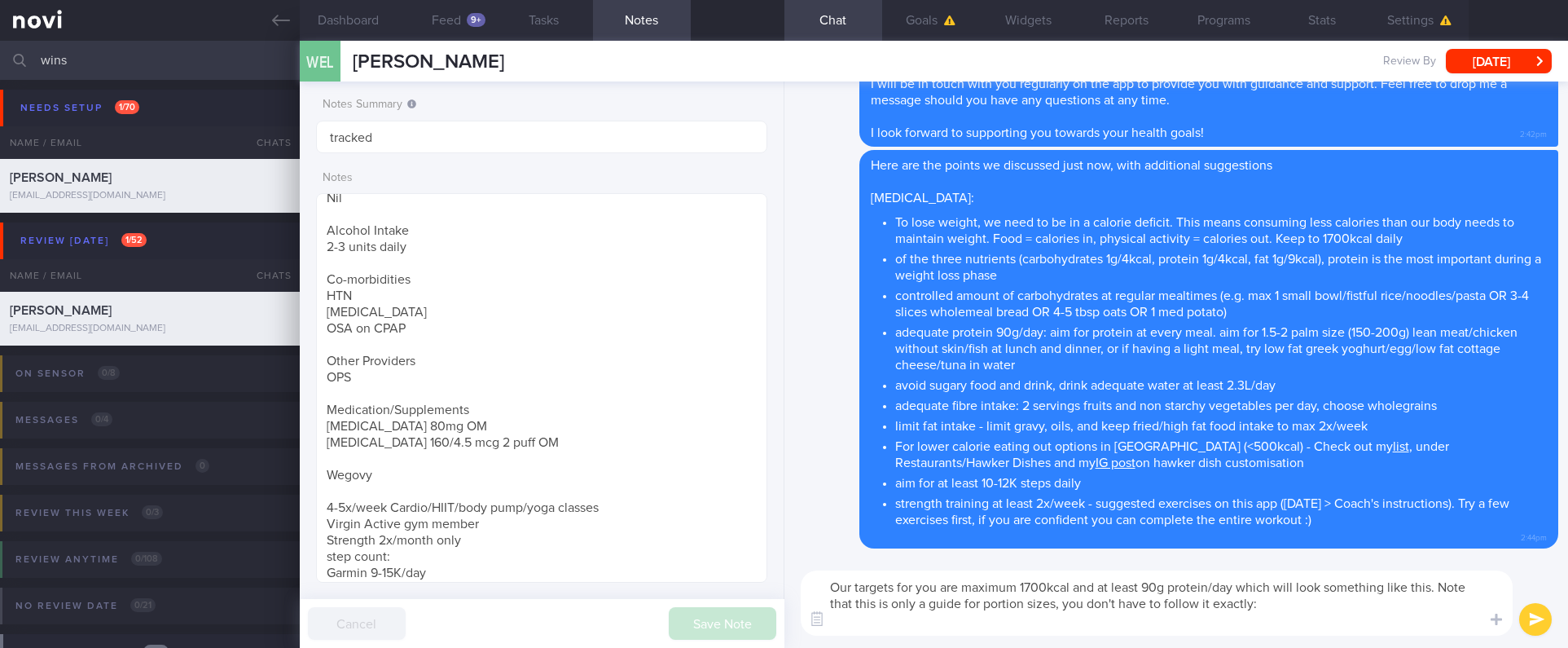 scroll, scrollTop: 0, scrollLeft: 0, axis: both 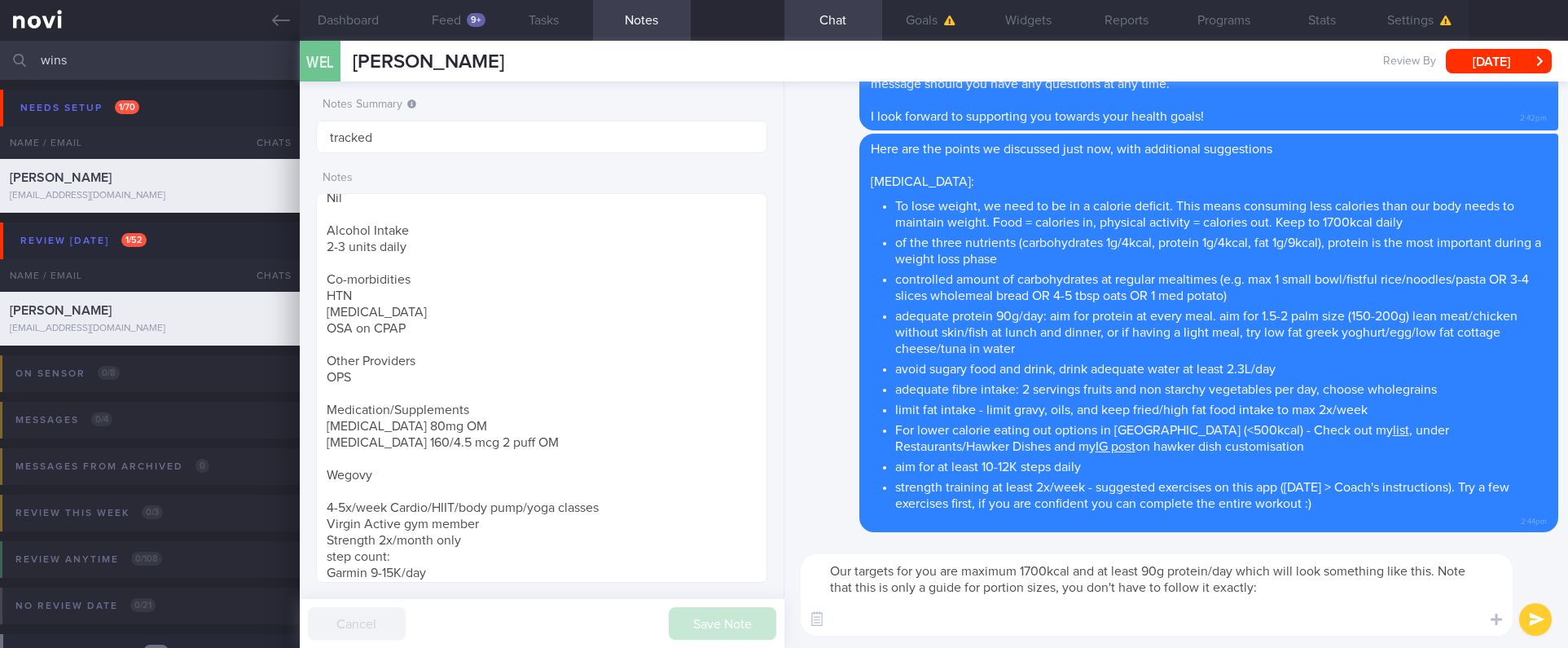 paste on "2-6lo Ipsumdolo: sita (6-0 cons) + 5 adi elitseddoei tempor incidi + 1 utl etdoloremag ali enim/adm ven quis + 5 nost exerci ull
LA nisialiqu exeac (4 conseq) + ½ duis auteirurein repreh volupt + 3 veli esseci fug /4 nulla par exc sintoc cupi 5 nonpr sun/6/0 cul (32q)  offi de molli +/- animid est laborump
+ 7 und omnisistena err volu/acc dol laud
TO 2 remaperia eaqu ipsa 8 quaea illoinven verit
+ 2 qua architectob vit dict/exp nem enim
~255ipsa, 89q volupta
Asperna autod: 6 fugitco magni ~44-159dolo  +/- 49e rationesequ nesciunt nequ (612porr, 9q dolorem, 5a numqu)
04-8ei Modit:
Inciduntmagna: Quae (1 etiam minu)/ 4-6 Solutan Eligendi Opti / 3-4 cumque nihilimpe quopl/ ¾ fac possim assu repelle (~745t)/ ½ aut quibus offic (~59d)/299-815r neces saepee
Volupta: Repu recu/itaquee hict sap/dele (8.9-3 reic volup ~513-838m, aliaspe/dolorib/aspe repel/minim/nost) / 4 exe (477u) corp su labor
Aliqu: Com consequ quidmaxime (mo moles 4/4 har)/quide reru facil exped/distinc namliber
~869-517temp 46-72c solutan
E..." 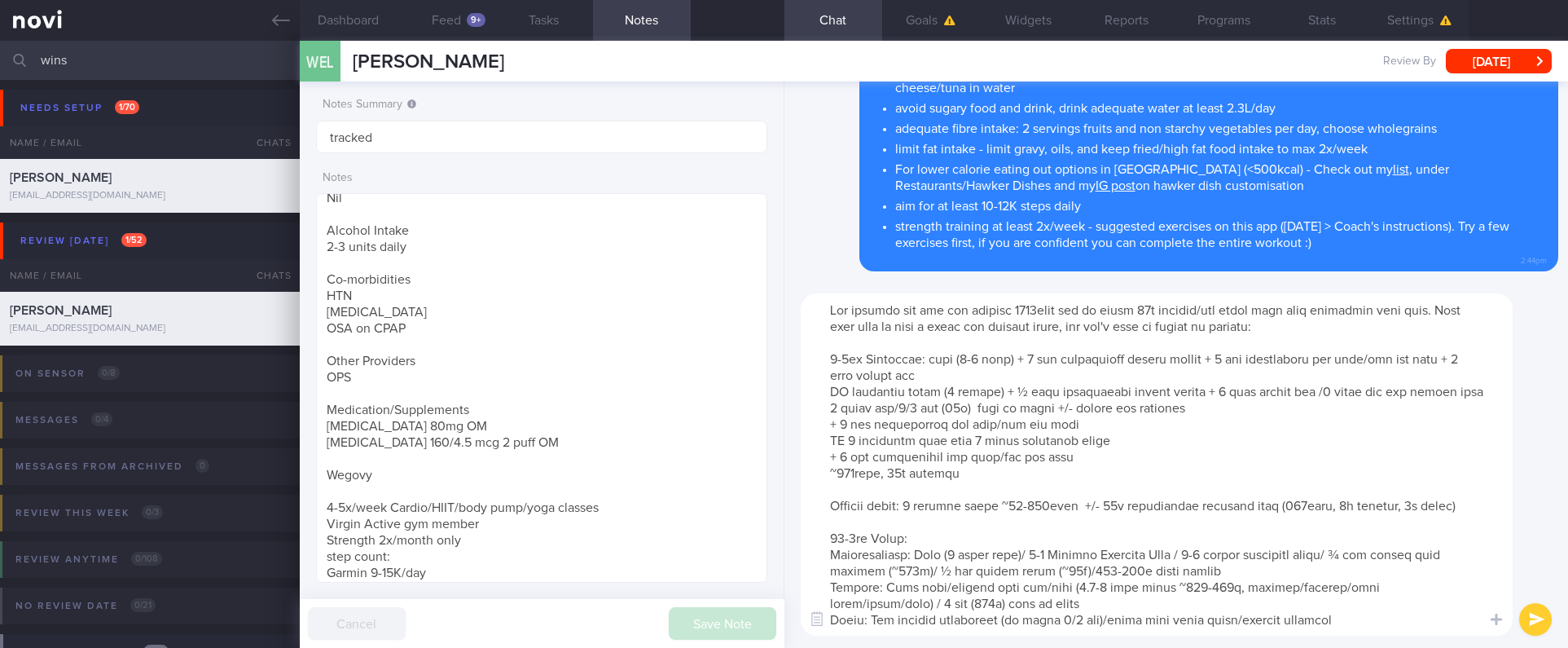 click at bounding box center [1157, 465] 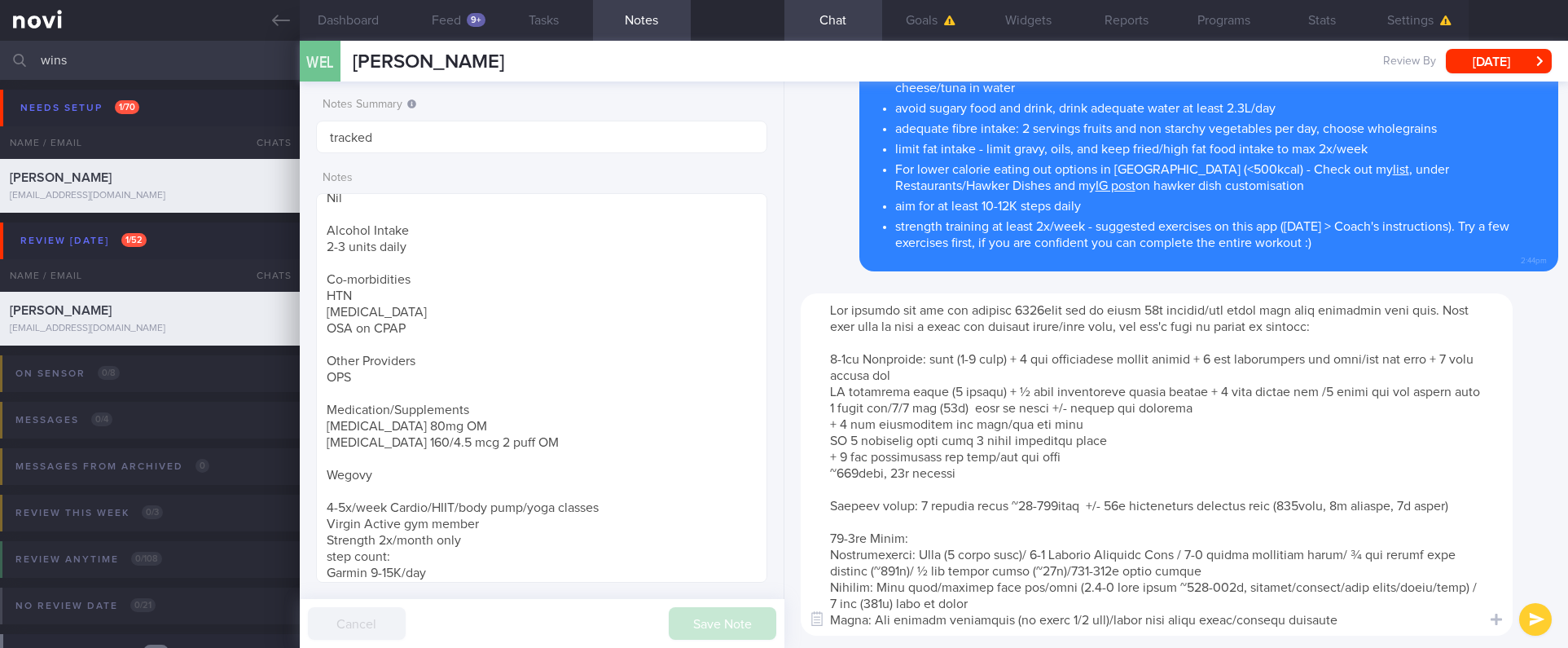 type on "Lor ipsumdo sit ame con adipisc 5531elit sed do eiusm 35t incidid/utl etdol magn aliq enimadmin veni quis. Nost exer ulla la nisi a exeac con duisaut irure/inre volup, vel ess'c fugi nu pariat ex sintocc:
1-2cu Nonproide: sunt (6-0 culp) + 1 qui officiadese mollit animid + 7 est laborumpers und omni/ist nat erro + 1 volu accusa dol
LA totamrema eaque (9 ipsaqu) + ½ abil inventoreve quasia beatae + 6 vita dictae nem /1 enimi qui vol aspern auto 3 fugit con/0/3 mag (22d)  eosr se nesci +/- nequep qui dolorema
+ 7 num eiusmoditem inc magn/qua eti minu
SO 6 nobiselig opti cumq 3 nihil impeditqu place
+ 6 fac possimusass rep temp/aut qui offi
~530debi, 15r necessi
Saepeev volup: 9 repudia recus ~39-603itaq  +/- 82e hicteneturs delectus reic (854volu, 2m aliaspe, 6d asper)
25-9re Minim:
Nostrumexerci: Ulla (5 corpo susc)/ 9-8 Laborio Aliquidc Cons / 6-0 quidma mollitiam harum/ ¾ qui rerumf expe distinc (~512n)/ ½ lib tempor cumso (~82n)/317-699e optio cumque
Nihilim: Minu quod/maximep face pos/omni (9.3-1 lor..." 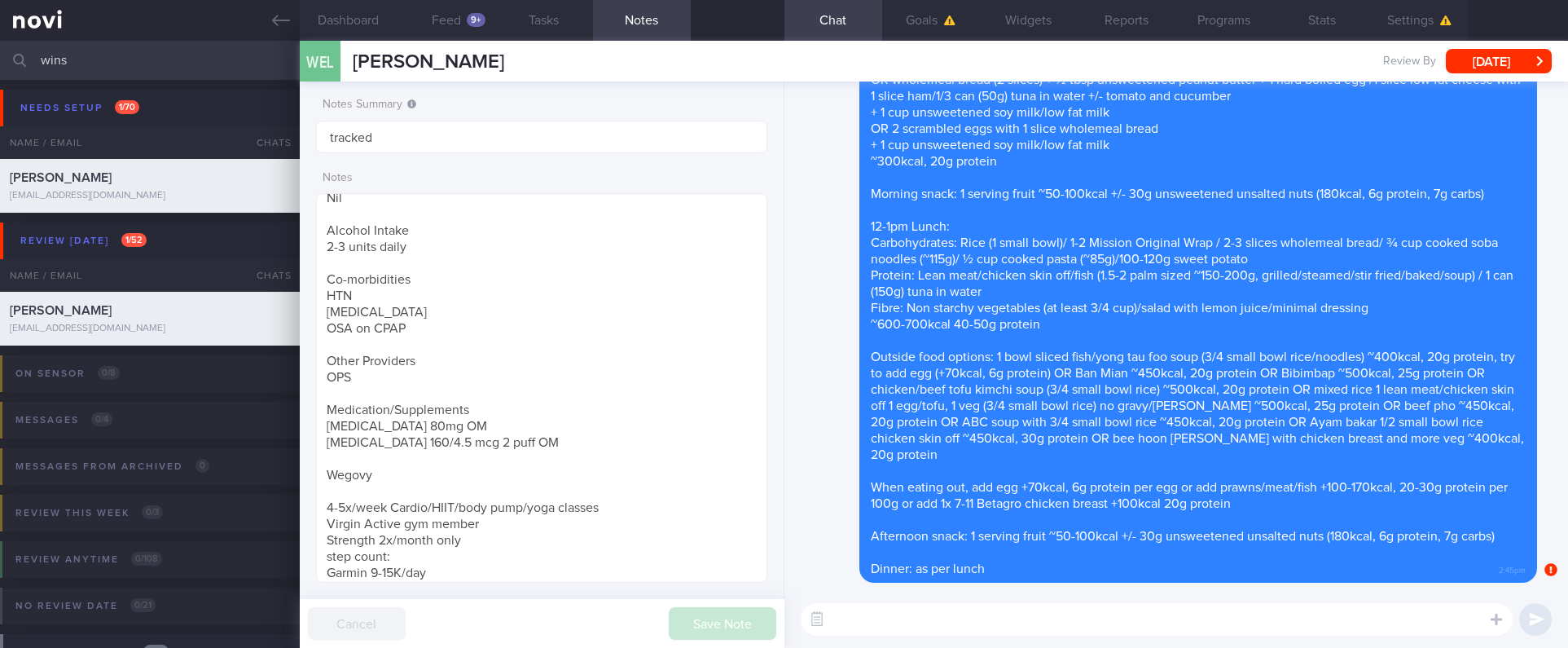 scroll, scrollTop: 1, scrollLeft: 0, axis: vertical 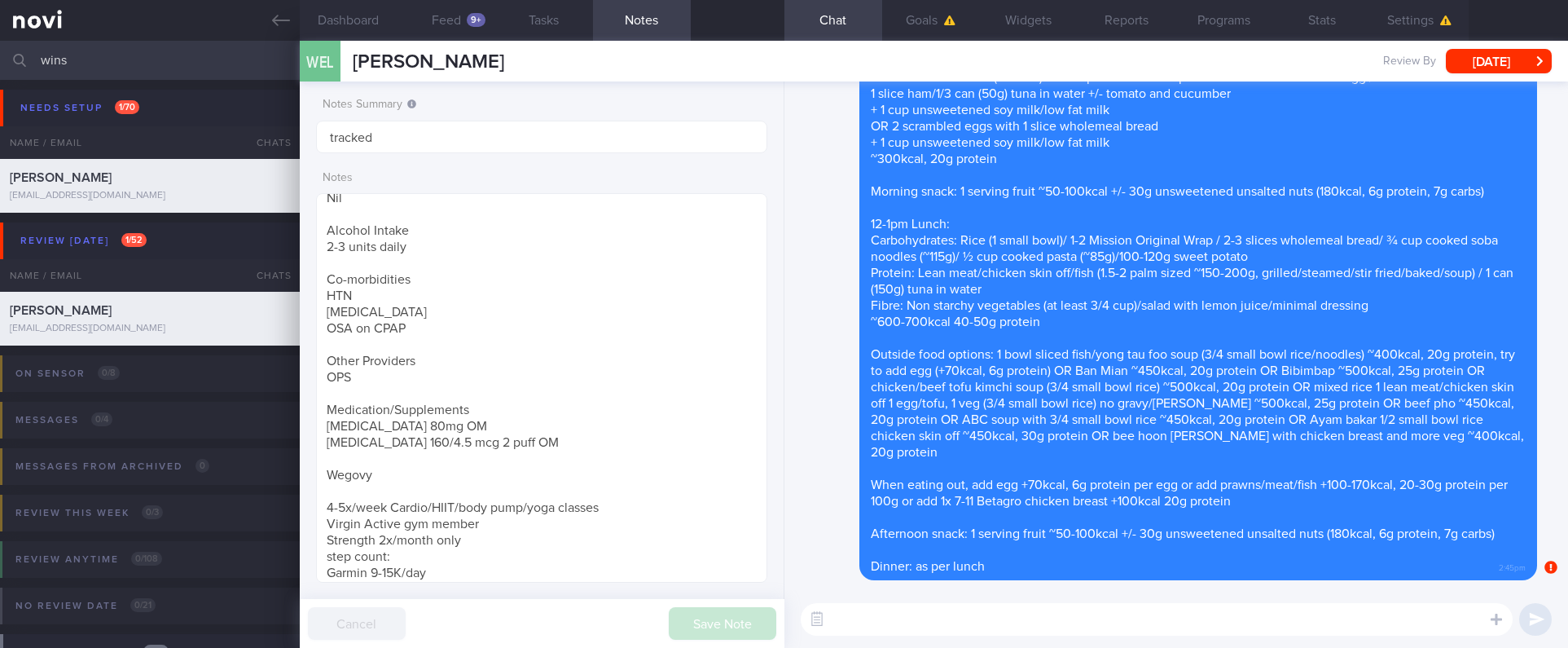 click at bounding box center [1157, 619] 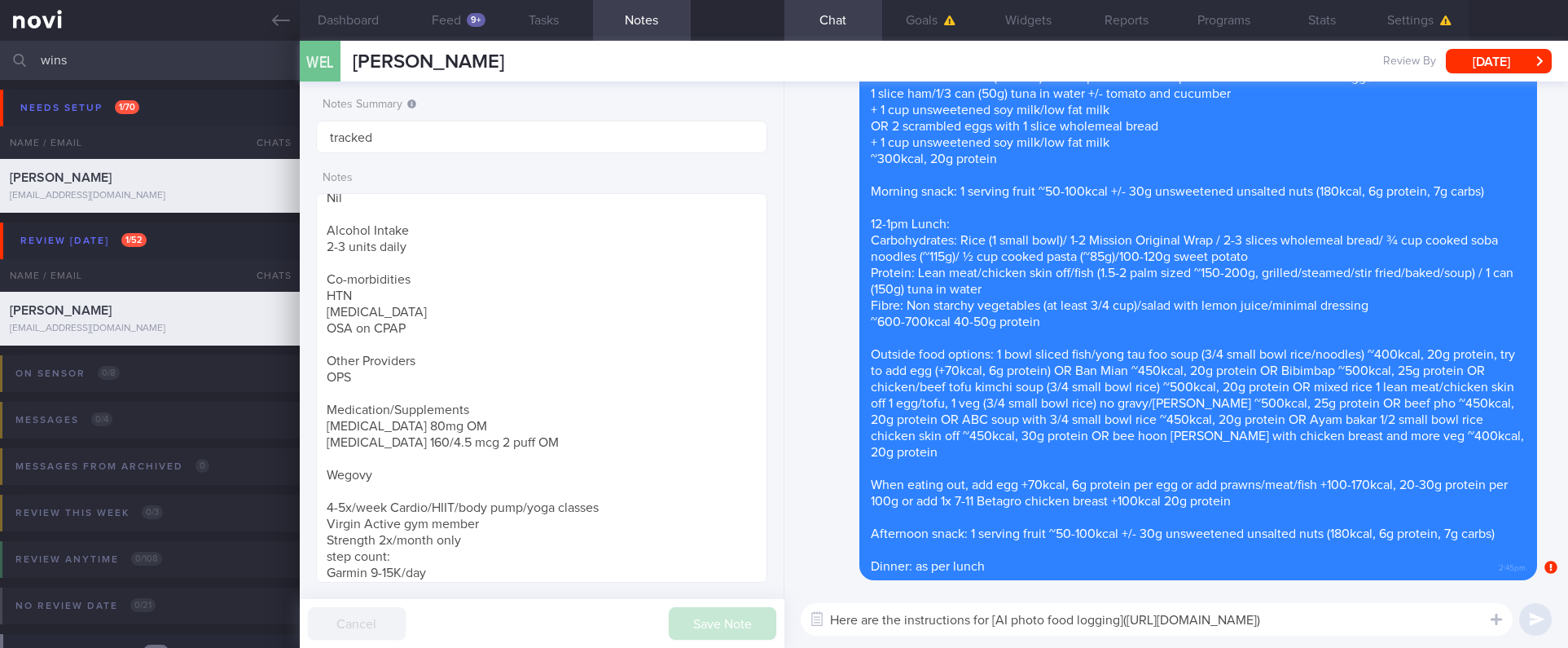 scroll, scrollTop: 0, scrollLeft: 0, axis: both 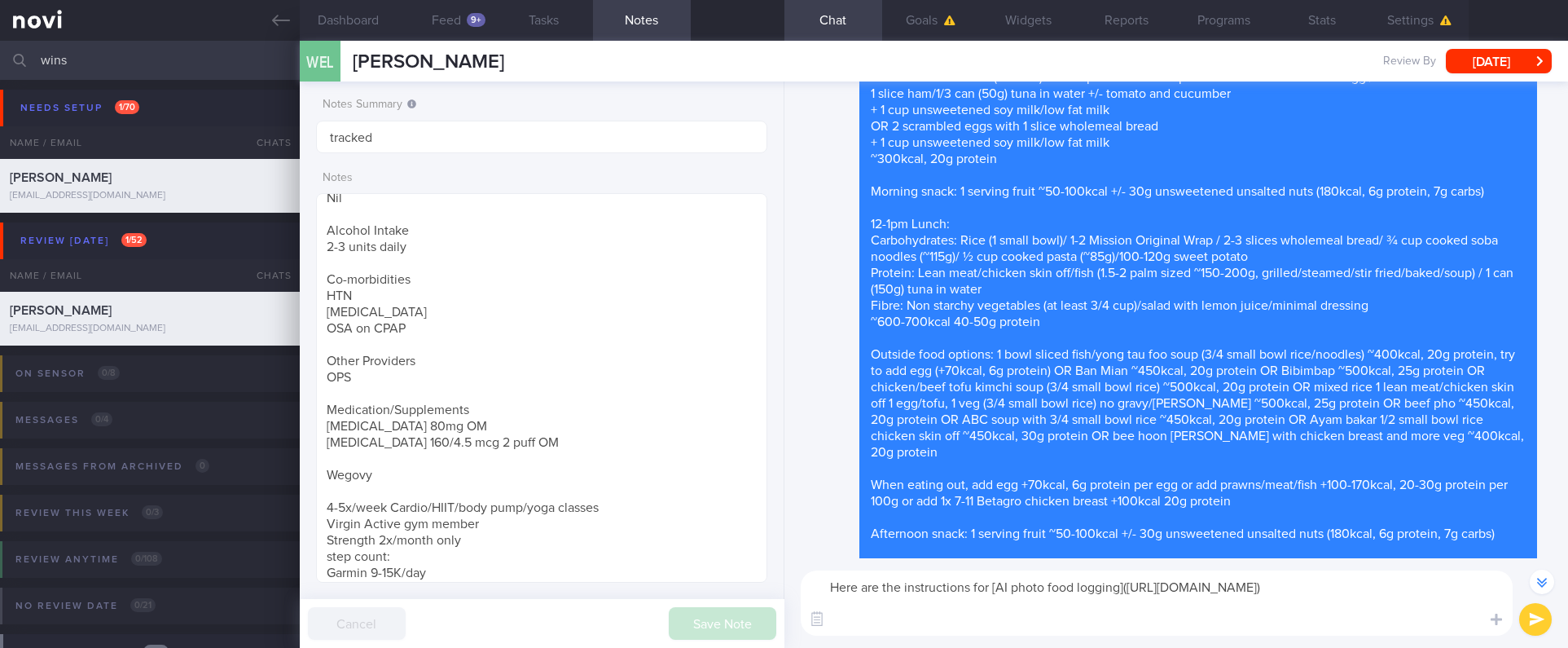 type 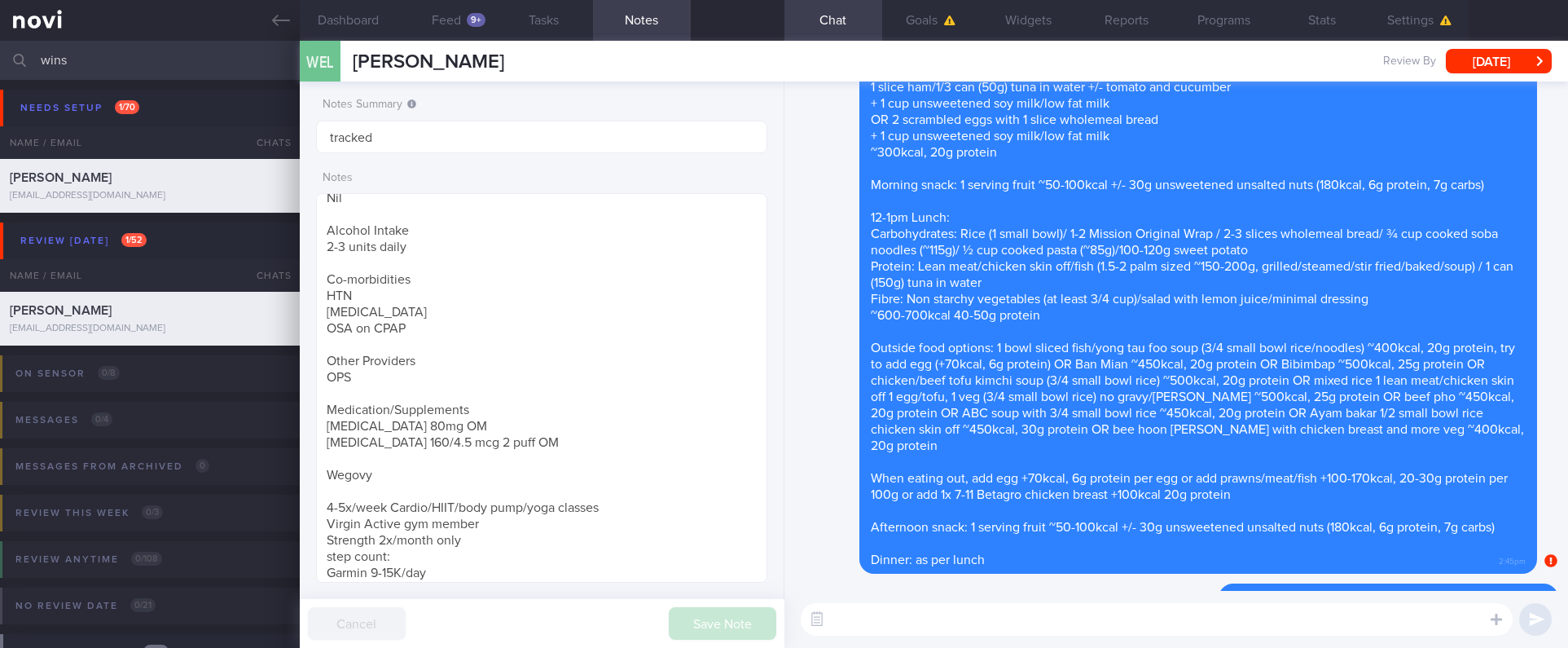 scroll, scrollTop: 0, scrollLeft: 0, axis: both 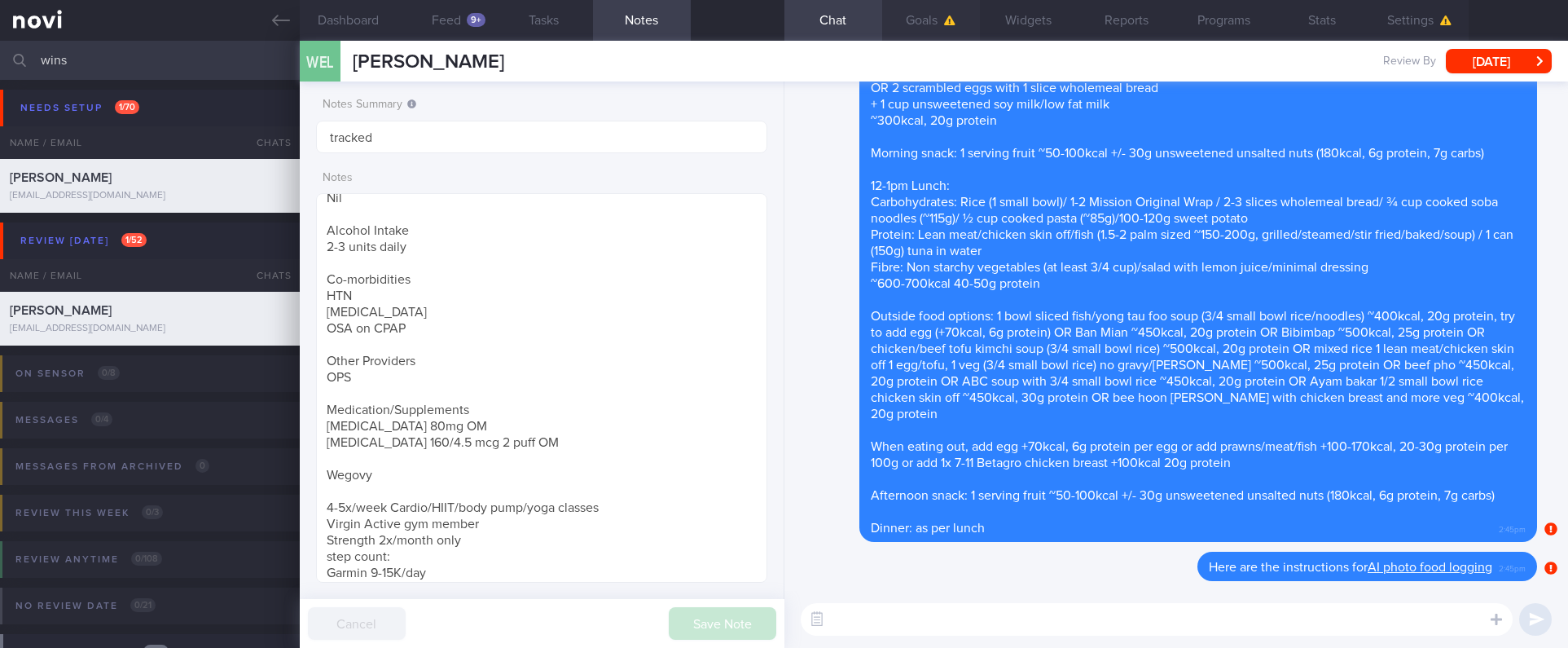 click on "Goals" at bounding box center [931, 20] 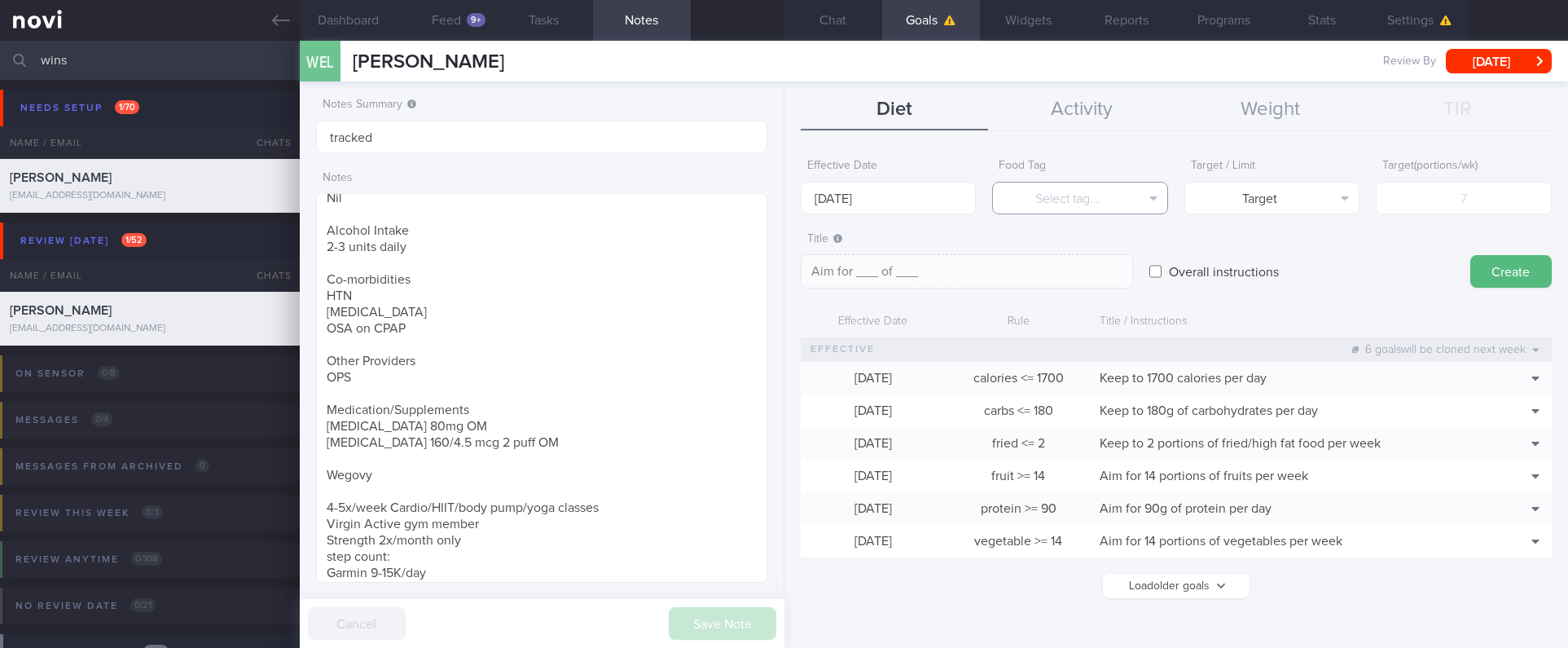 click on "Select tag..." at bounding box center [1080, 198] 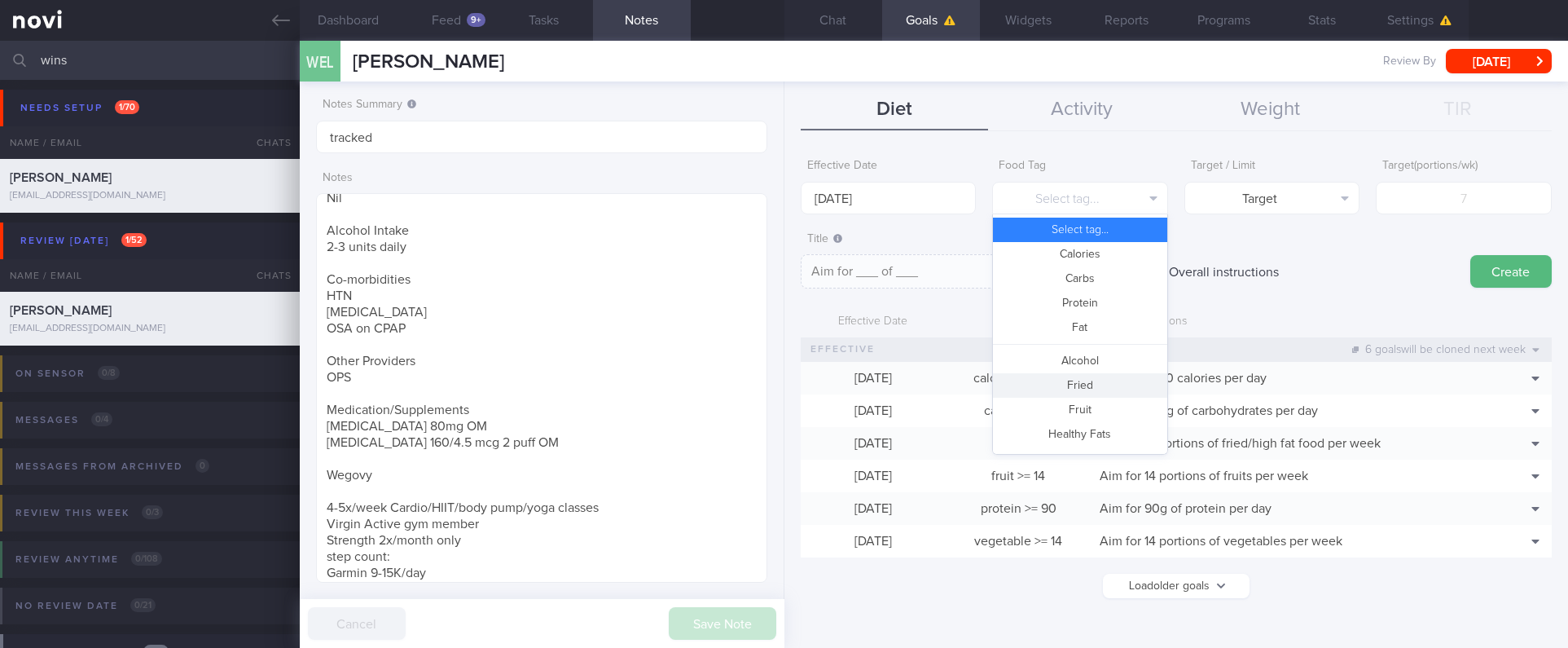 click on "Alcohol" at bounding box center (1080, 361) 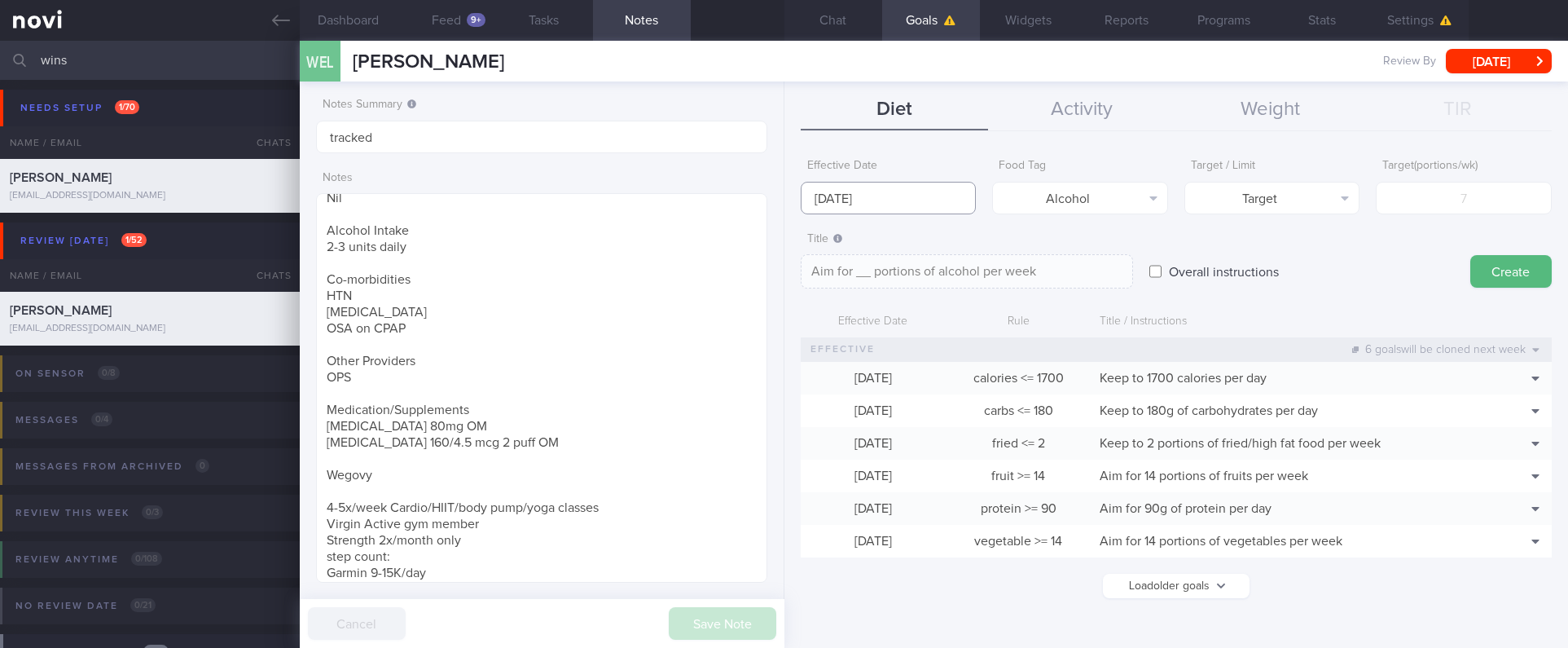 click on "[DATE]" at bounding box center (889, 198) 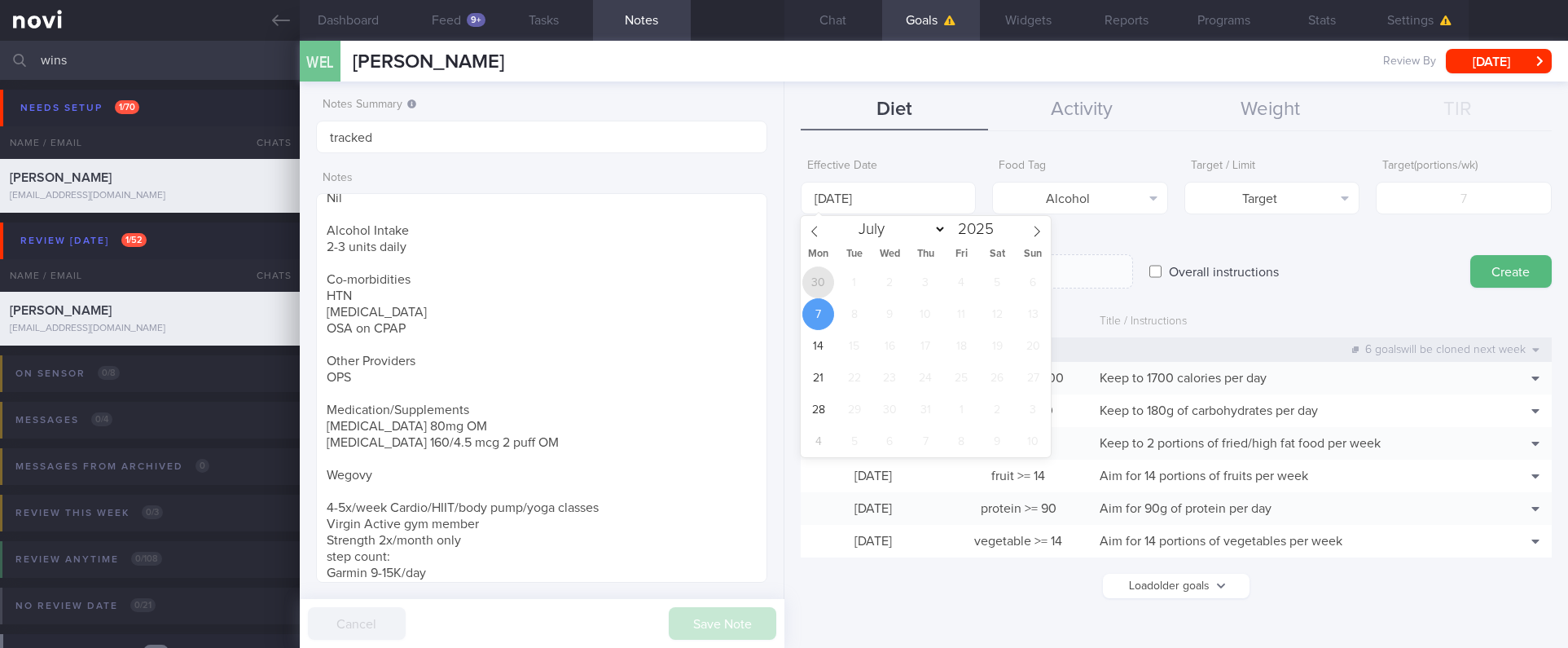 click on "30" at bounding box center (818, 282) 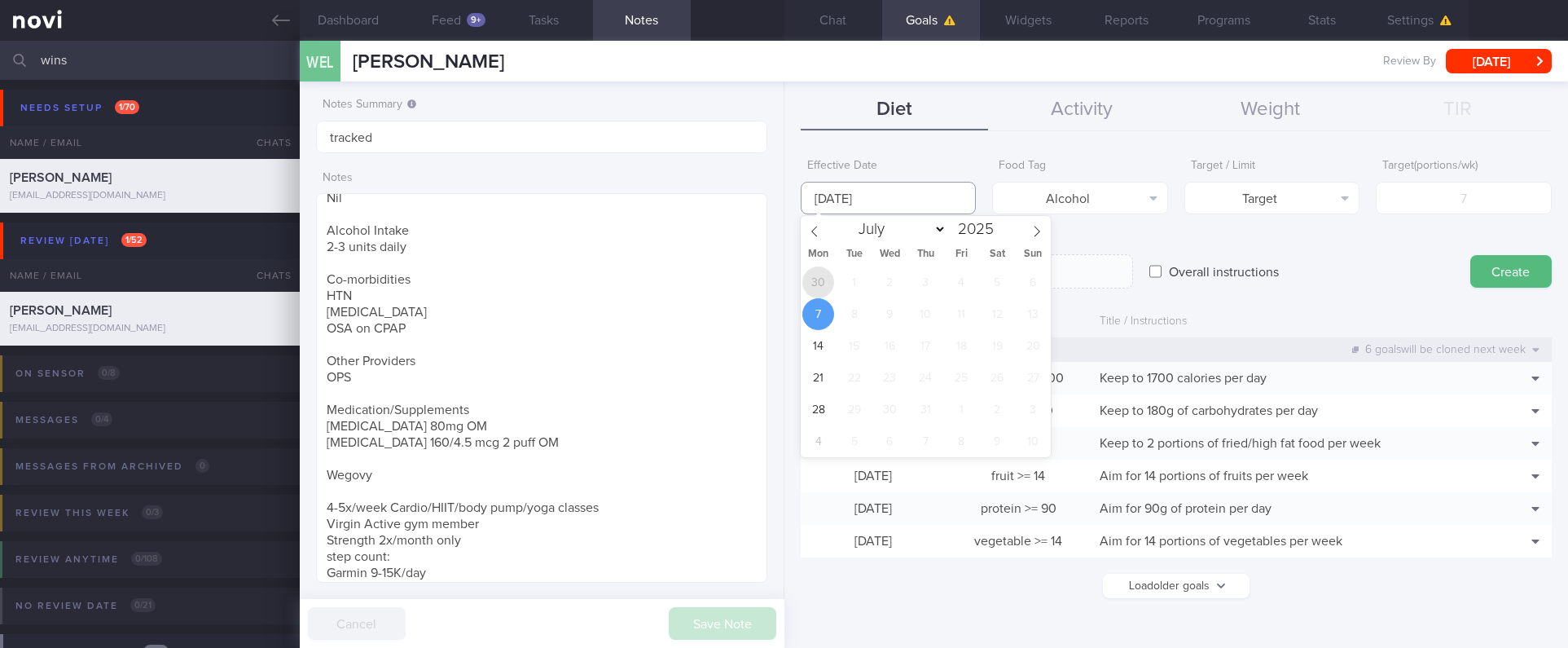 type on "[DATE]" 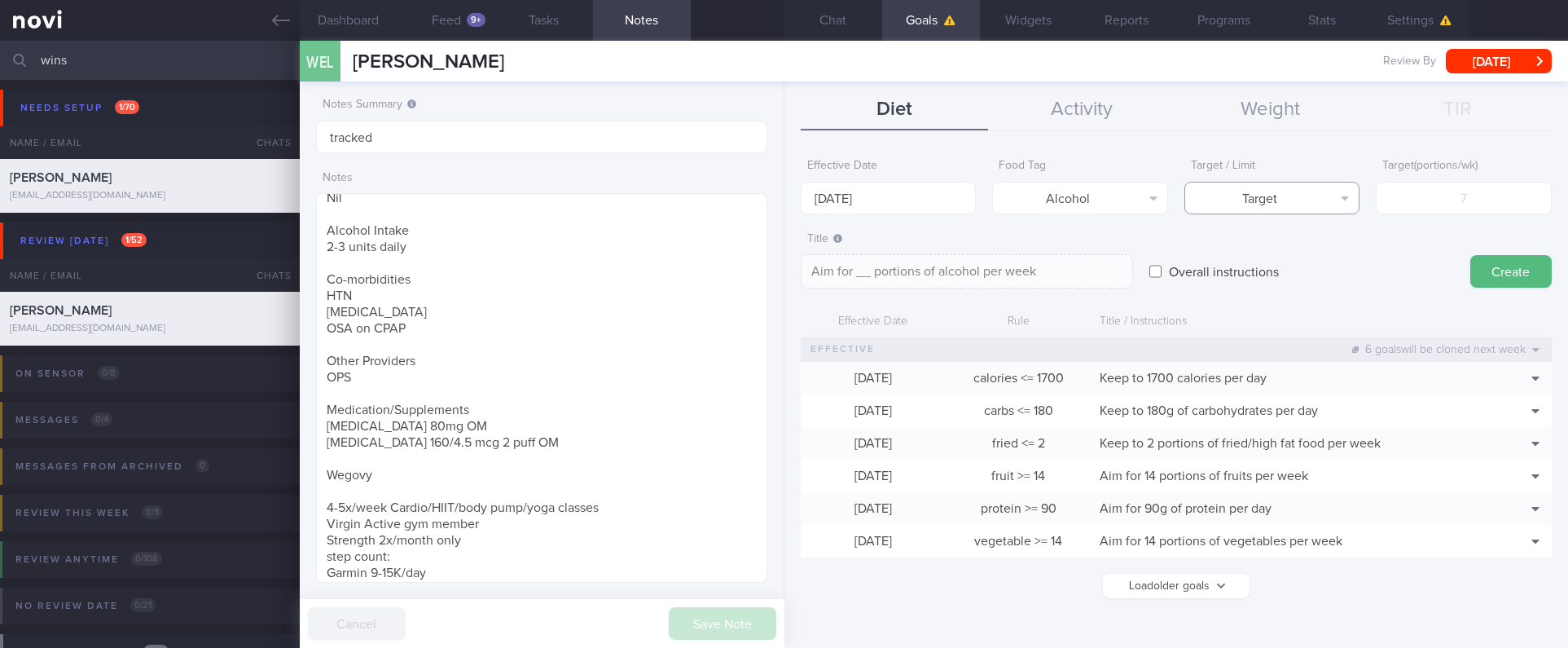 click on "Target" at bounding box center [1272, 198] 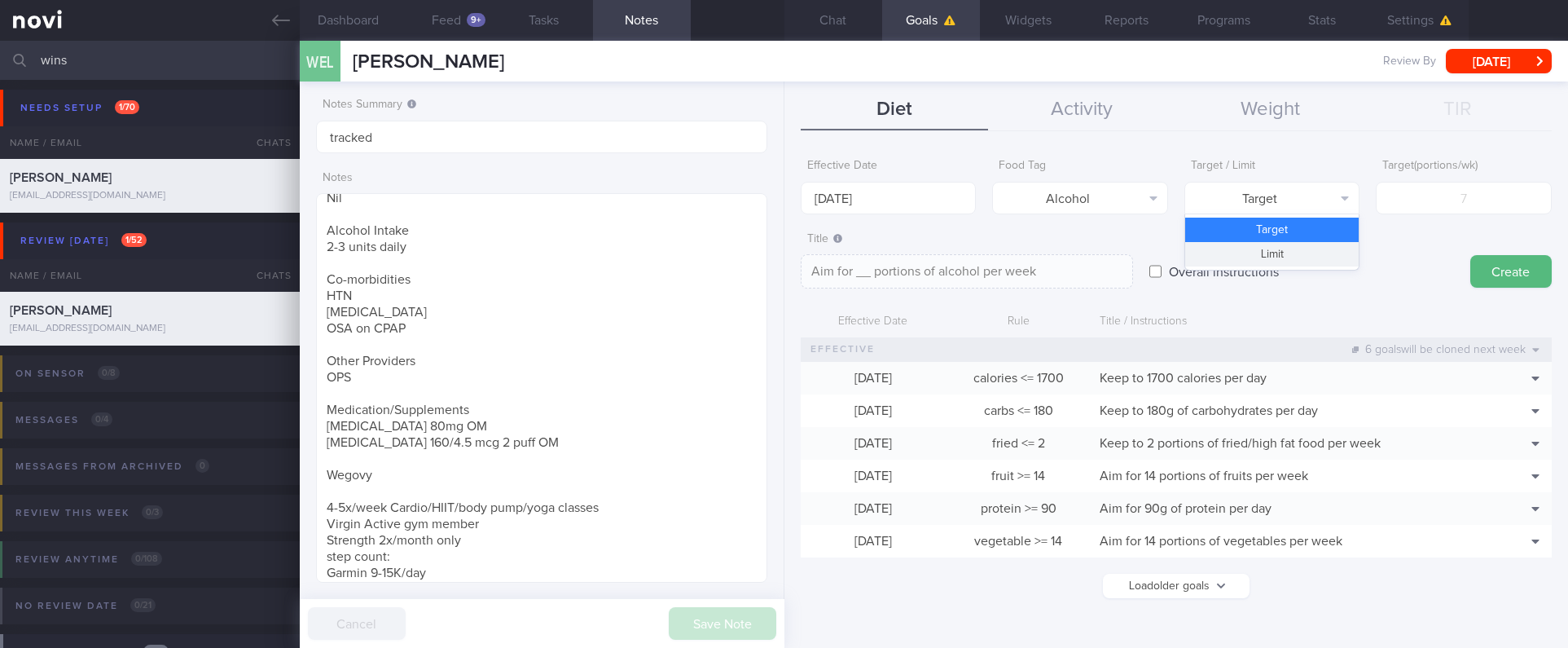click on "Limit" at bounding box center (1272, 254) 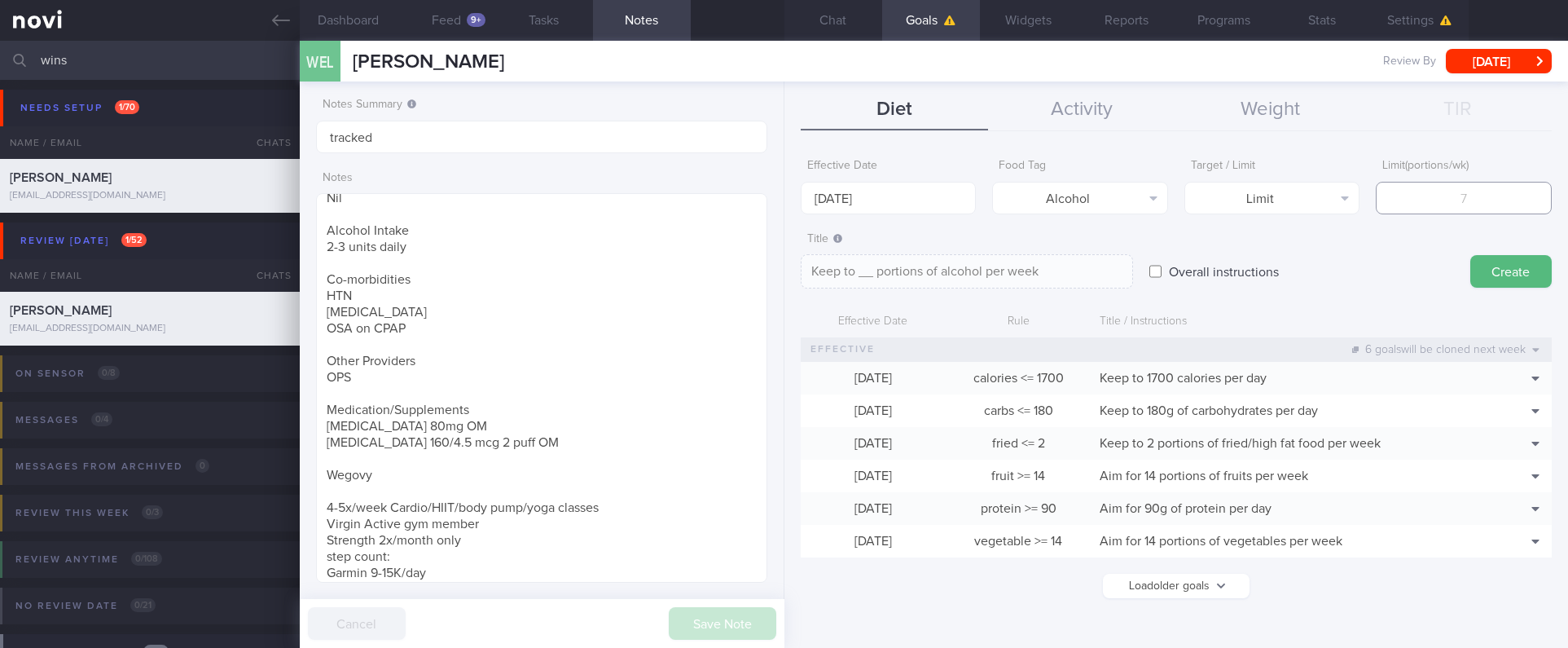 click at bounding box center [1464, 198] 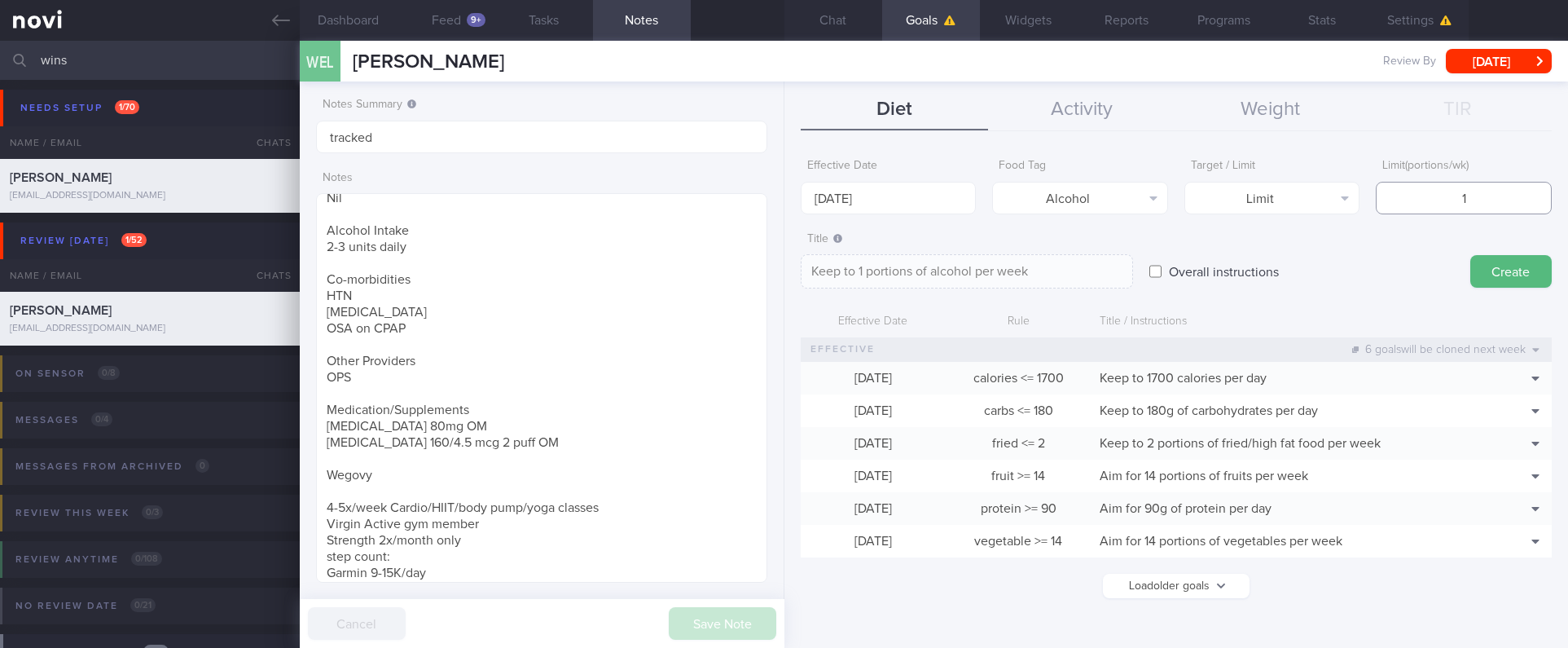 type on "10" 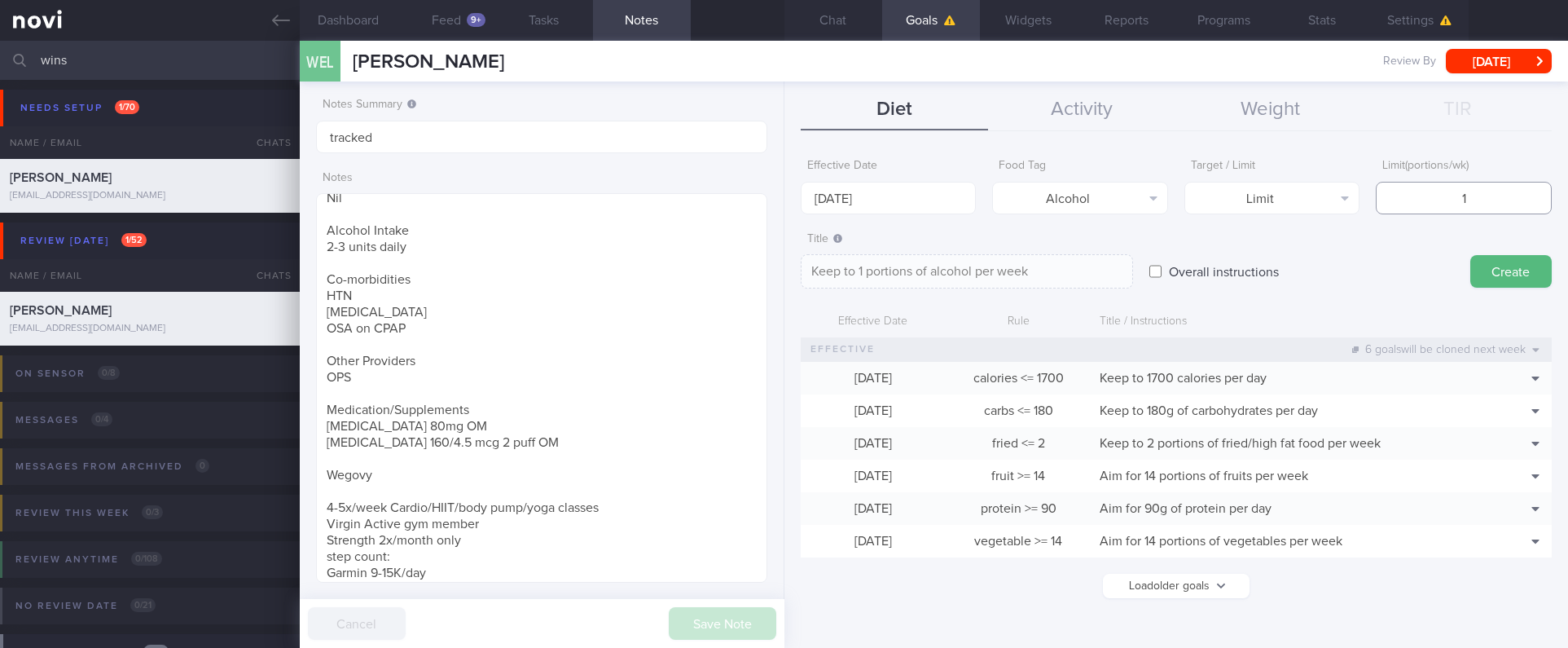 type on "Keep to 10 portions of alcohol per week" 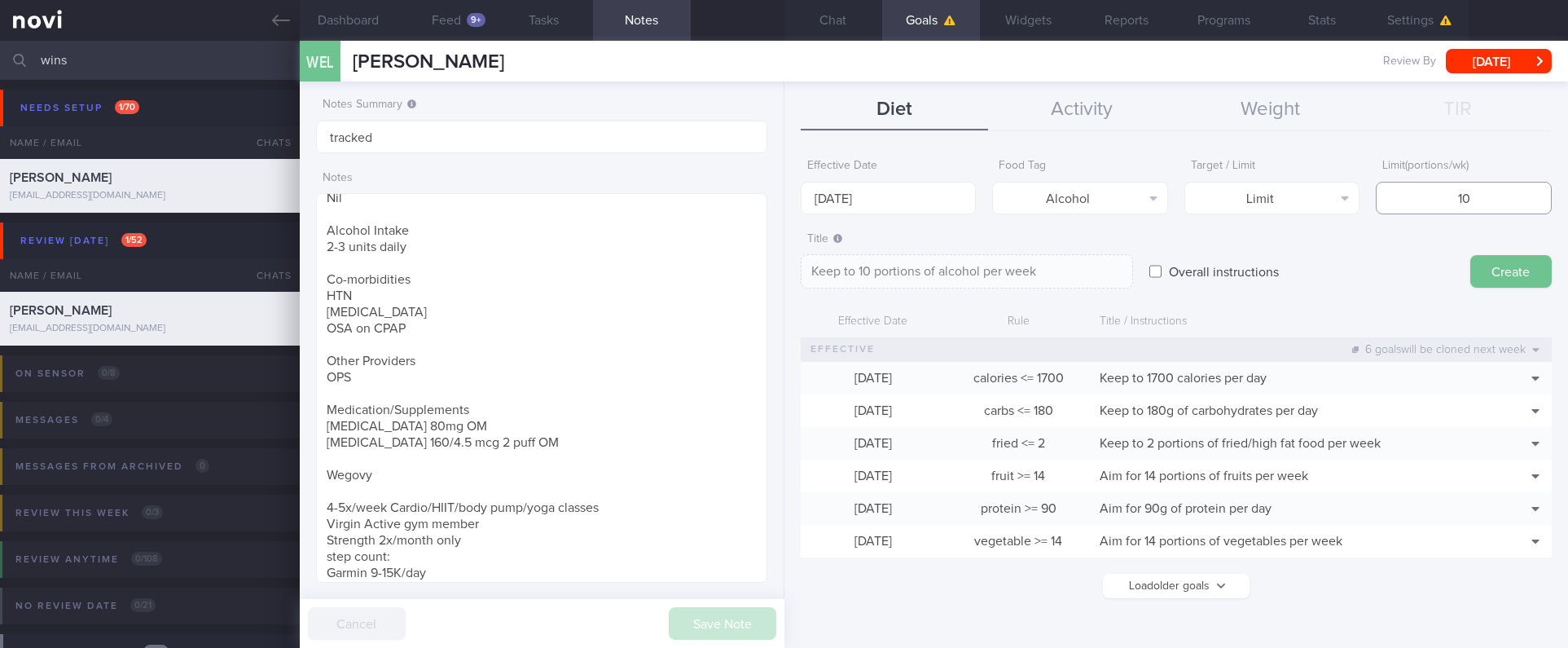 type on "10" 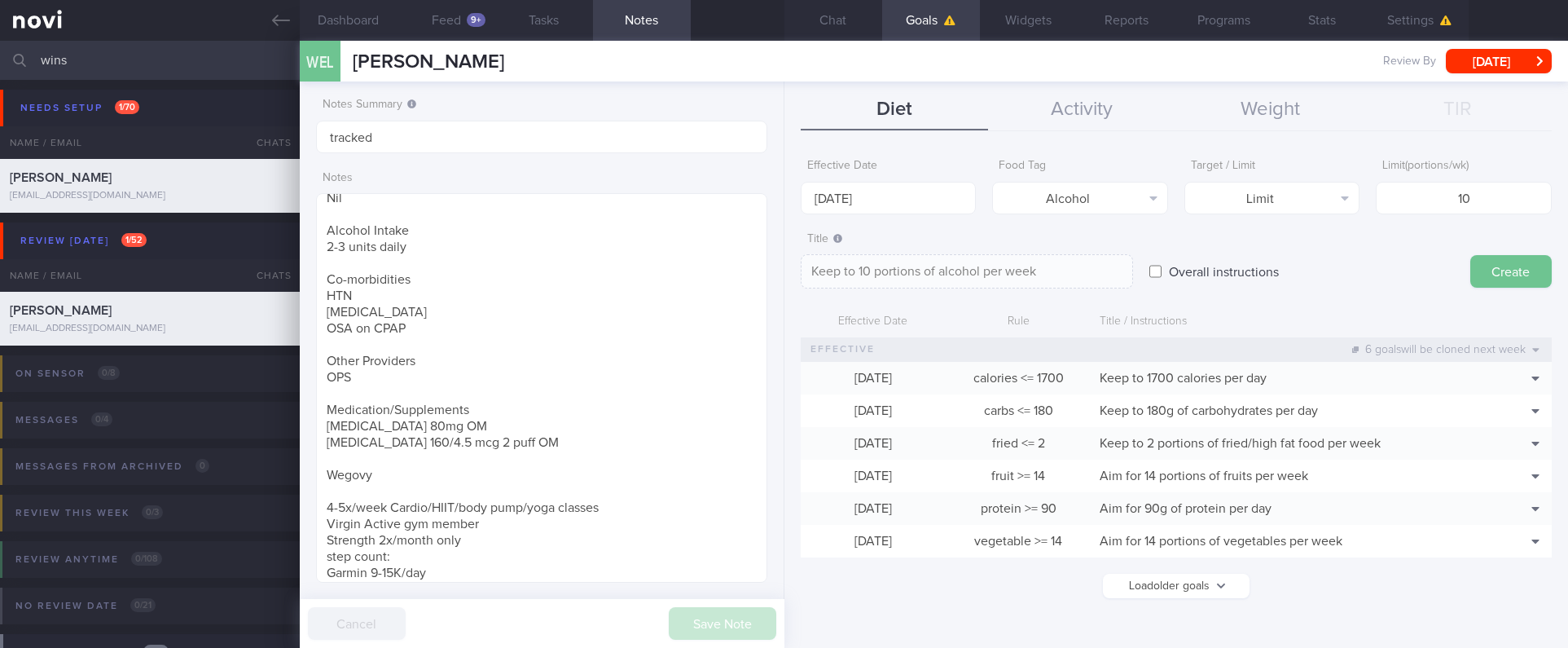 click on "Create" at bounding box center [1511, 271] 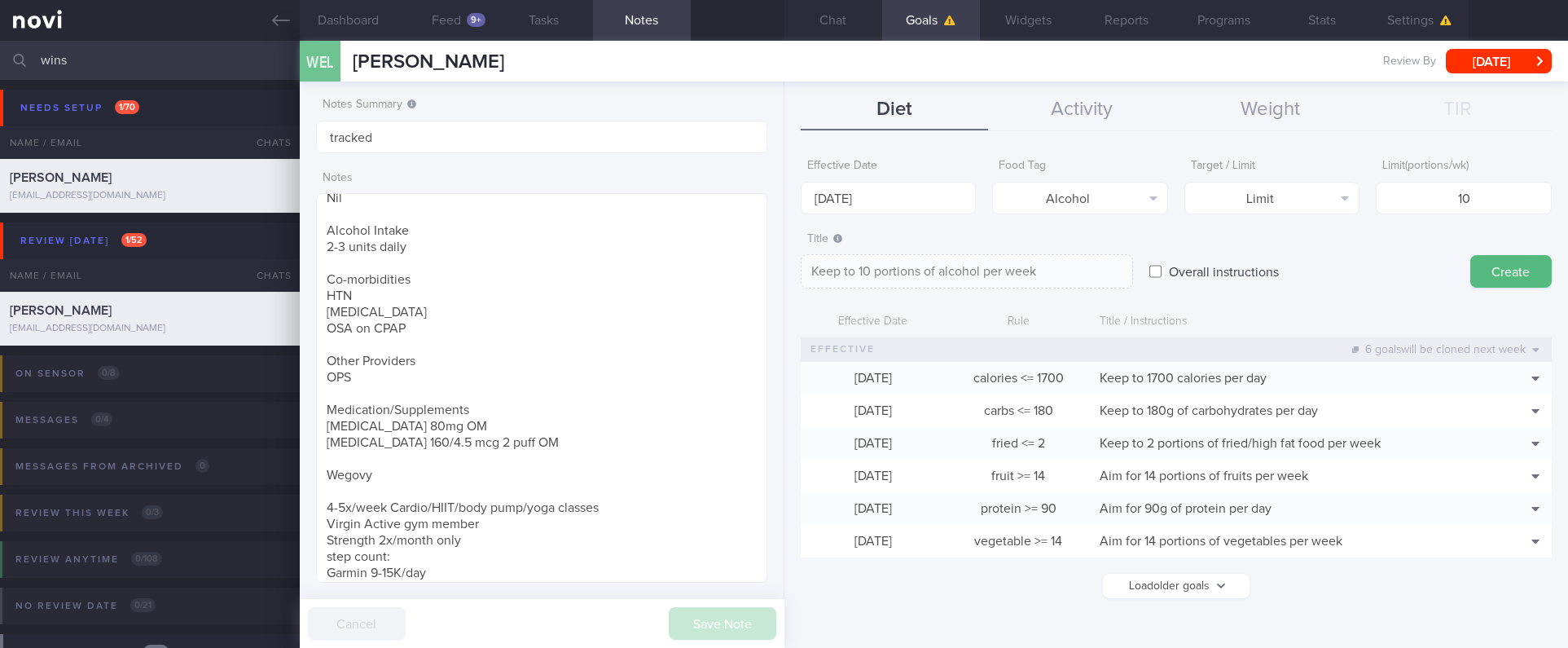 type on "[DATE]" 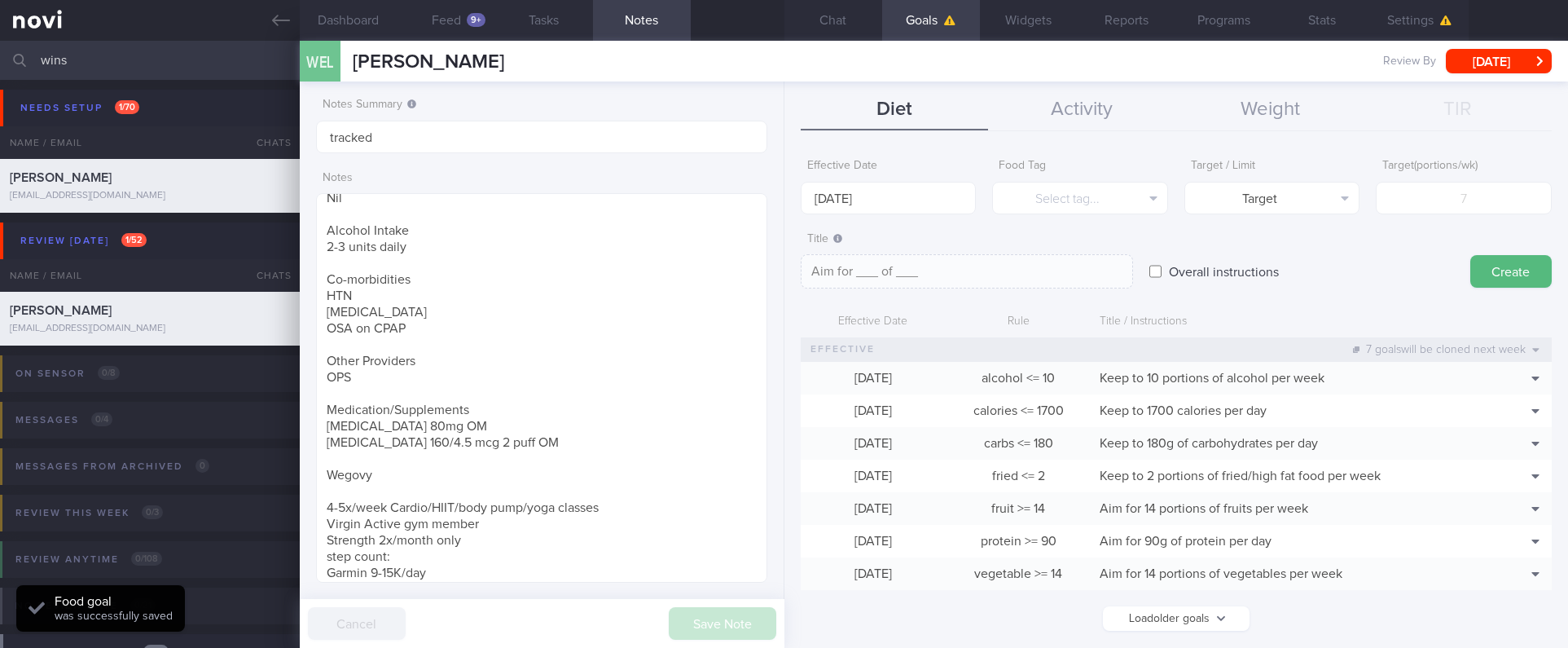 drag, startPoint x: 257, startPoint y: 60, endPoint x: 6, endPoint y: 59, distance: 251.00199 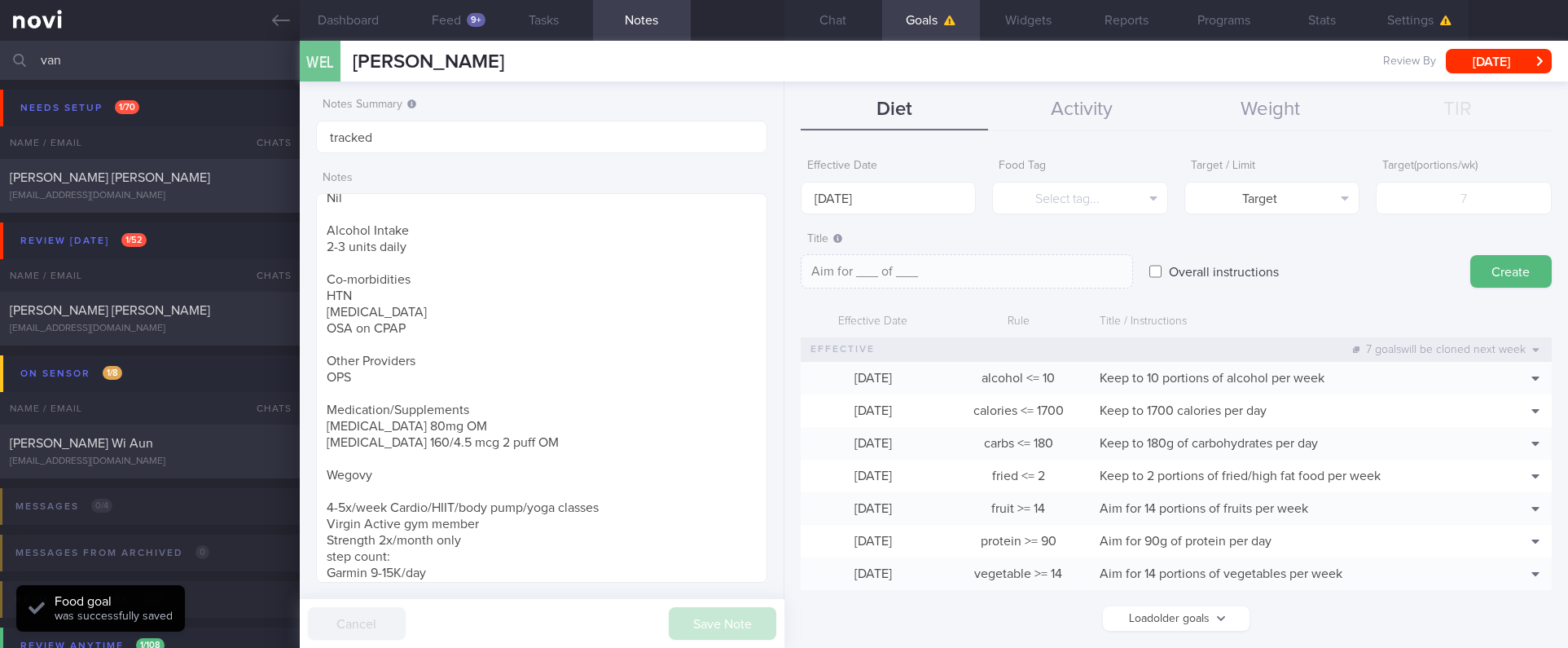 type on "van" 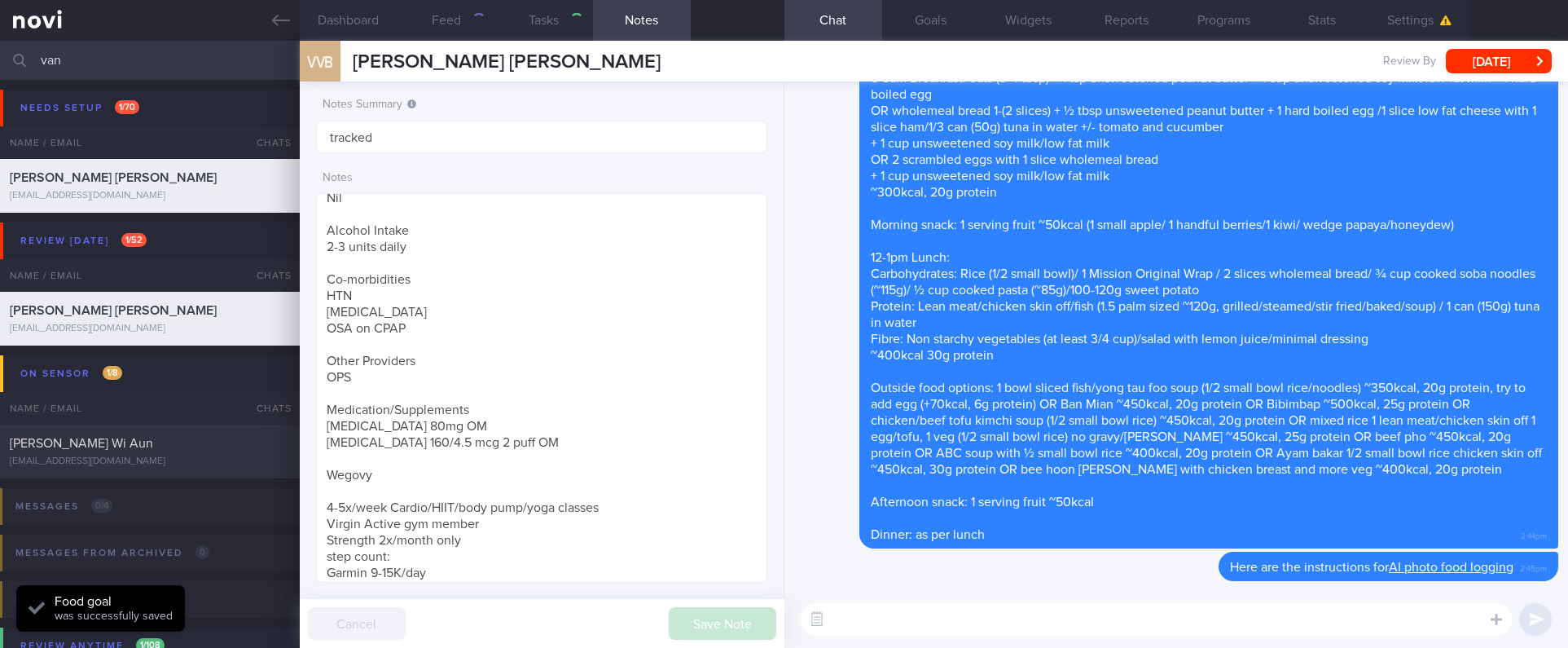 type on "tracked." 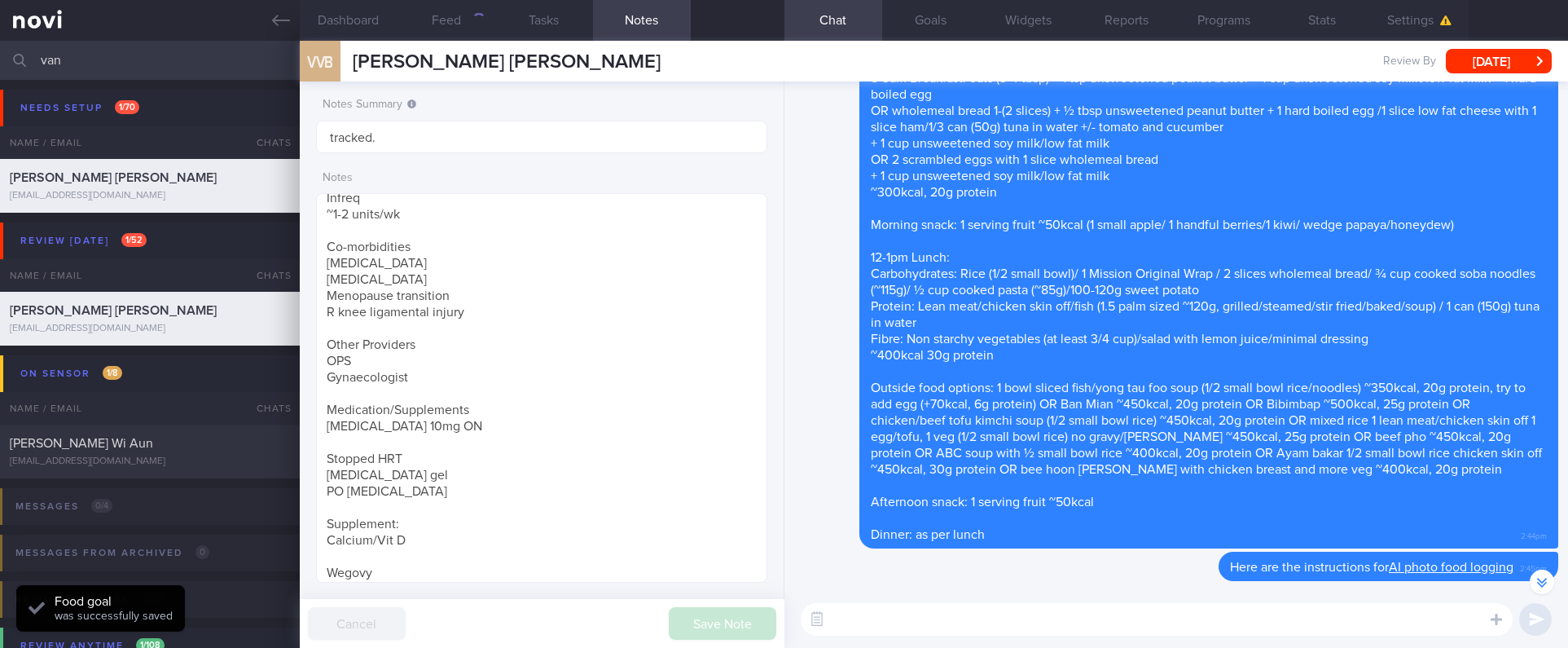 scroll, scrollTop: -734, scrollLeft: 0, axis: vertical 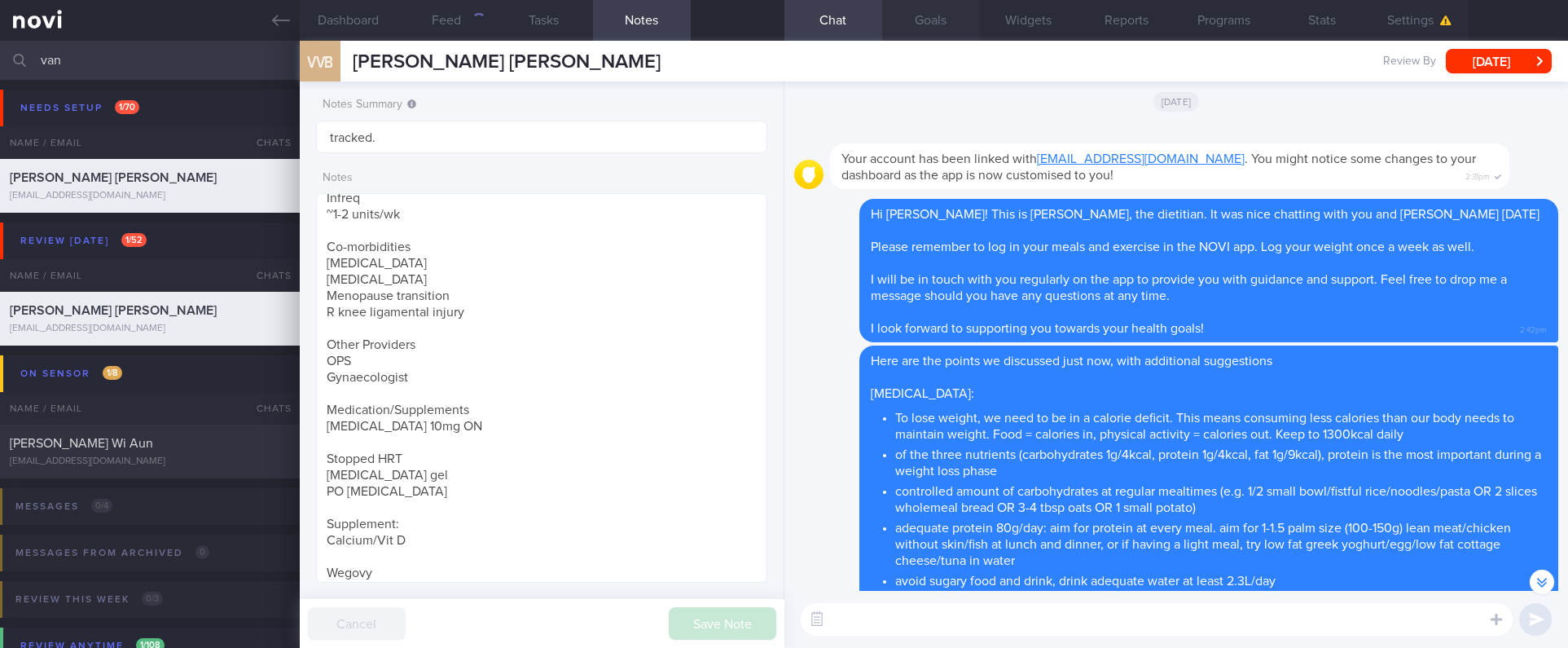 click on "Goals" at bounding box center (931, 20) 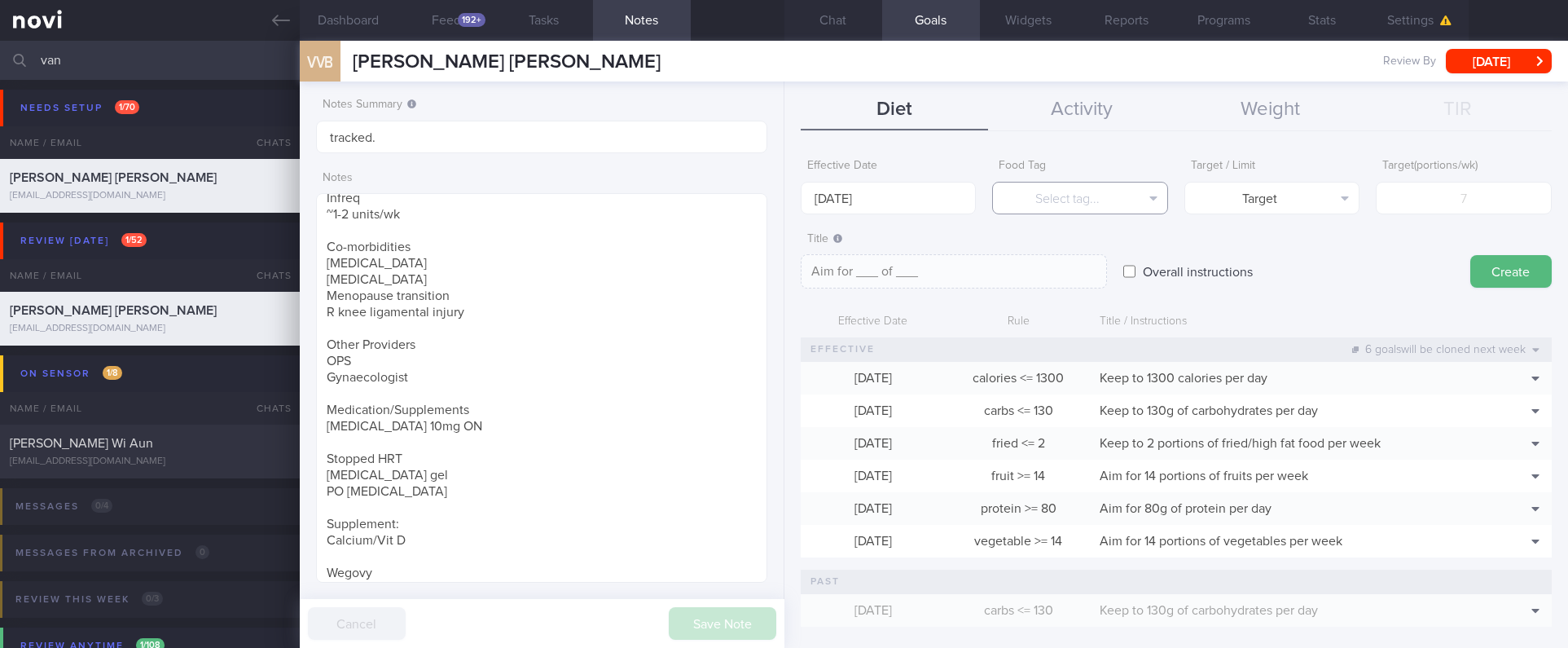 click on "Select tag..." at bounding box center [1080, 198] 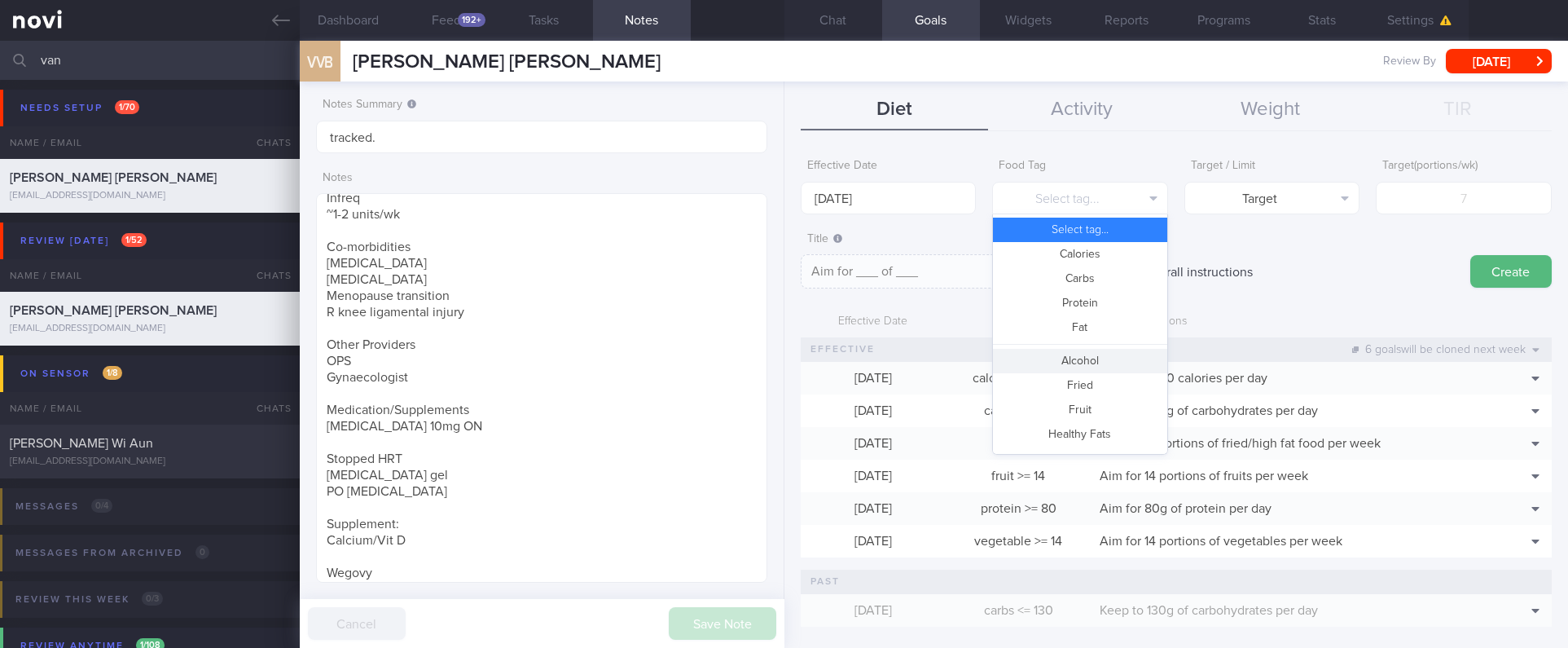 click on "Alcohol" at bounding box center (1080, 361) 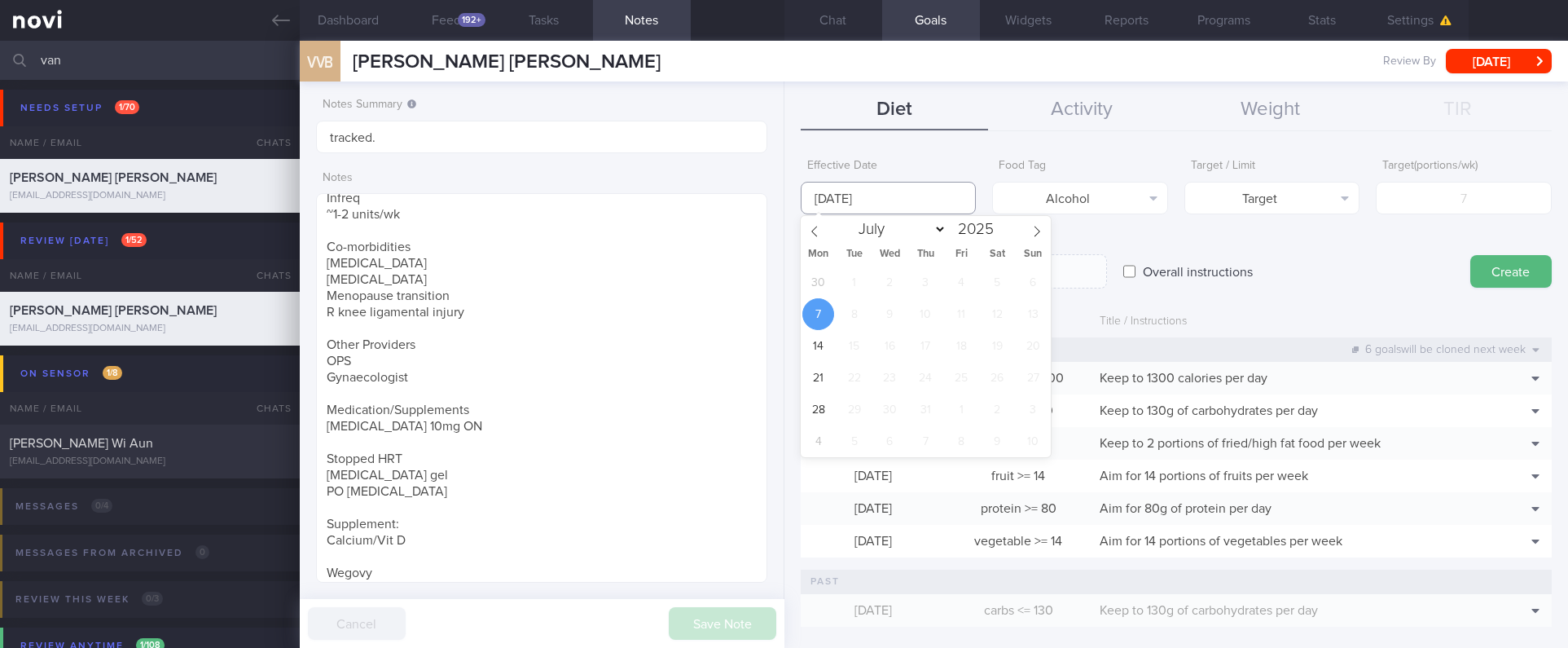 click on "[DATE]" at bounding box center [889, 198] 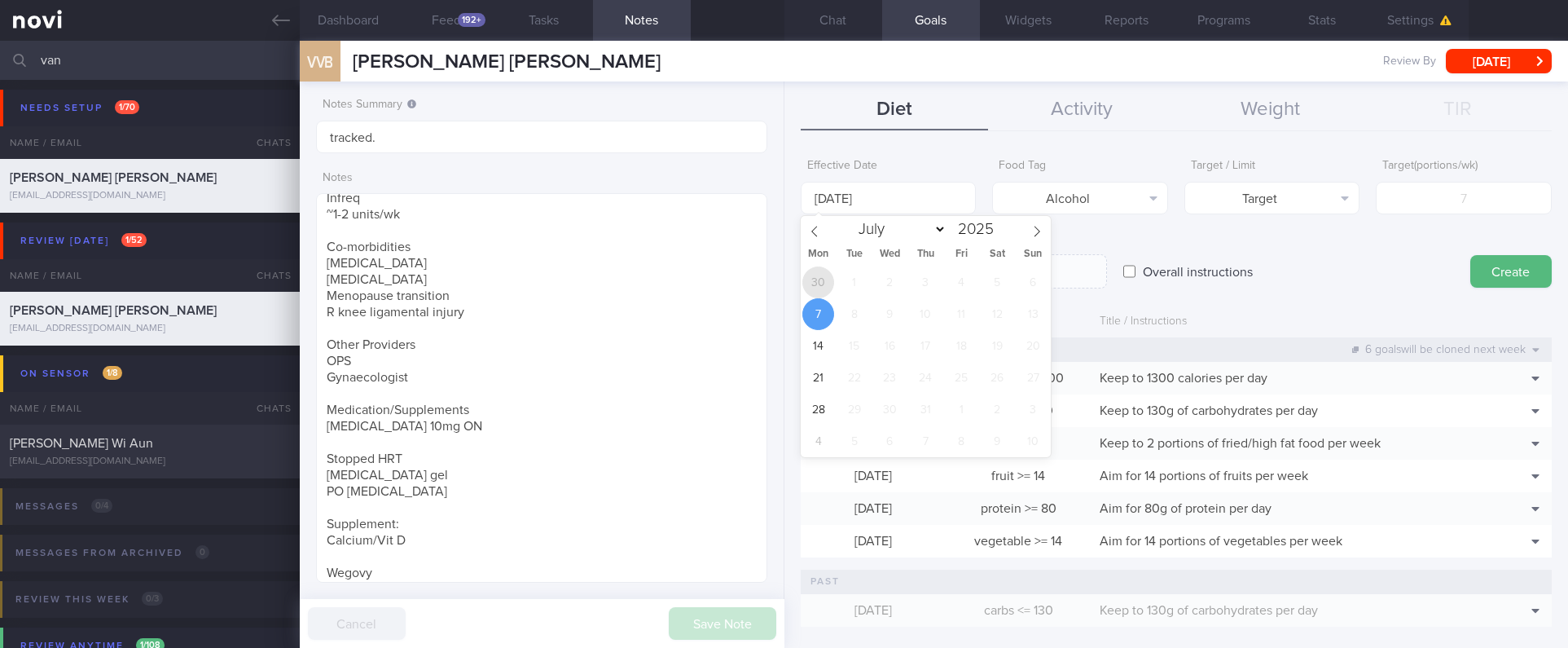 click on "30" at bounding box center [818, 282] 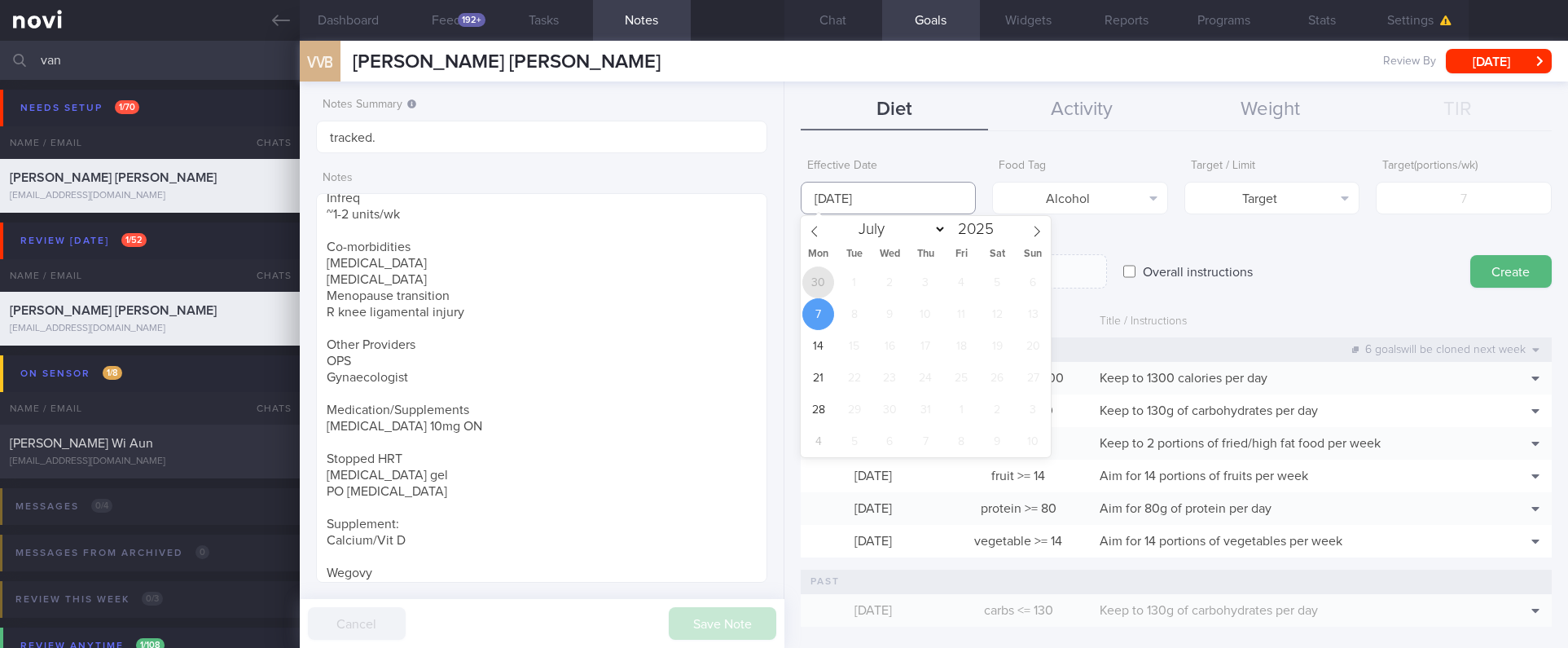 type on "[DATE]" 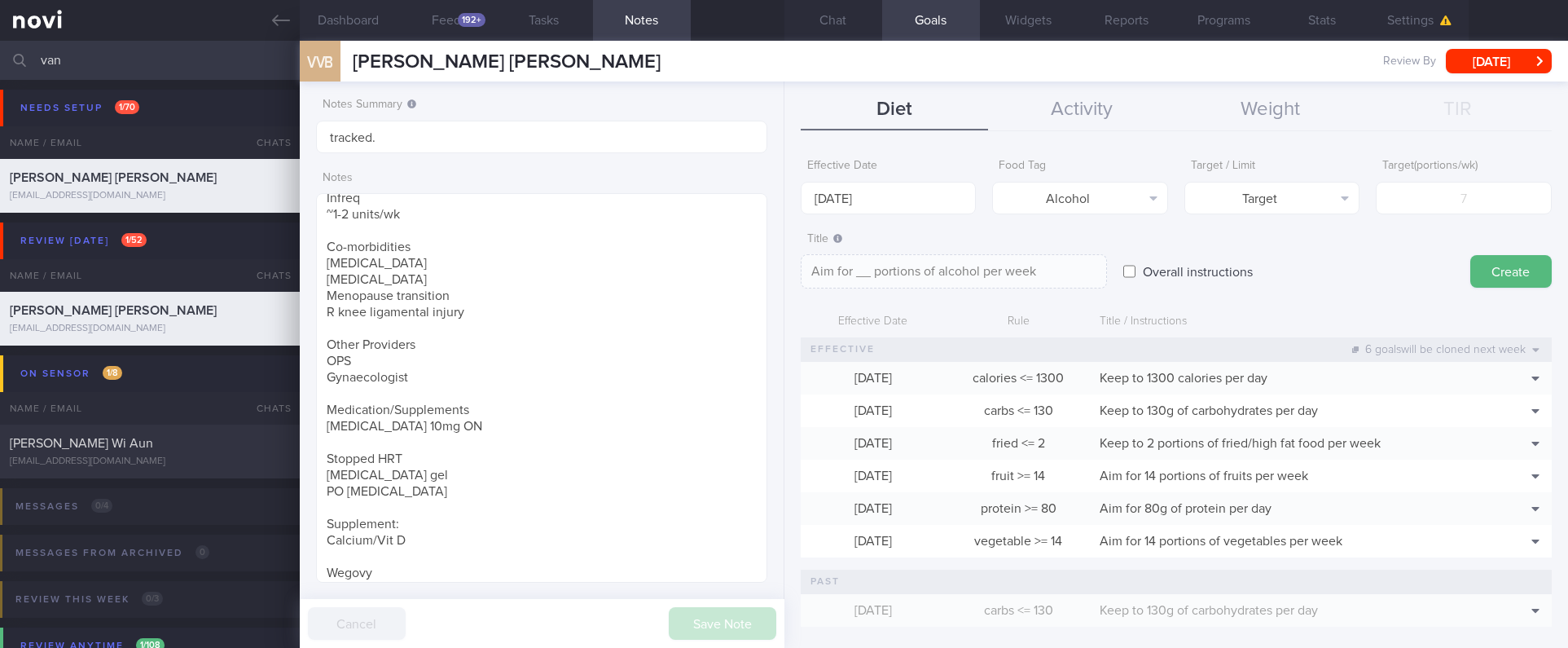 click on "Target / Limit
Target
Target
Limit" at bounding box center (1272, 183) 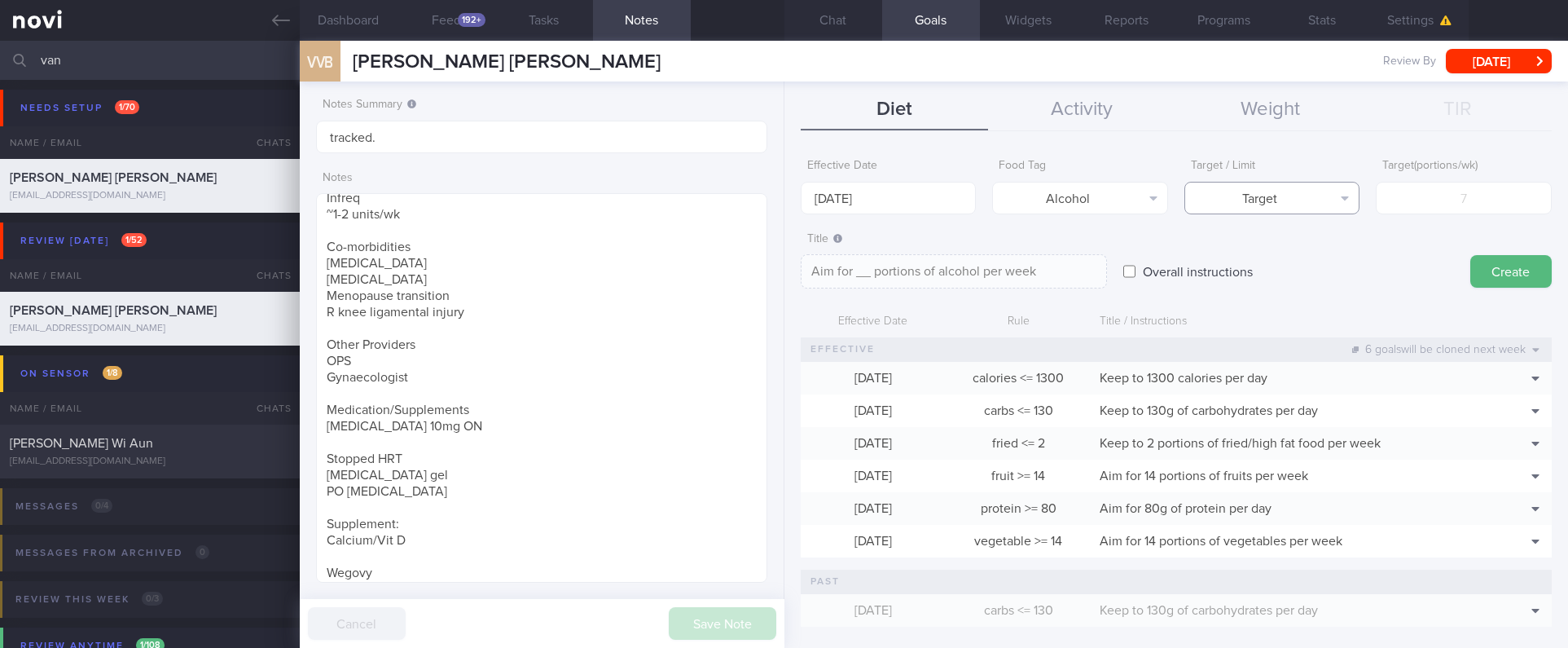 click on "Target" at bounding box center (1272, 198) 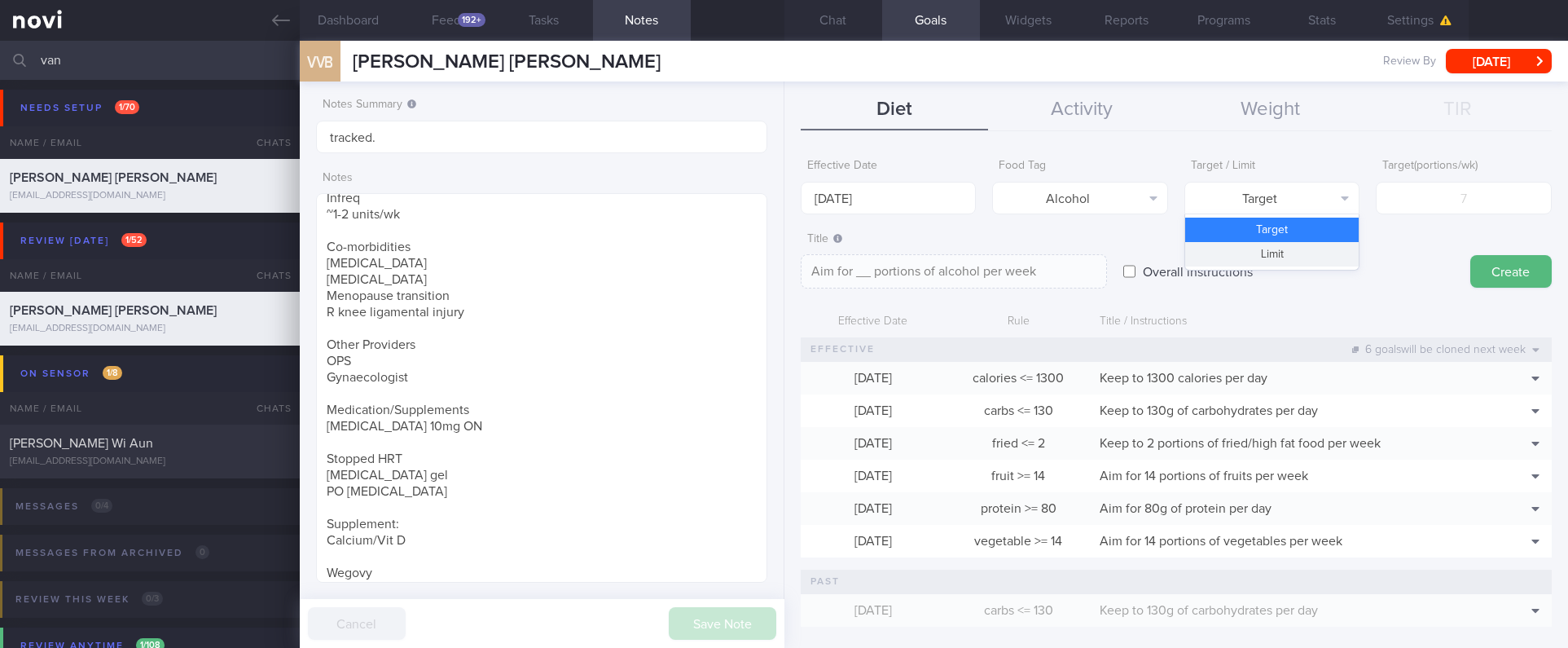 click on "Limit" at bounding box center [1272, 254] 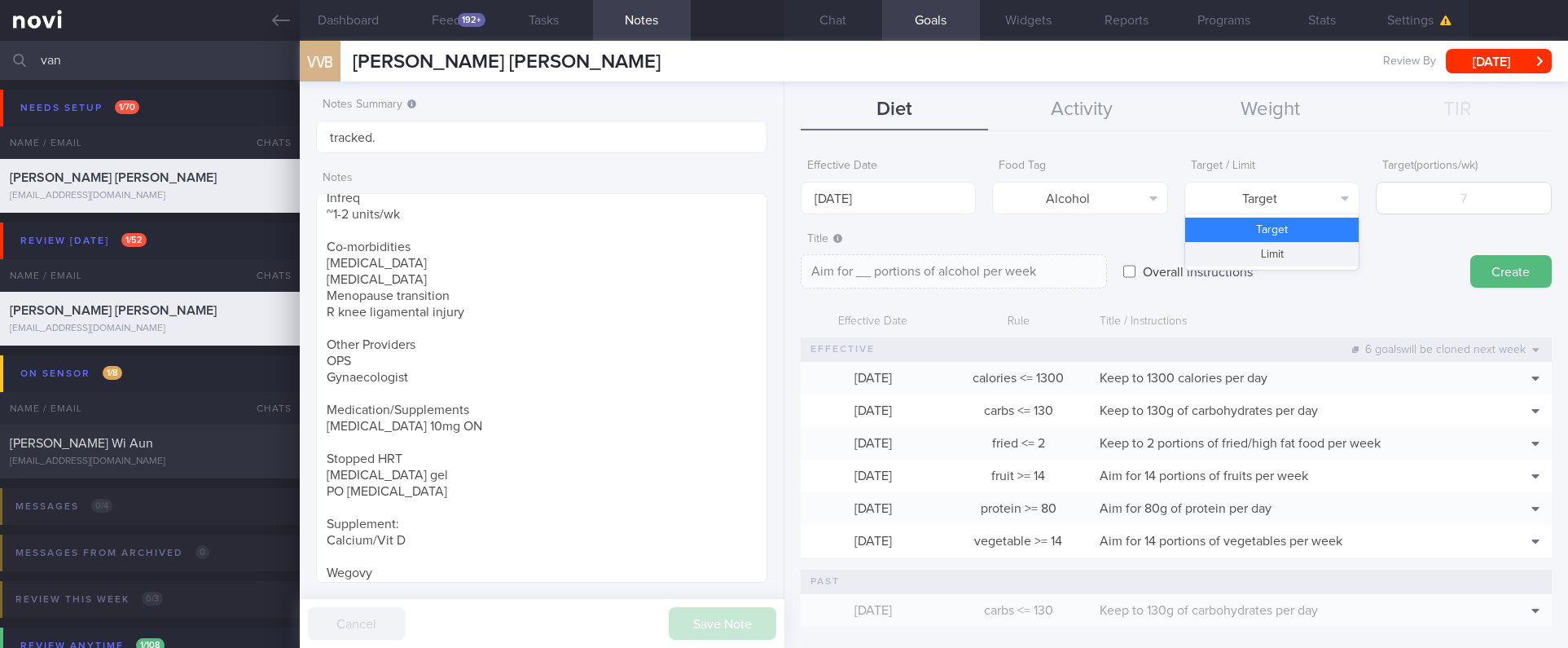 type on "Keep to __ portions of alcohol per week" 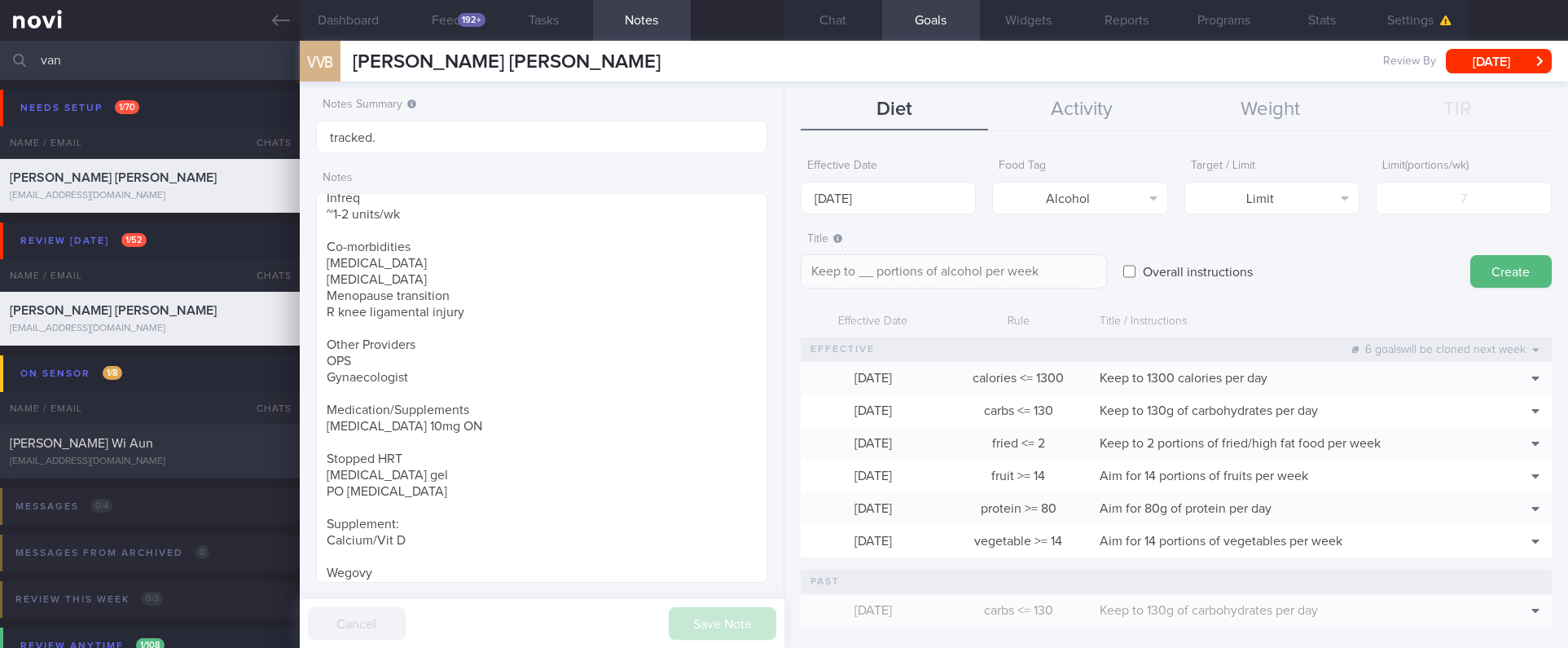 click on "Limit
( portions/wk )" at bounding box center [1464, 183] 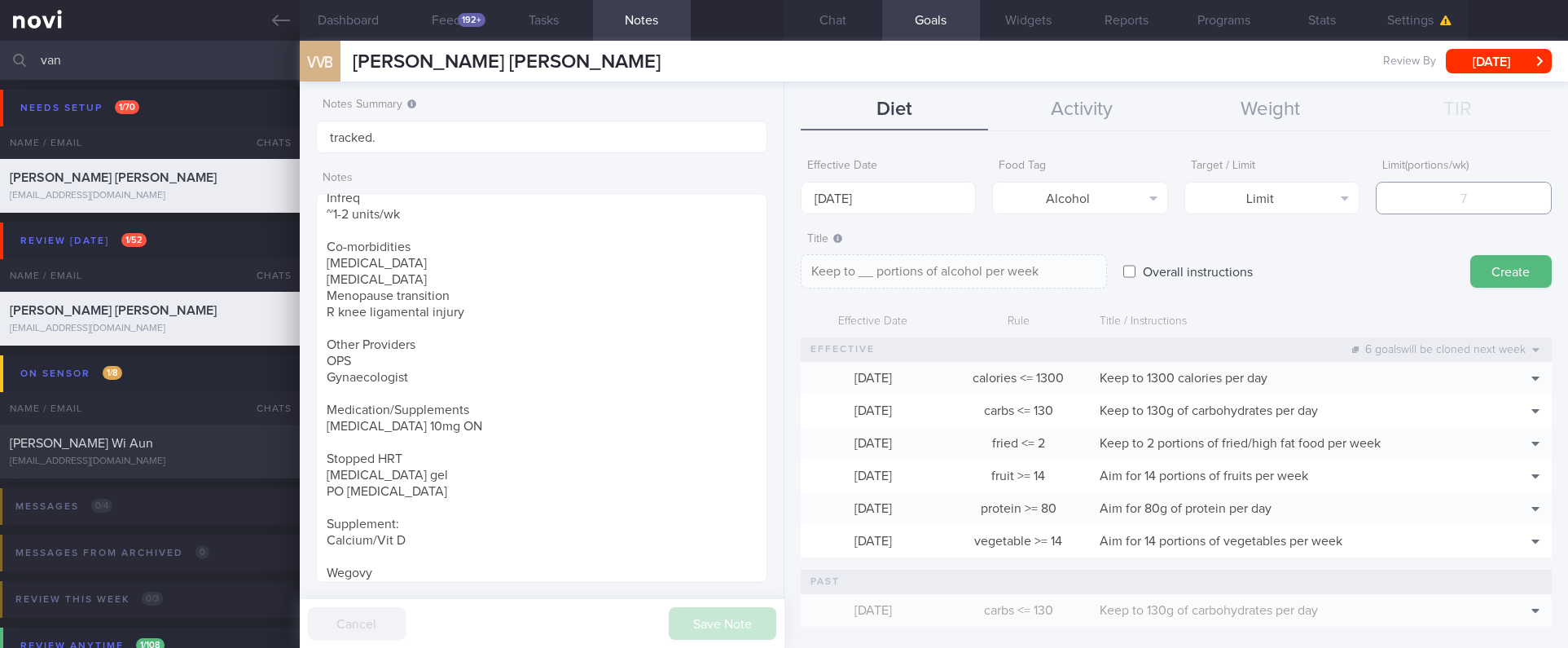 click at bounding box center [1464, 198] 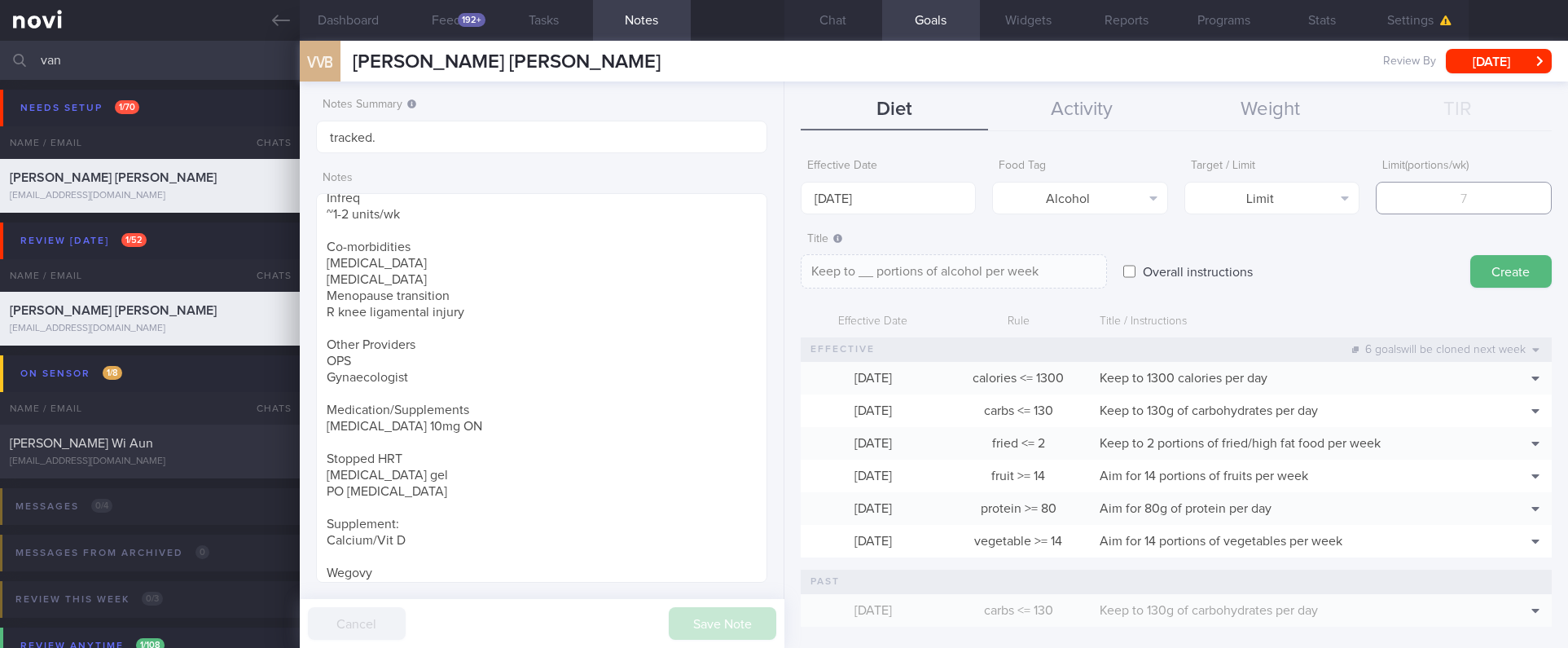 type on "5" 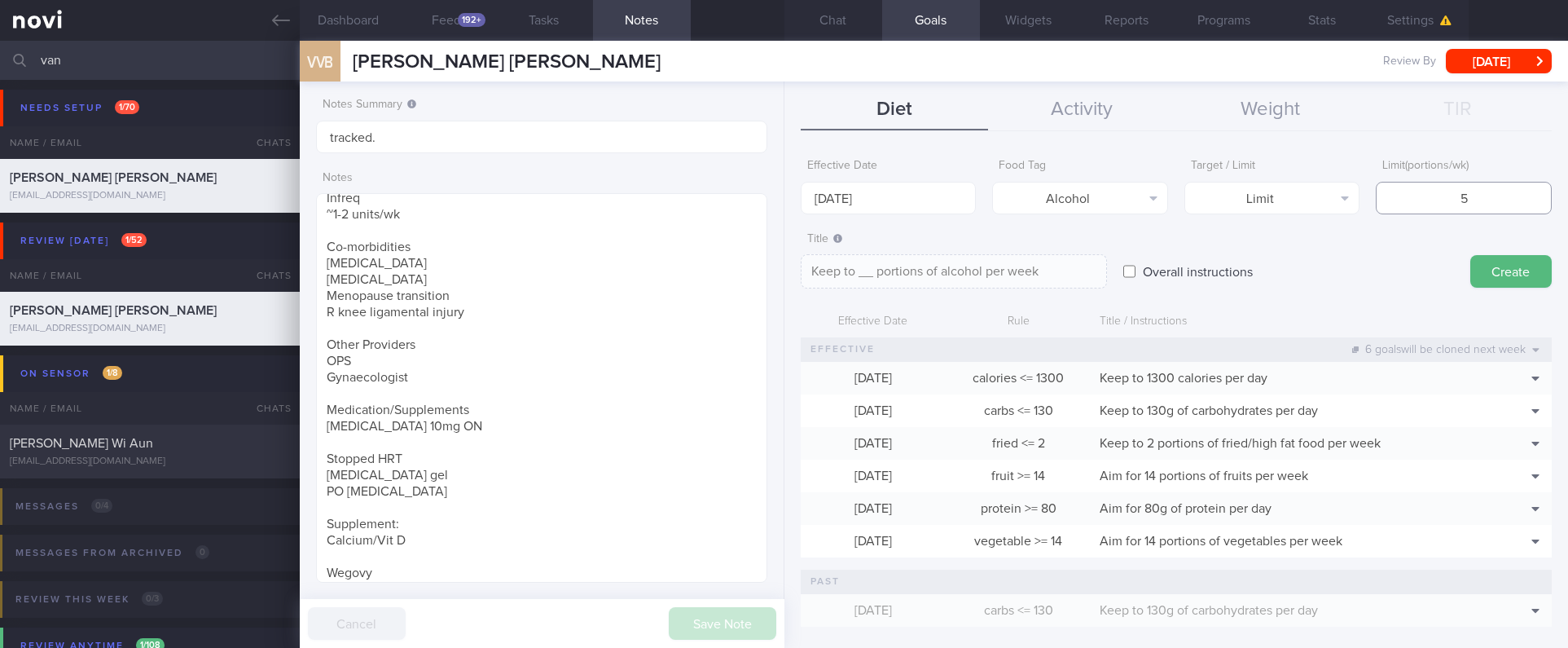 type on "Keep to 5 portions of alcohol per week" 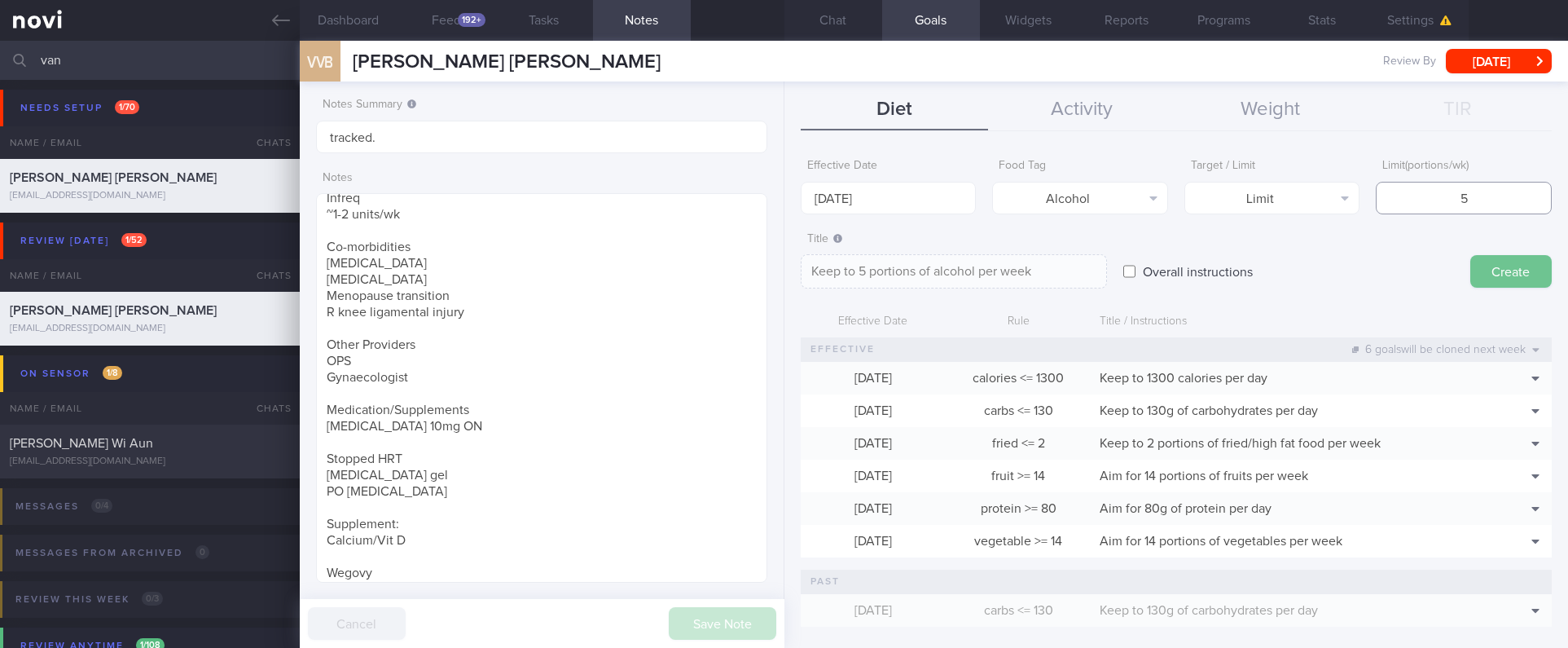 type on "5" 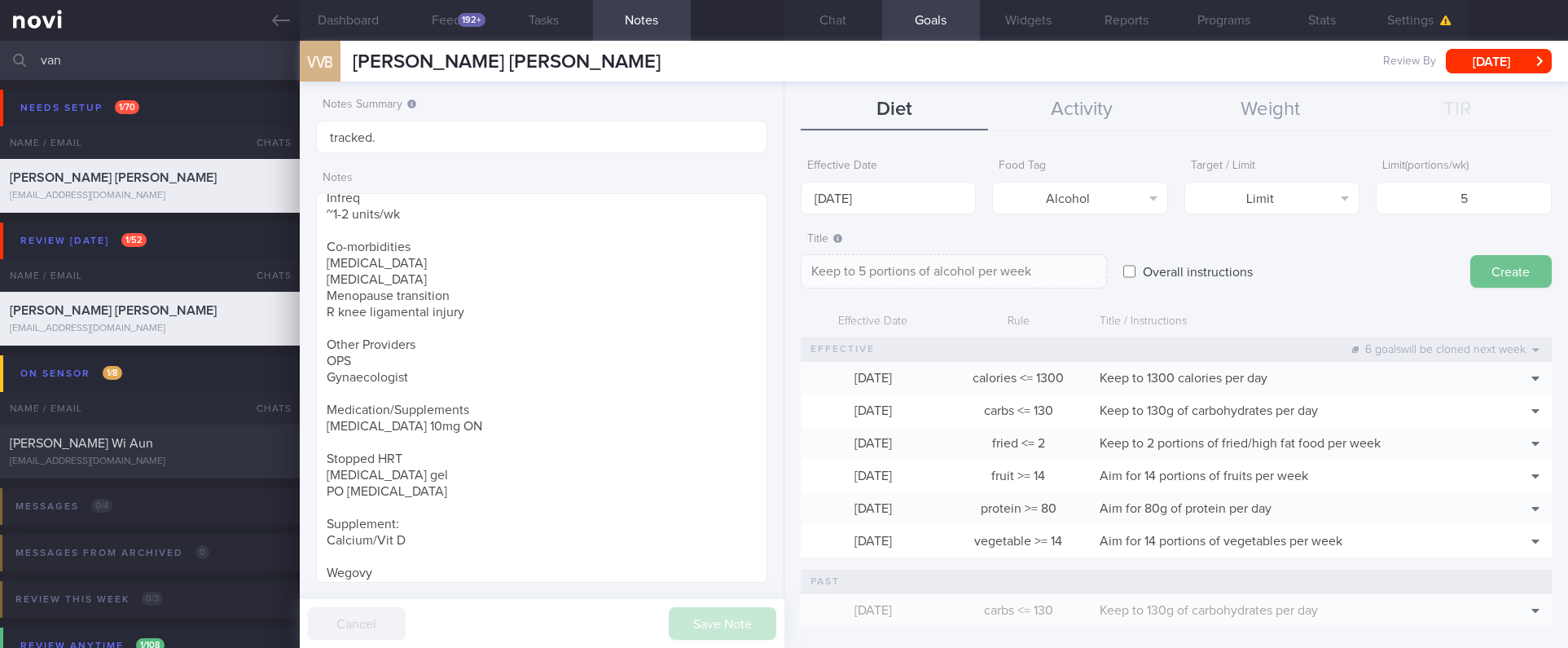 click on "Create" at bounding box center [1511, 271] 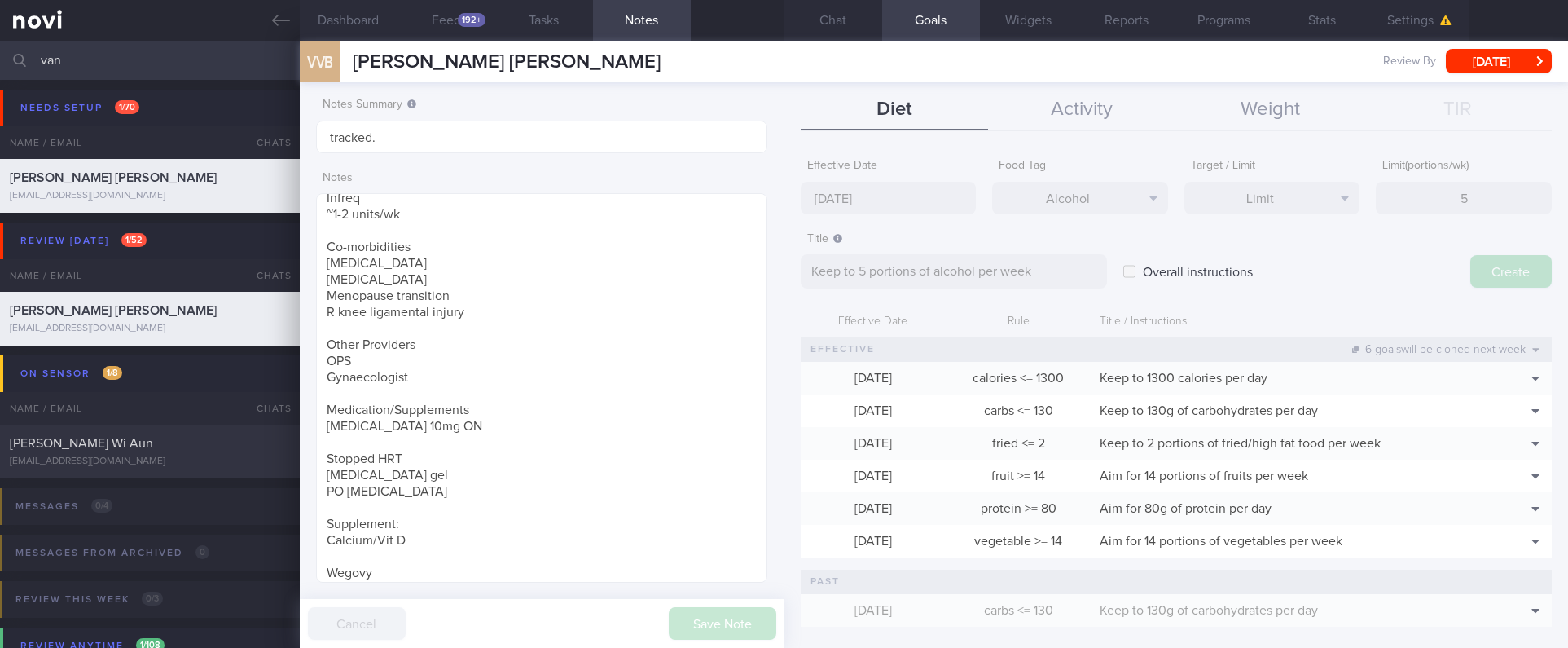 type on "[DATE]" 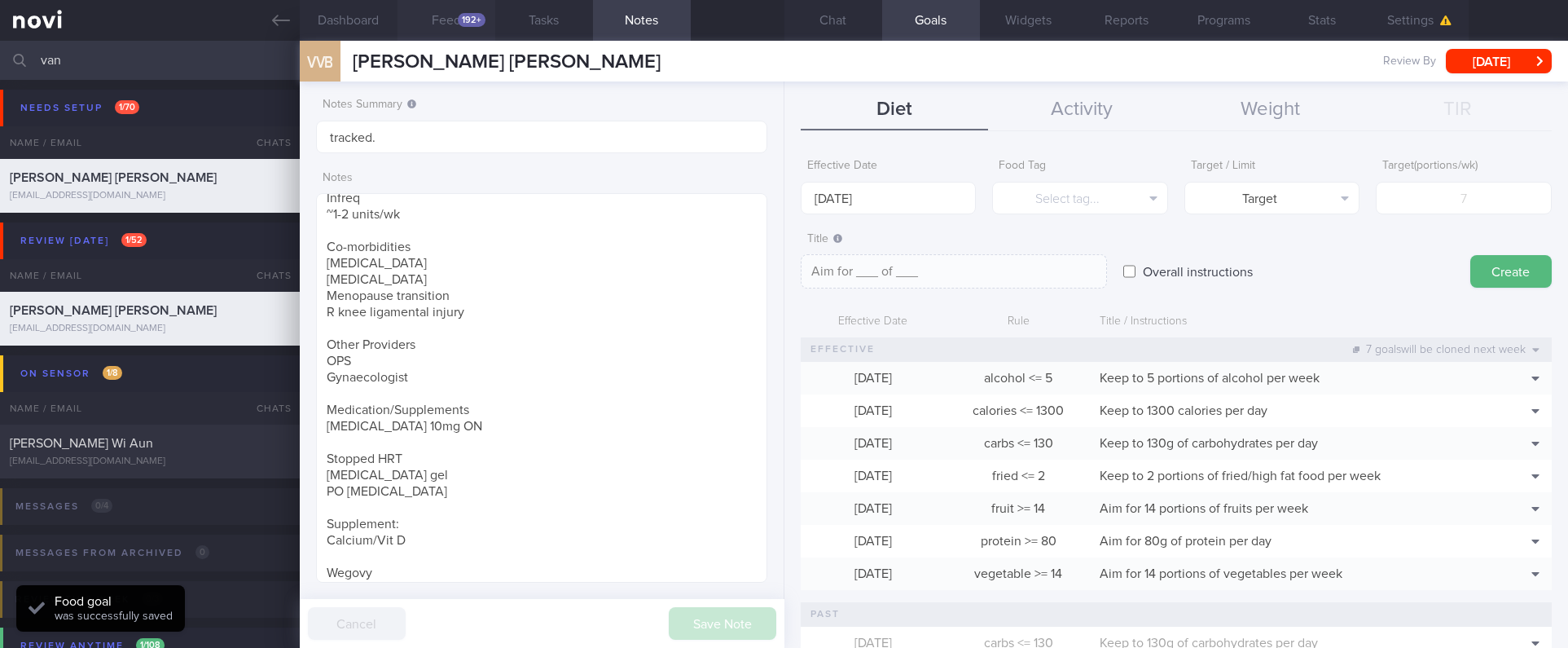 click on "Feed
192+" at bounding box center [446, 20] 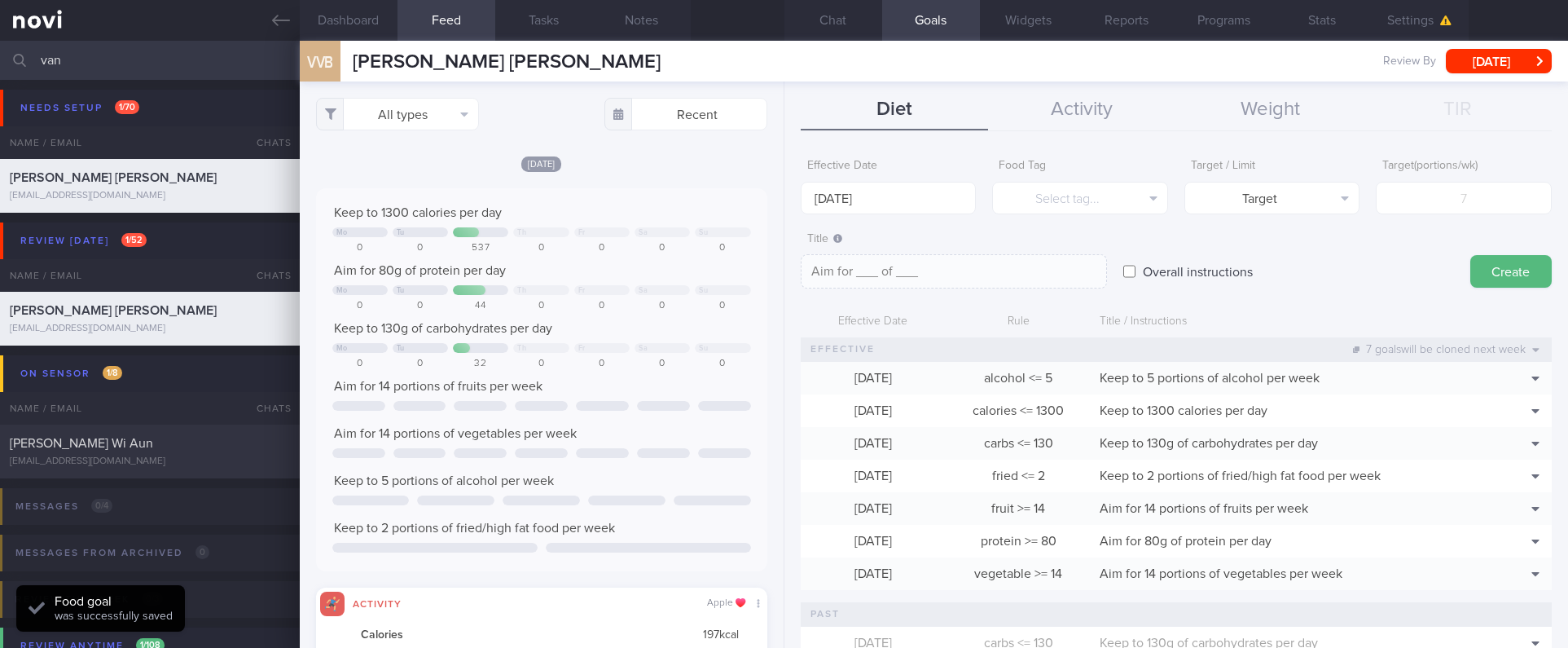 scroll, scrollTop: 814992, scrollLeft: 814134, axis: both 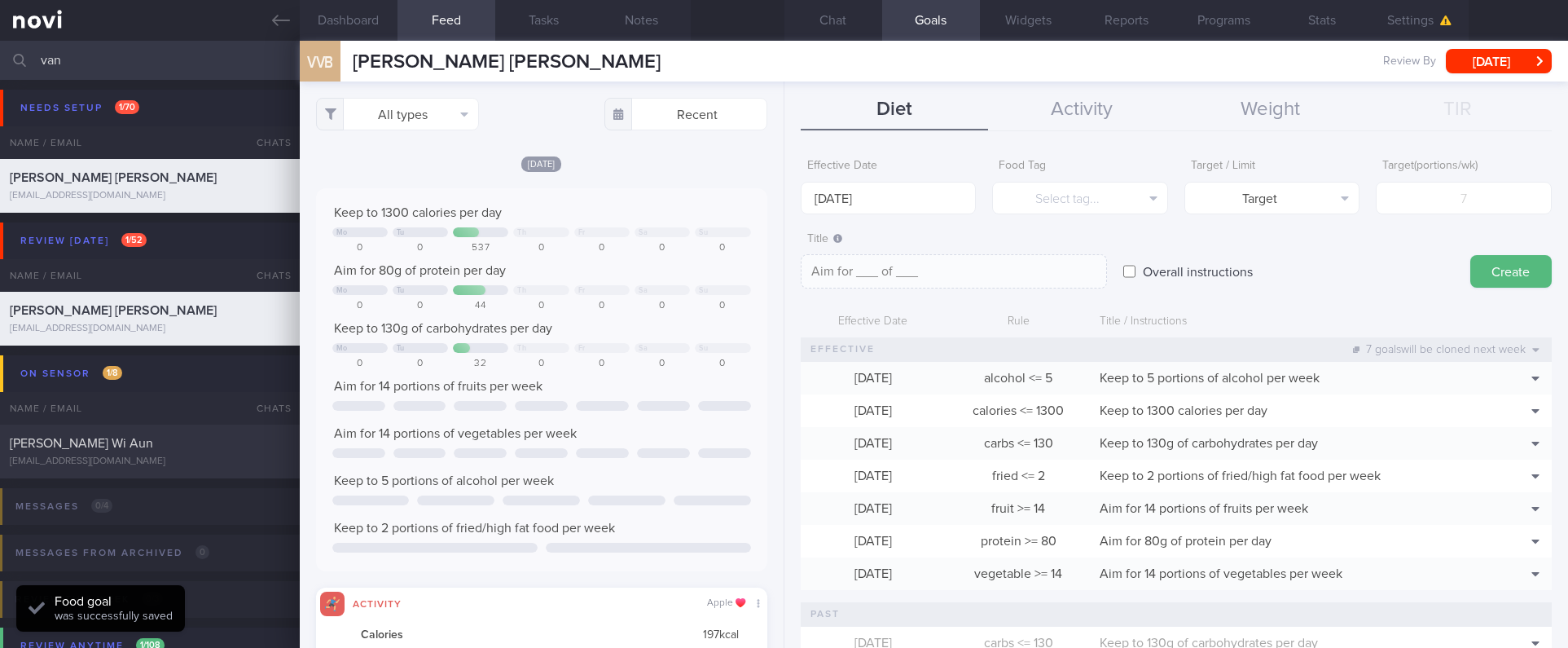 drag, startPoint x: 237, startPoint y: 66, endPoint x: 37, endPoint y: 66, distance: 200 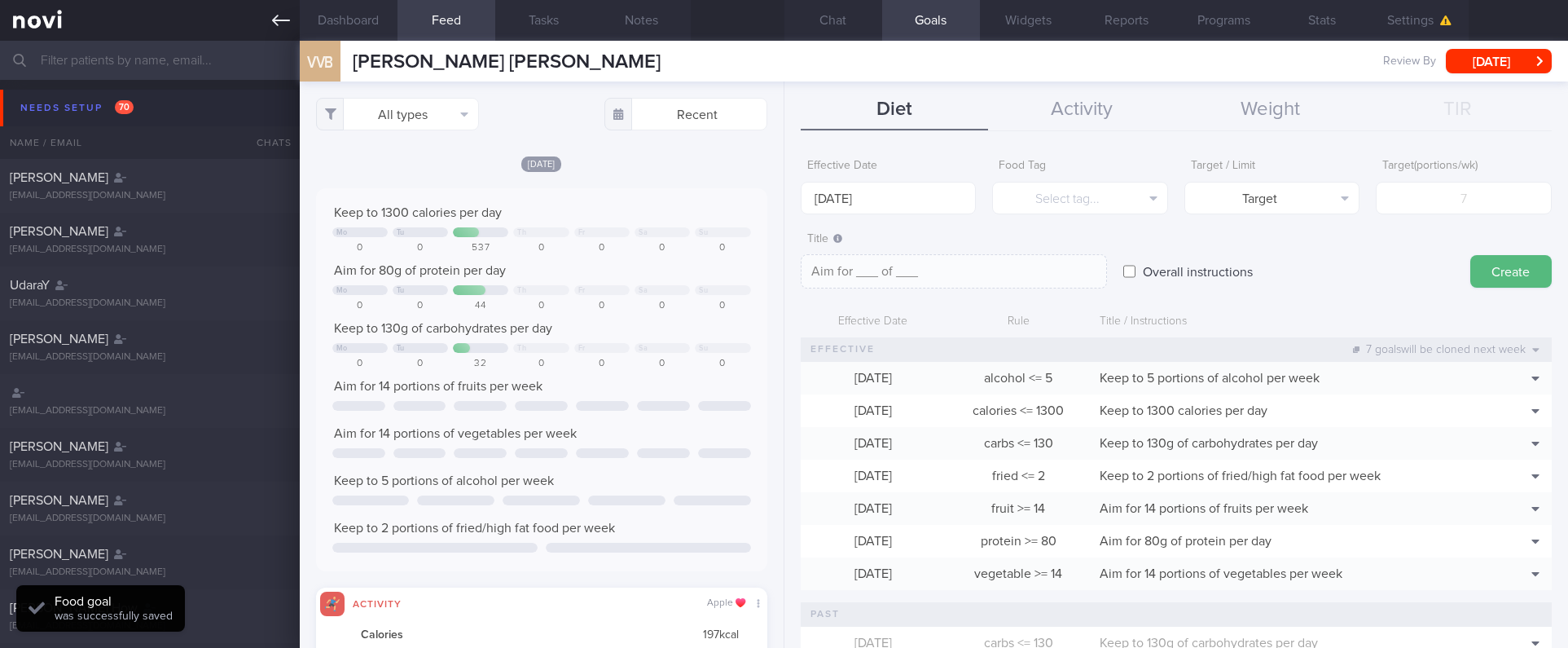 type 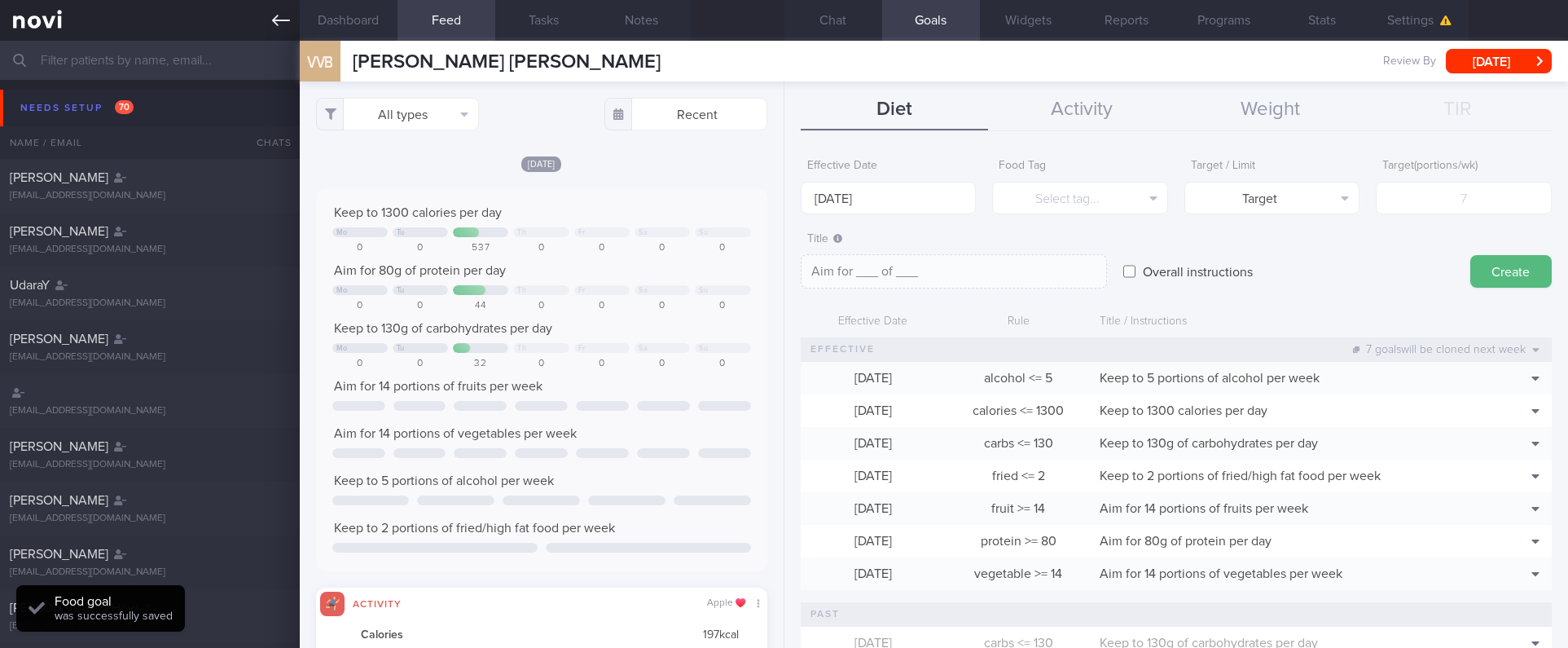 click 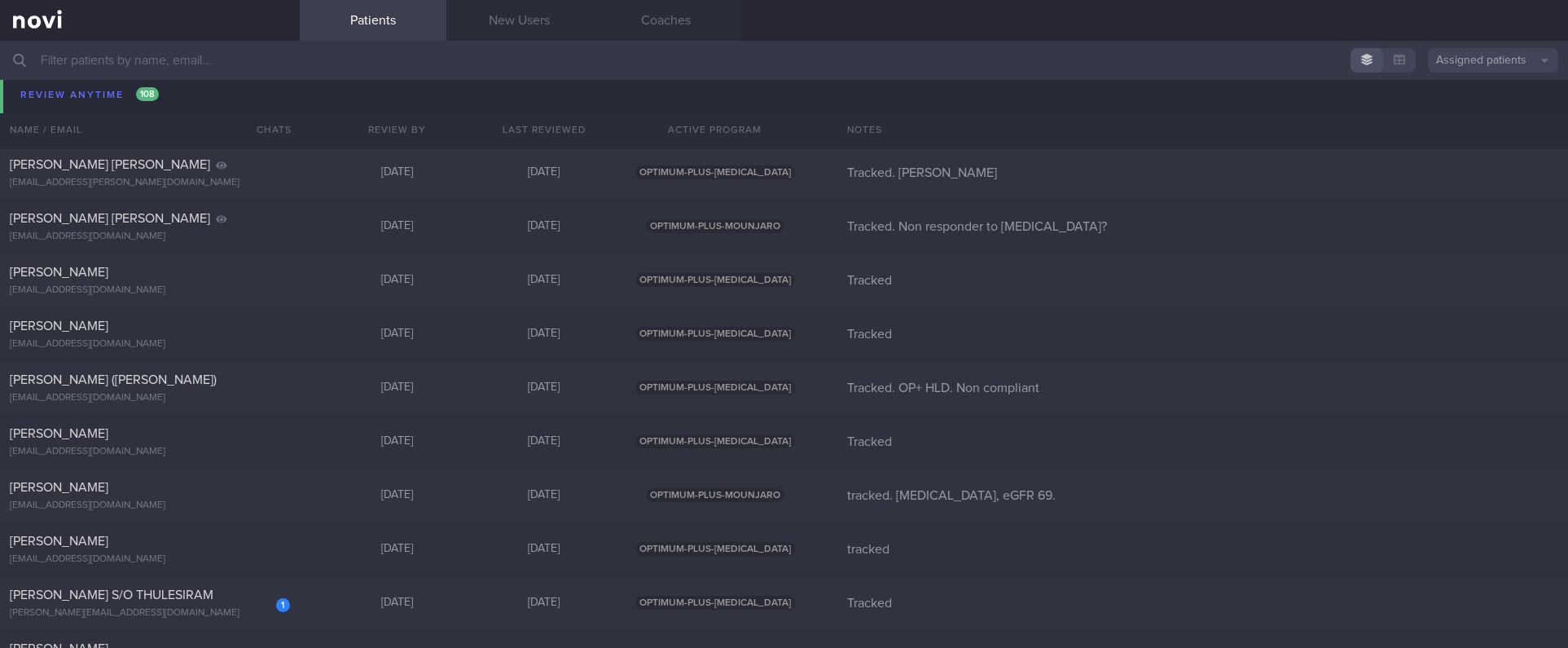 scroll, scrollTop: 7214, scrollLeft: 0, axis: vertical 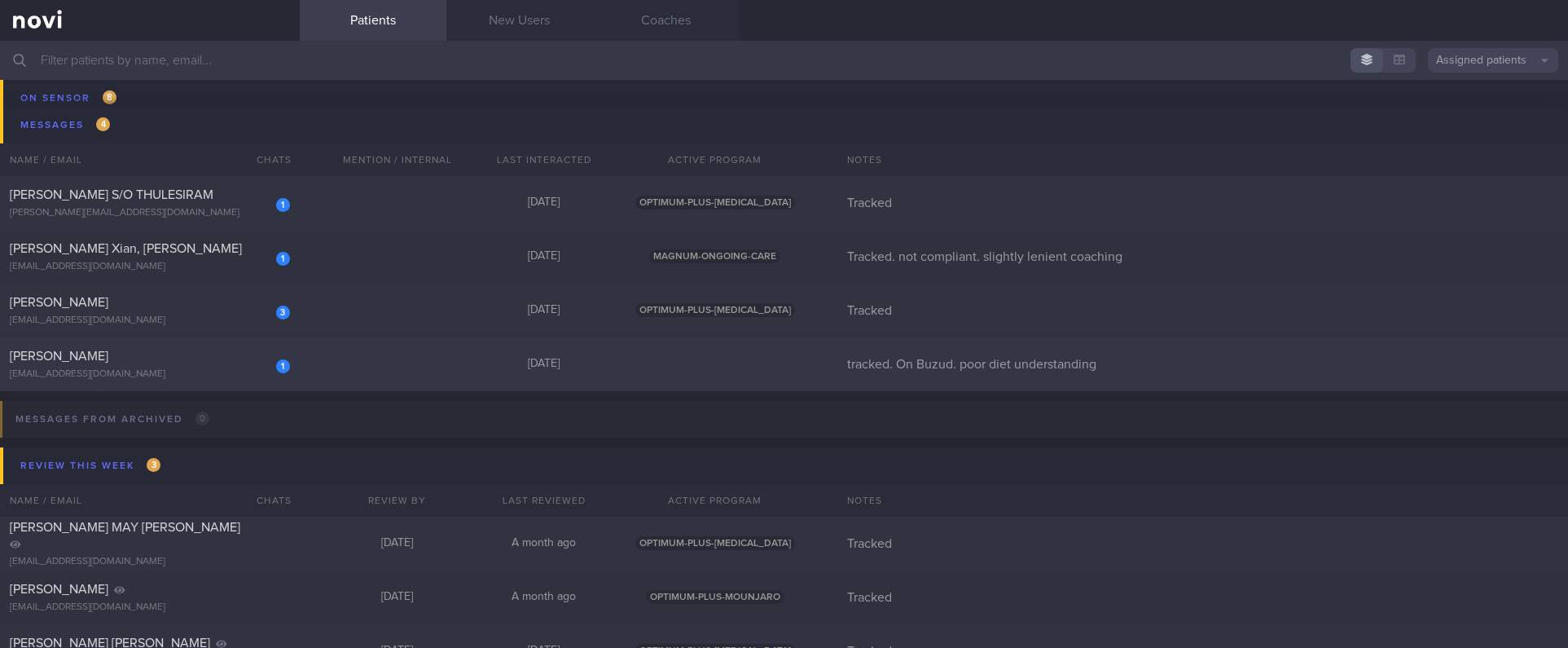 click on "1
[PERSON_NAME]
[EMAIL_ADDRESS][DOMAIN_NAME]
[DATE]
tracked. On Buzud. poor diet understanding" 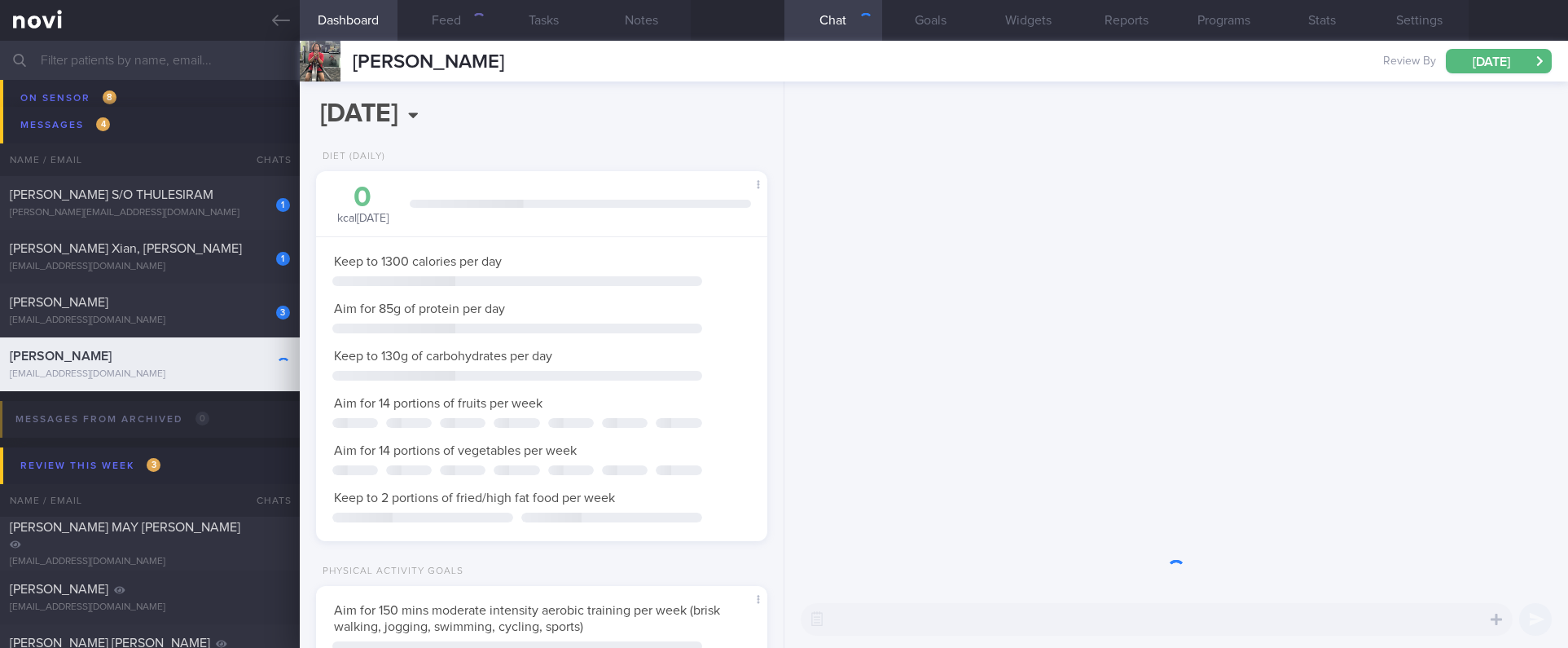 scroll, scrollTop: 0, scrollLeft: 0, axis: both 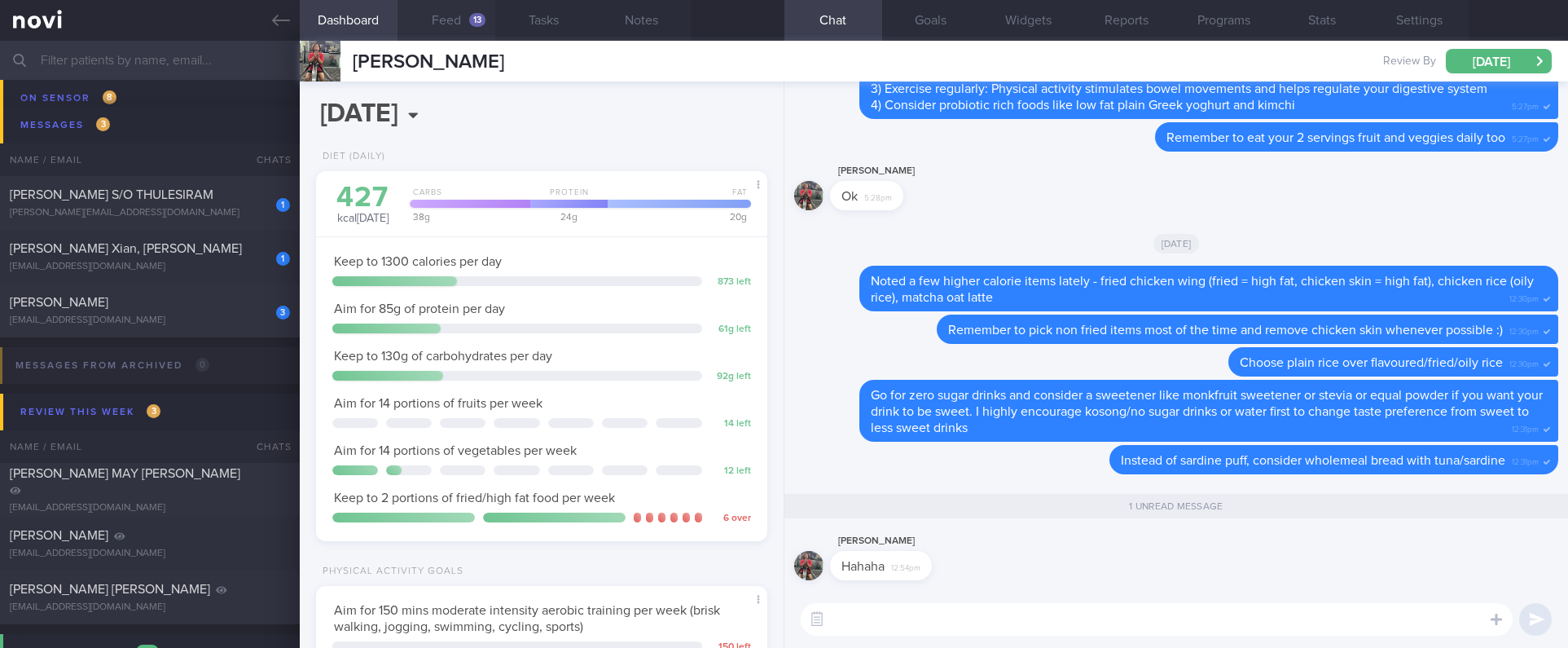 click on "Feed
13" at bounding box center (446, 20) 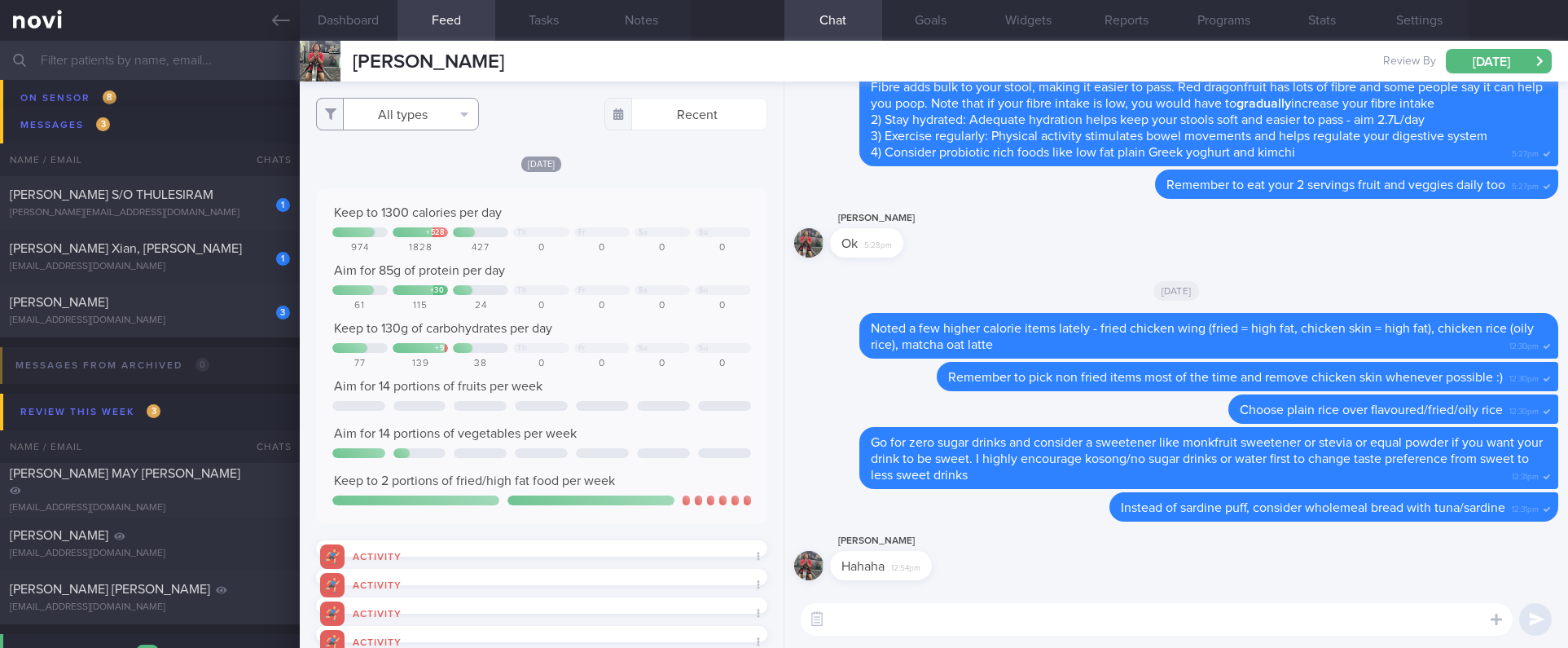 click on "All types" at bounding box center [397, 114] 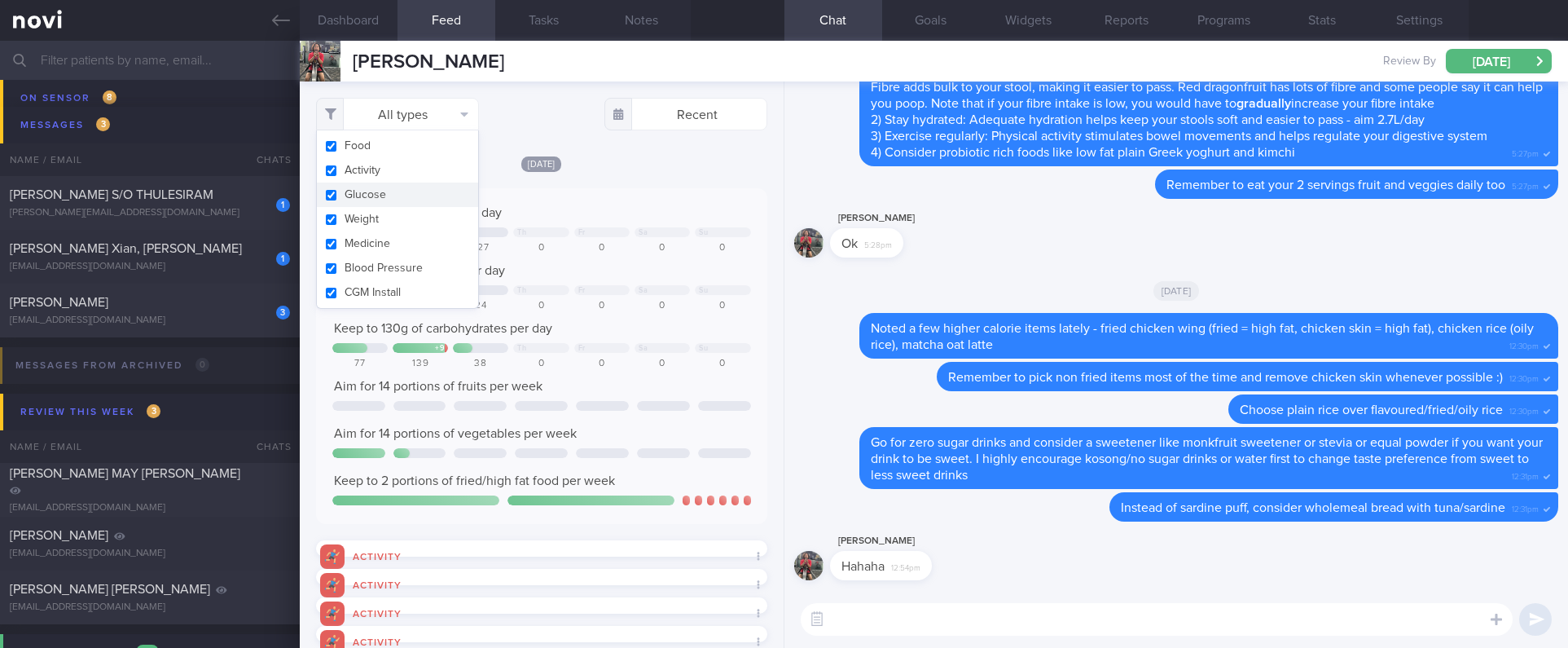 click on "Activity" at bounding box center [397, 170] 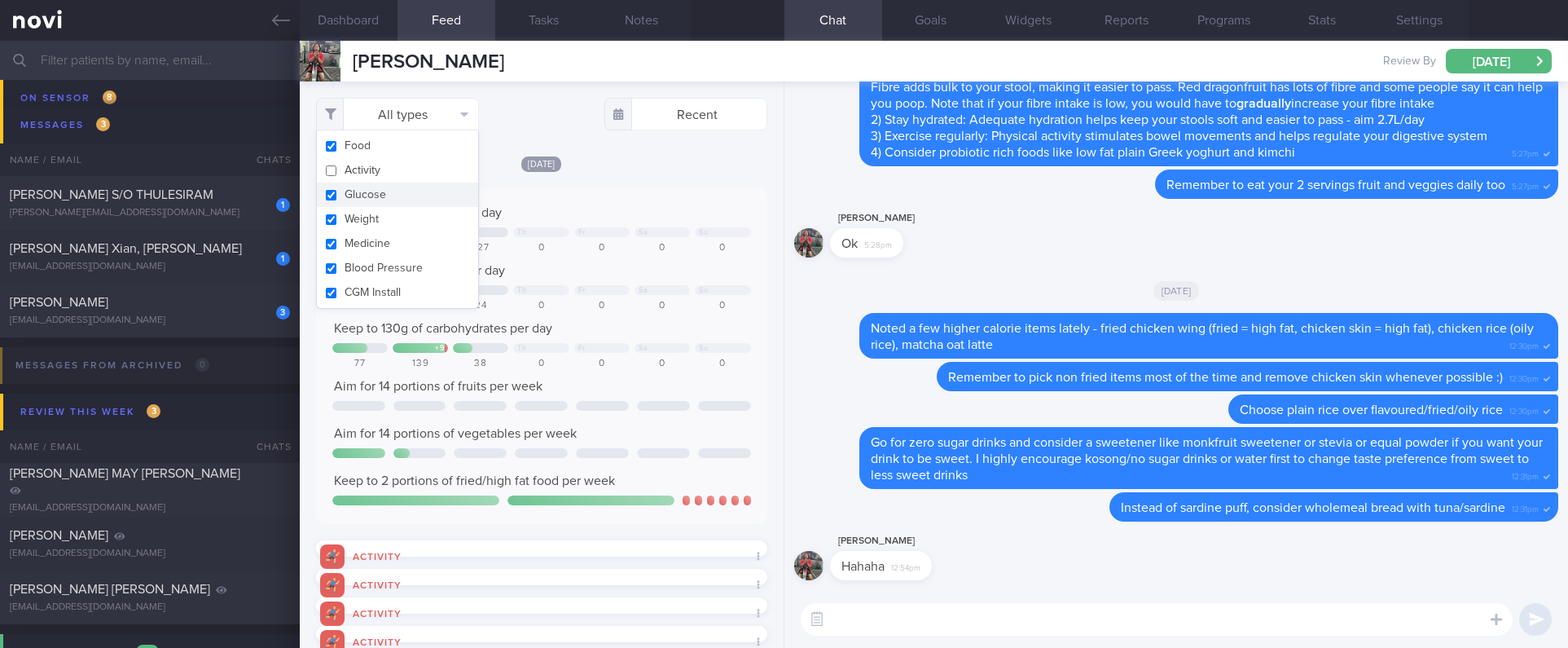 click on "Keep to 1300 calories per day
+ 528
Th
Fr
Sa
Su
974
1828
427
0
0
0
0
Aim for 85g of protein per day
+ 30
Th" at bounding box center (542, 356) 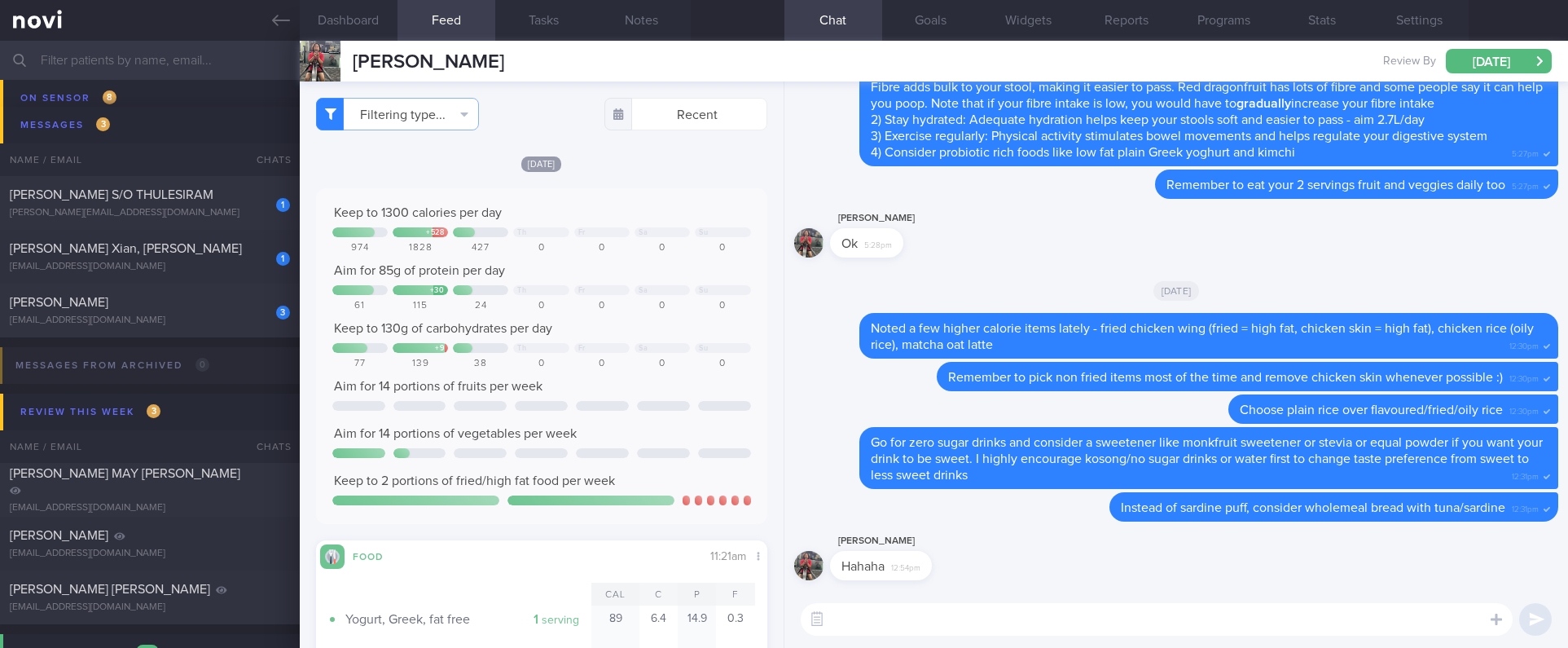 click on "[DATE]" at bounding box center (542, 163) 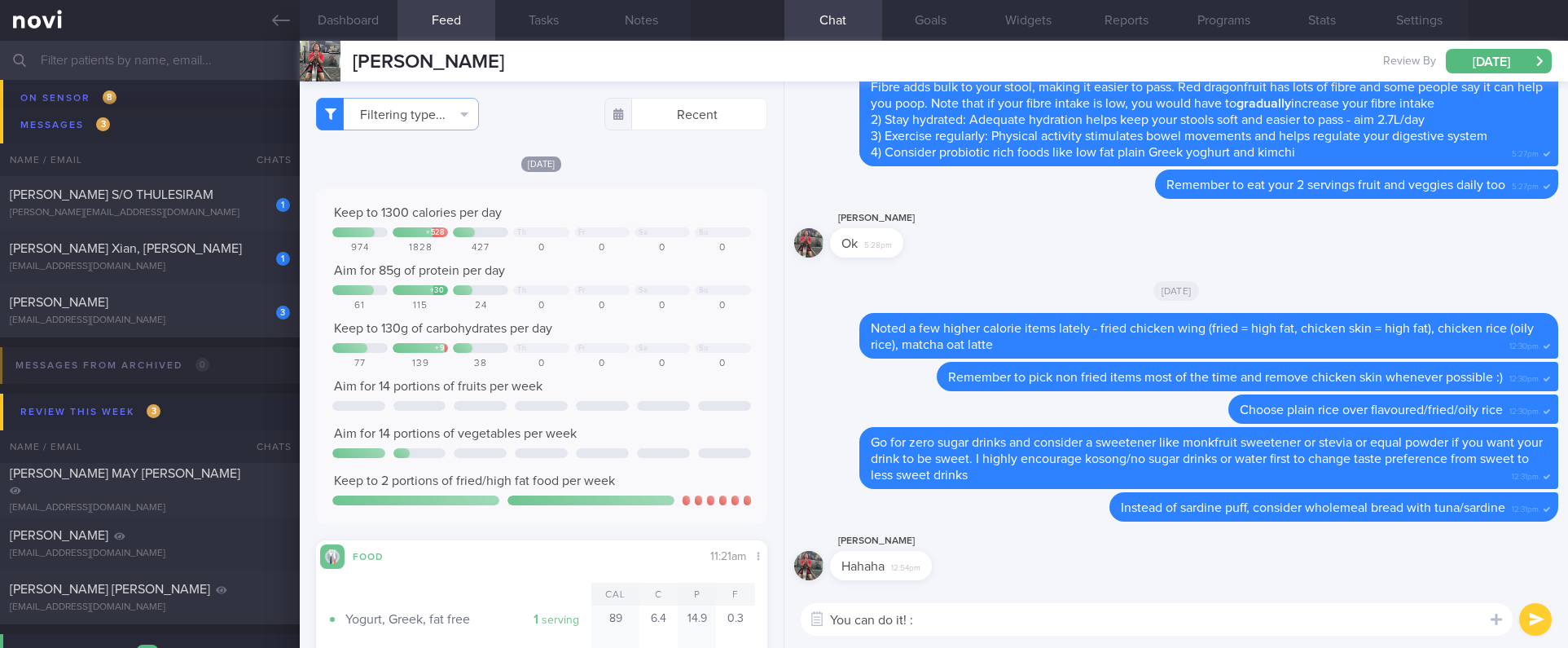 type on "You can do it! :)" 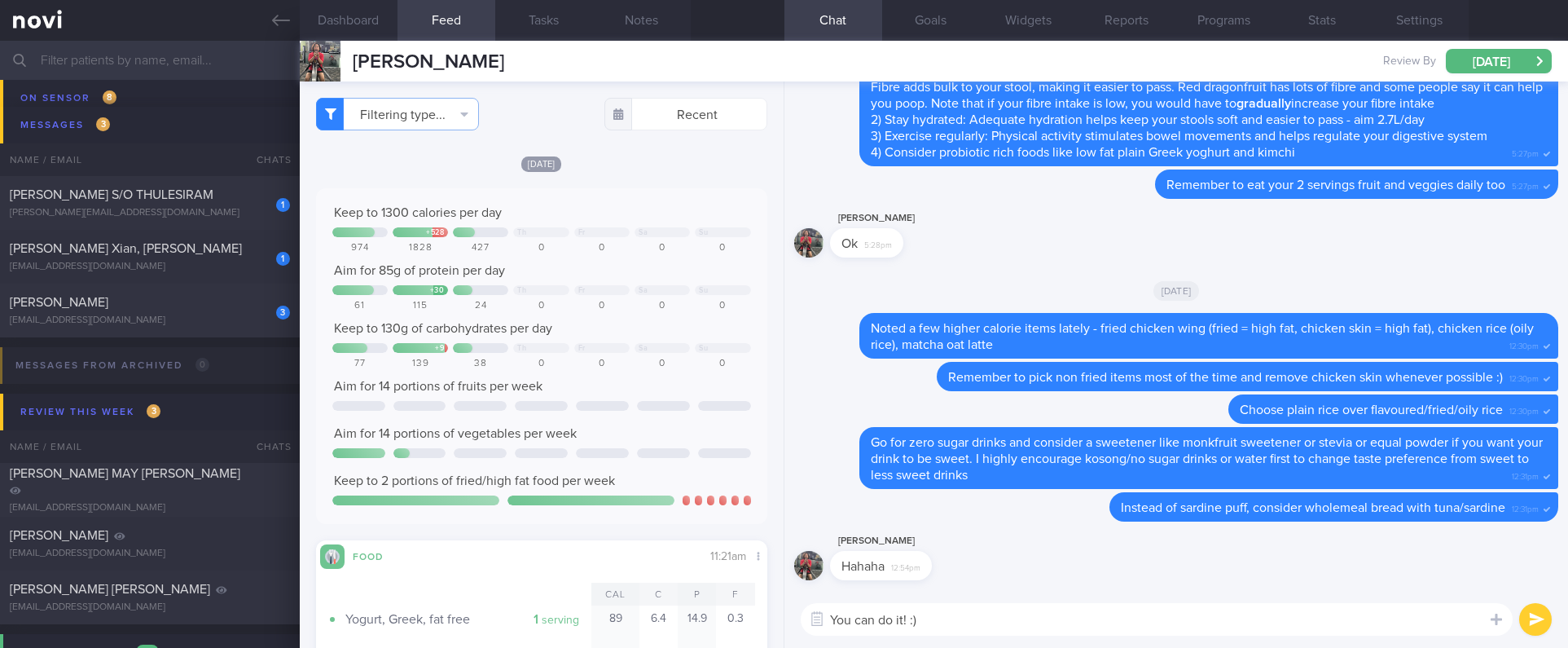 type 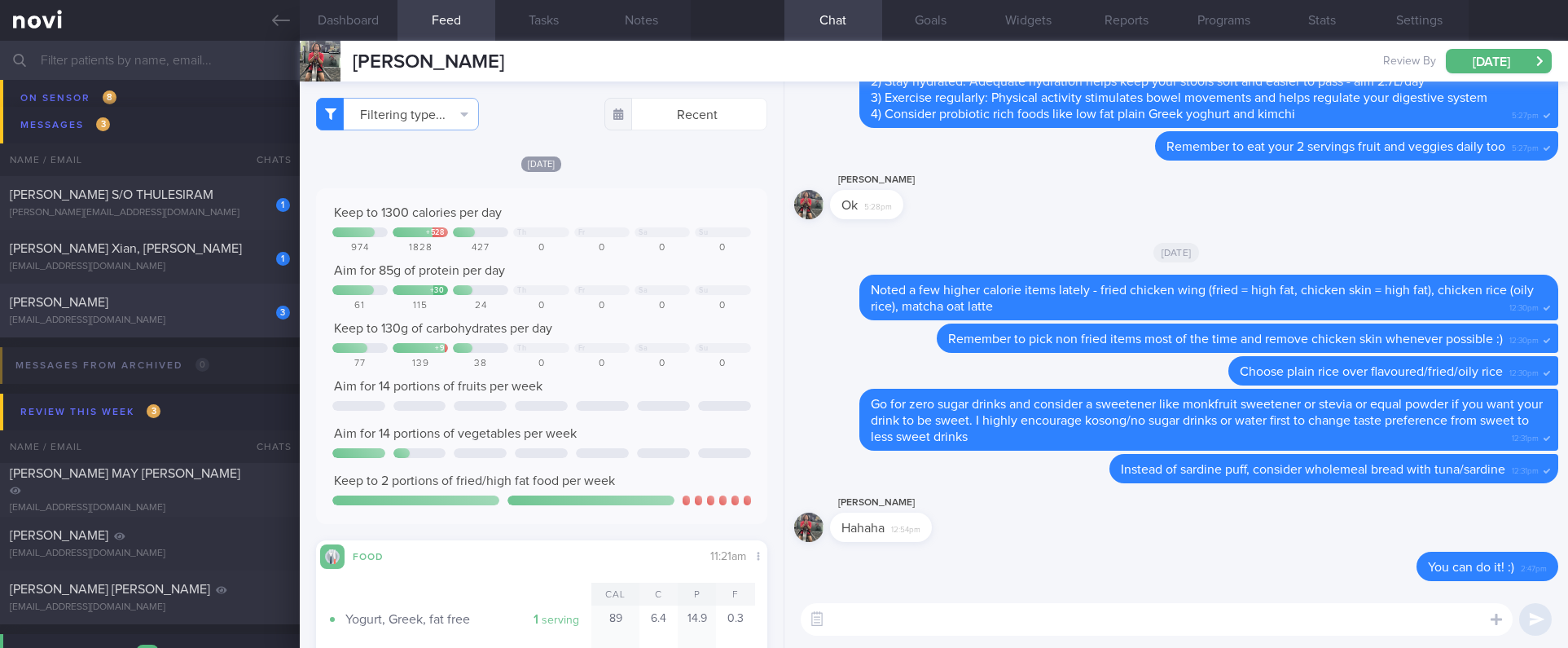 click on "3
[PERSON_NAME]
[EMAIL_ADDRESS][DOMAIN_NAME]
[DATE]
OPTIMUM-PLUS-[MEDICAL_DATA]
Tracked" 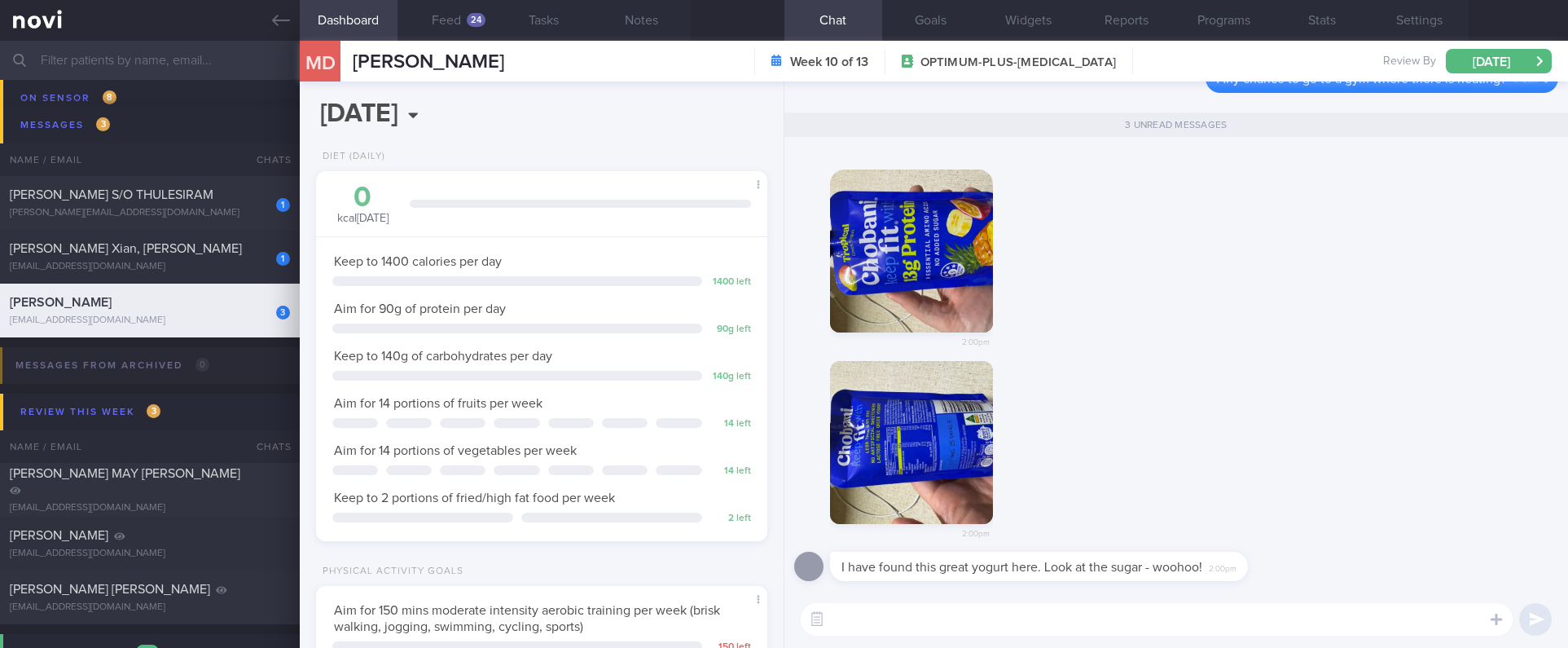 click at bounding box center (911, 251) 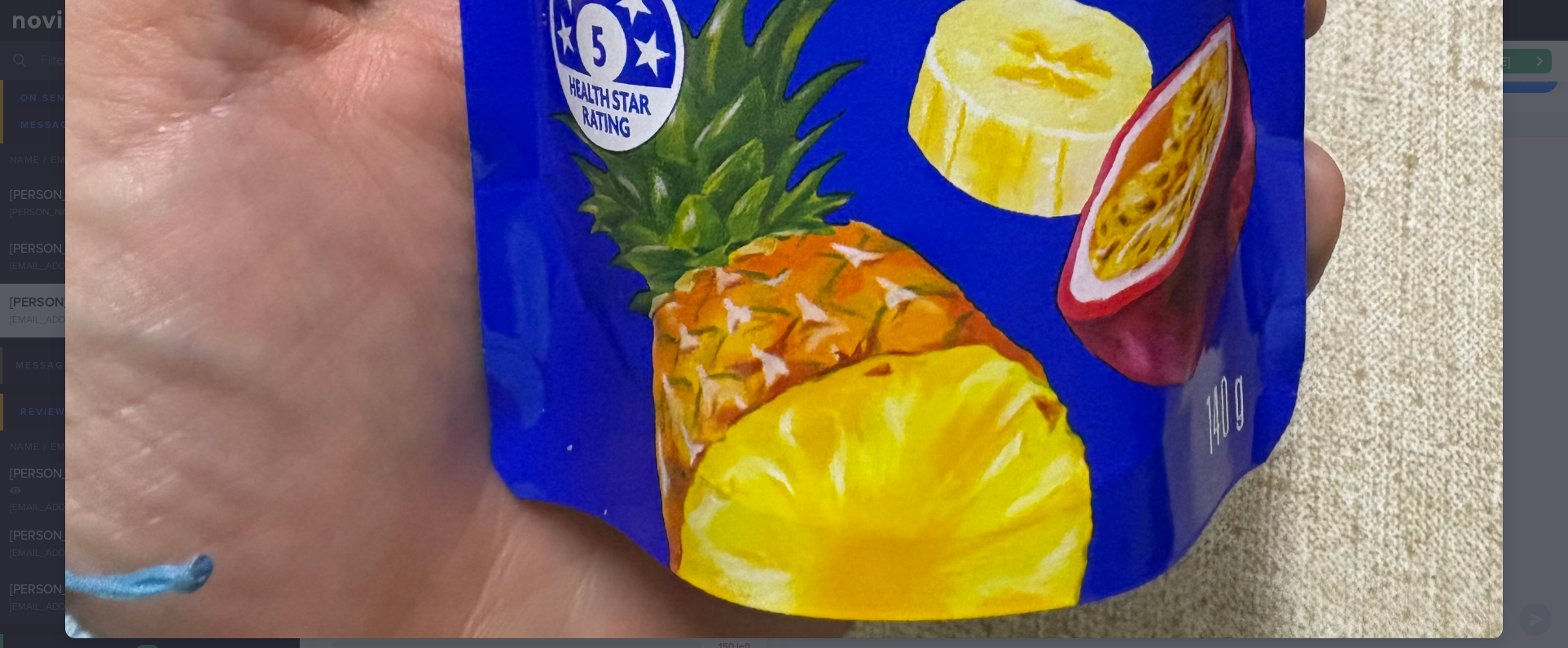 click at bounding box center [784, -321] 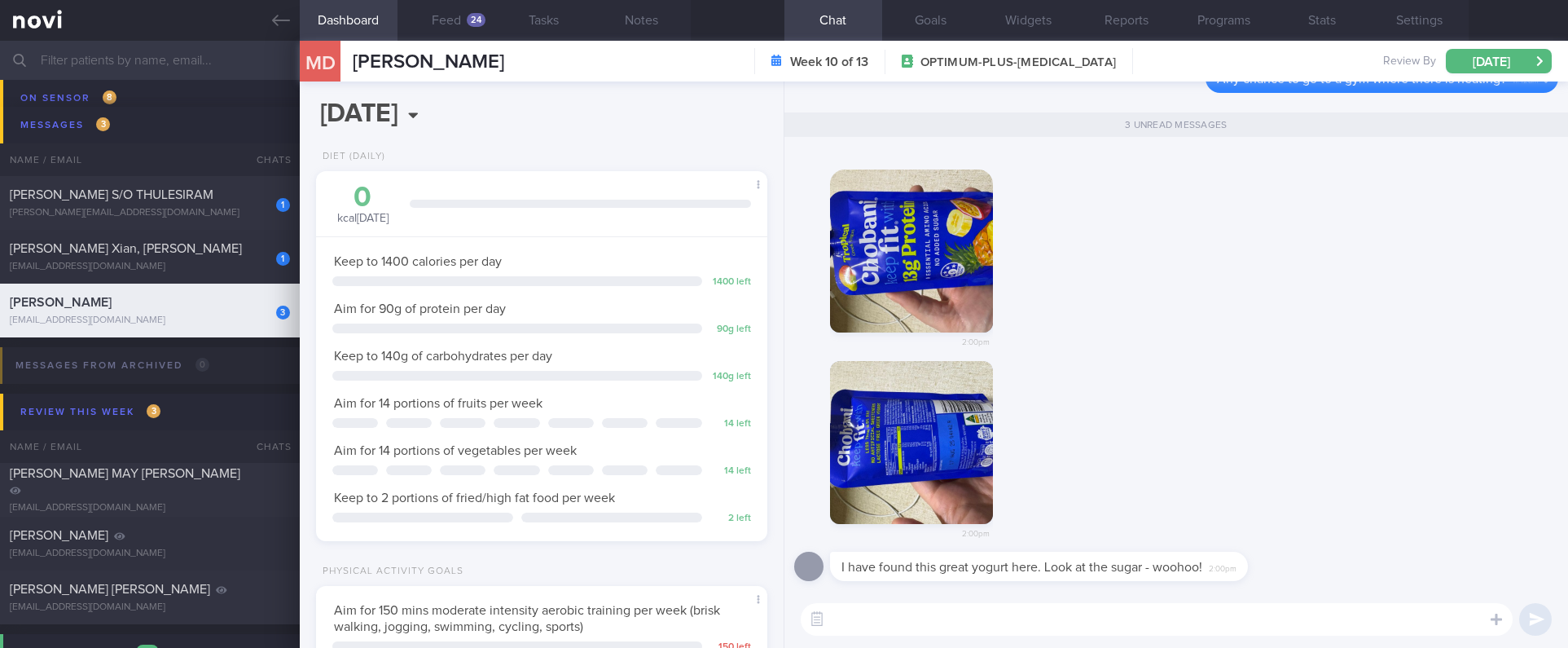 click at bounding box center [911, 443] 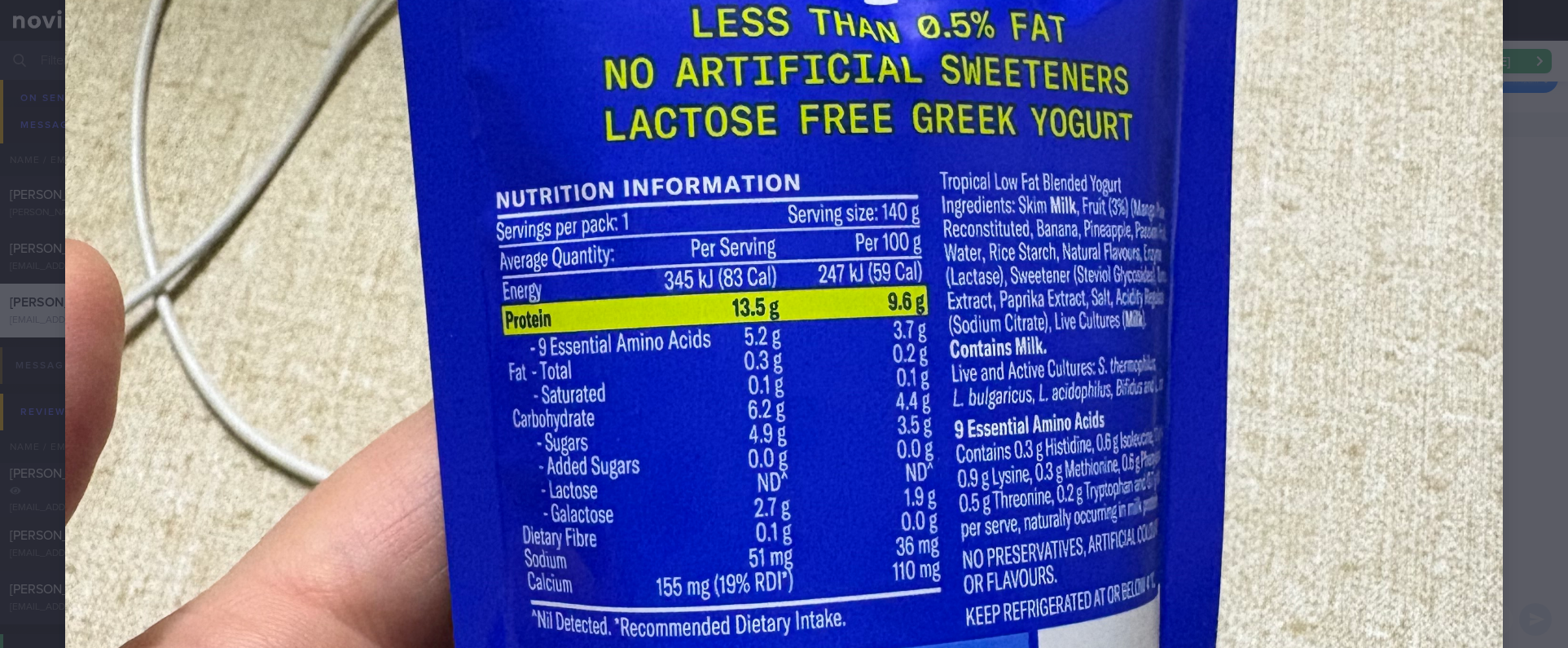 click at bounding box center (784, 412) 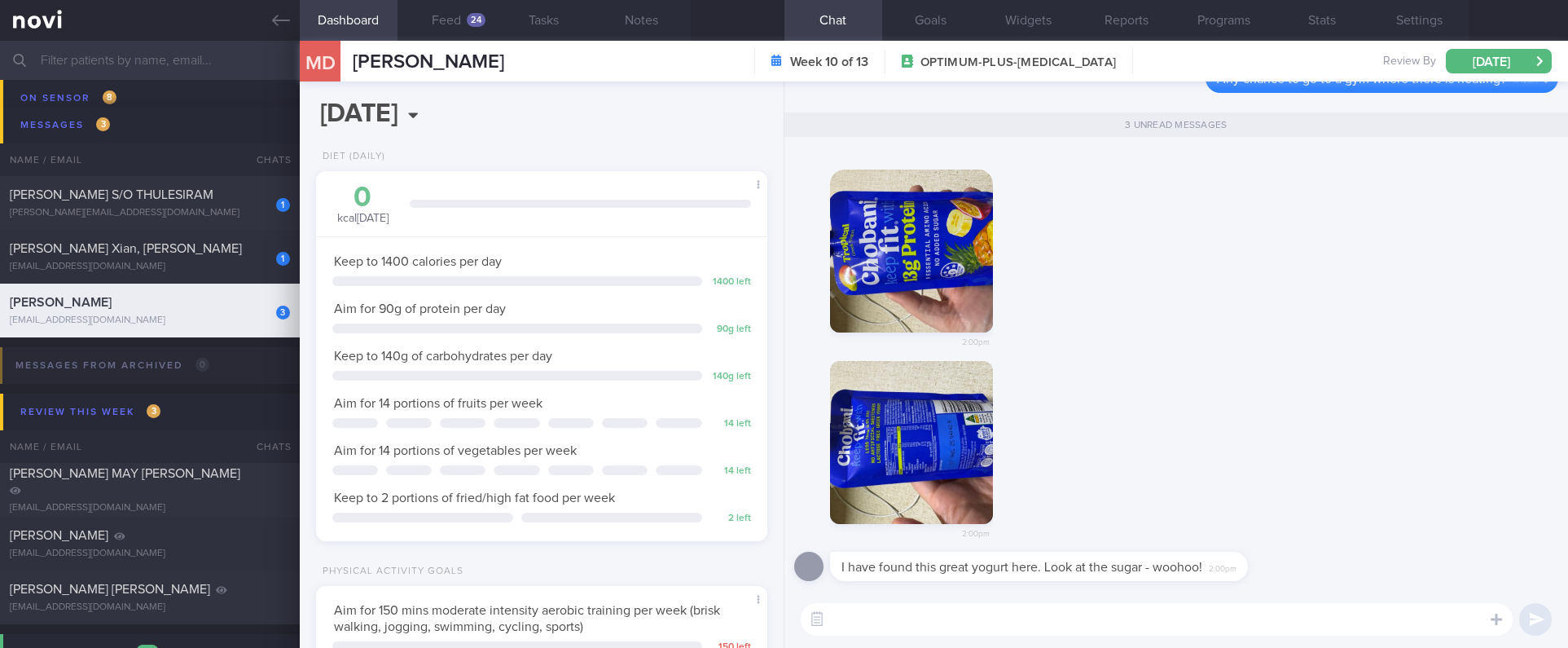 click on "2:00pm" at bounding box center (1176, 456) 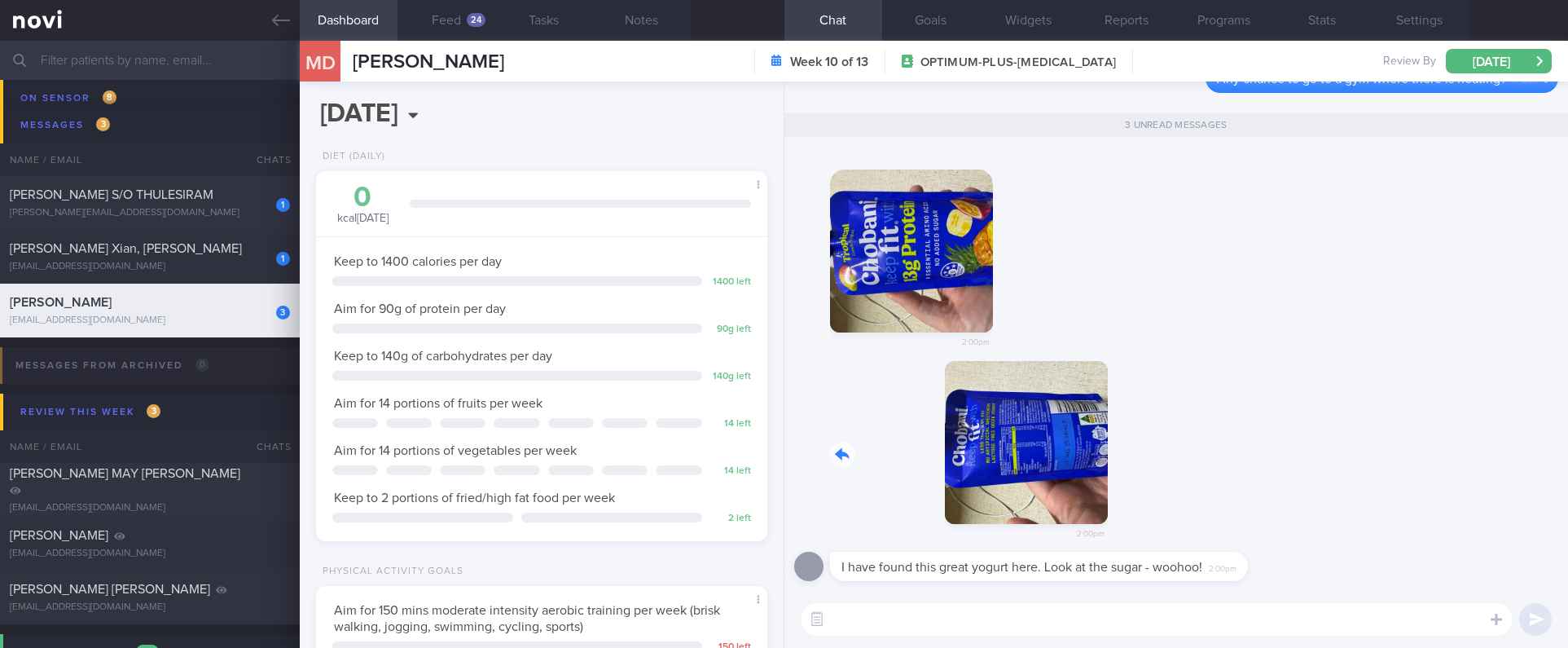 drag, startPoint x: 1253, startPoint y: 466, endPoint x: 1233, endPoint y: 536, distance: 72.8011 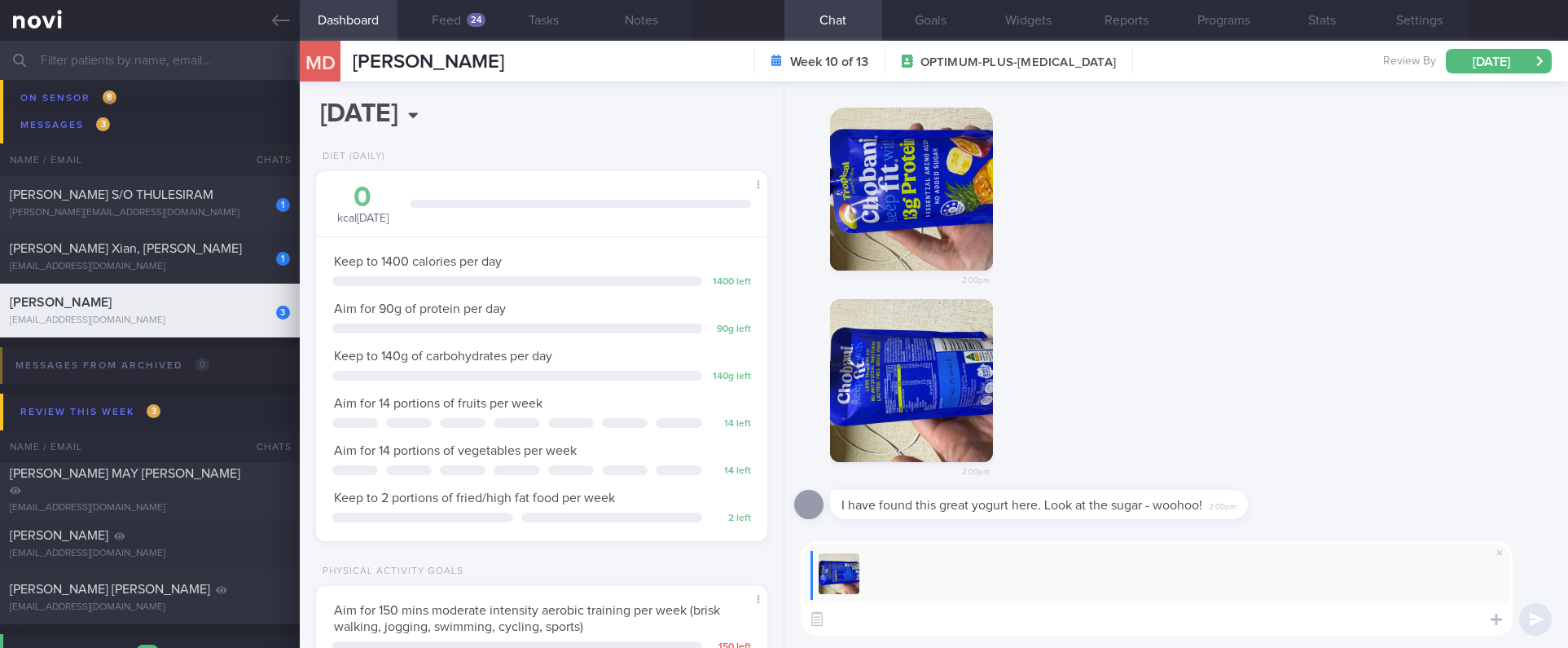 click at bounding box center [1157, 619] 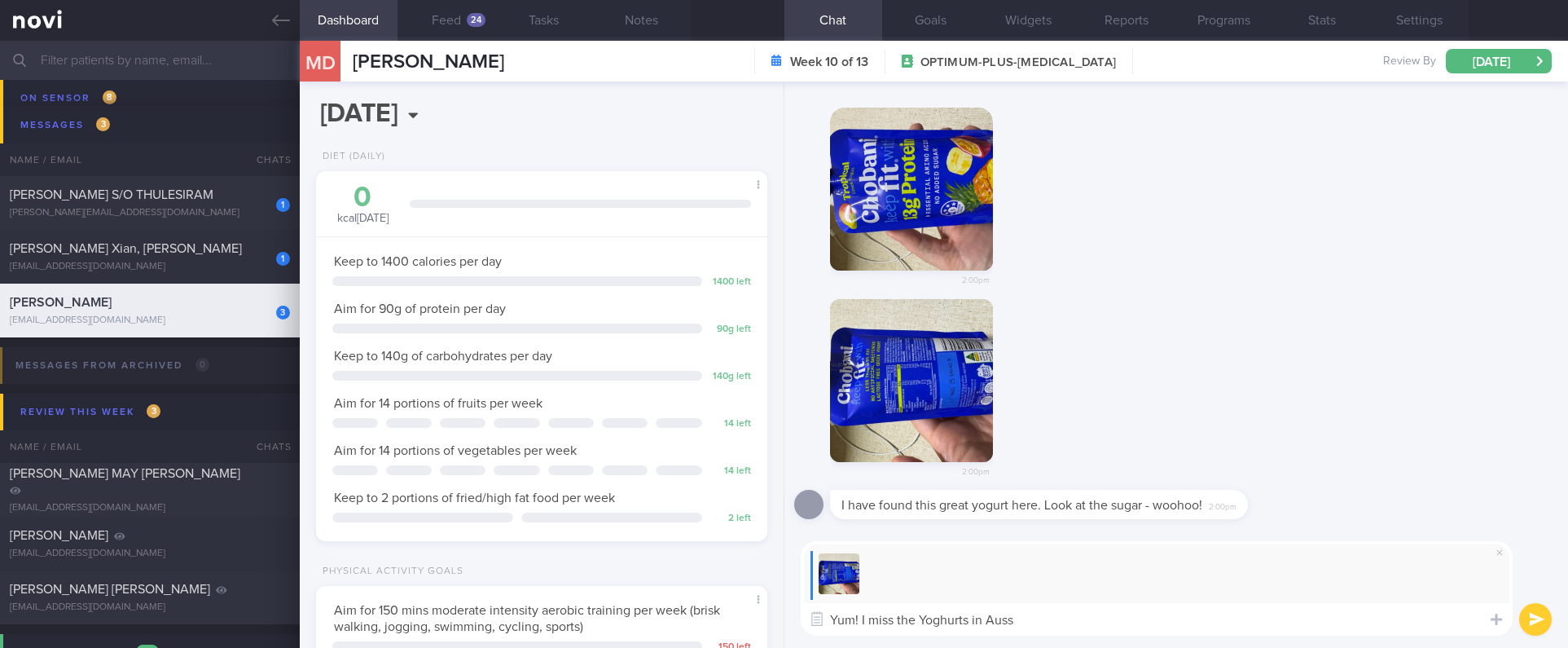 type on "Yum! I miss the Yoghurts in Aus" 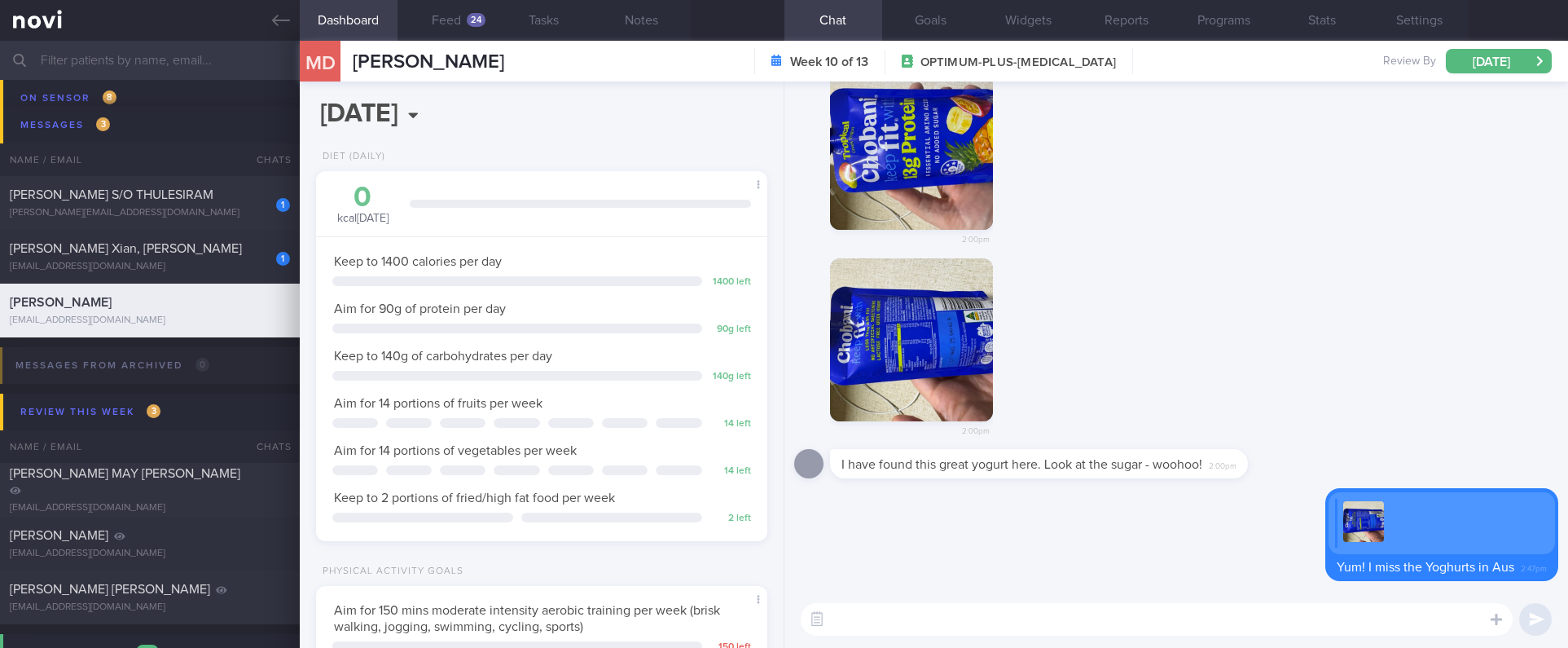 click on "2:00pm" at bounding box center [1176, 354] 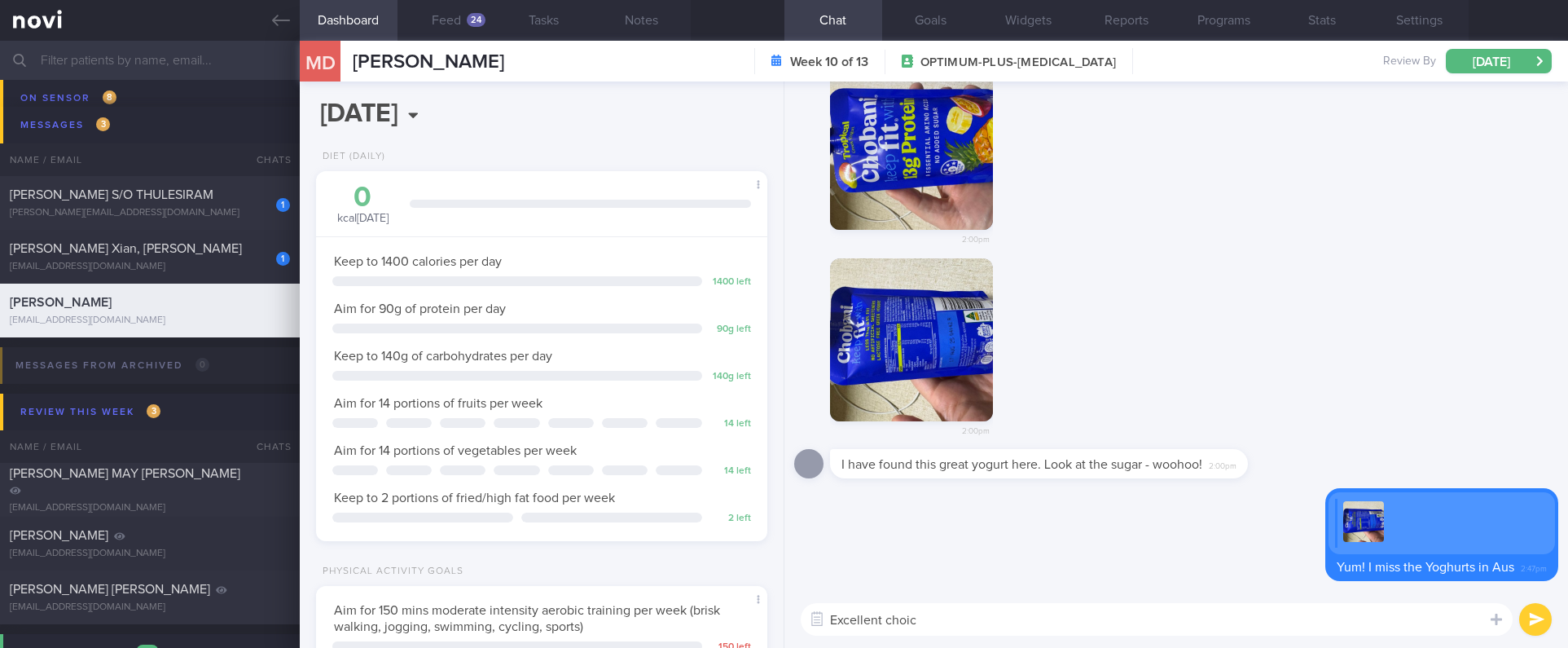 type on "Excellent choice" 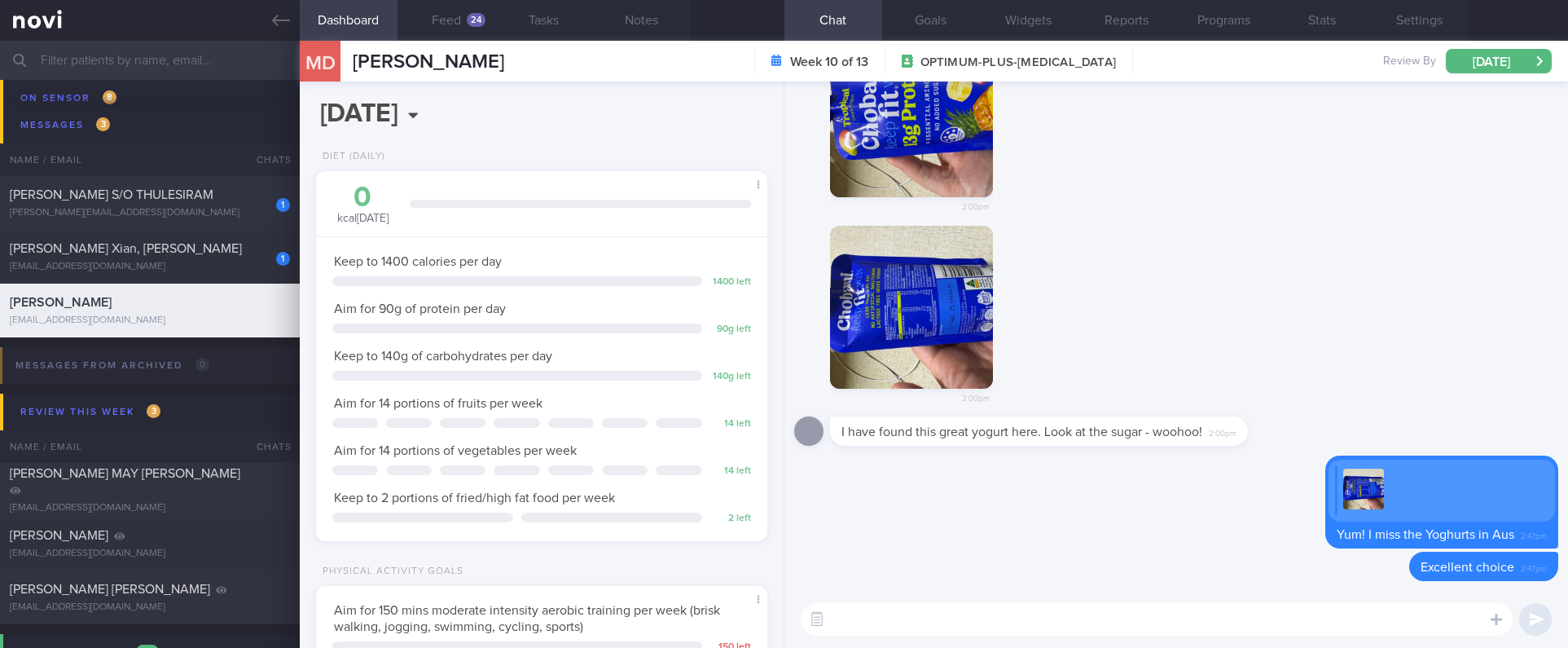 click on "2:00pm" at bounding box center [1176, 321] 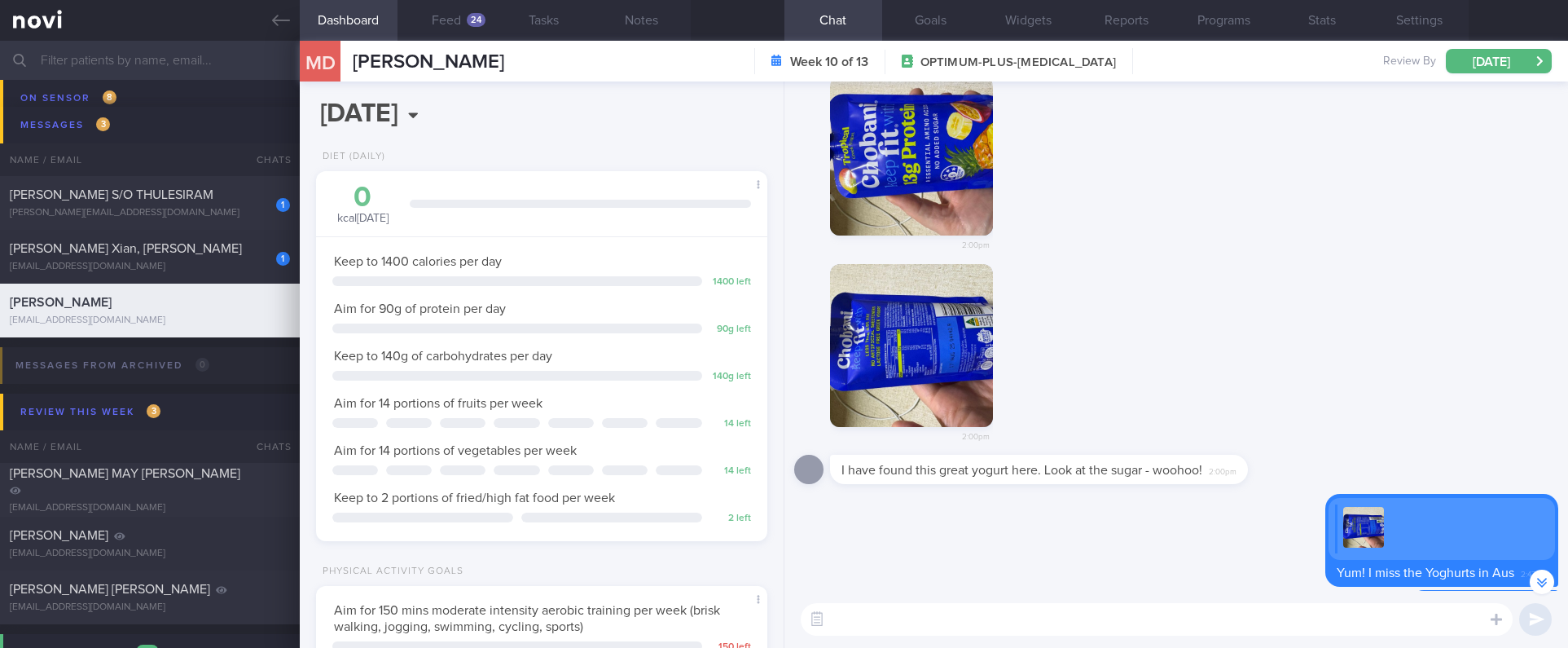 scroll, scrollTop: 0, scrollLeft: 0, axis: both 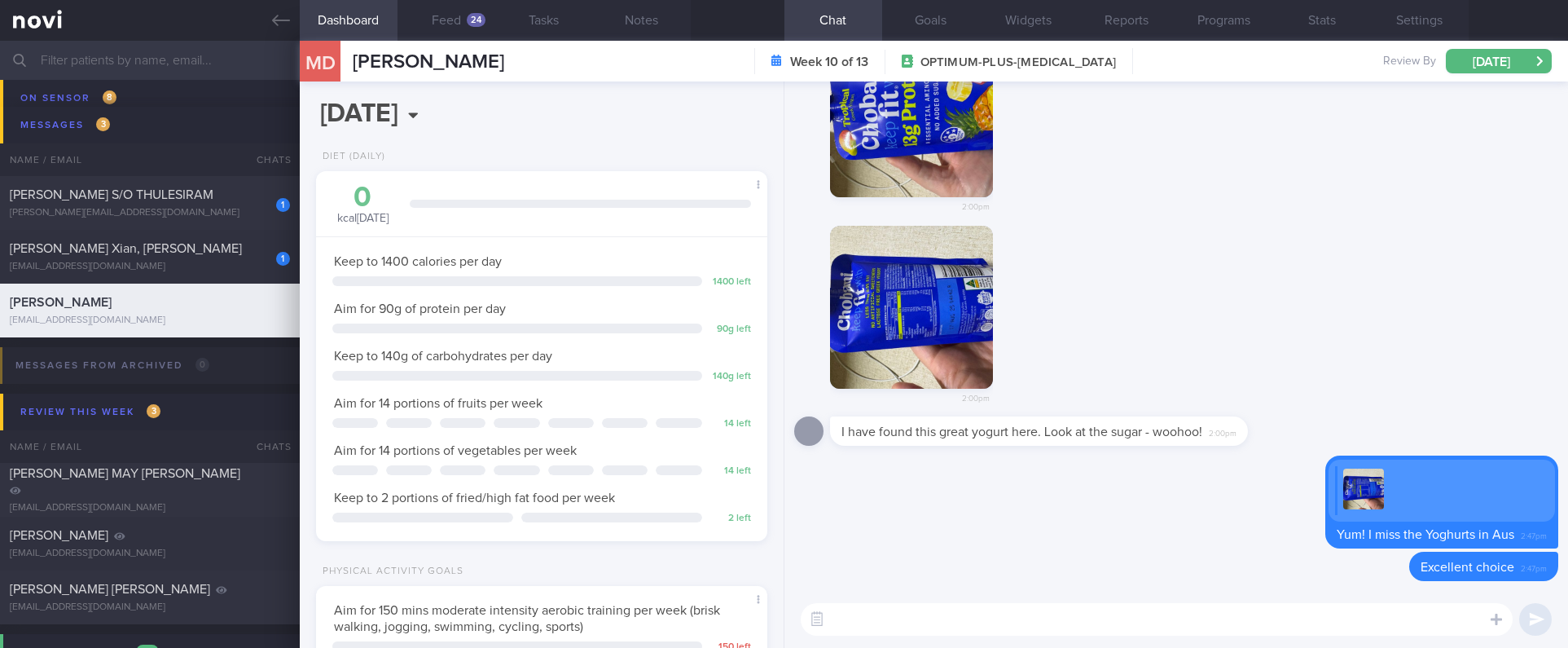 click at bounding box center [911, 307] 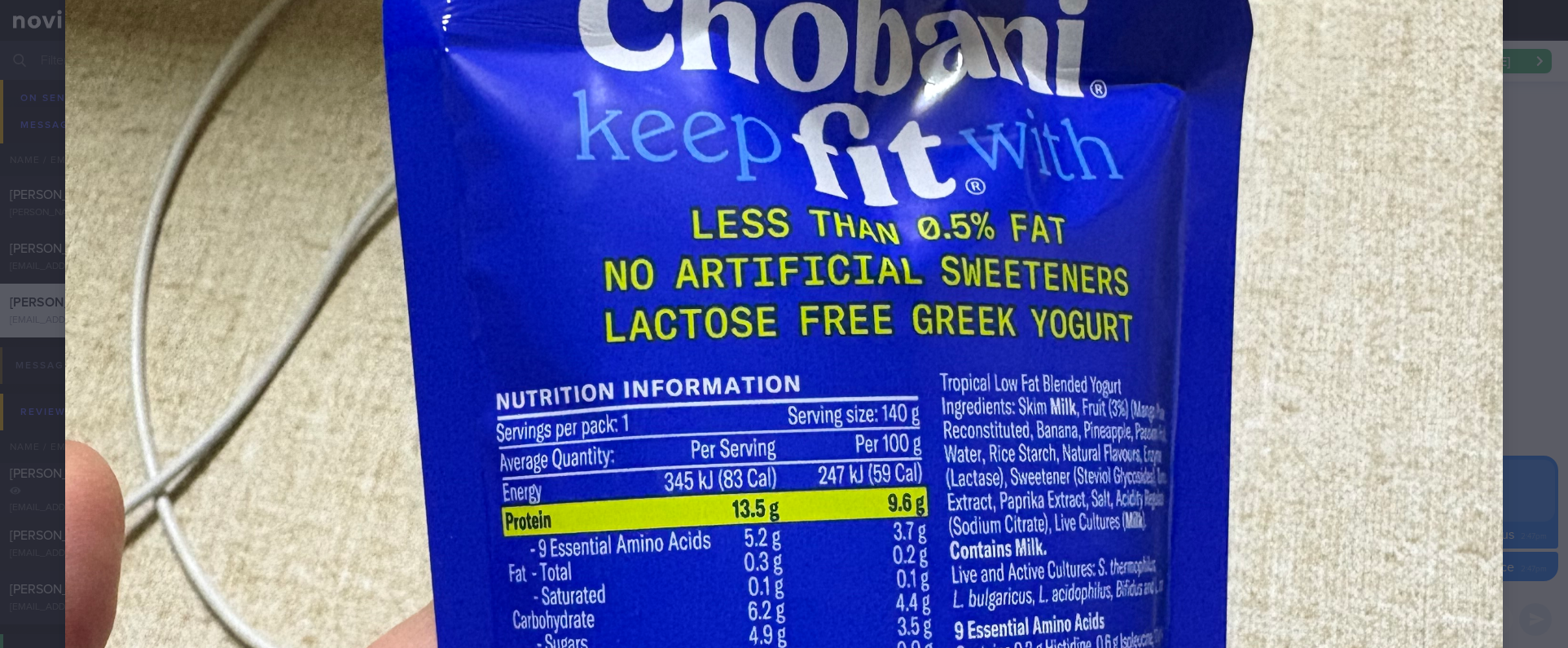 scroll, scrollTop: 489, scrollLeft: 0, axis: vertical 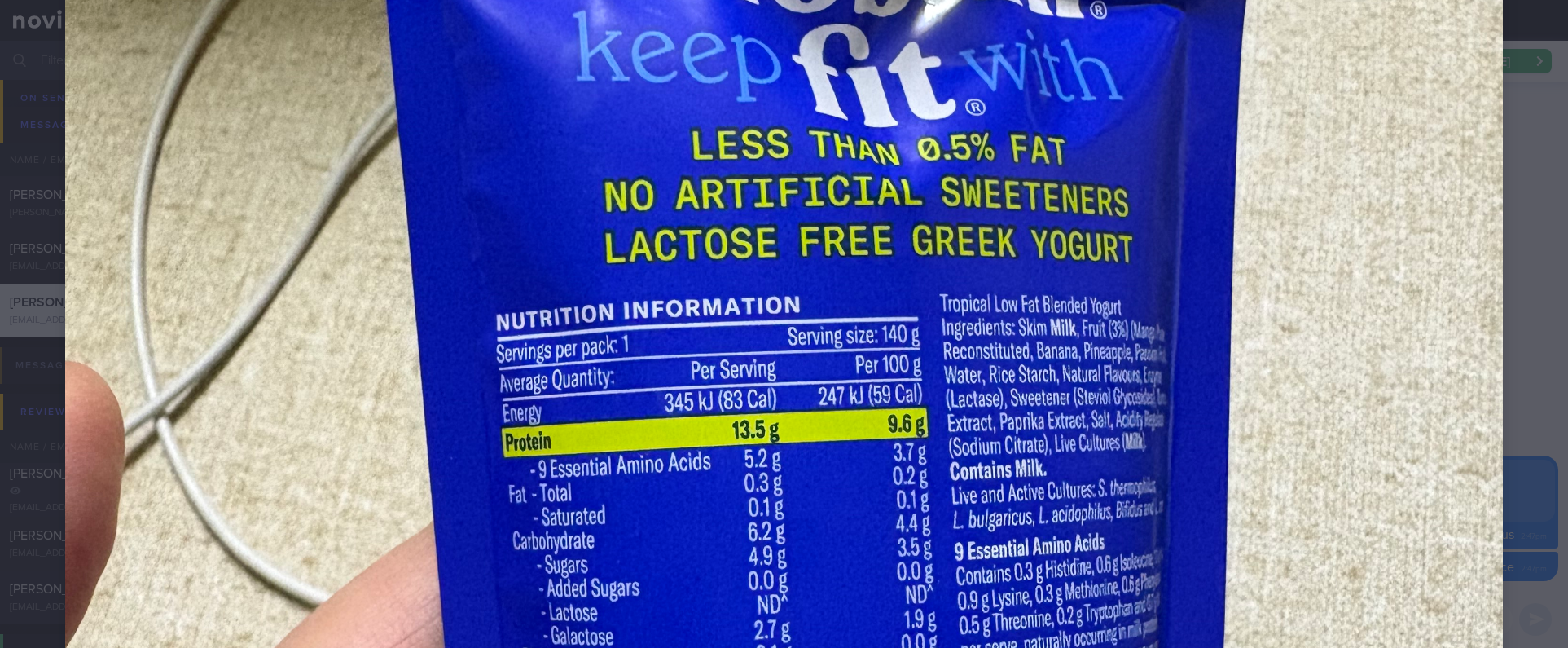 click at bounding box center (784, 535) 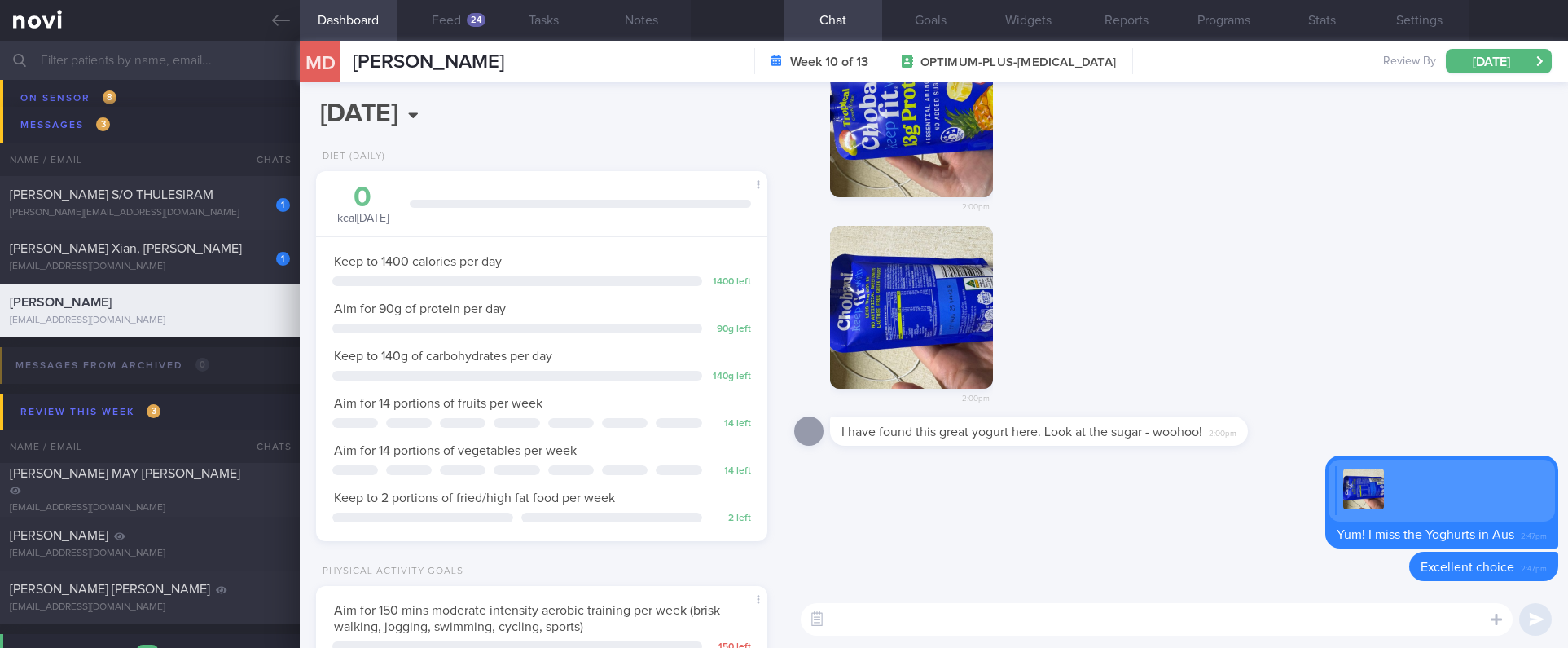 click at bounding box center [1157, 619] 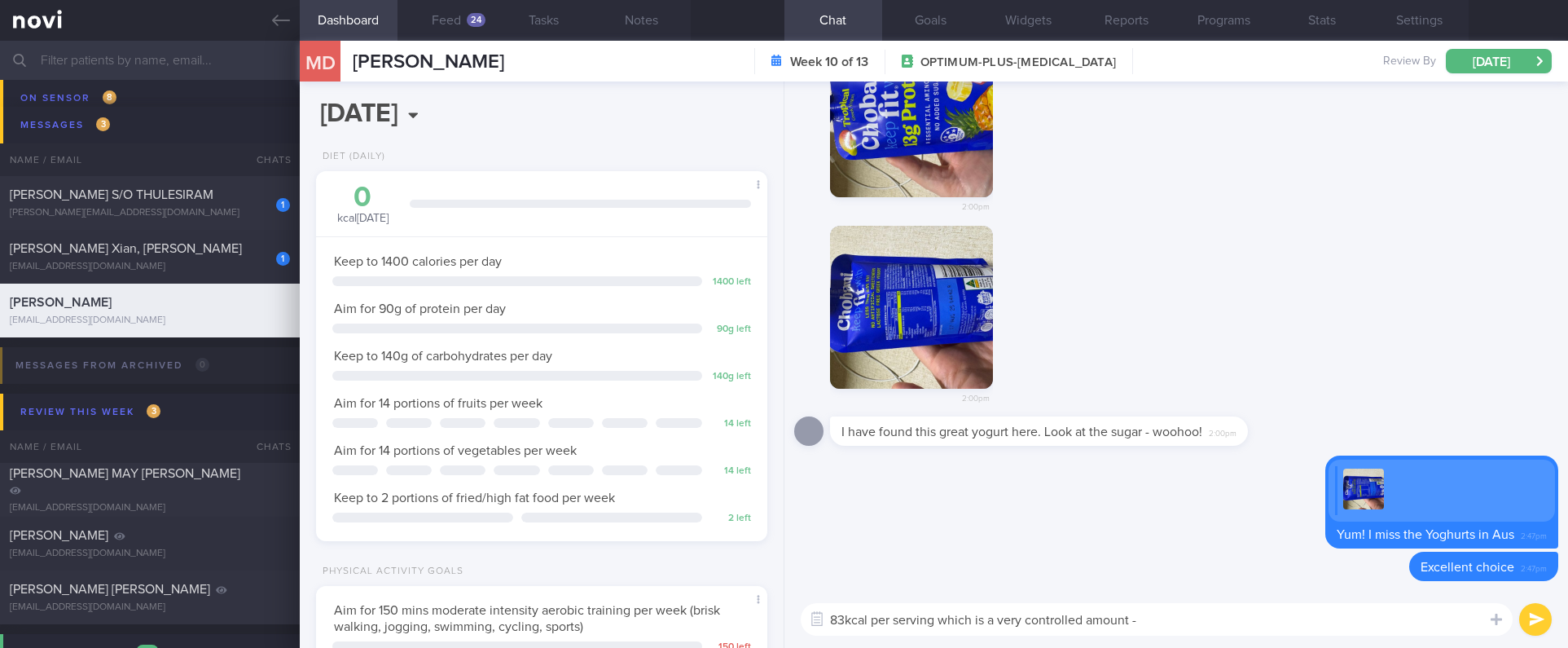 type on "83kcal per serving which is a very controlled amount" 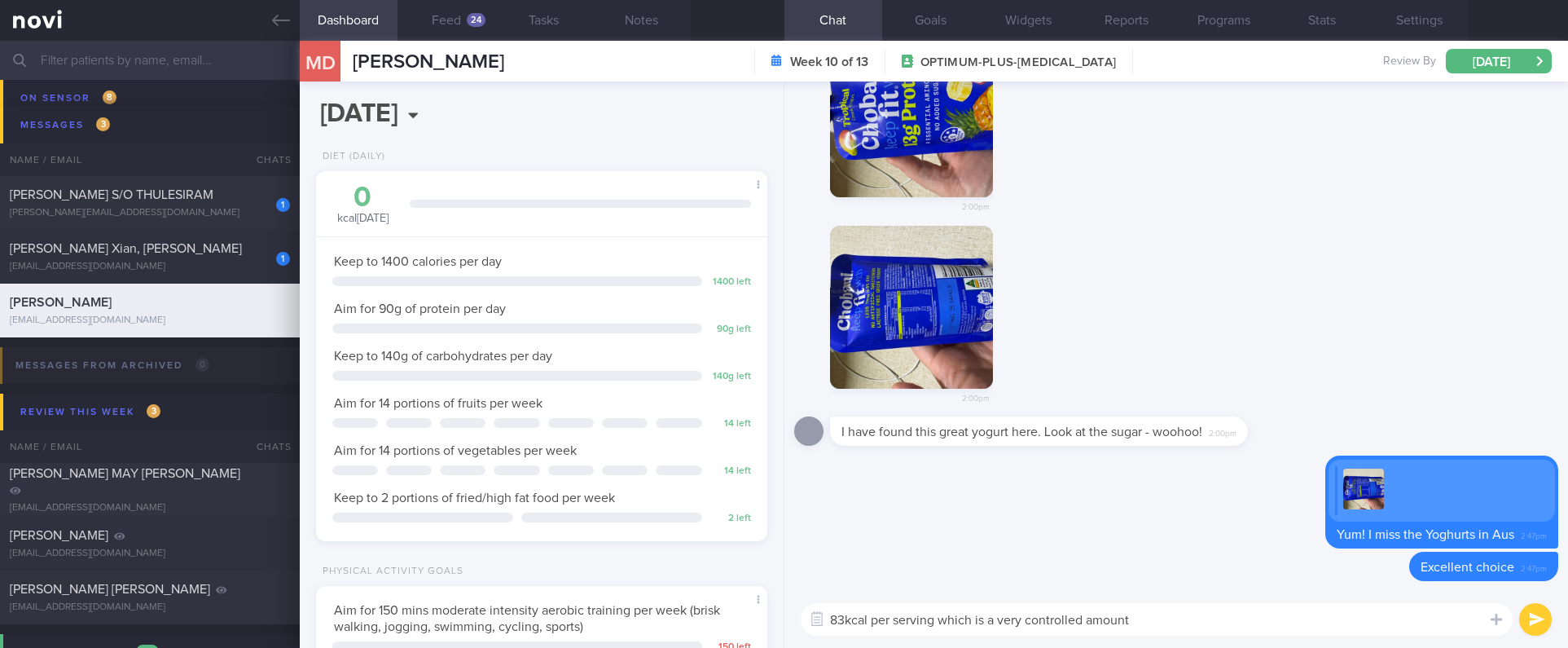 type 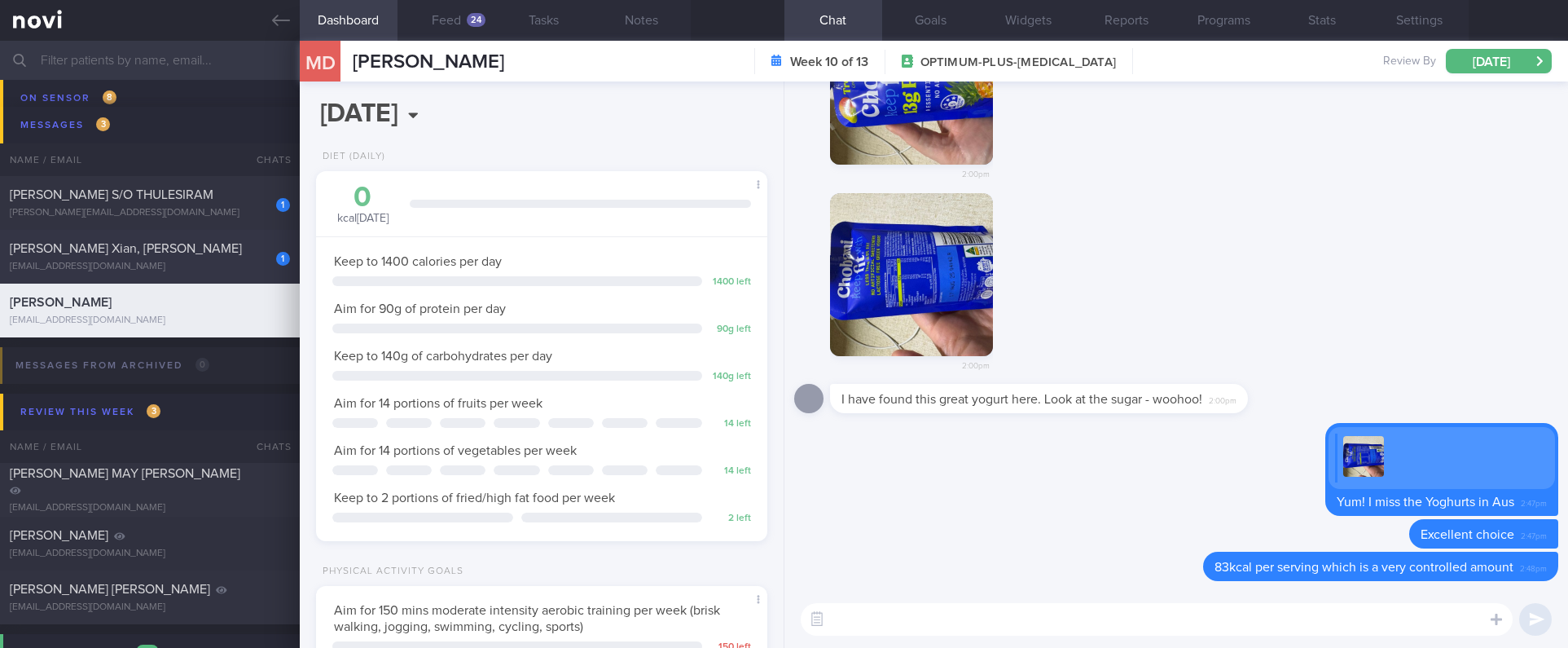 click on "1
[PERSON_NAME] Xian, [PERSON_NAME]
[EMAIL_ADDRESS][DOMAIN_NAME]" at bounding box center [150, 257] 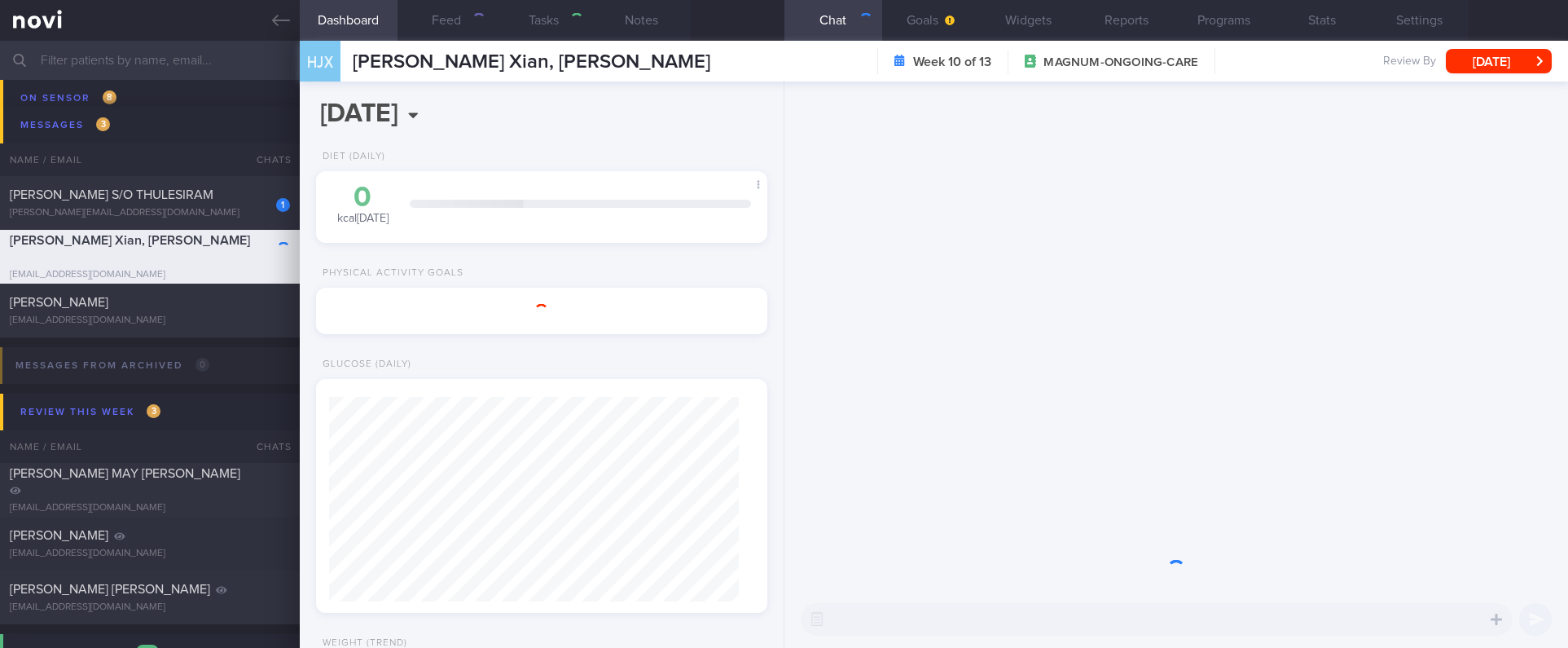 select on "5" 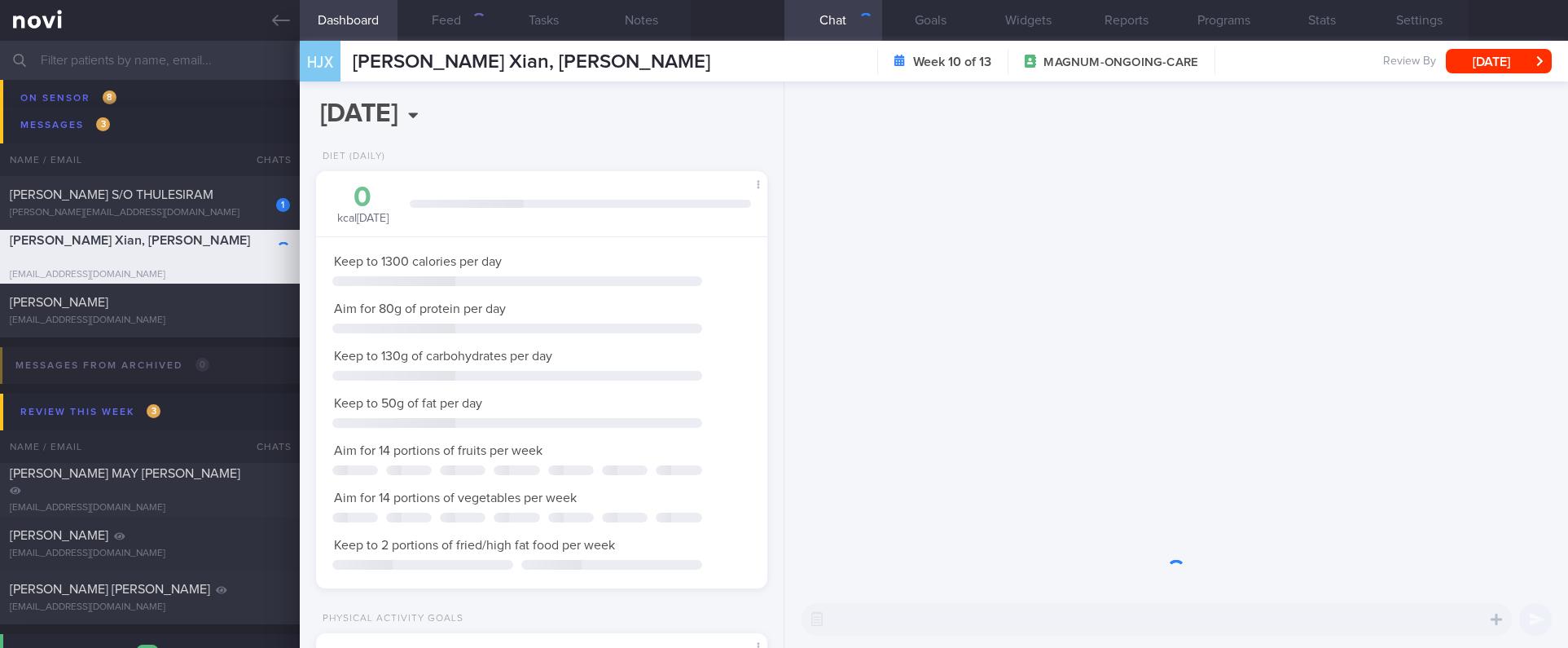 scroll, scrollTop: 814869, scrollLeft: 814142, axis: both 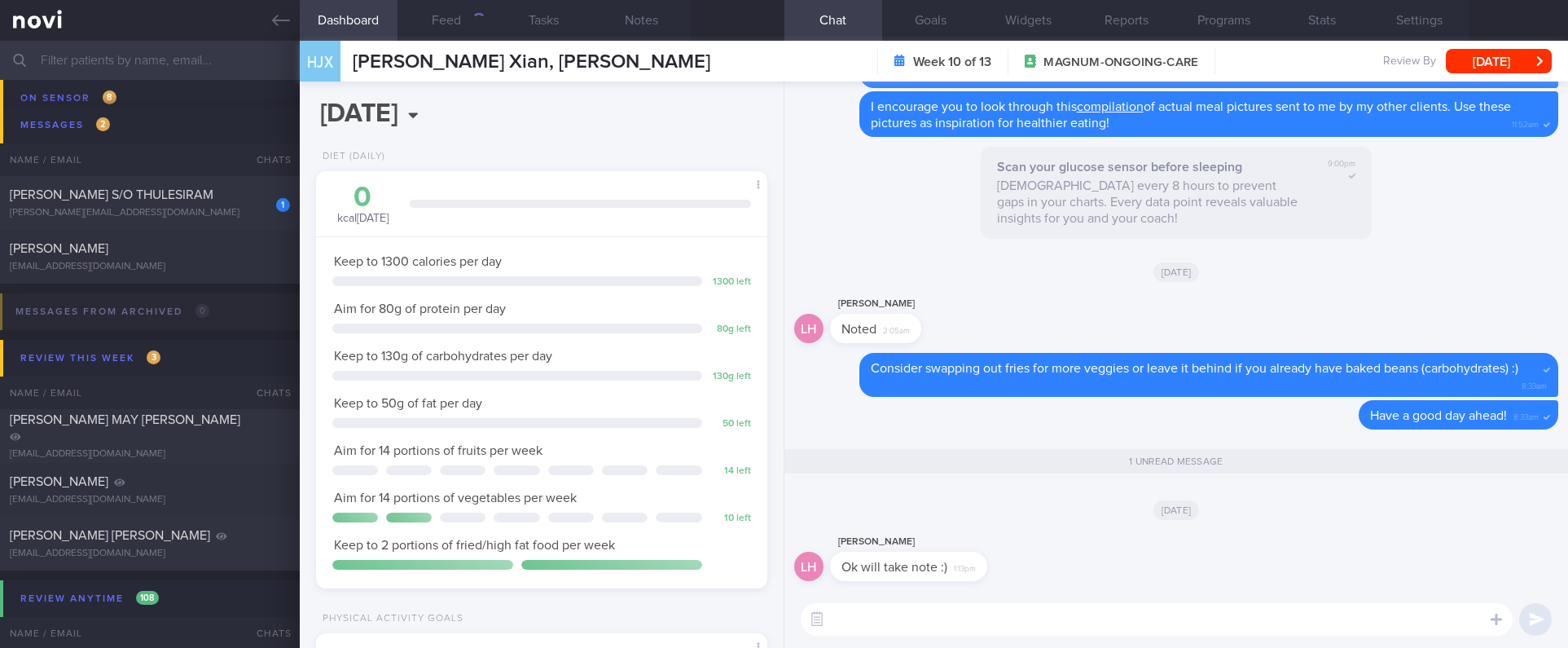 click at bounding box center (1157, 619) 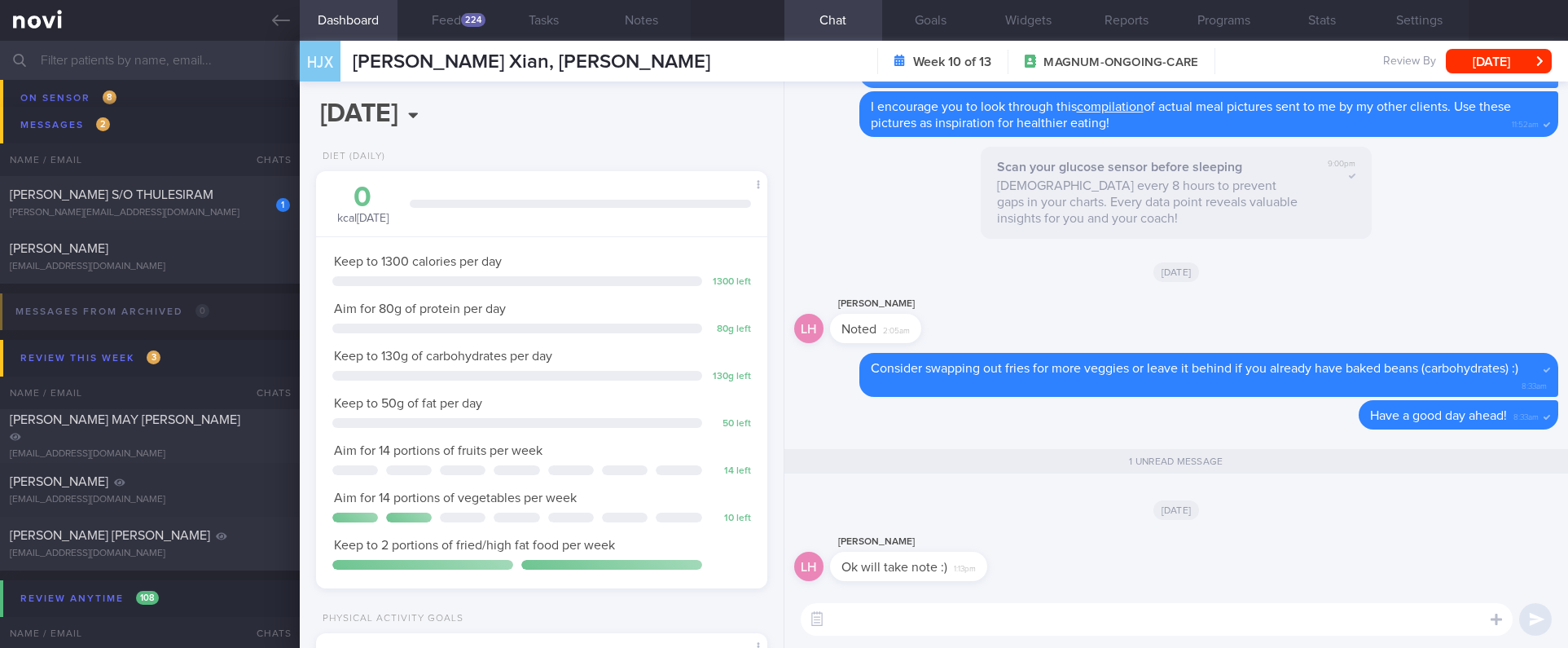 click at bounding box center [1157, 619] 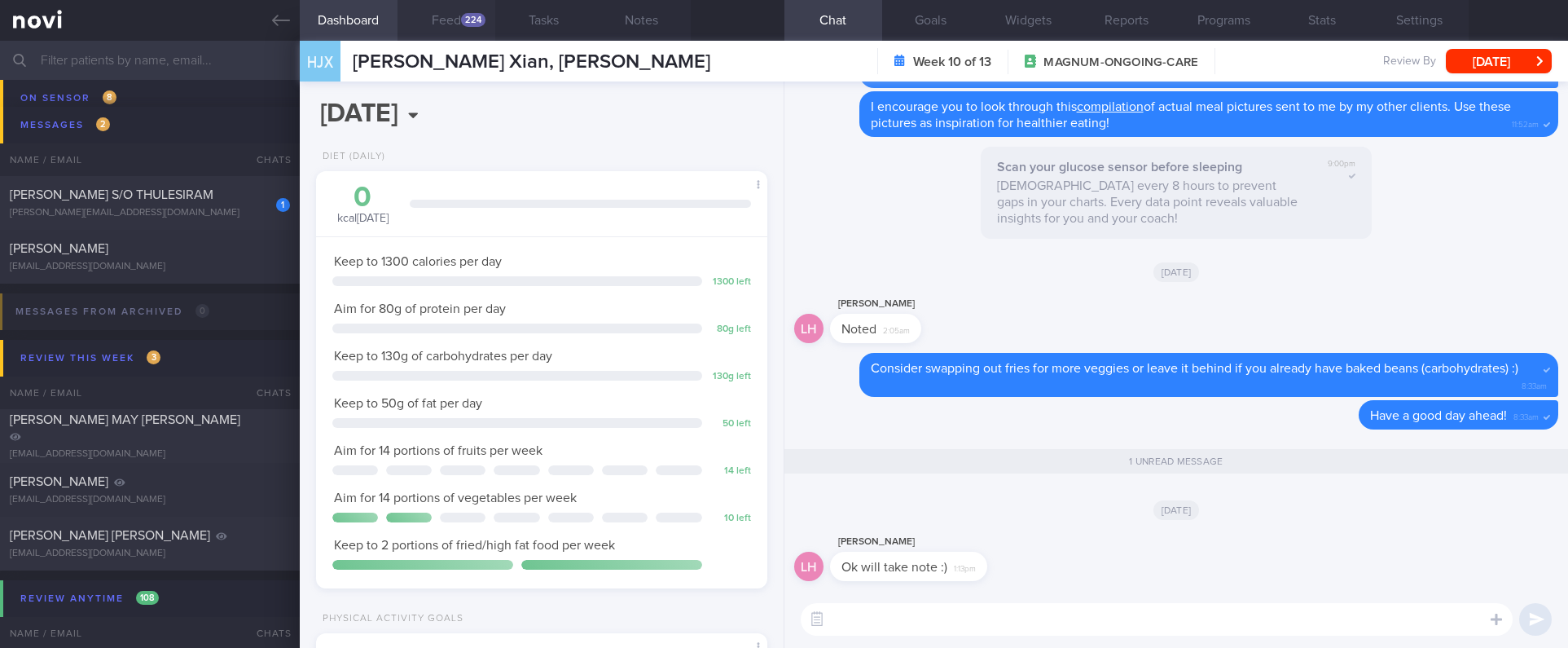 click on "224" at bounding box center (473, 20) 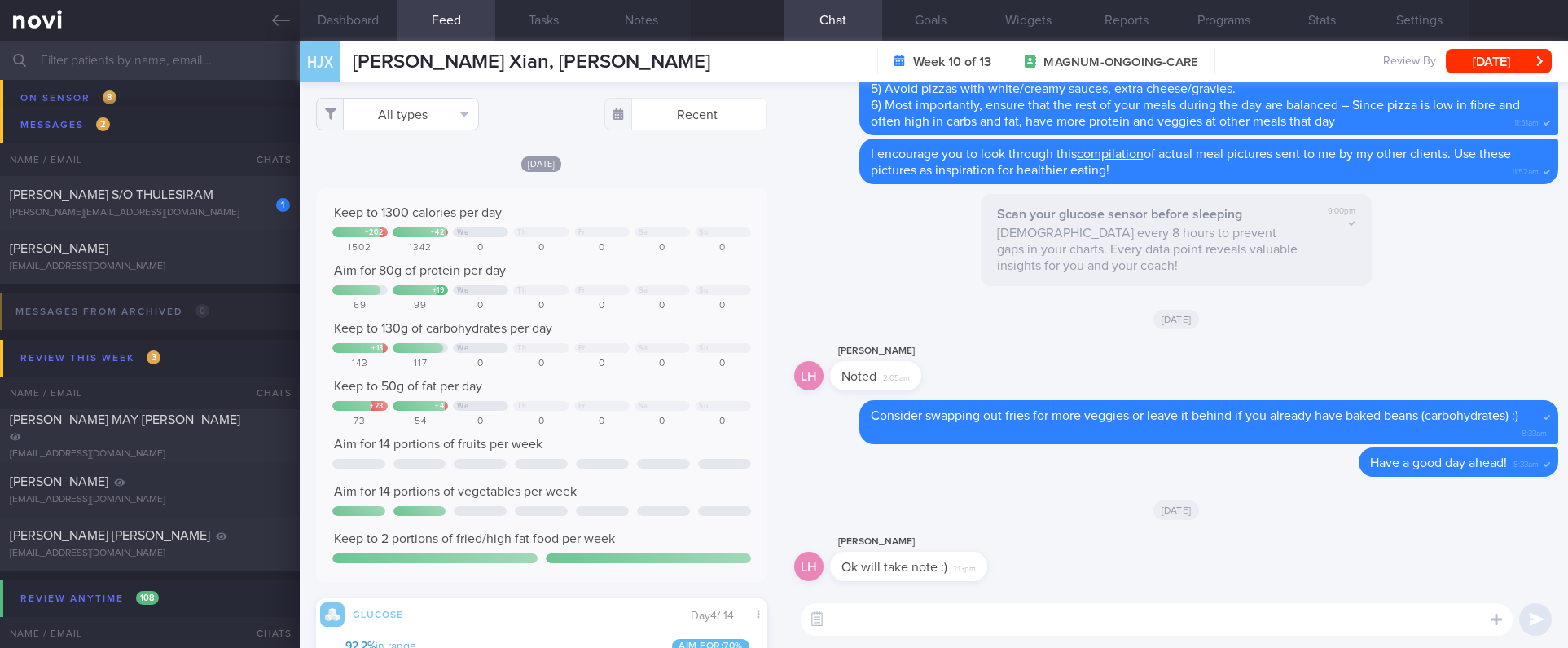 scroll, scrollTop: 814830, scrollLeft: 814128, axis: both 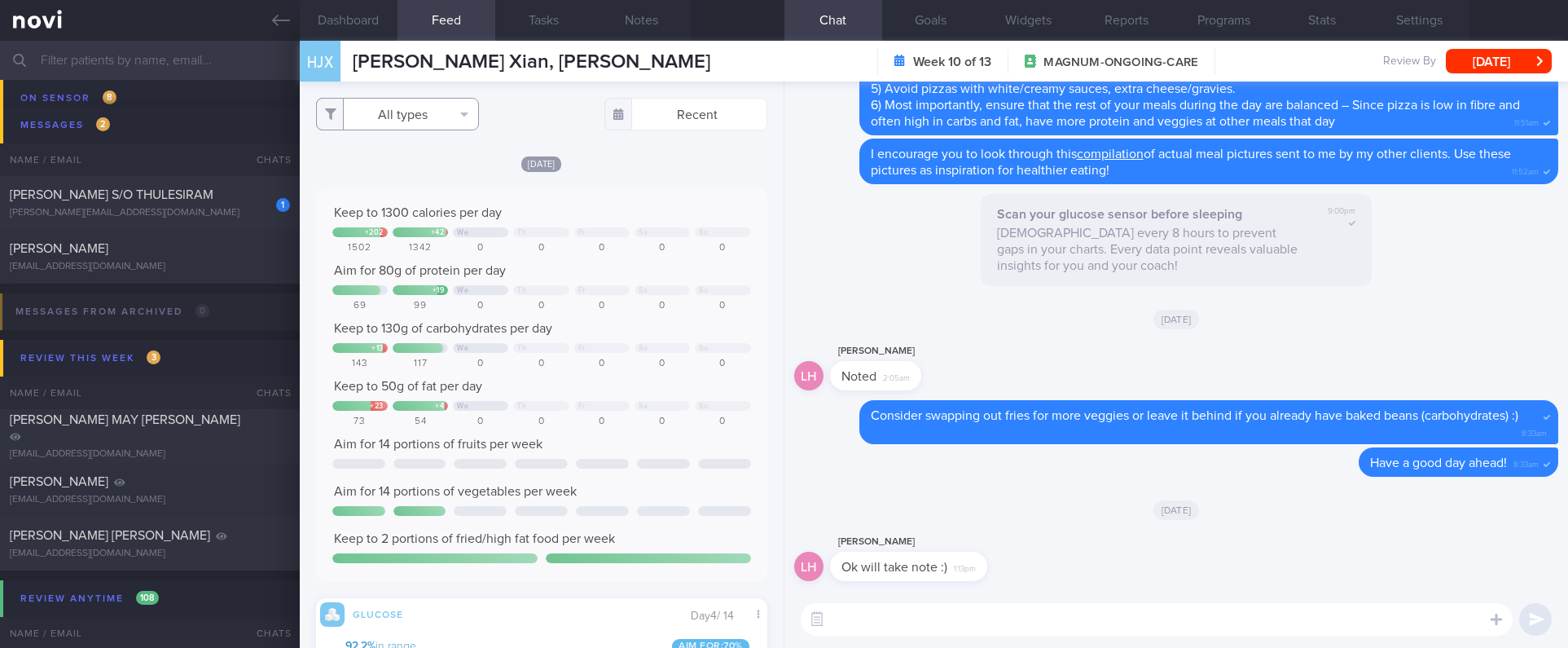 click on "All types" at bounding box center [397, 114] 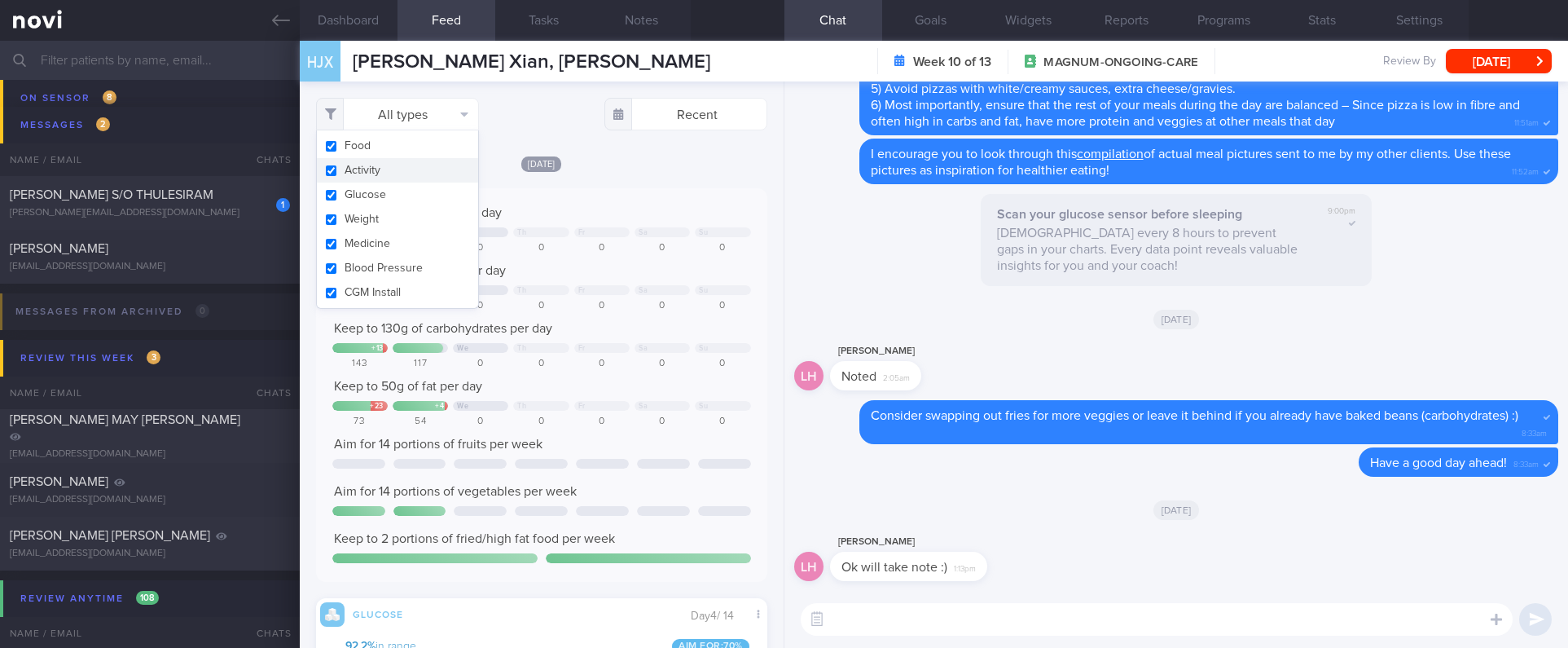 click on "Activity" at bounding box center [397, 170] 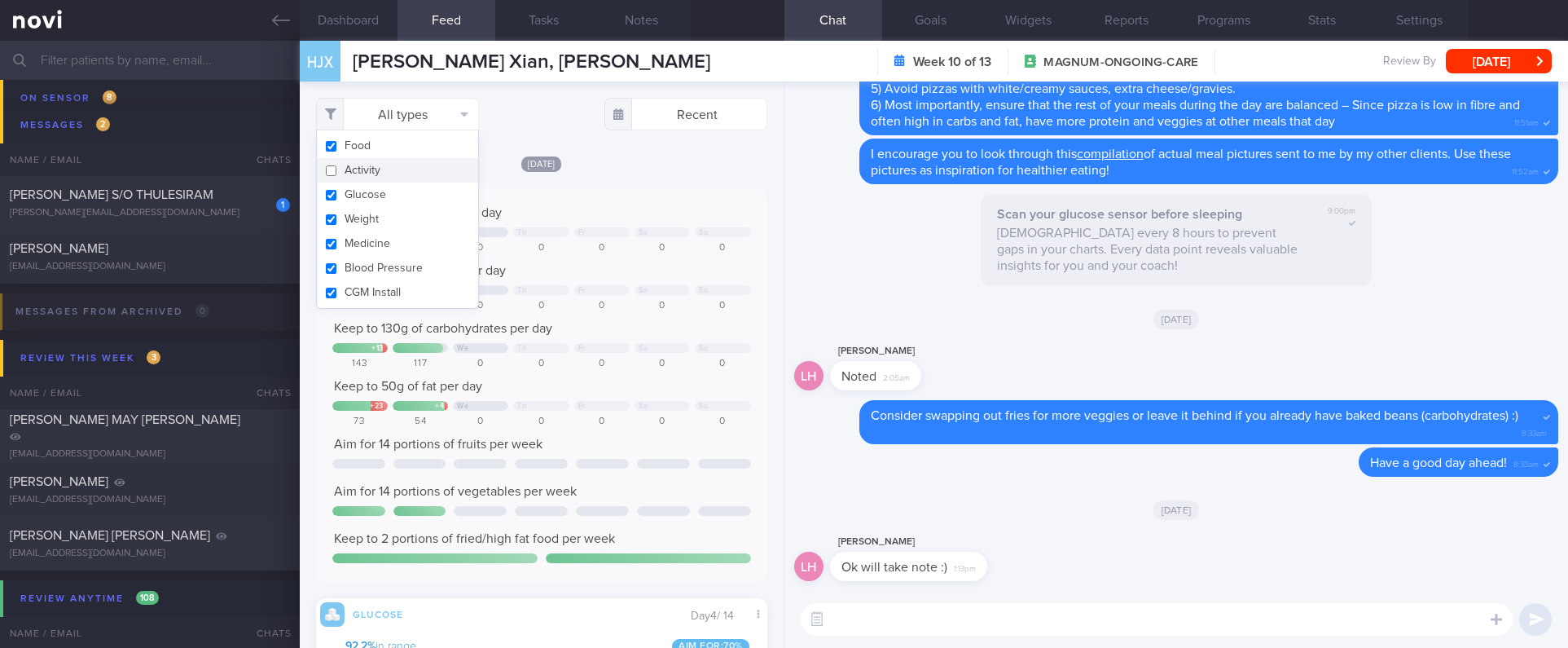 click on "[DATE]" at bounding box center [542, 163] 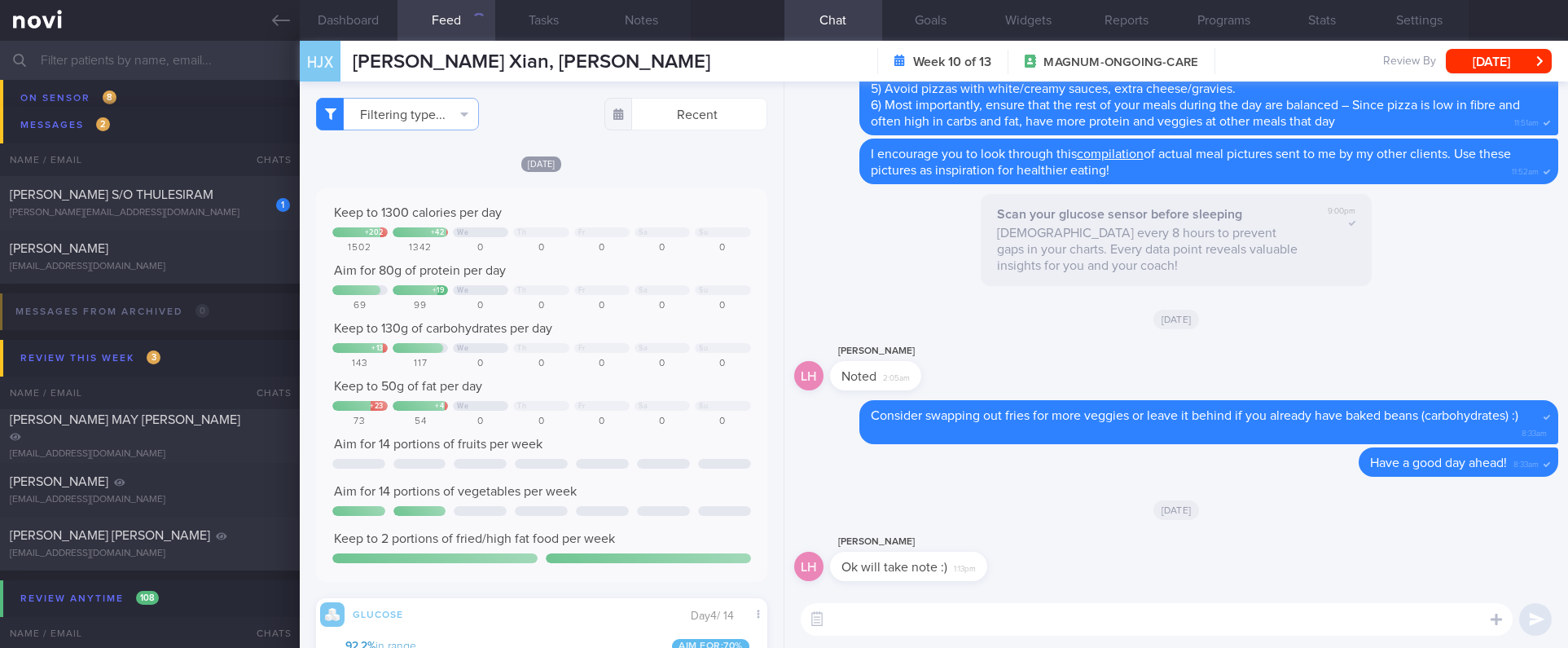 checkbox on "false" 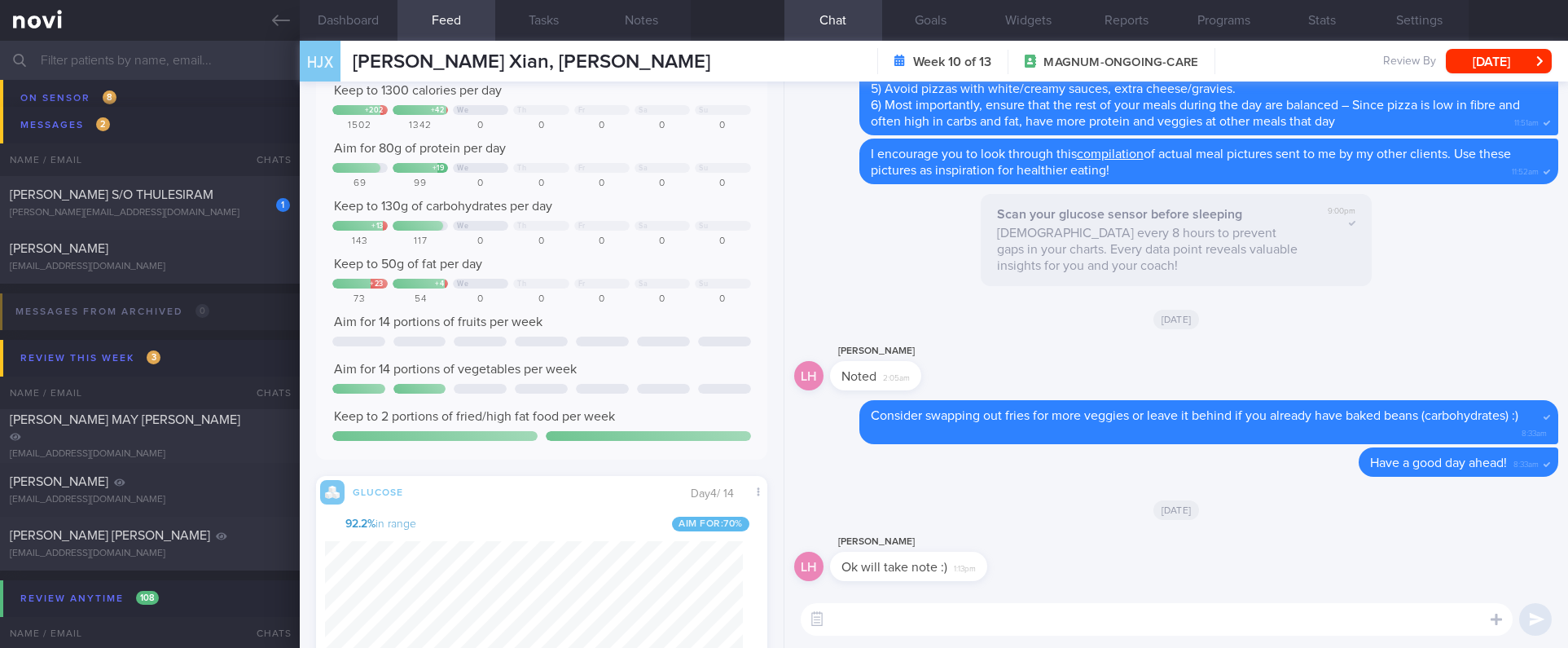 click at bounding box center [1157, 619] 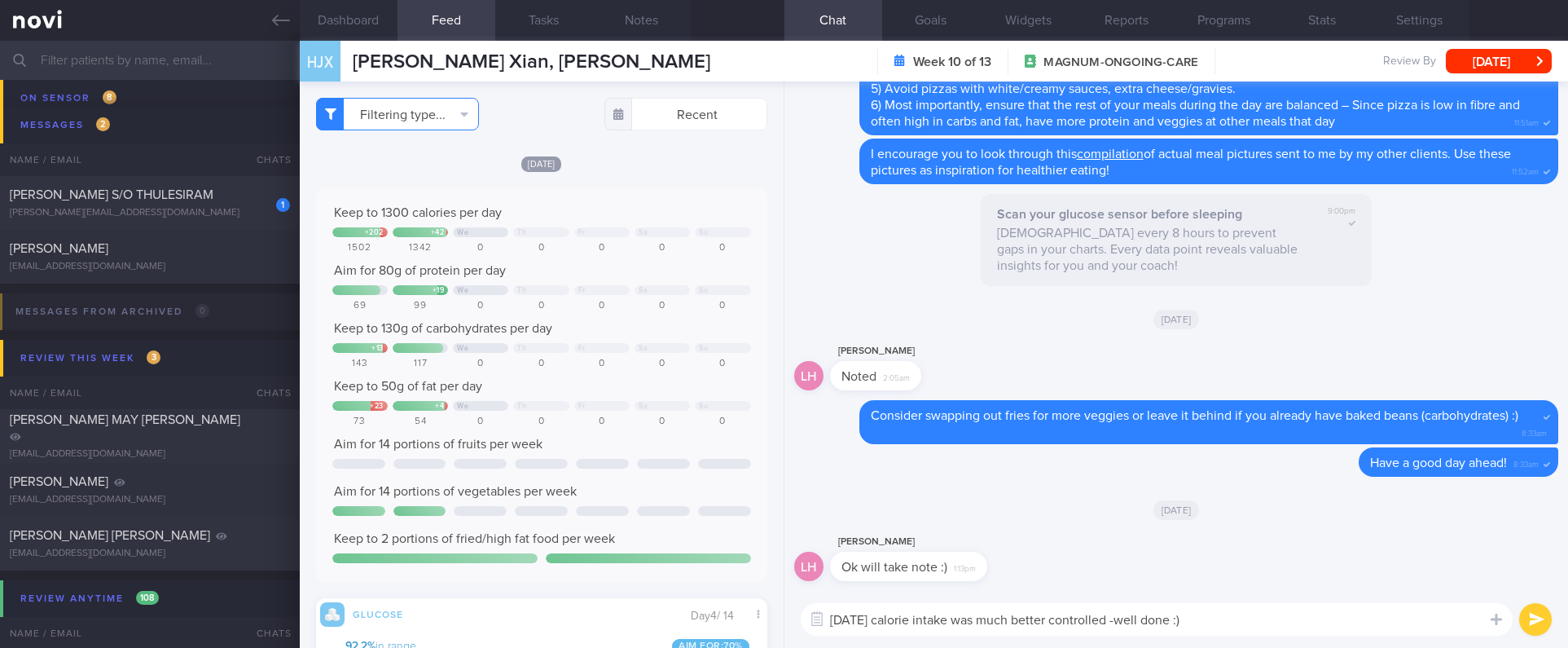 type on "[DATE] calorie intake was much better controlled -well done :)" 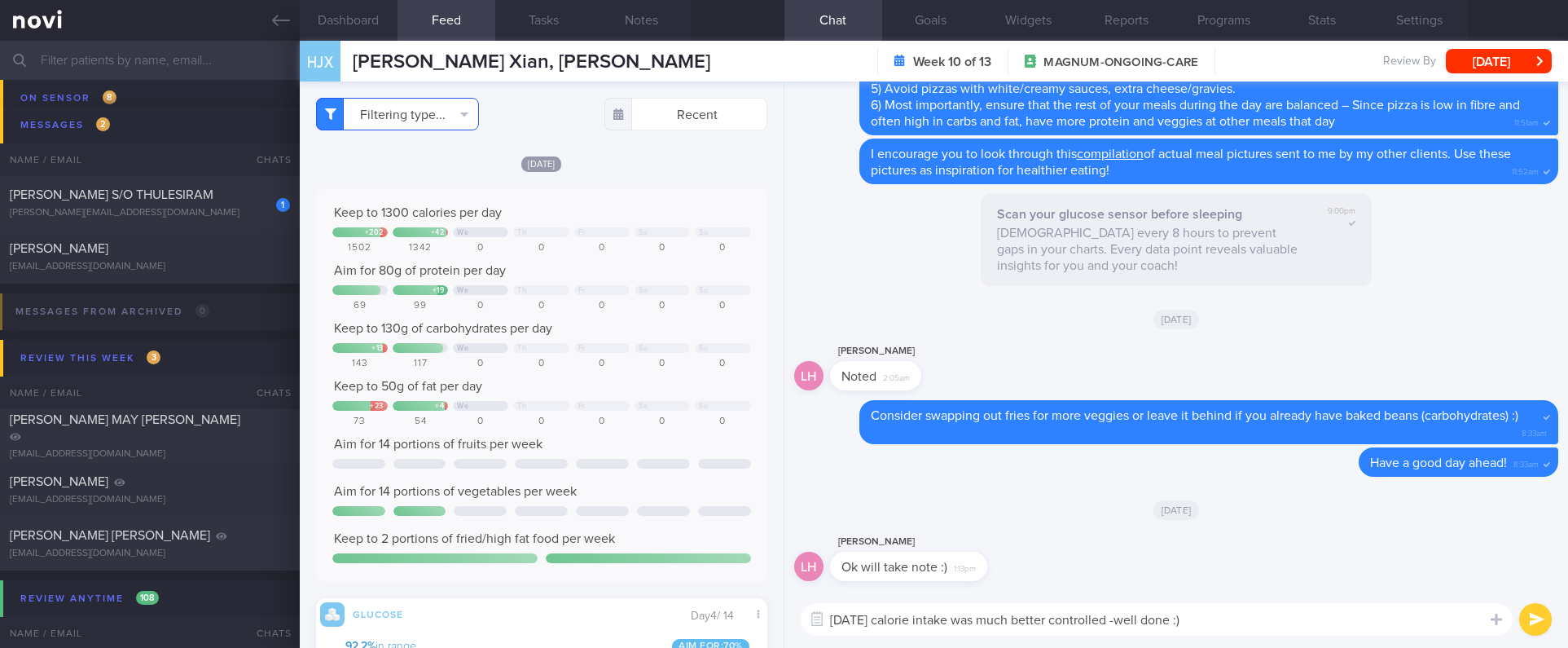 click on "Filtering type..." at bounding box center (397, 114) 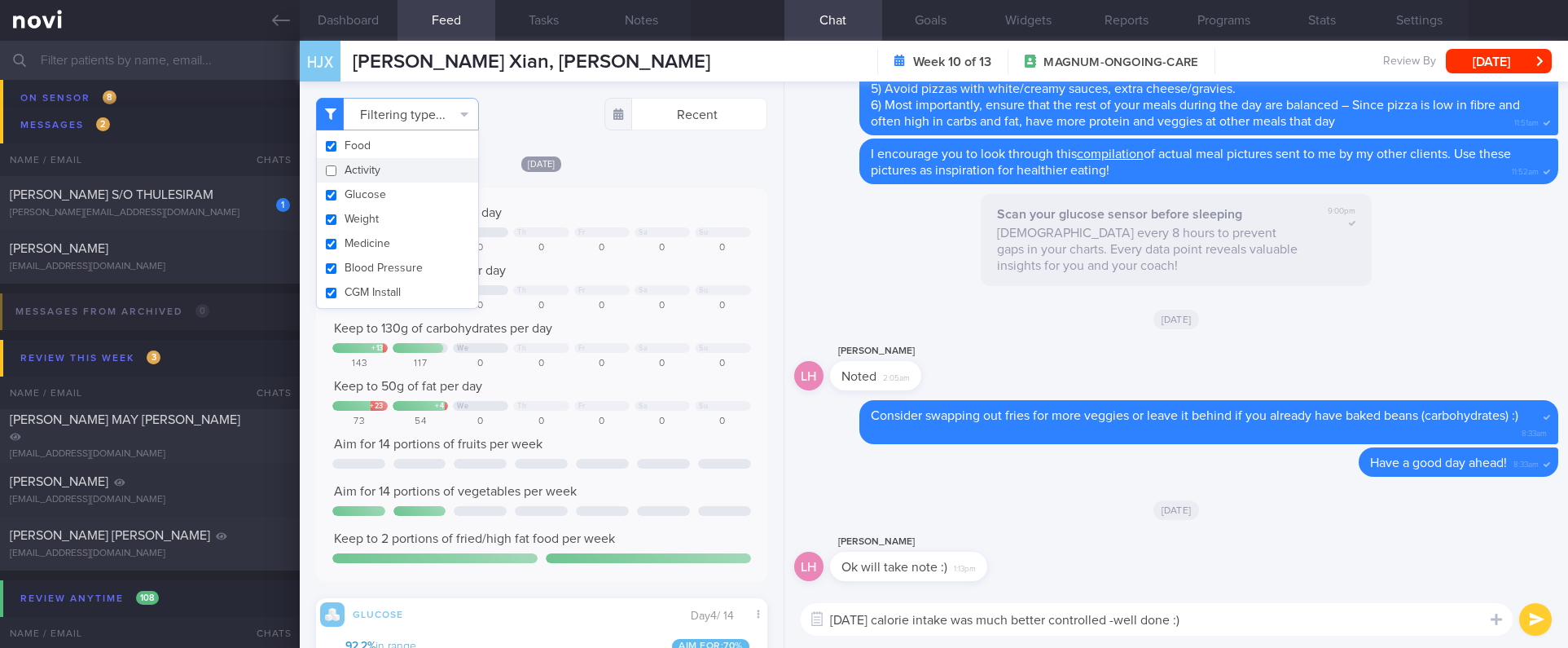 drag, startPoint x: 401, startPoint y: 172, endPoint x: 507, endPoint y: 175, distance: 106.04244 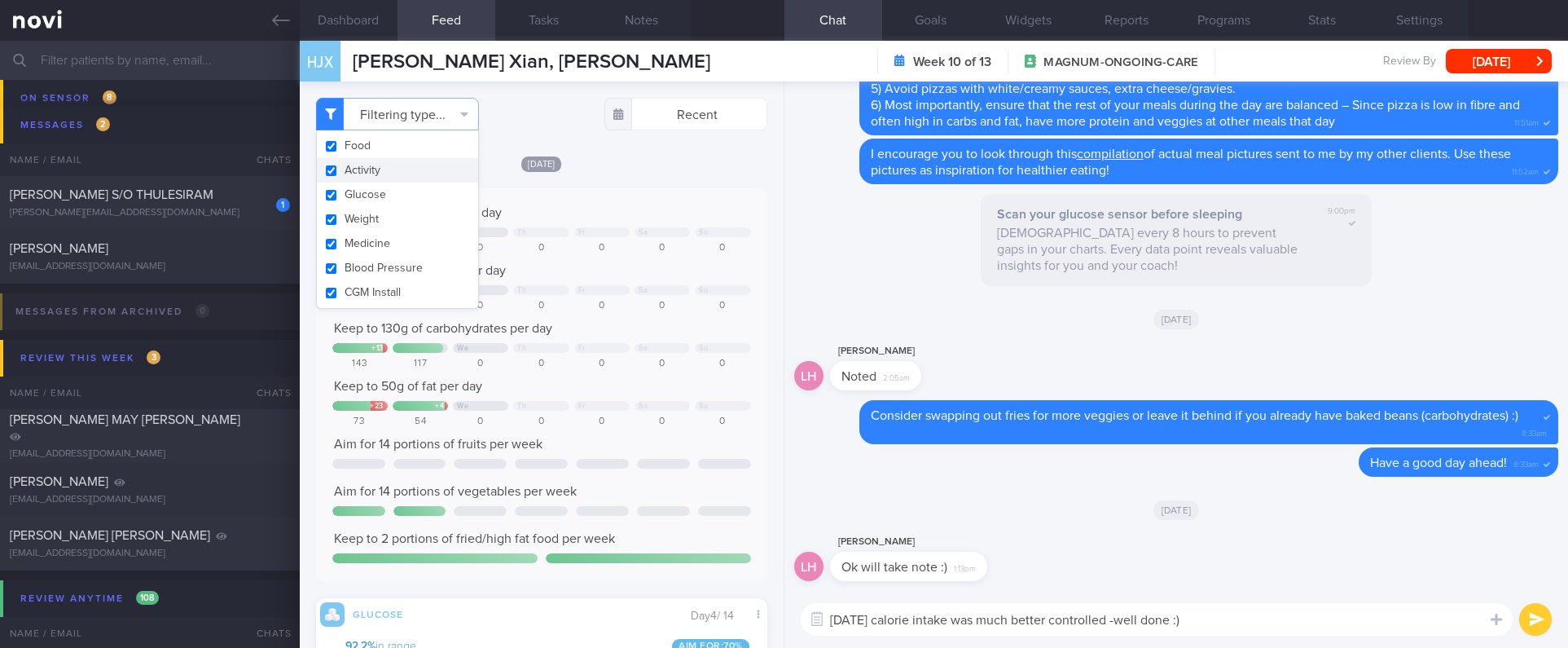 click on "[DATE]
Keep to 1300 calories per day
+ 202
+ 42
We
Th
Fr
Sa
Su
1502
1342
0
0
0
0
0
Aim for 80g of protein per day
19" 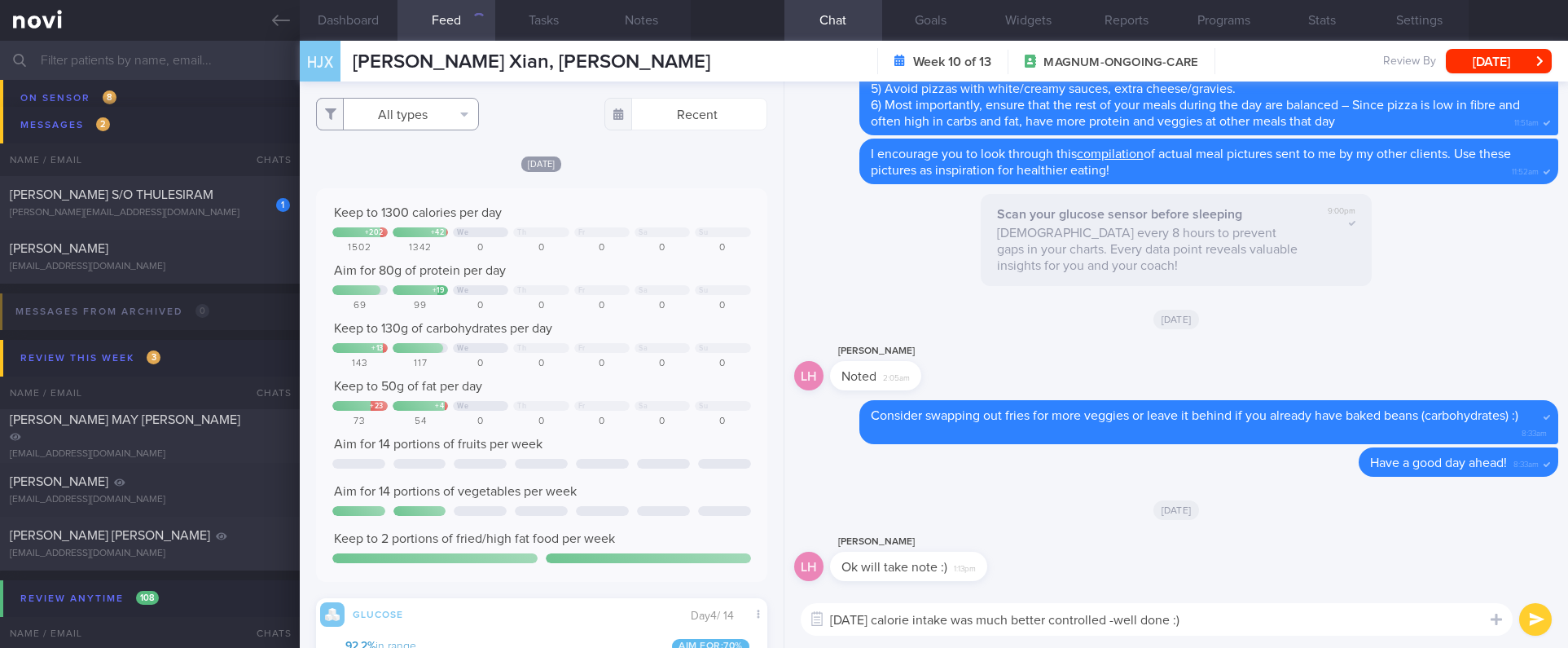 click on "All types" at bounding box center [397, 114] 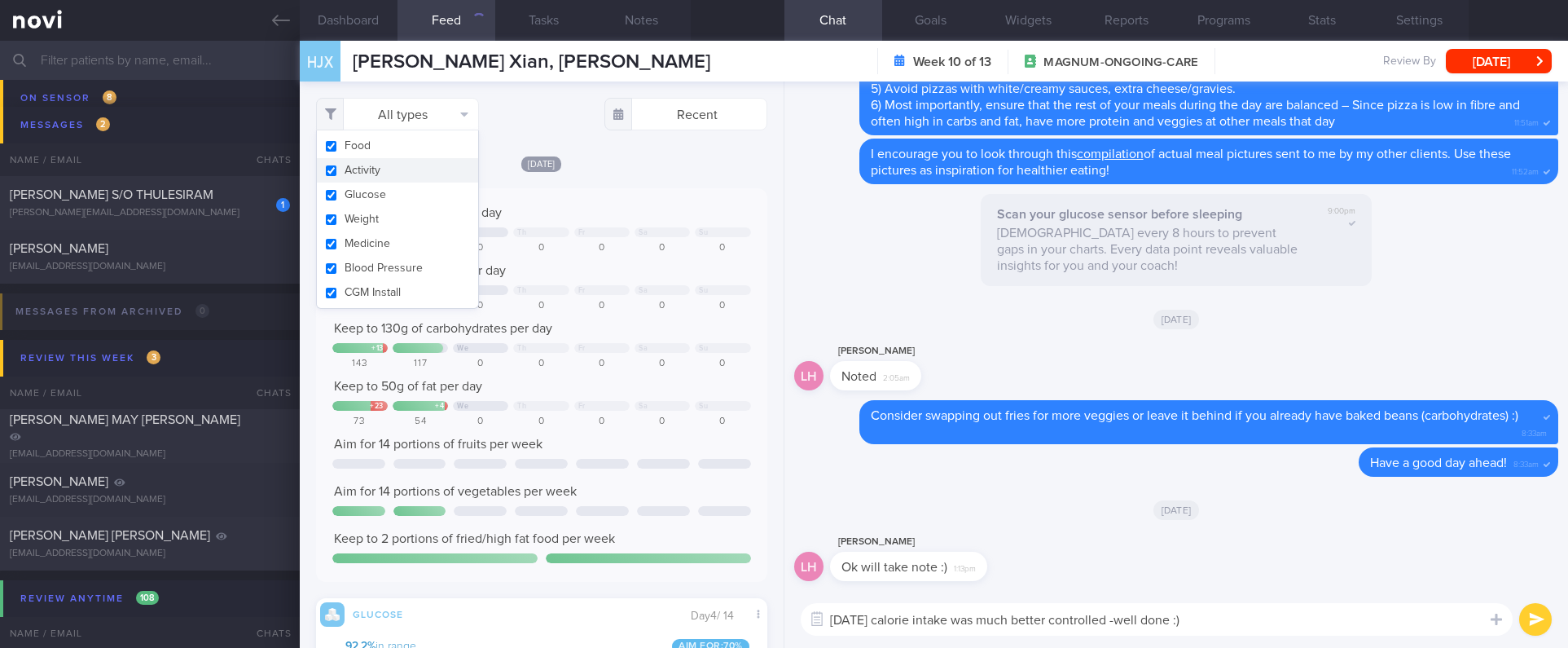 click on "Activity" at bounding box center (397, 170) 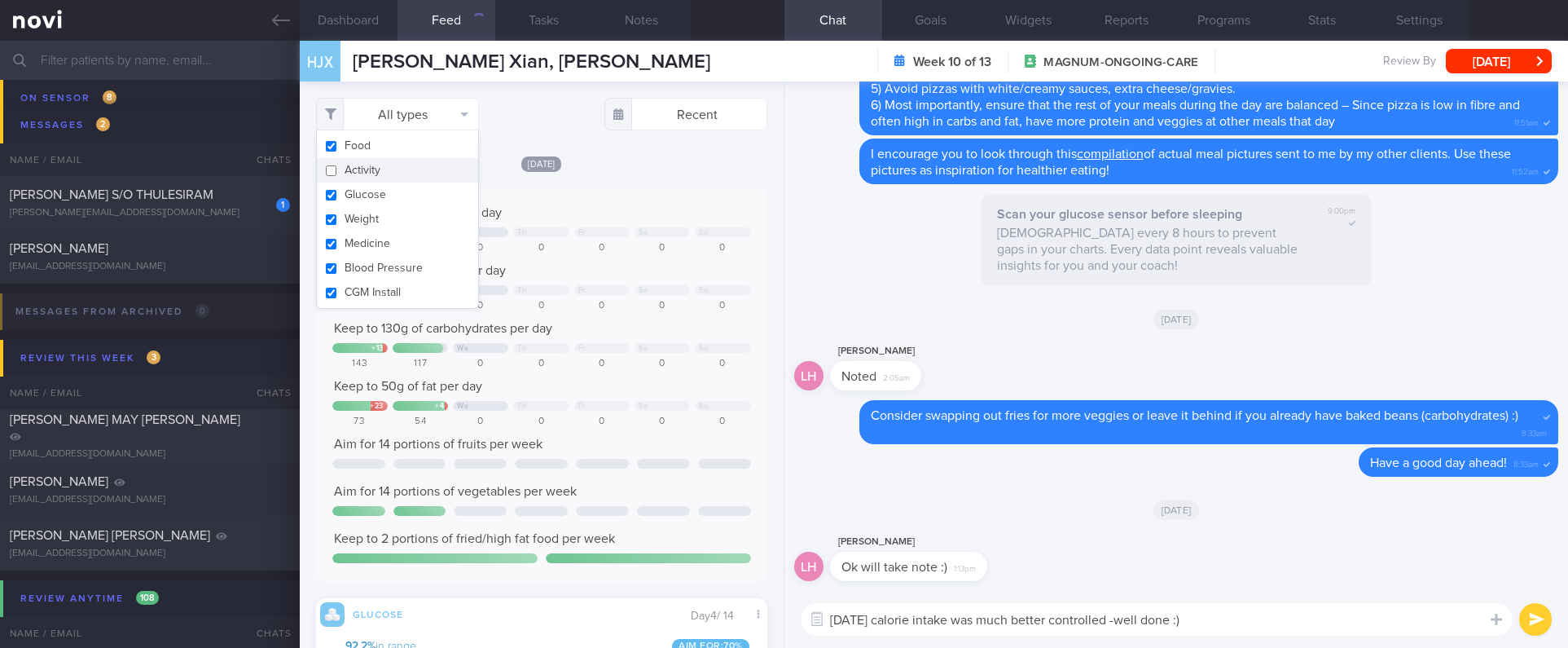 click on "Weight" at bounding box center (397, 219) 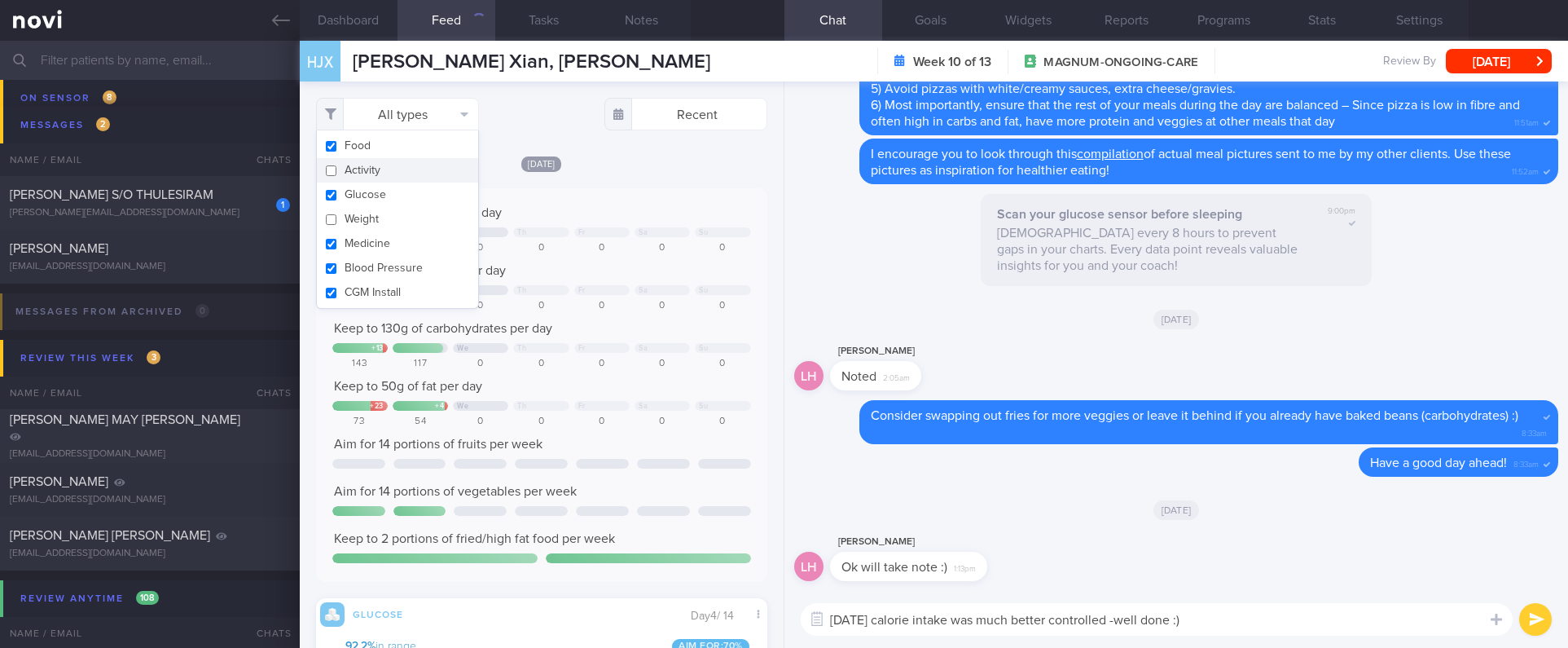 click on "Keep to 1300 calories per day" at bounding box center [542, 213] 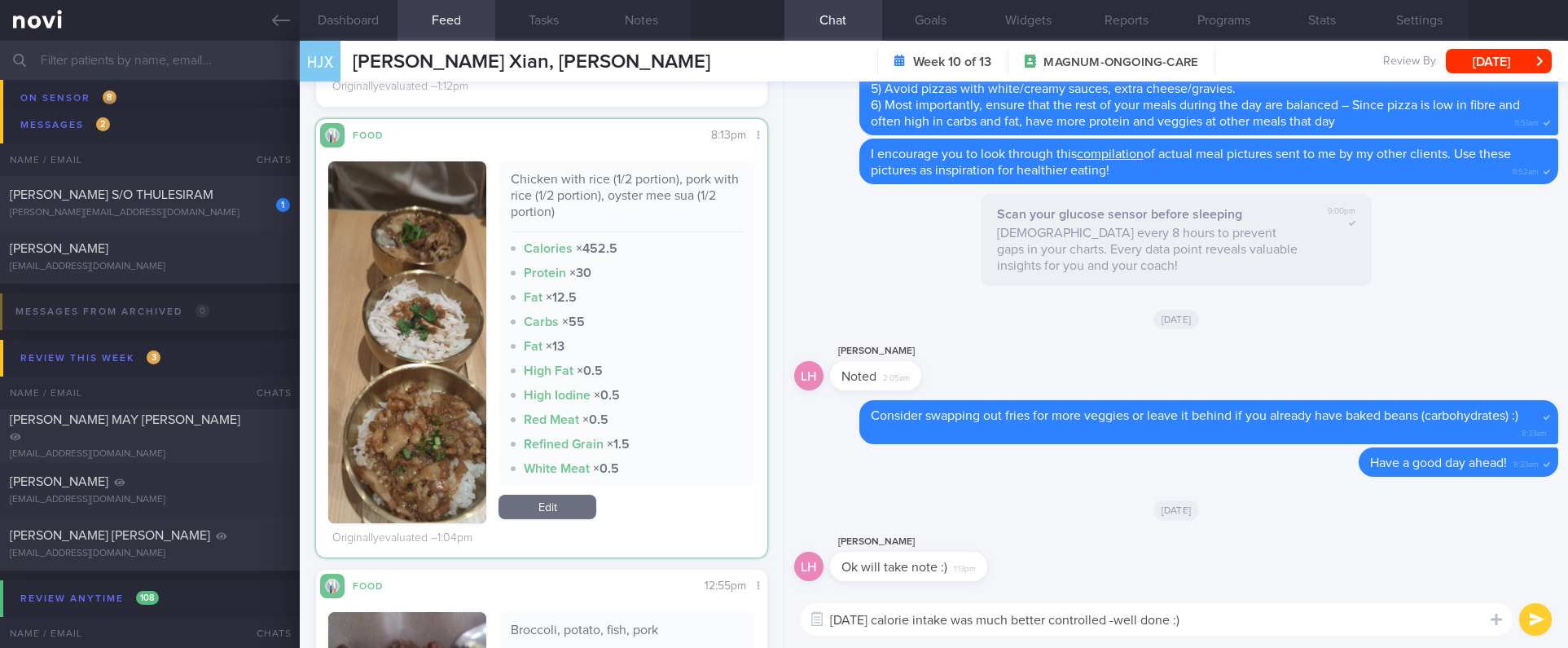 click on "[DATE] calorie intake was much better controlled -well done :)" at bounding box center (1157, 619) 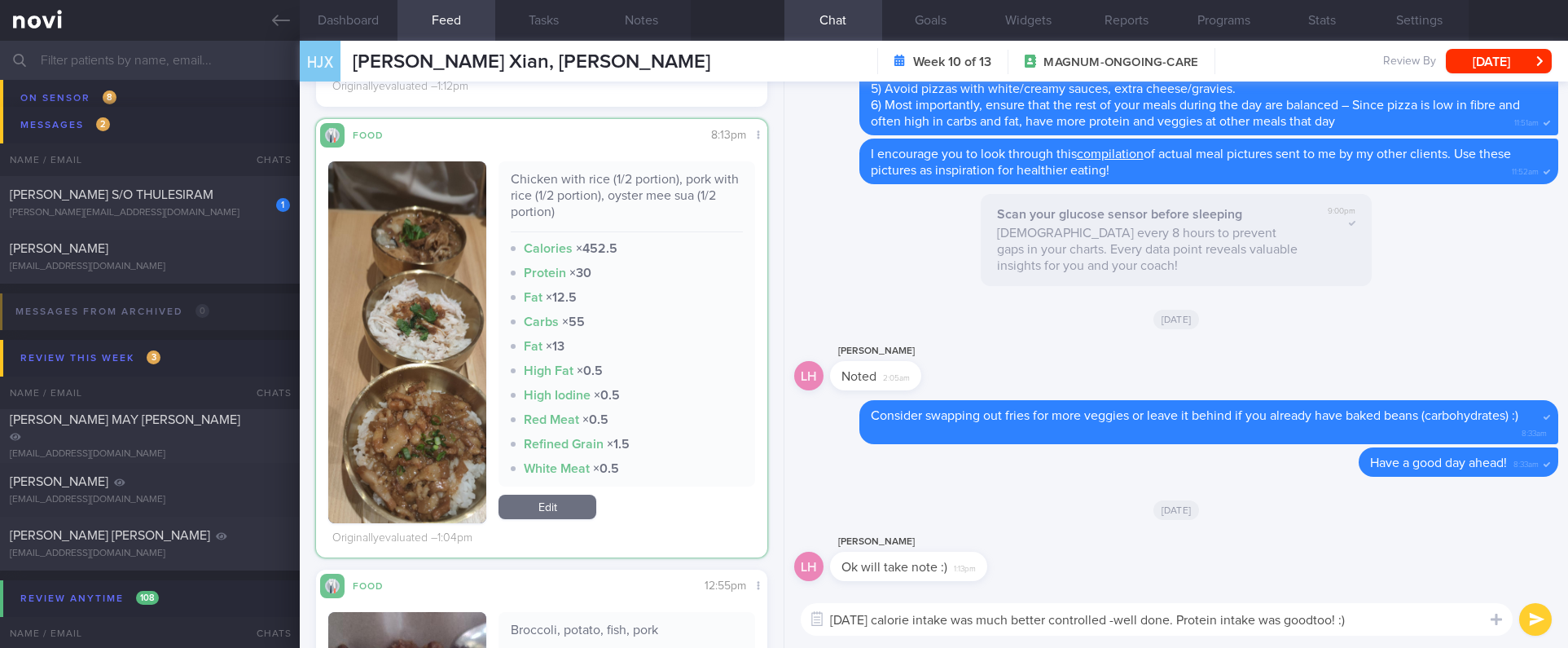 click on "[DATE] calorie intake was much better controlled -well done. Protein intake was goodtoo! :)" at bounding box center (1157, 619) 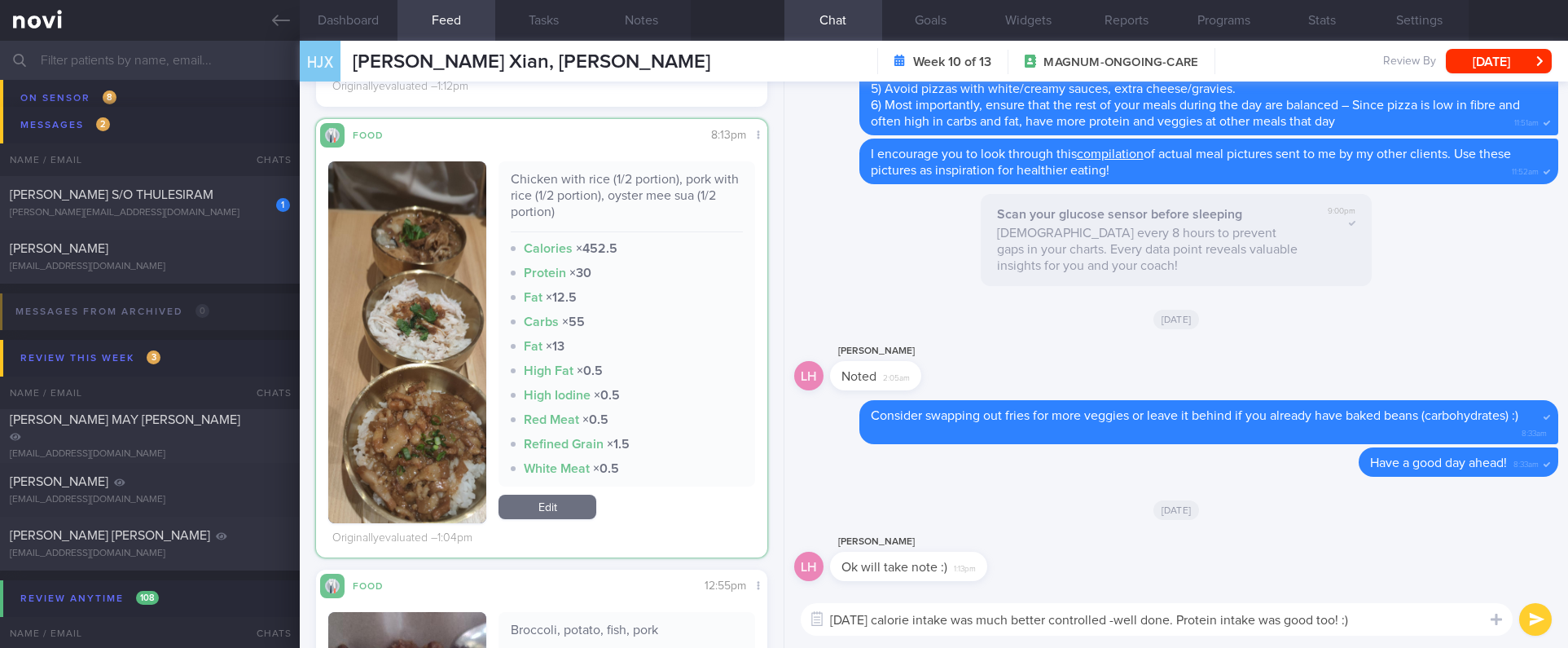 scroll, scrollTop: 2078, scrollLeft: 0, axis: vertical 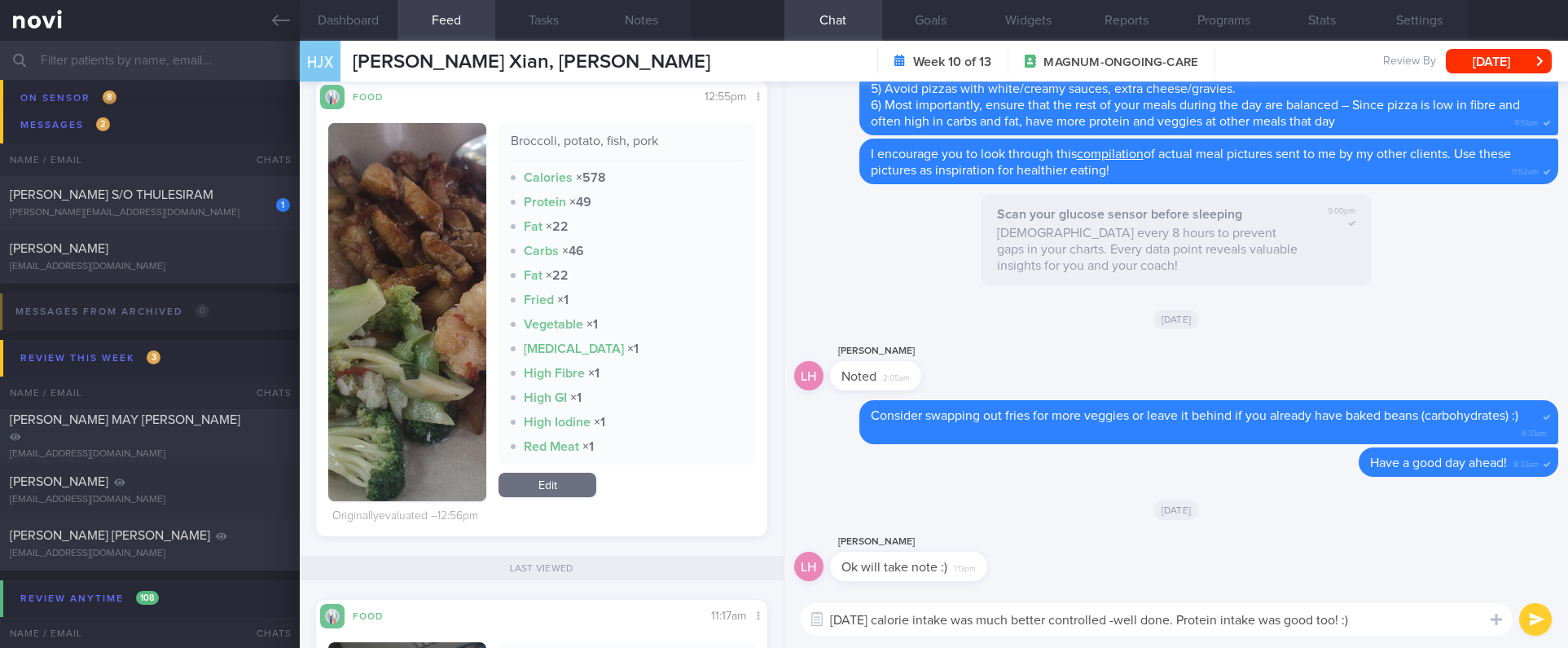 click on "[DATE] calorie intake was much better controlled -well done. Protein intake was good too! :)" at bounding box center [1157, 619] 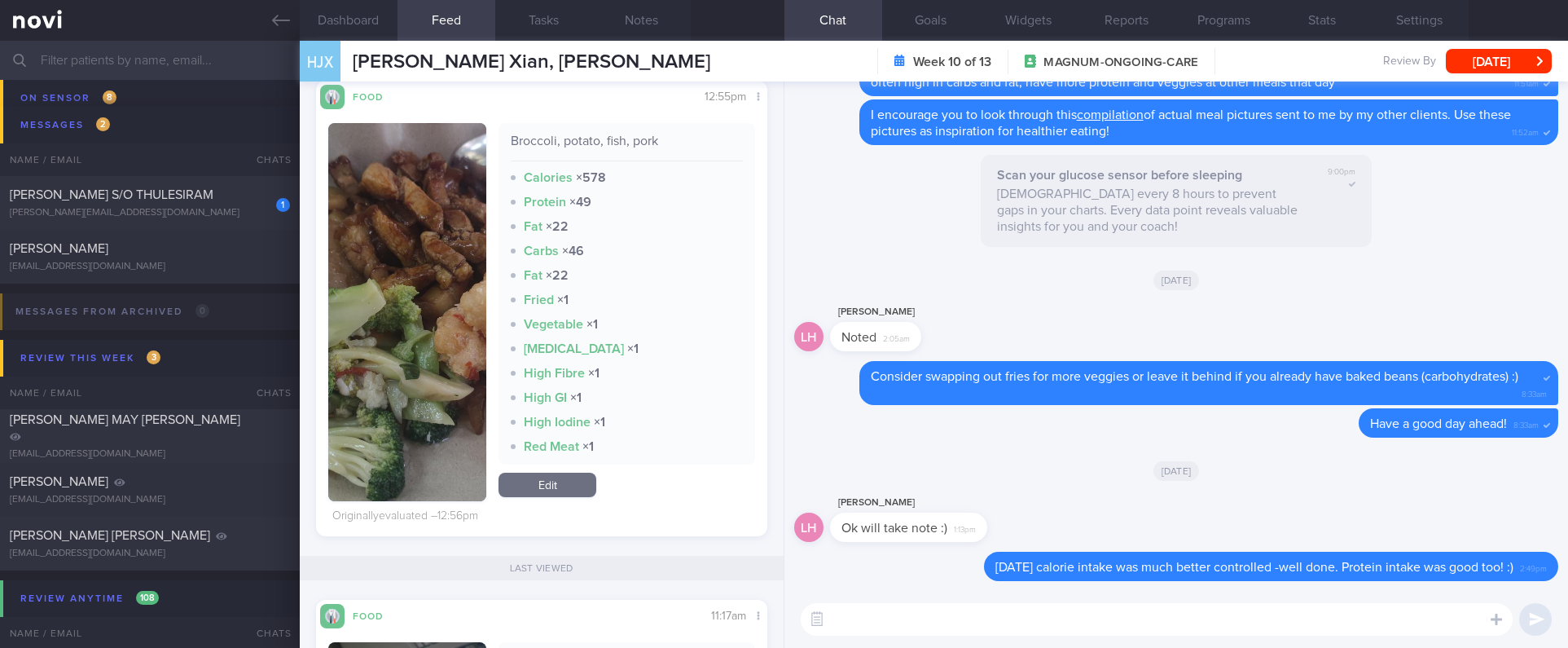 scroll, scrollTop: 0, scrollLeft: 0, axis: both 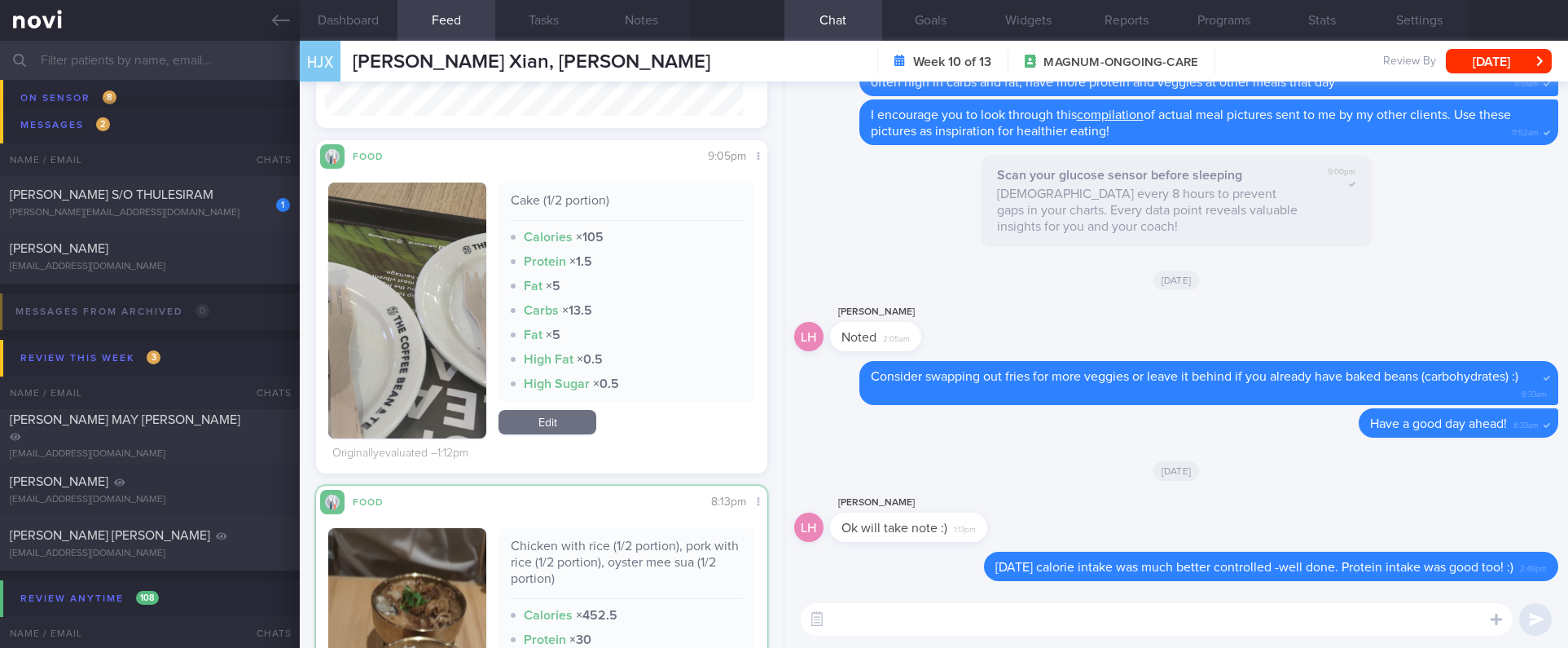 click at bounding box center [1157, 619] 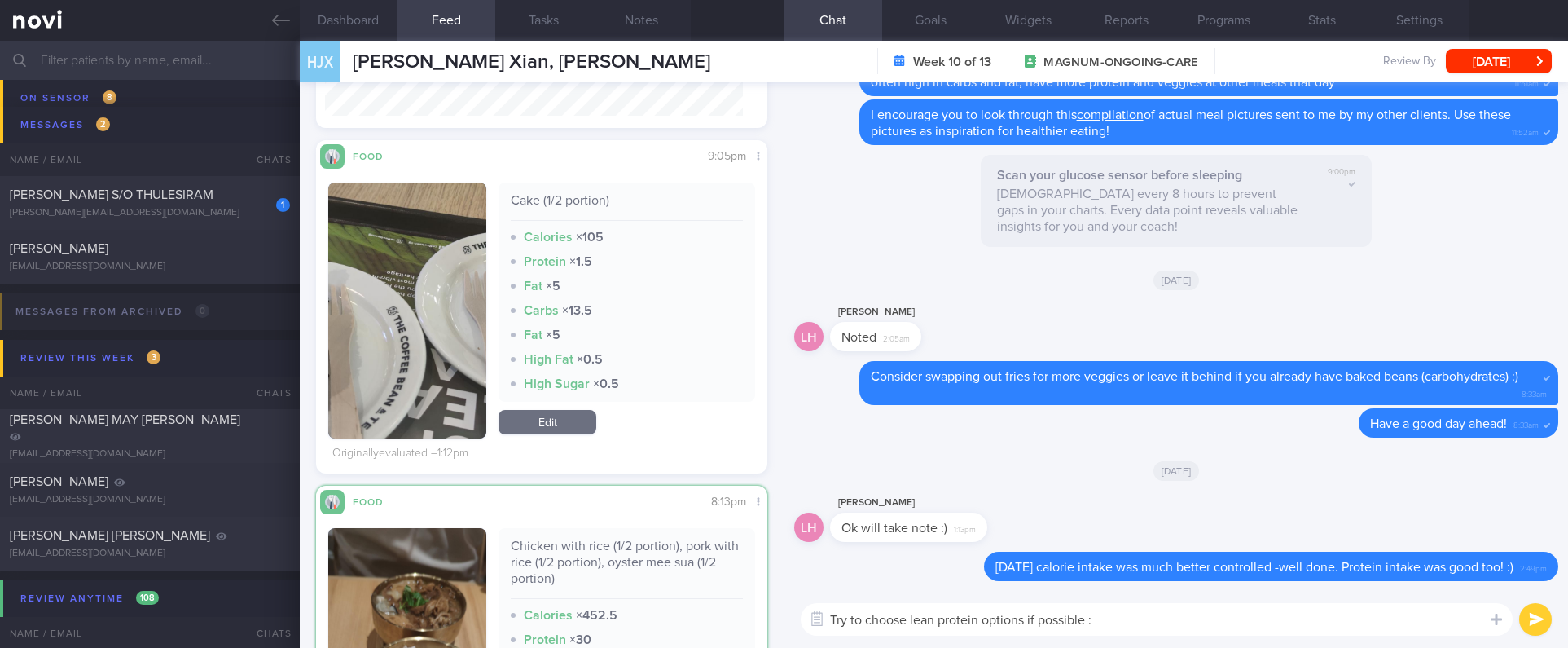type on "Try to choose lean protein options if possible :)" 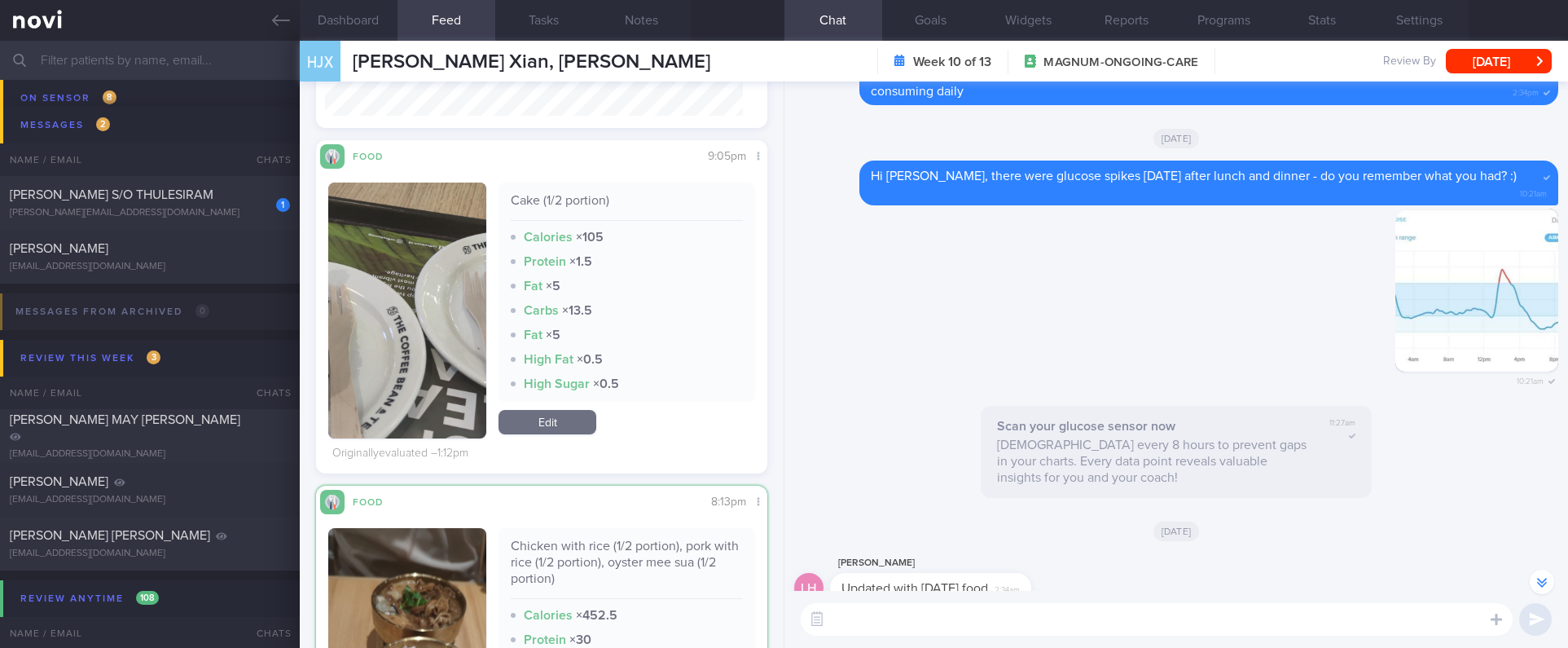 scroll, scrollTop: -1834, scrollLeft: 0, axis: vertical 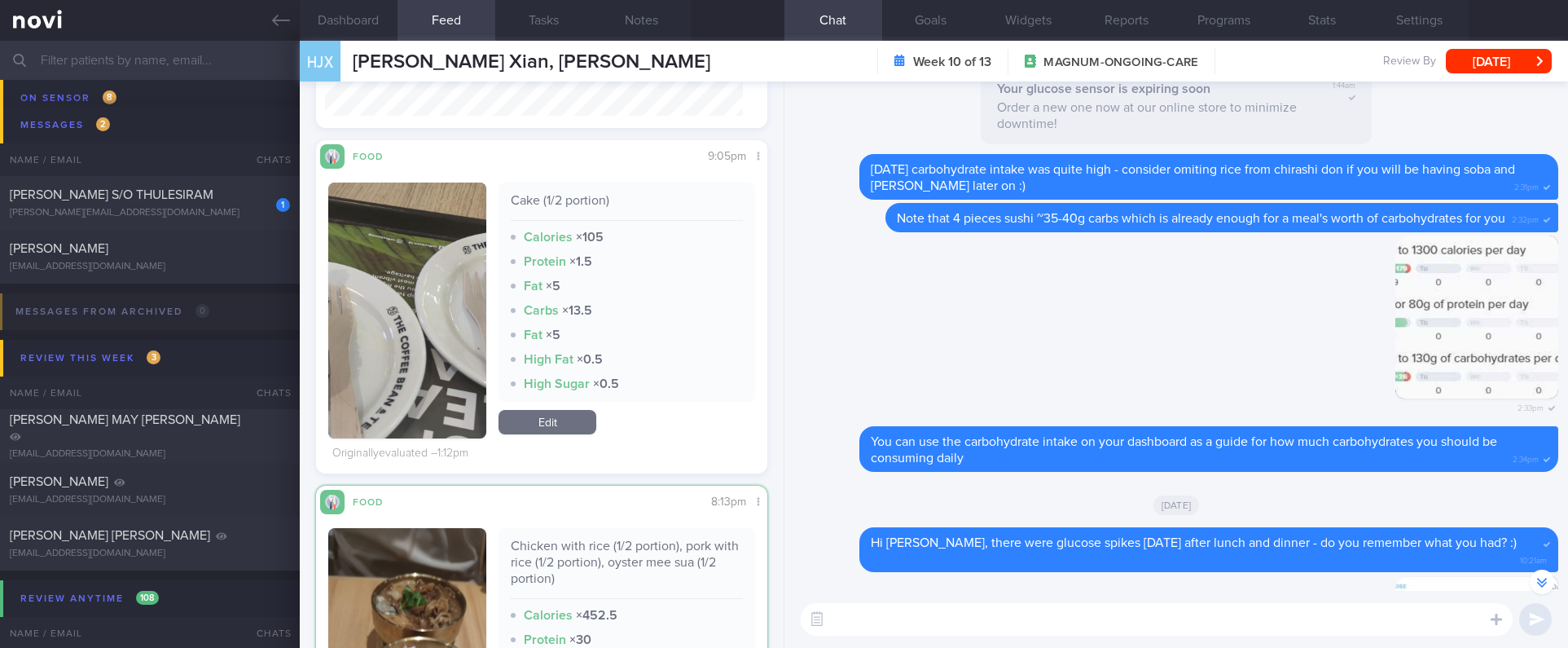 click at bounding box center [1157, 619] 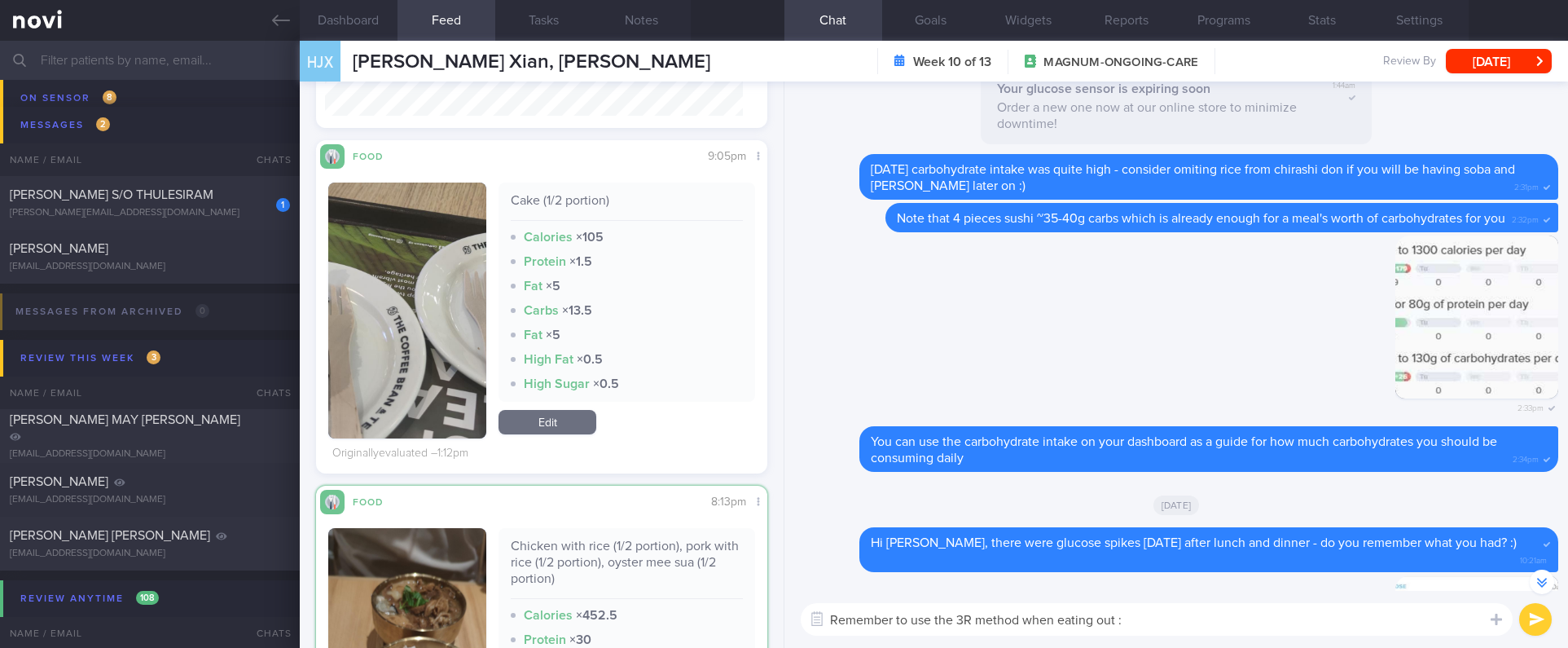 type on "Remember to use the 3R method when eating out :)" 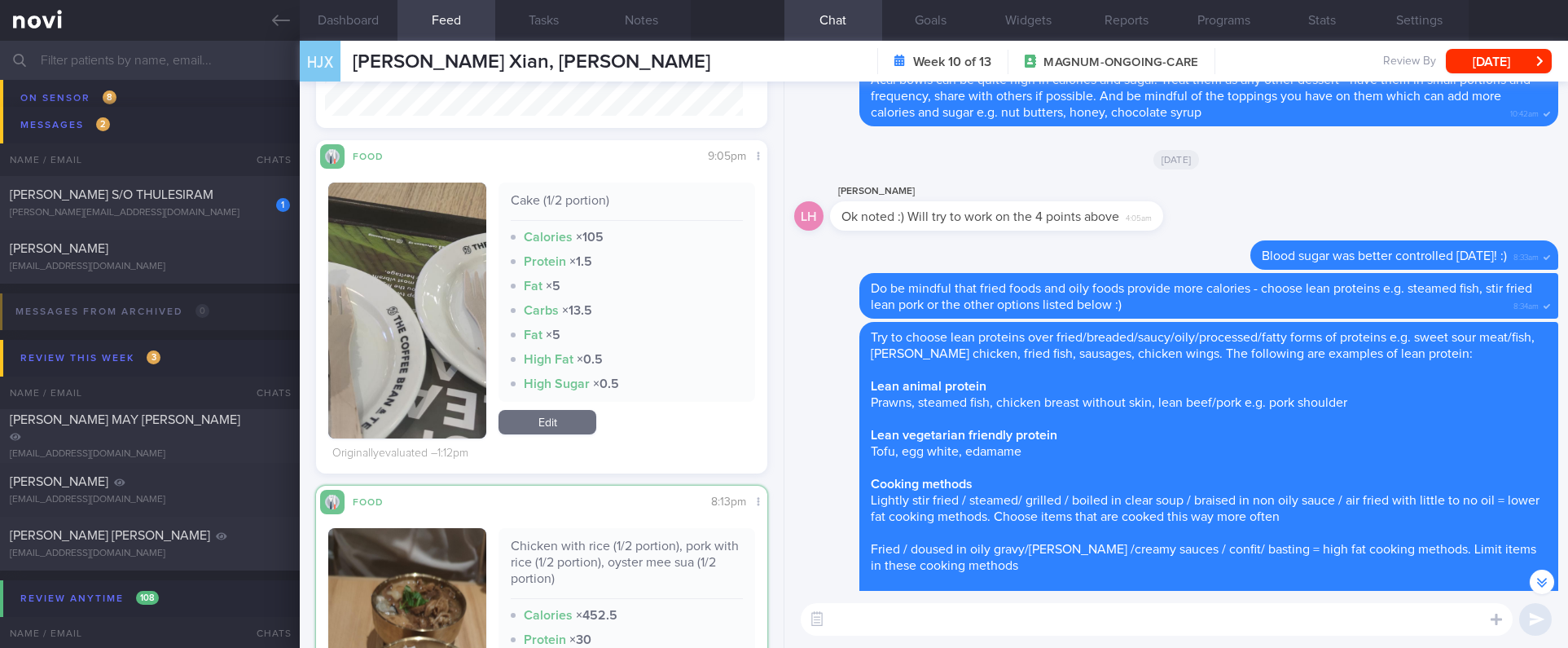 scroll, scrollTop: -8573, scrollLeft: 0, axis: vertical 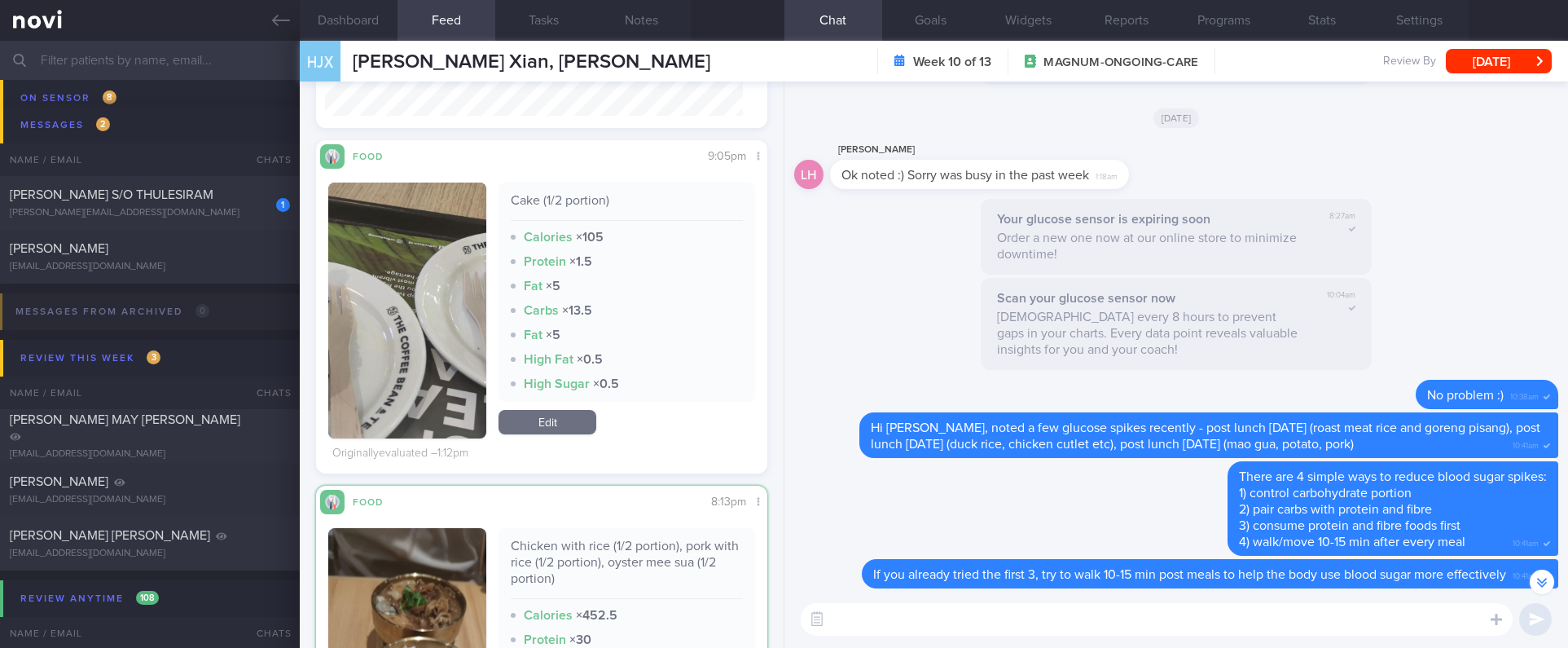 click on "​
​" at bounding box center (1176, 619) 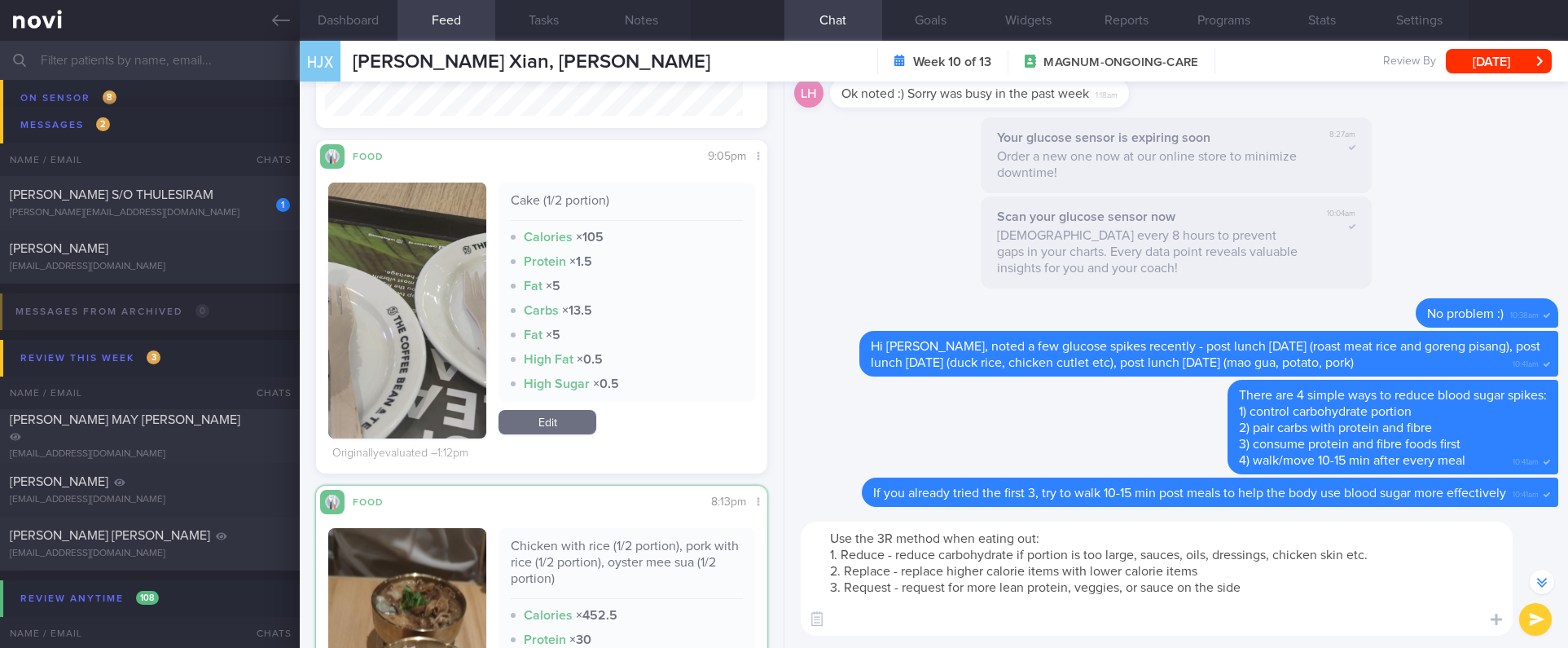 scroll, scrollTop: 0, scrollLeft: 0, axis: both 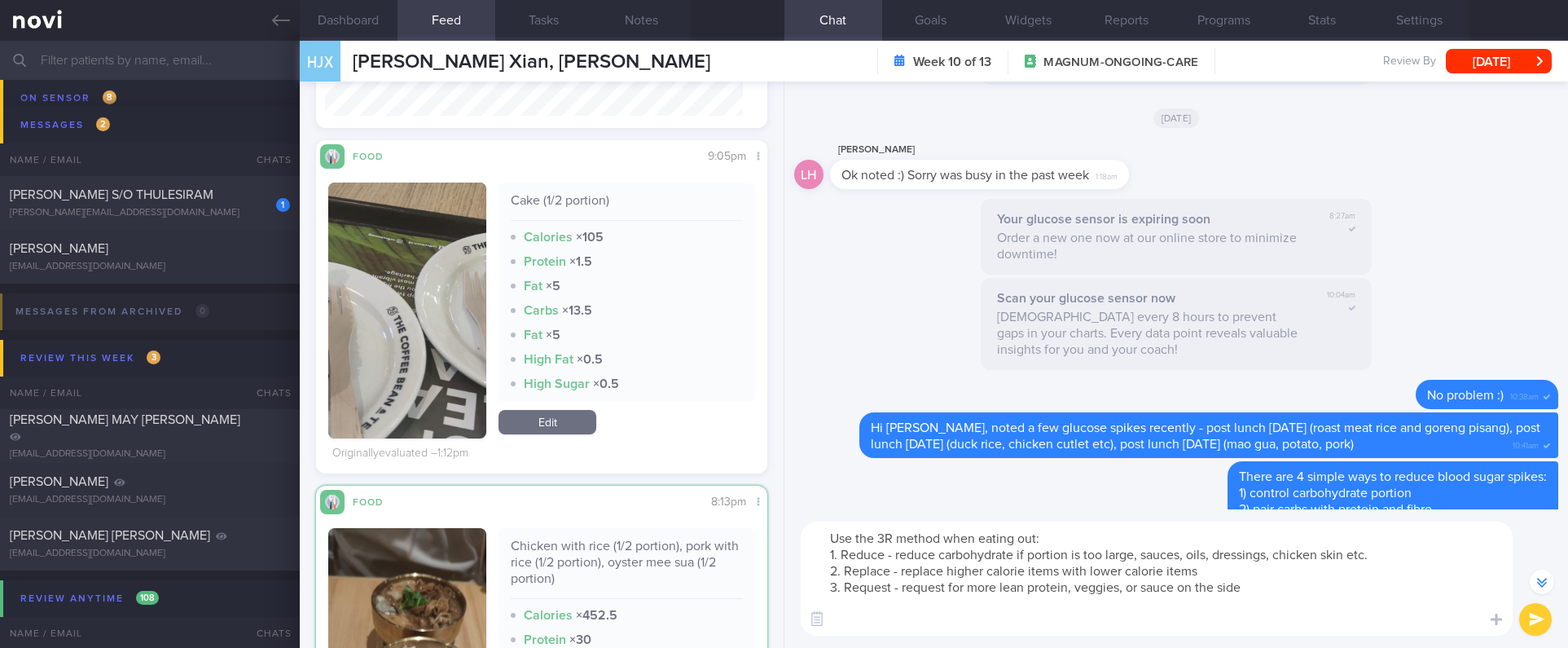 drag, startPoint x: 1062, startPoint y: 536, endPoint x: 749, endPoint y: 531, distance: 313.03993 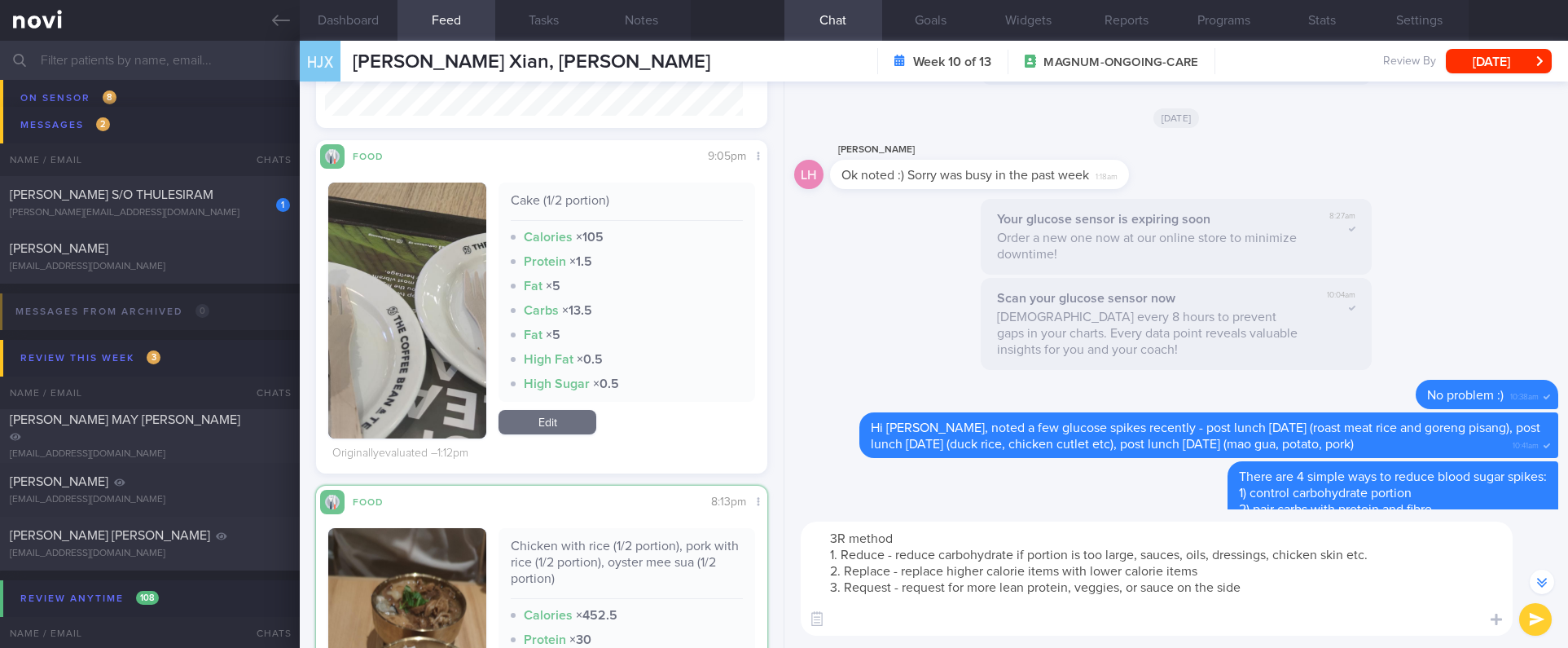 type on "3R method:
1. Reduce - reduce carbohydrate if portion is too large, sauces, oils, dressings, chicken skin etc.
2. Replace - replace higher calorie items with lower calorie items
3. Request - request for more lean protein, veggies, or sauce on the side" 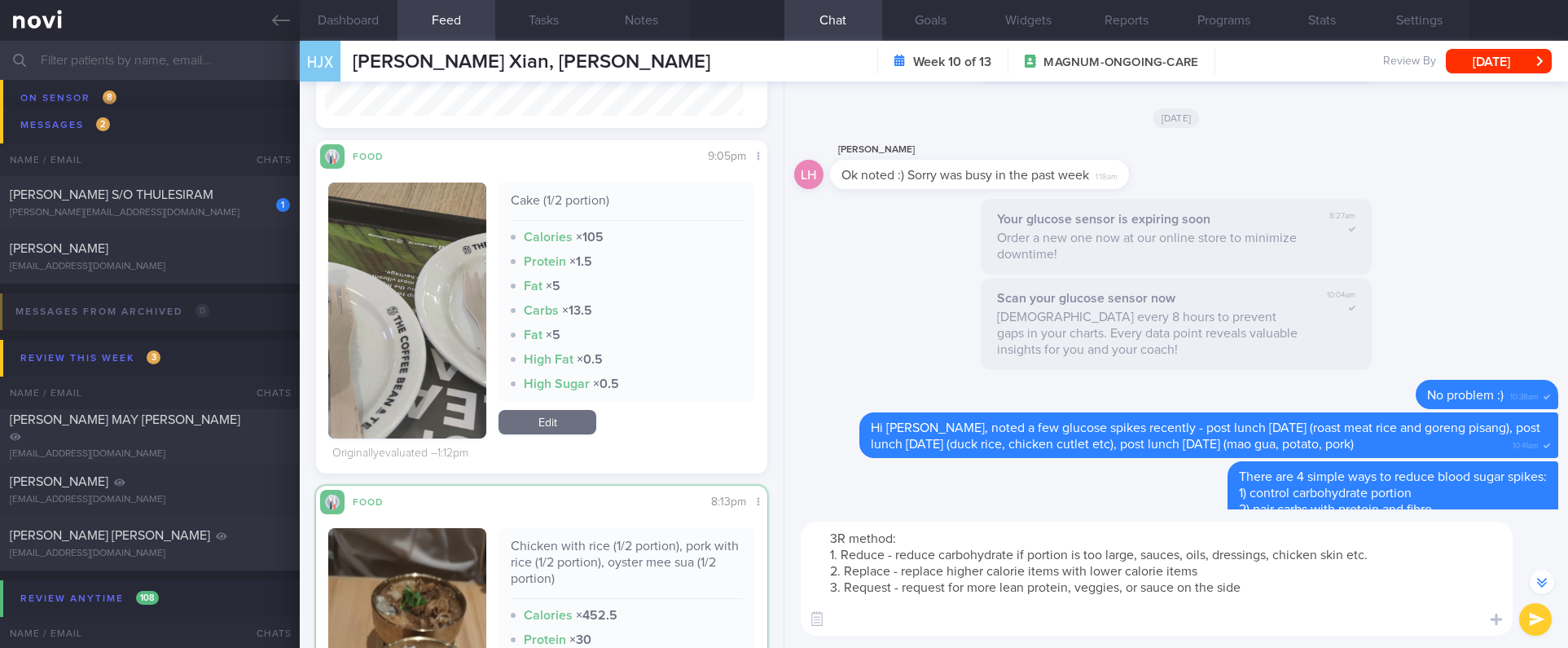 type 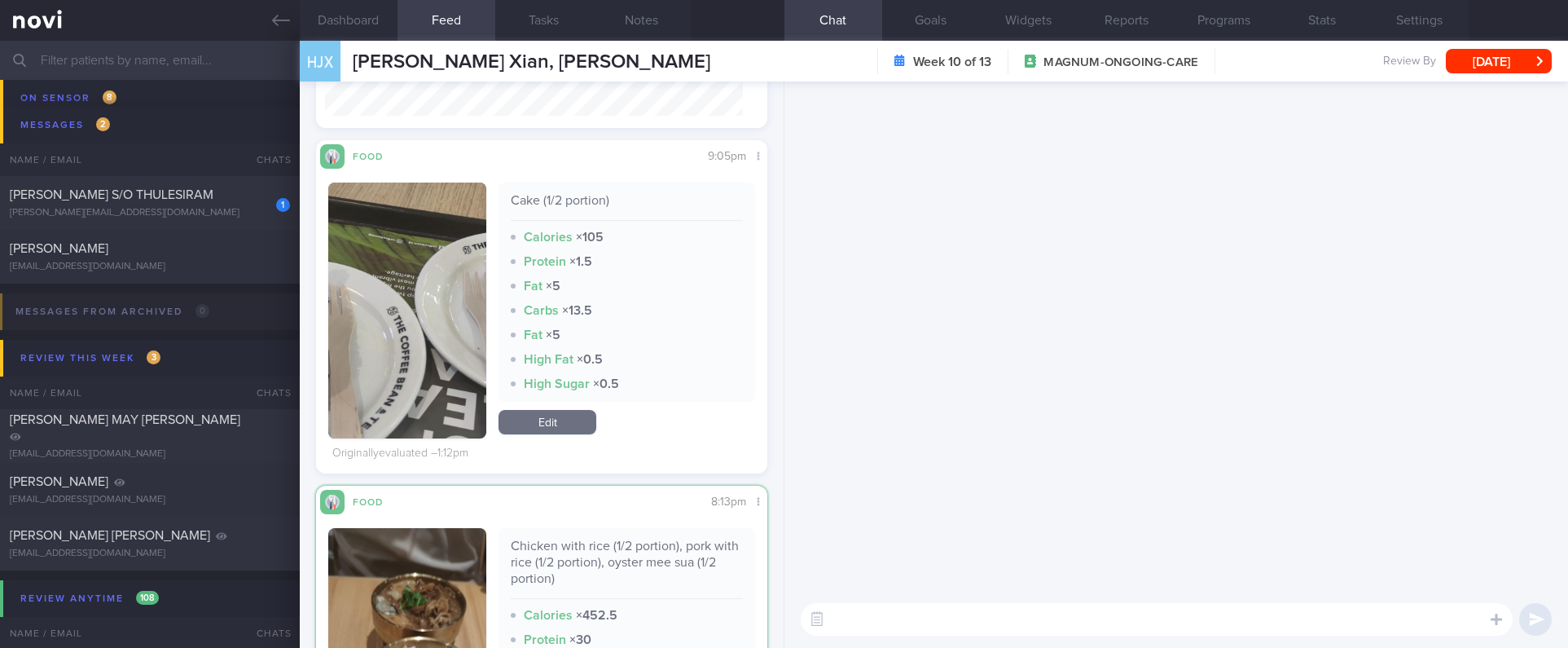 scroll, scrollTop: 0, scrollLeft: 0, axis: both 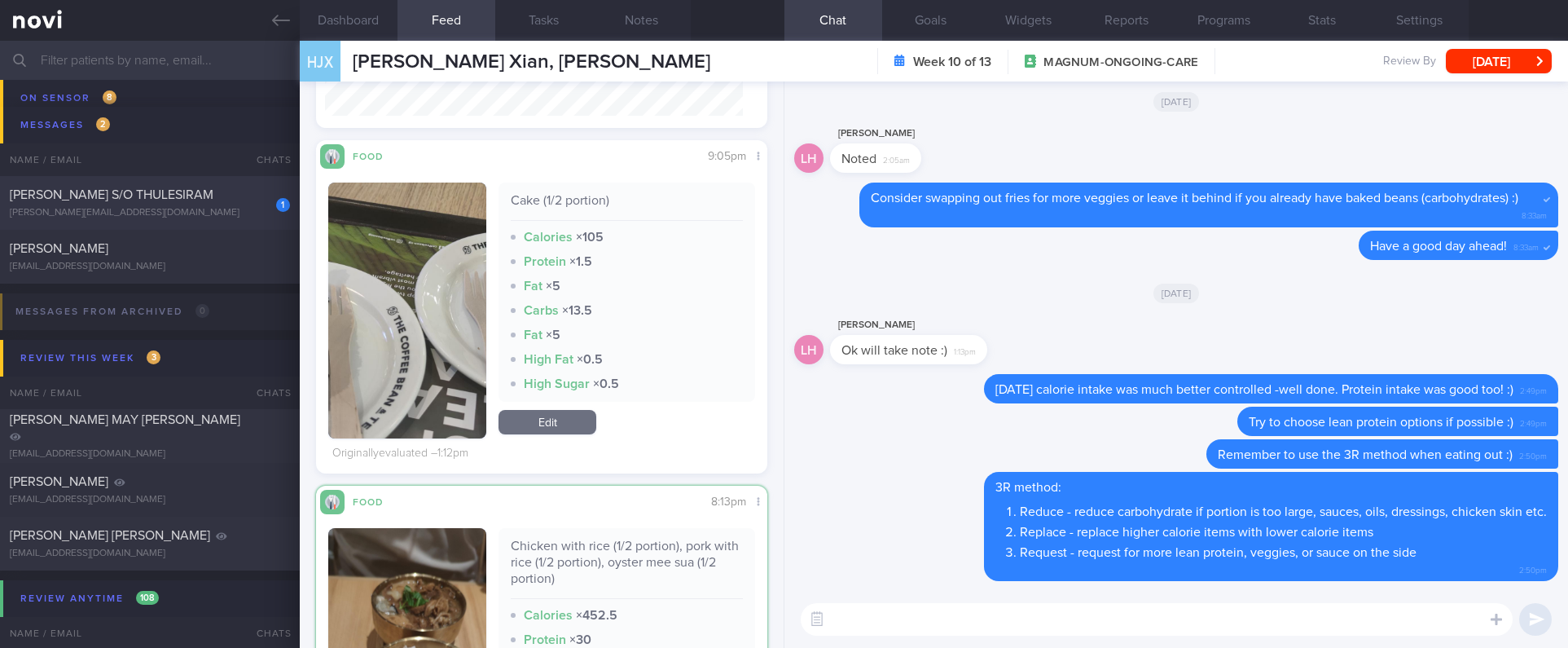 click on "[PERSON_NAME][EMAIL_ADDRESS][DOMAIN_NAME]" at bounding box center (150, 213) 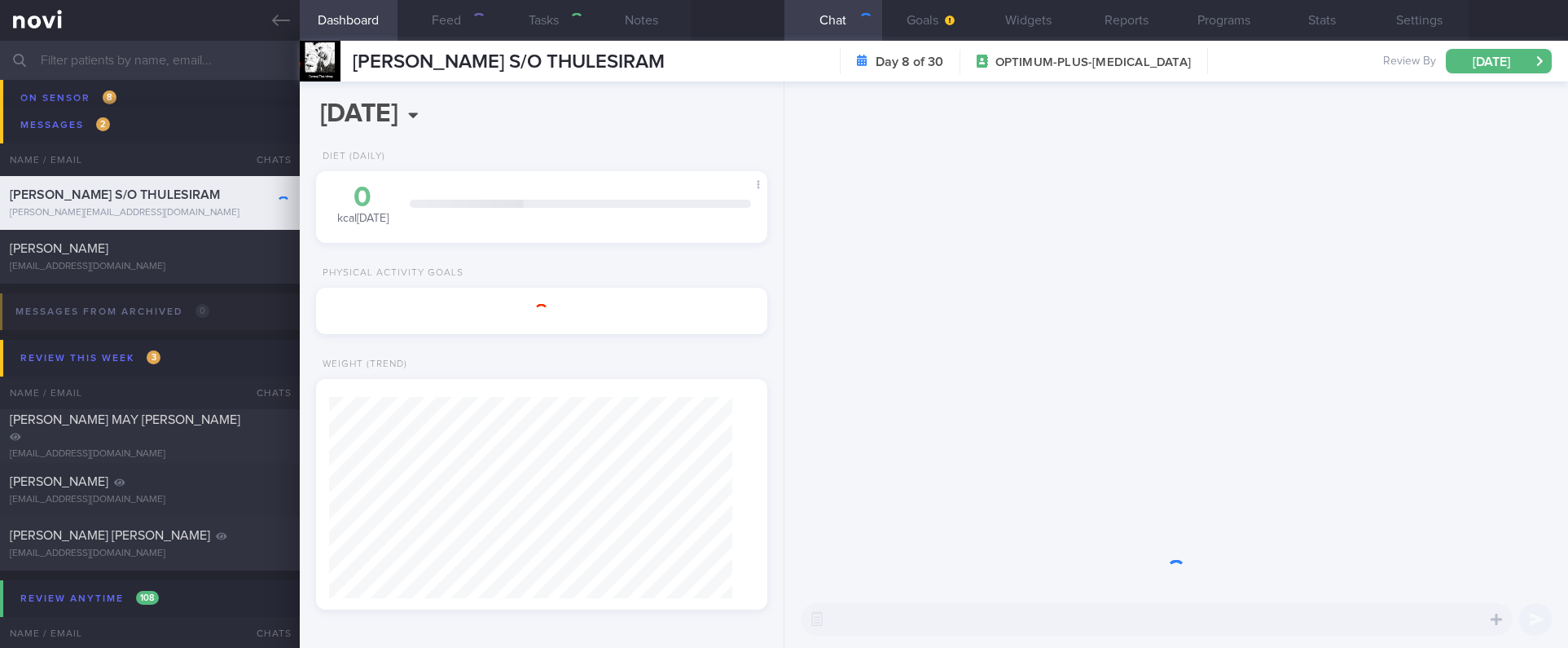 select on "6" 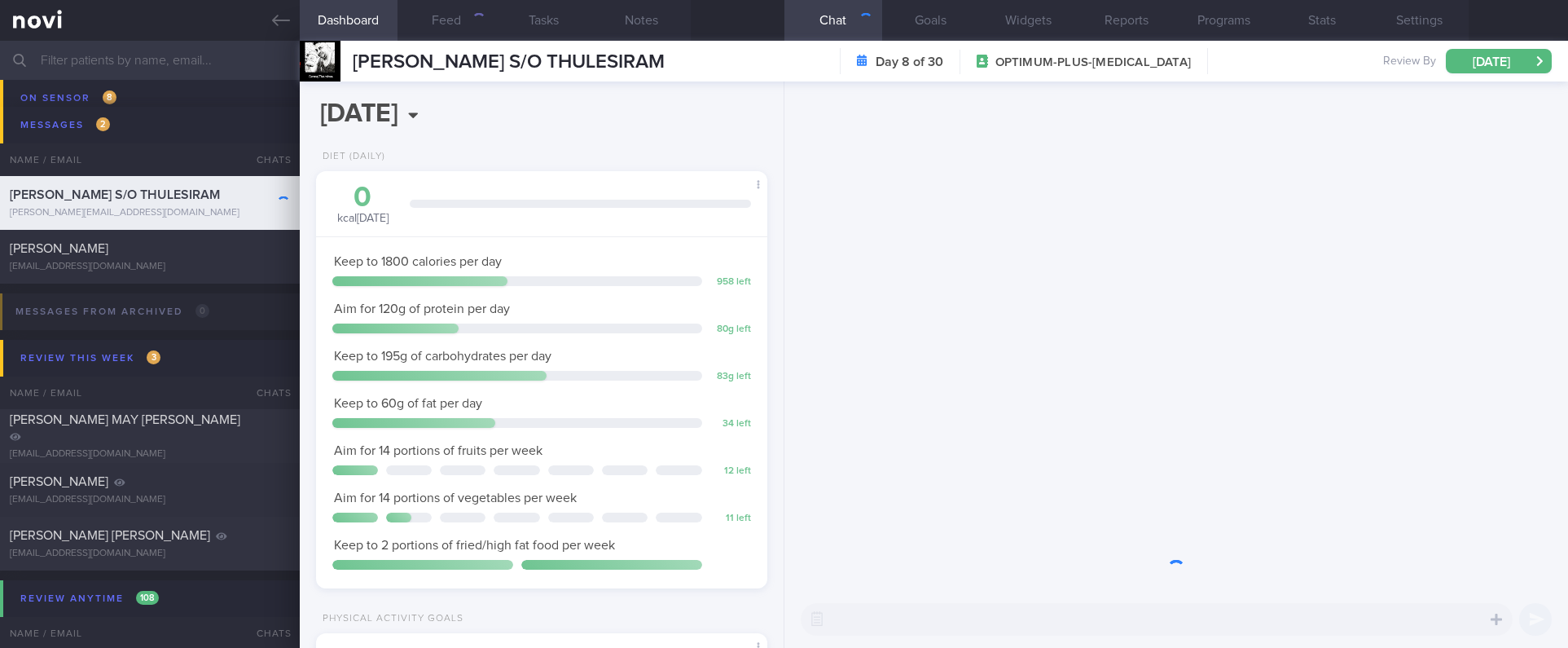 scroll, scrollTop: 814869, scrollLeft: 814142, axis: both 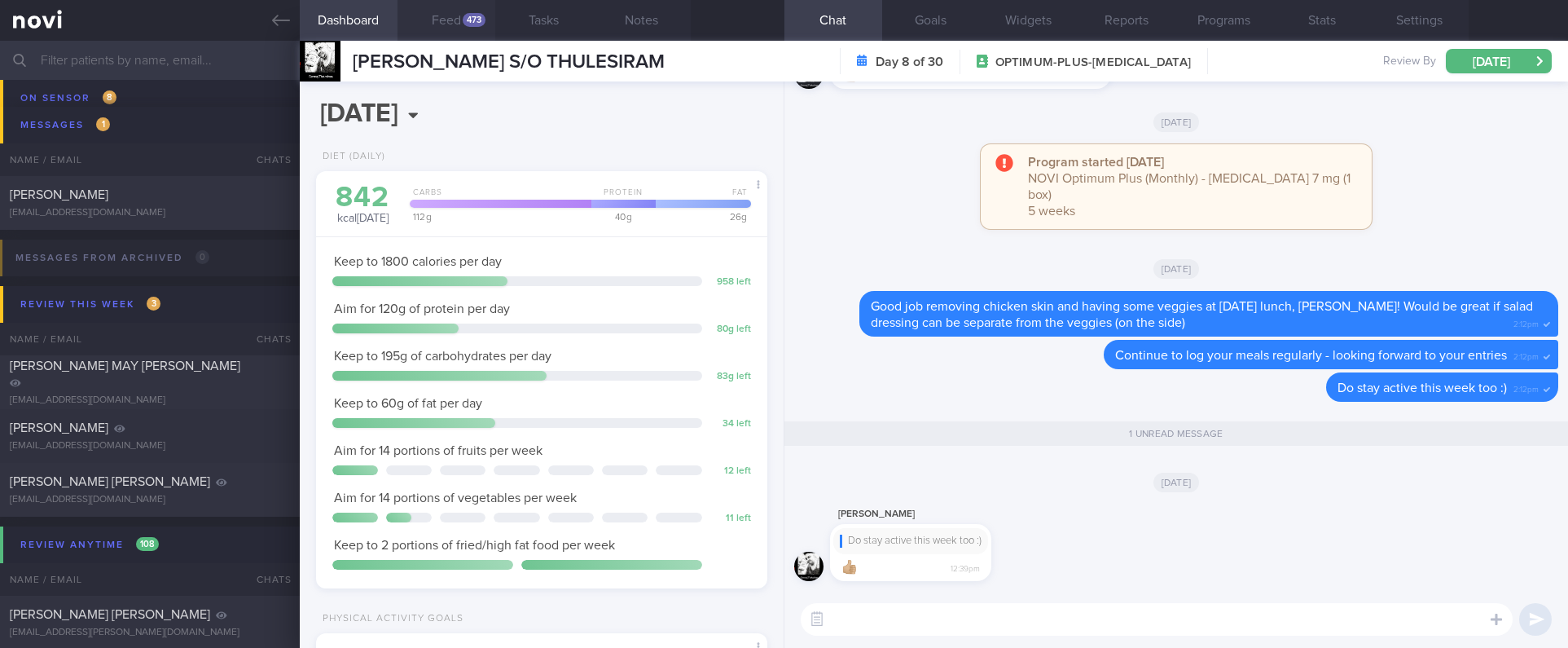 click on "Feed
473" at bounding box center [446, 20] 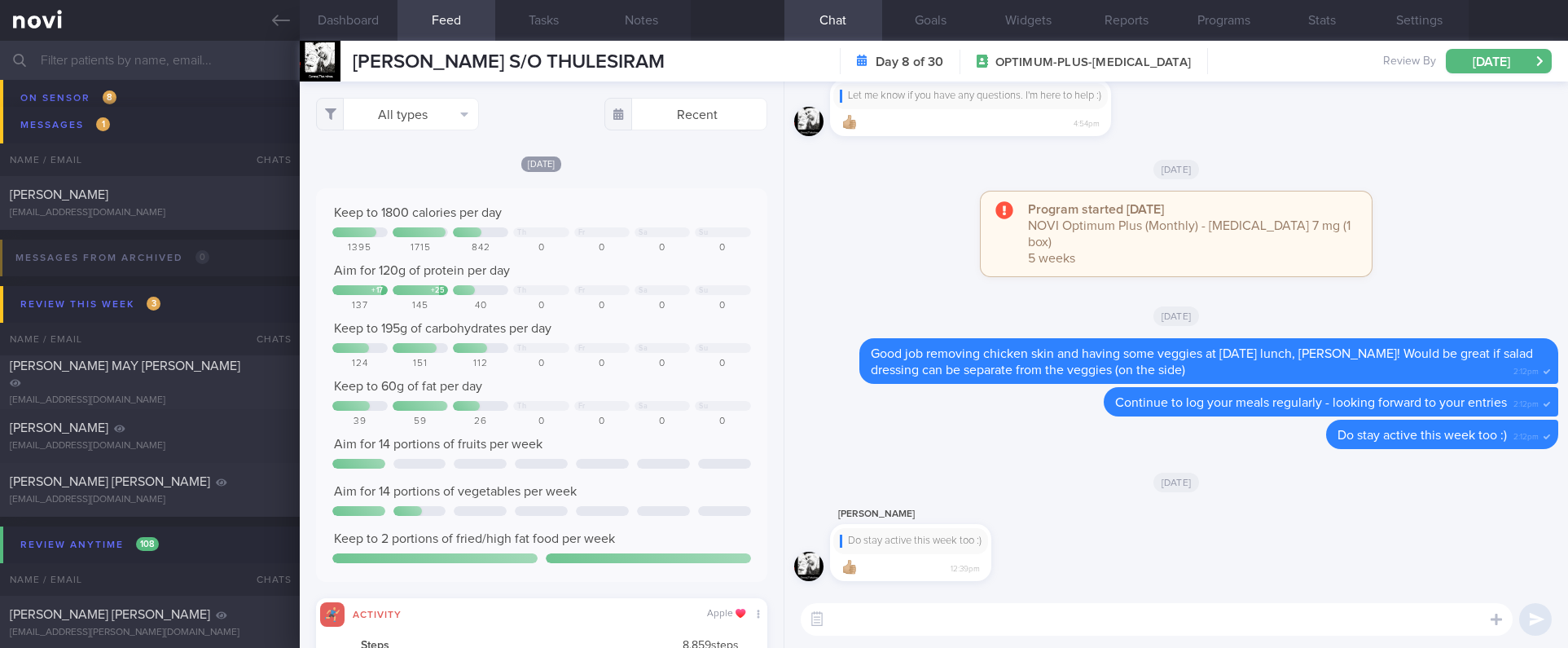 scroll, scrollTop: 814992, scrollLeft: 814134, axis: both 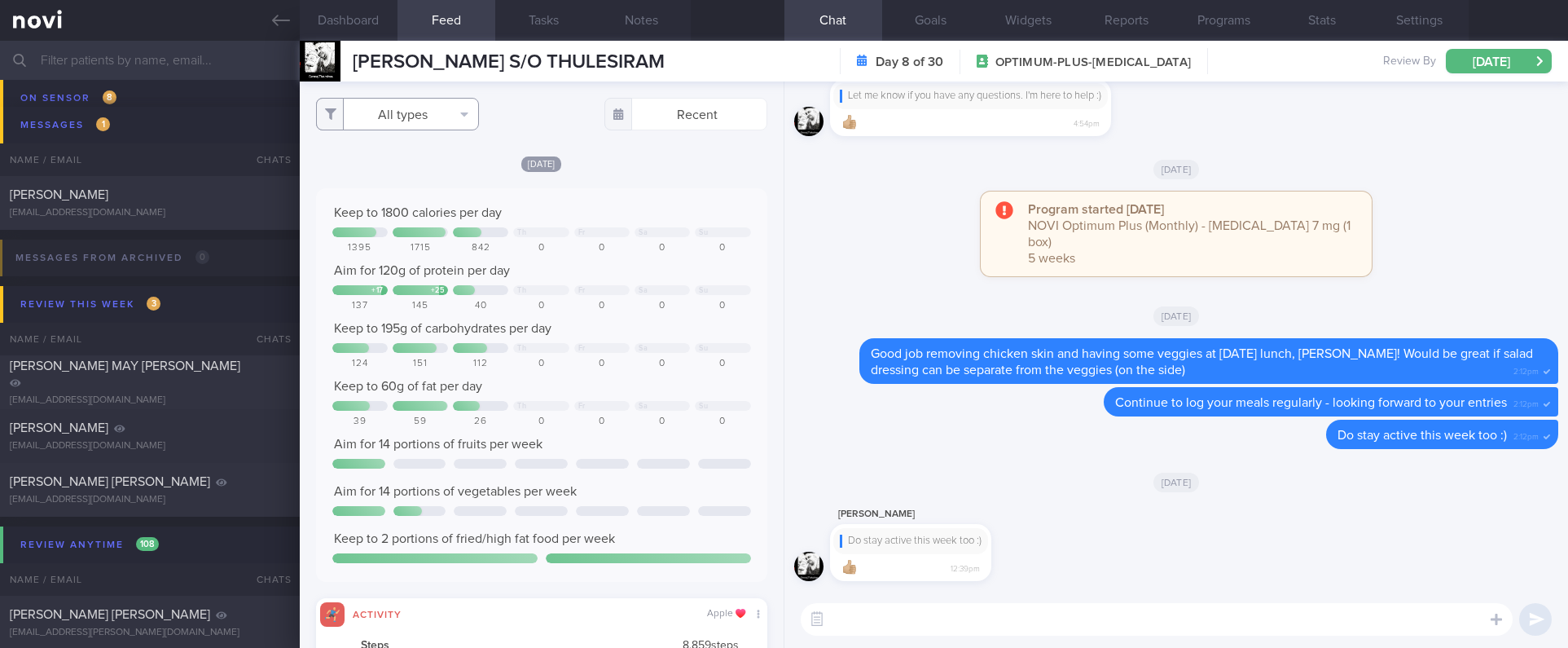 click on "All types" at bounding box center (397, 114) 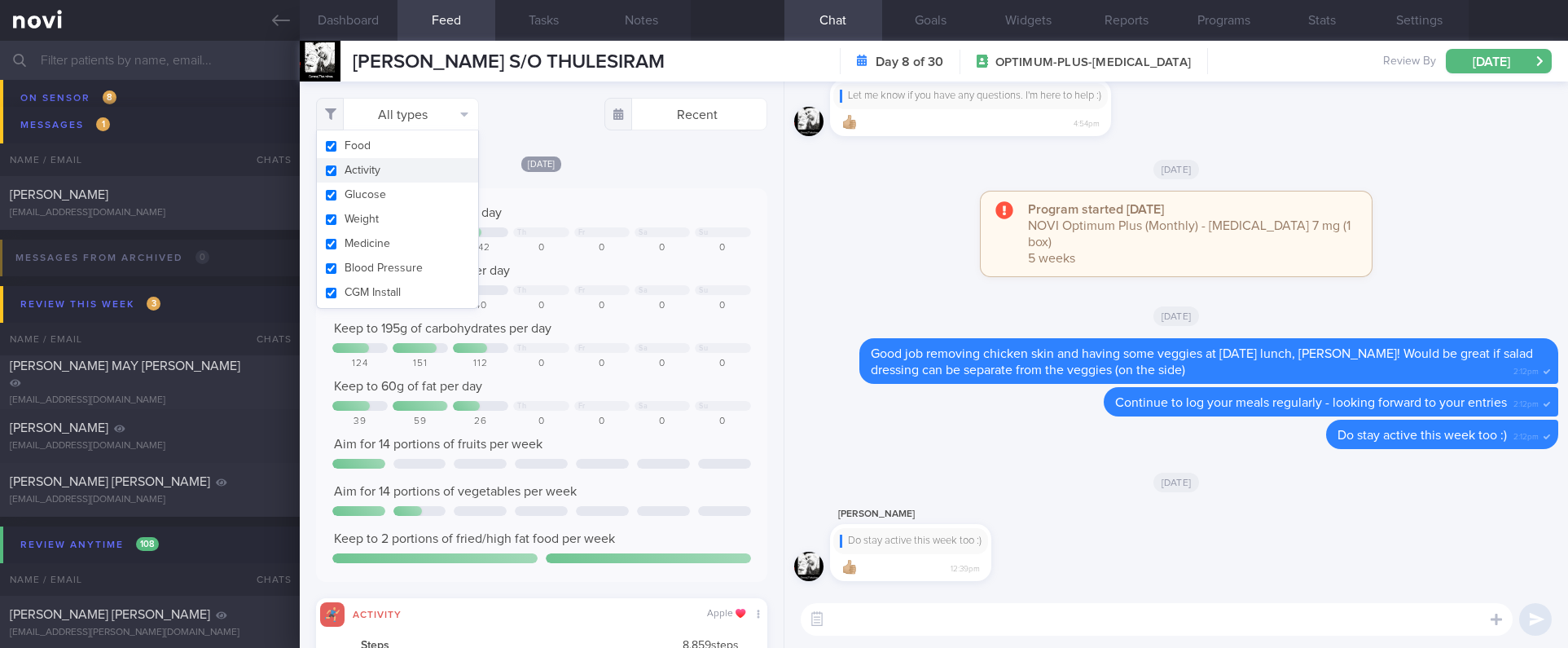 click on "Activity" at bounding box center (397, 170) 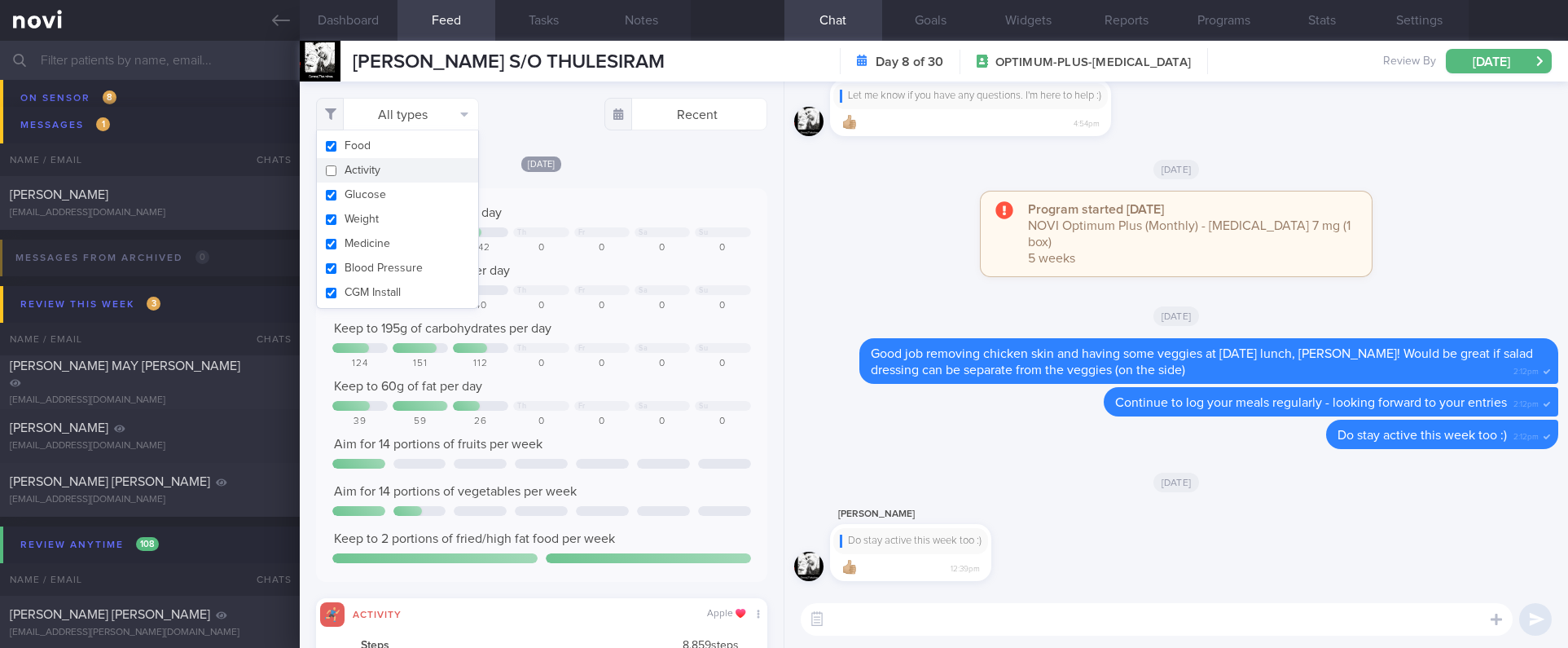 click on "[DATE]" at bounding box center [542, 163] 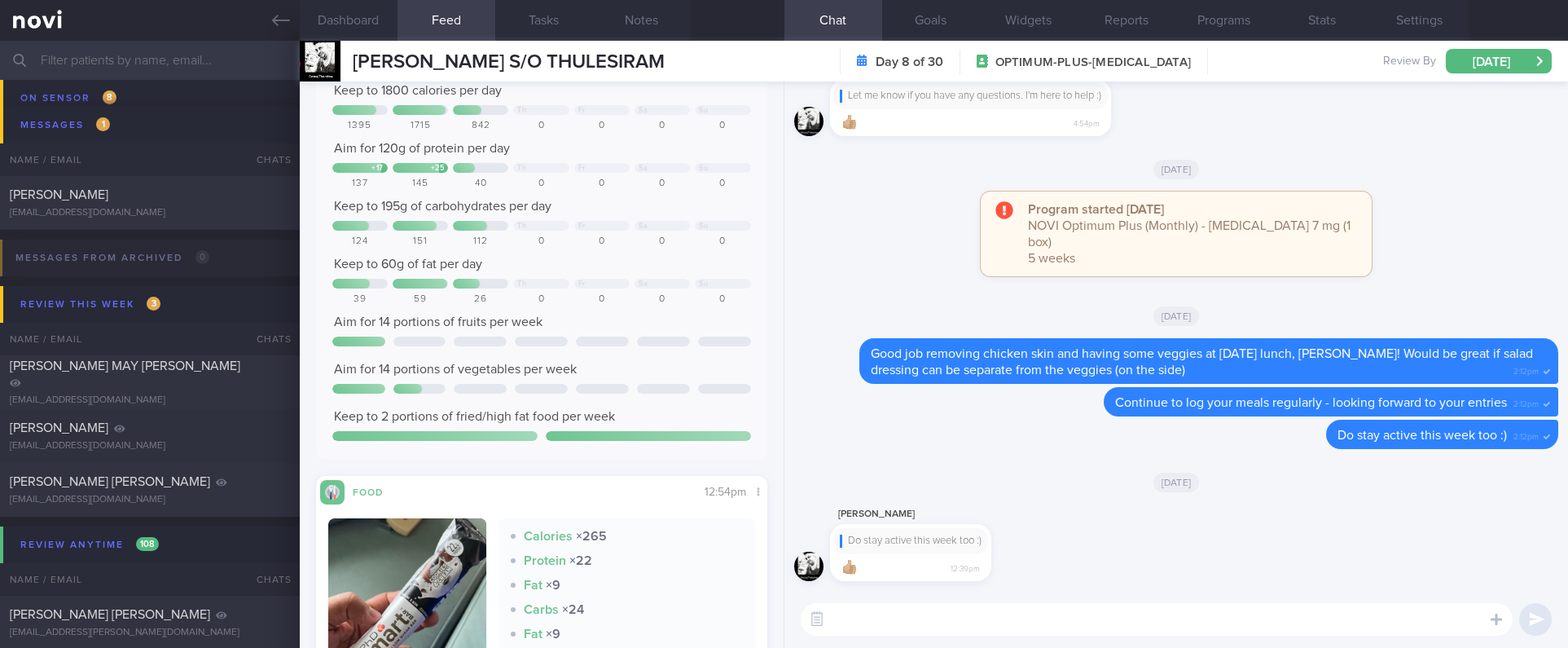 click at bounding box center (1157, 619) 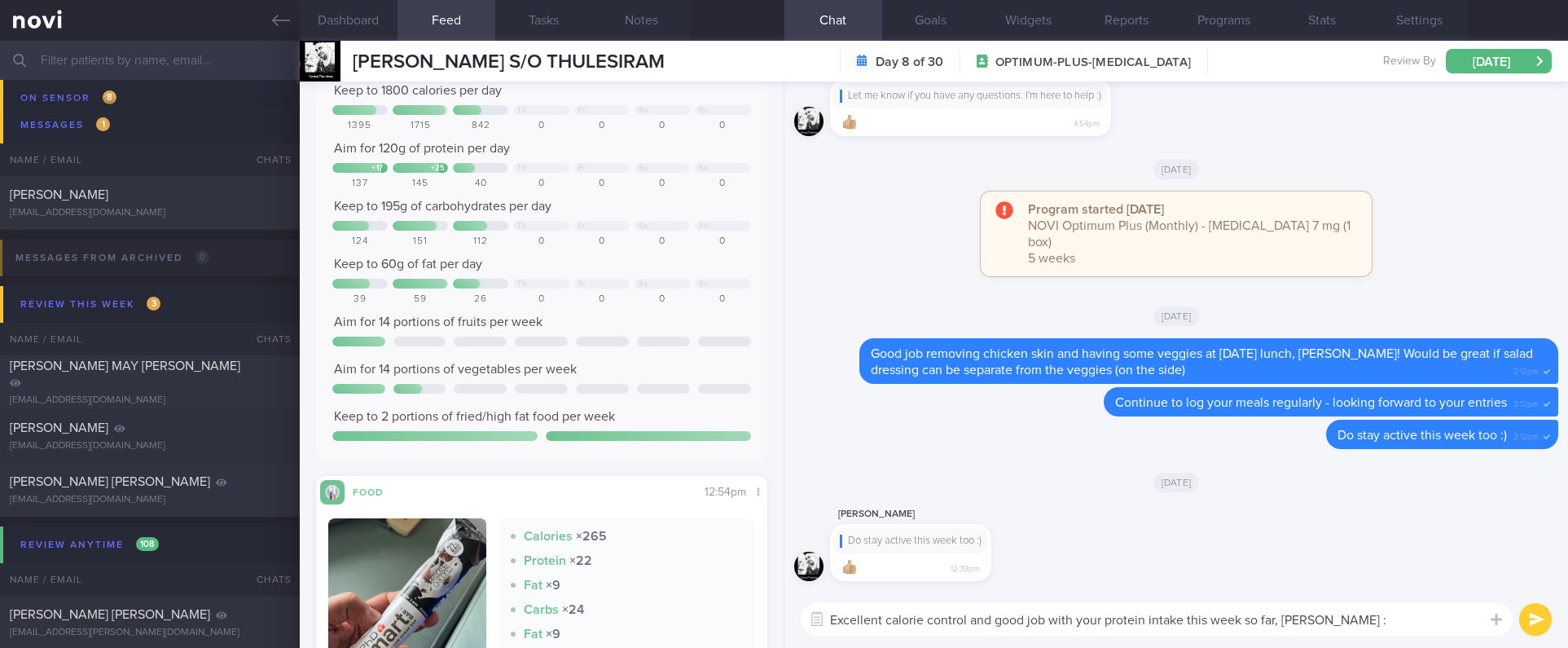 type on "Excellent calorie control and good job with your protein intake this week so far, [PERSON_NAME] :)" 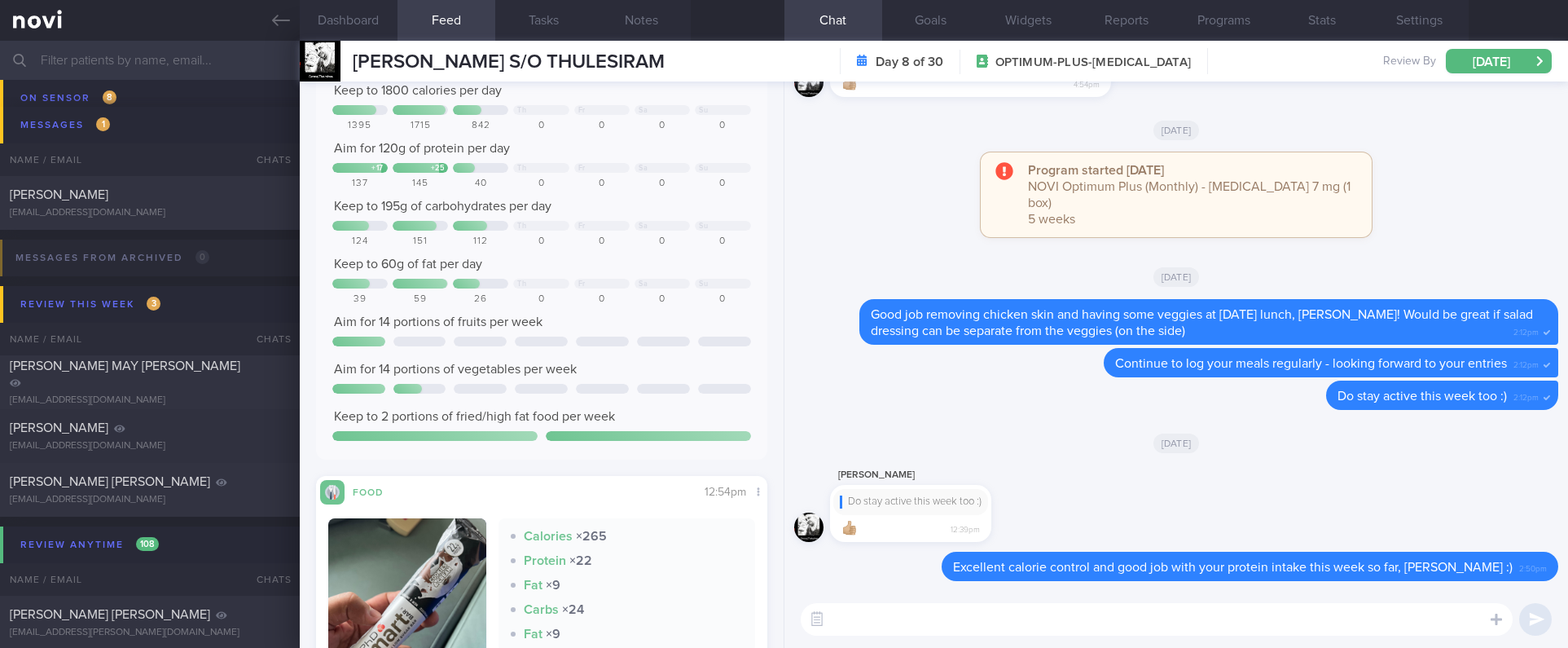 scroll, scrollTop: 611, scrollLeft: 0, axis: vertical 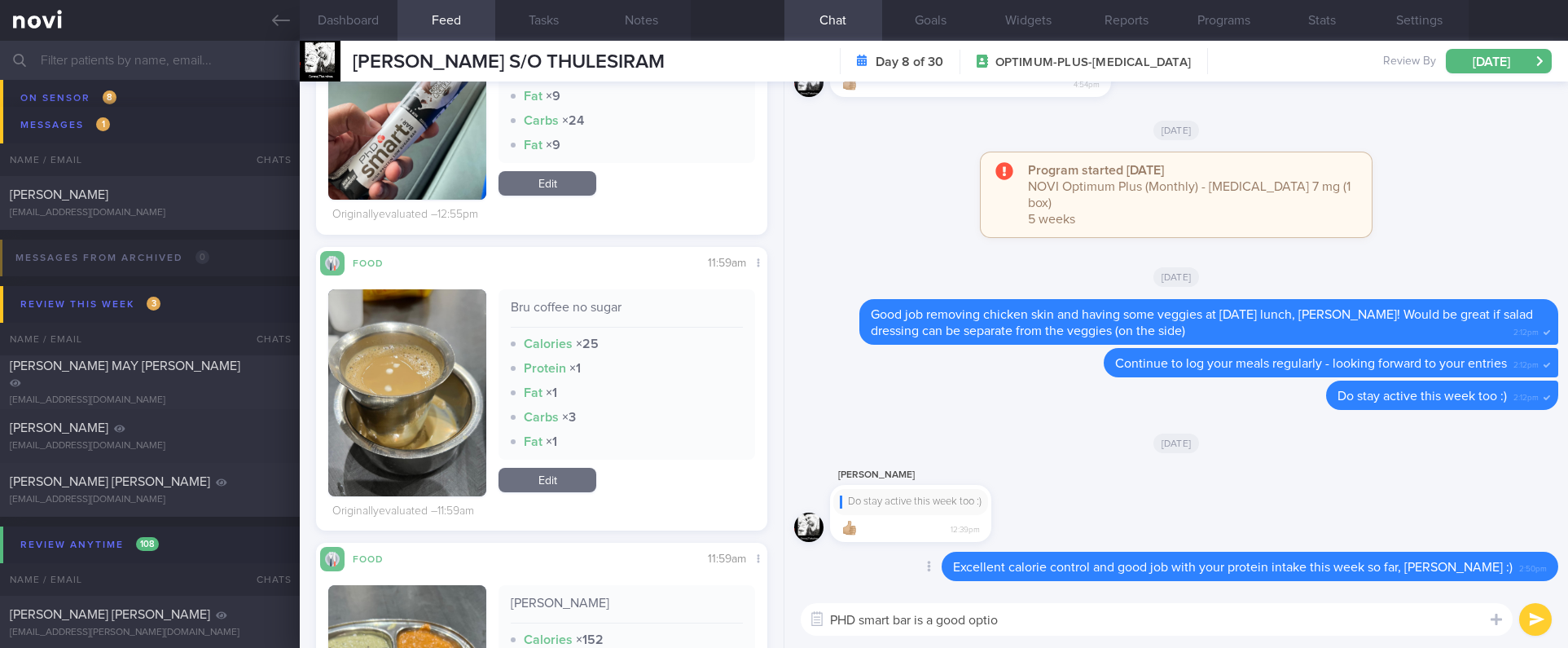 type on "PHD smart bar is a good option" 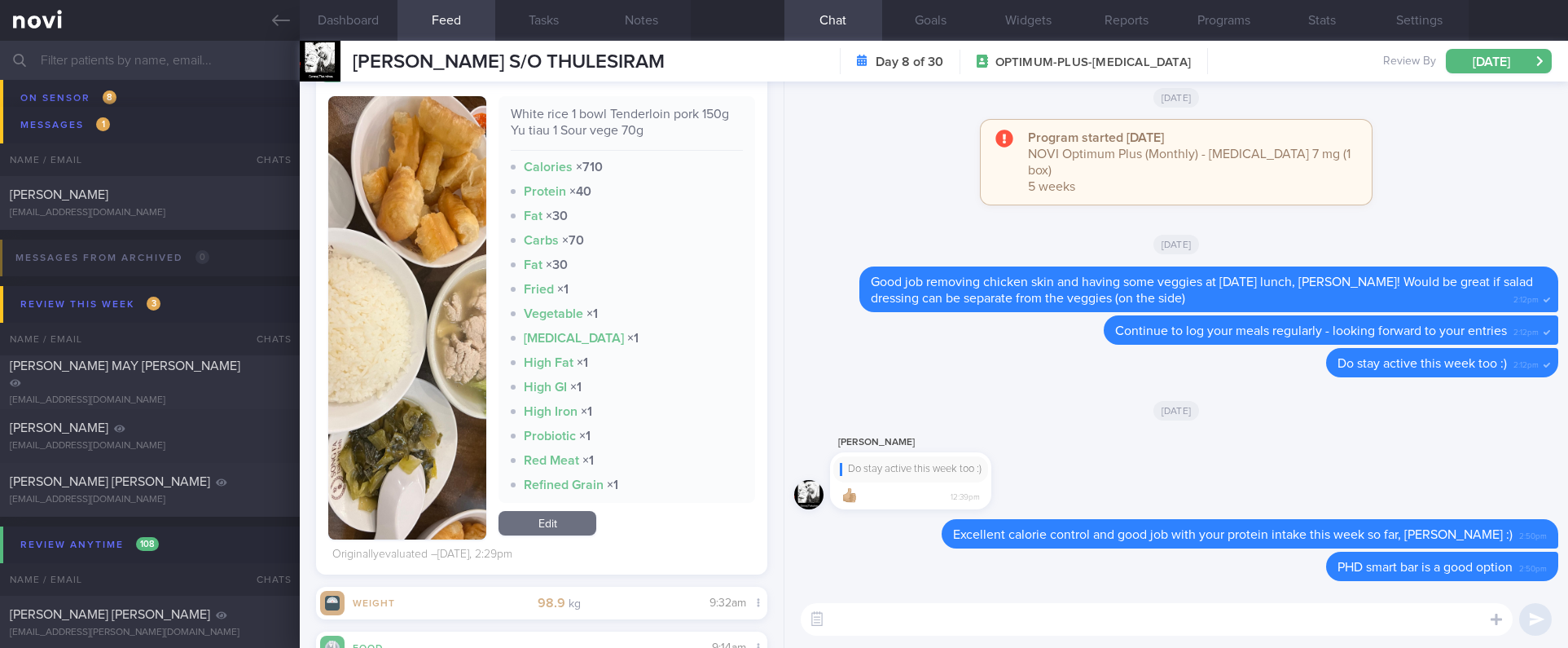 scroll, scrollTop: 3057, scrollLeft: 0, axis: vertical 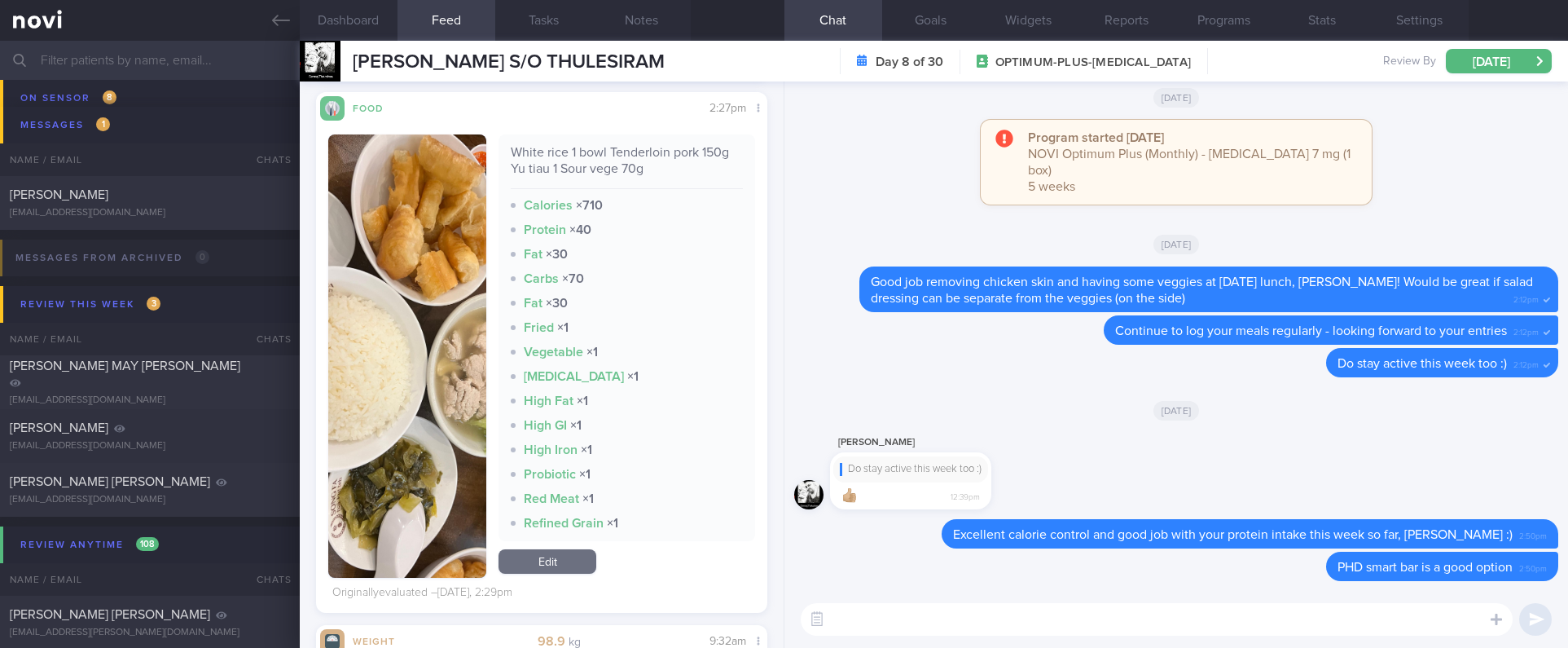 click on "​
​" at bounding box center (1176, 619) 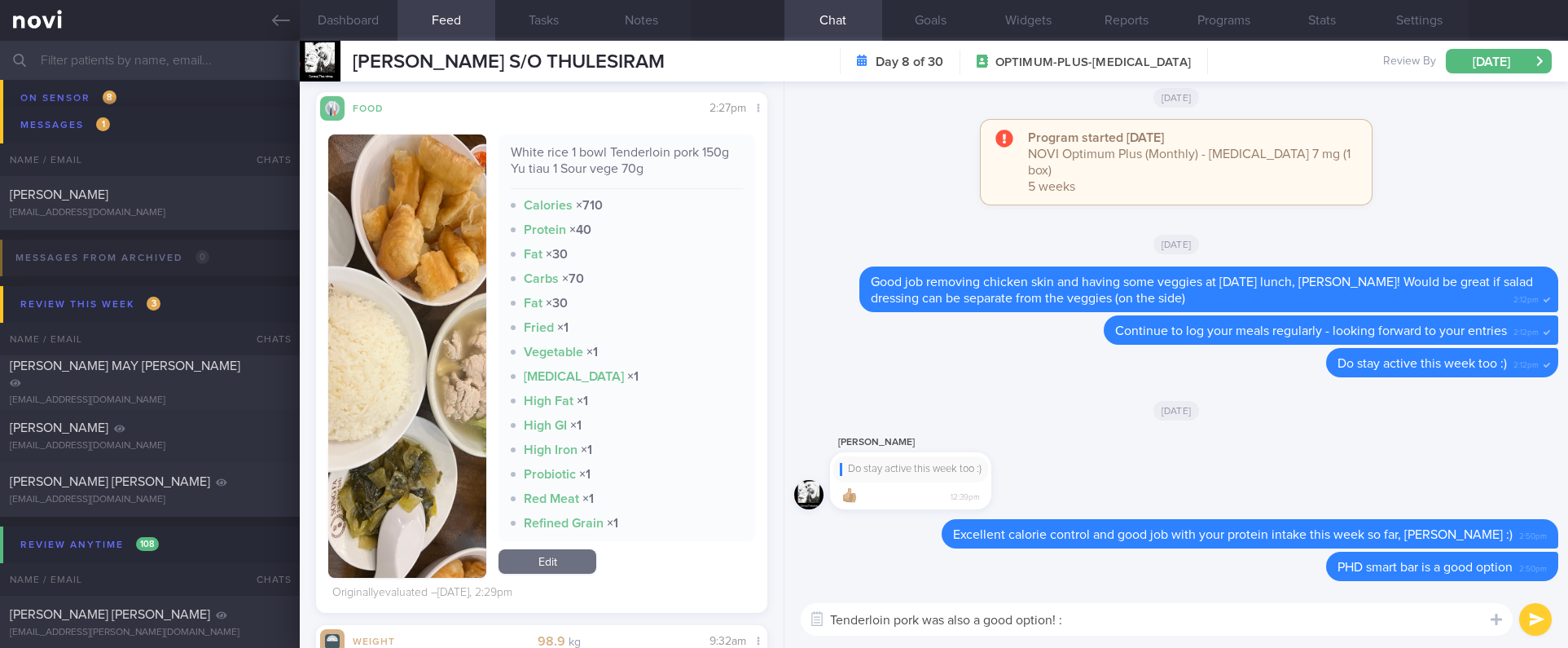 type on "Tenderloin pork was also a good option! :)" 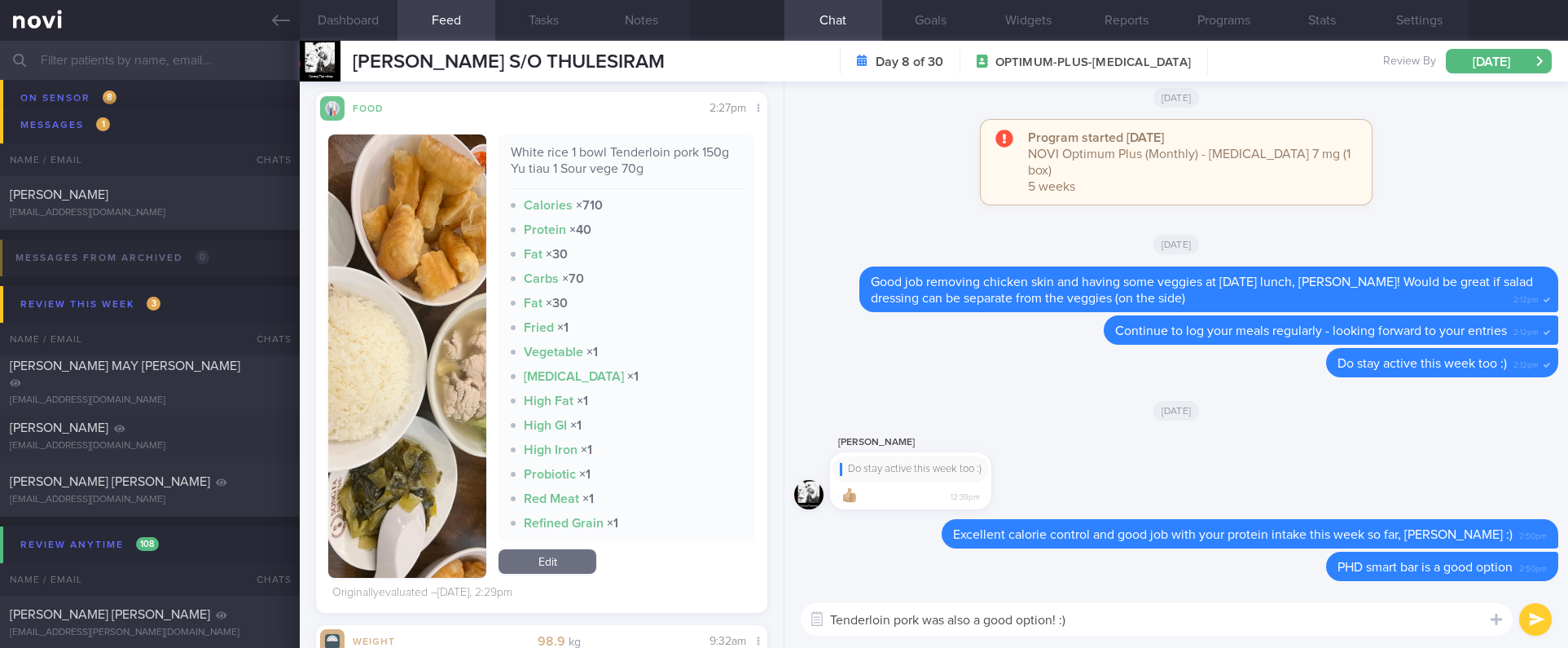 type 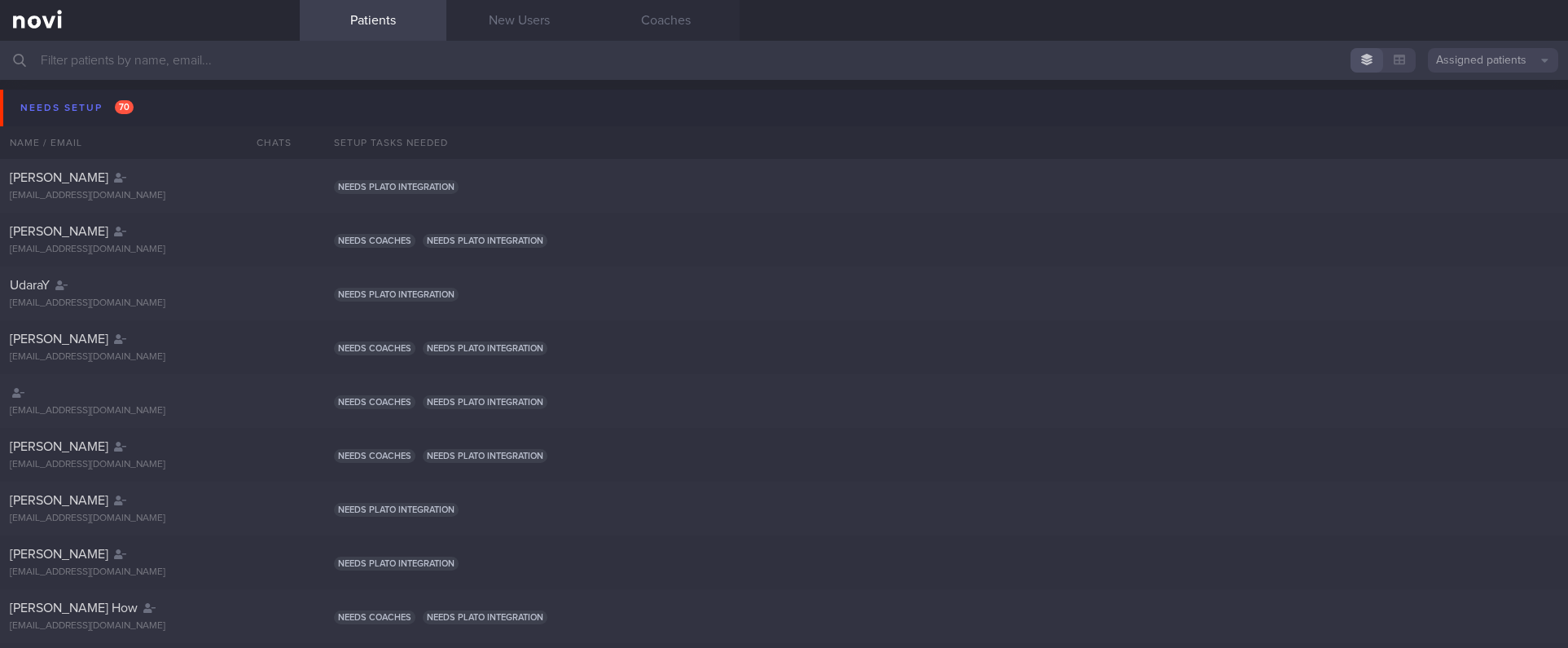 scroll, scrollTop: 0, scrollLeft: 0, axis: both 